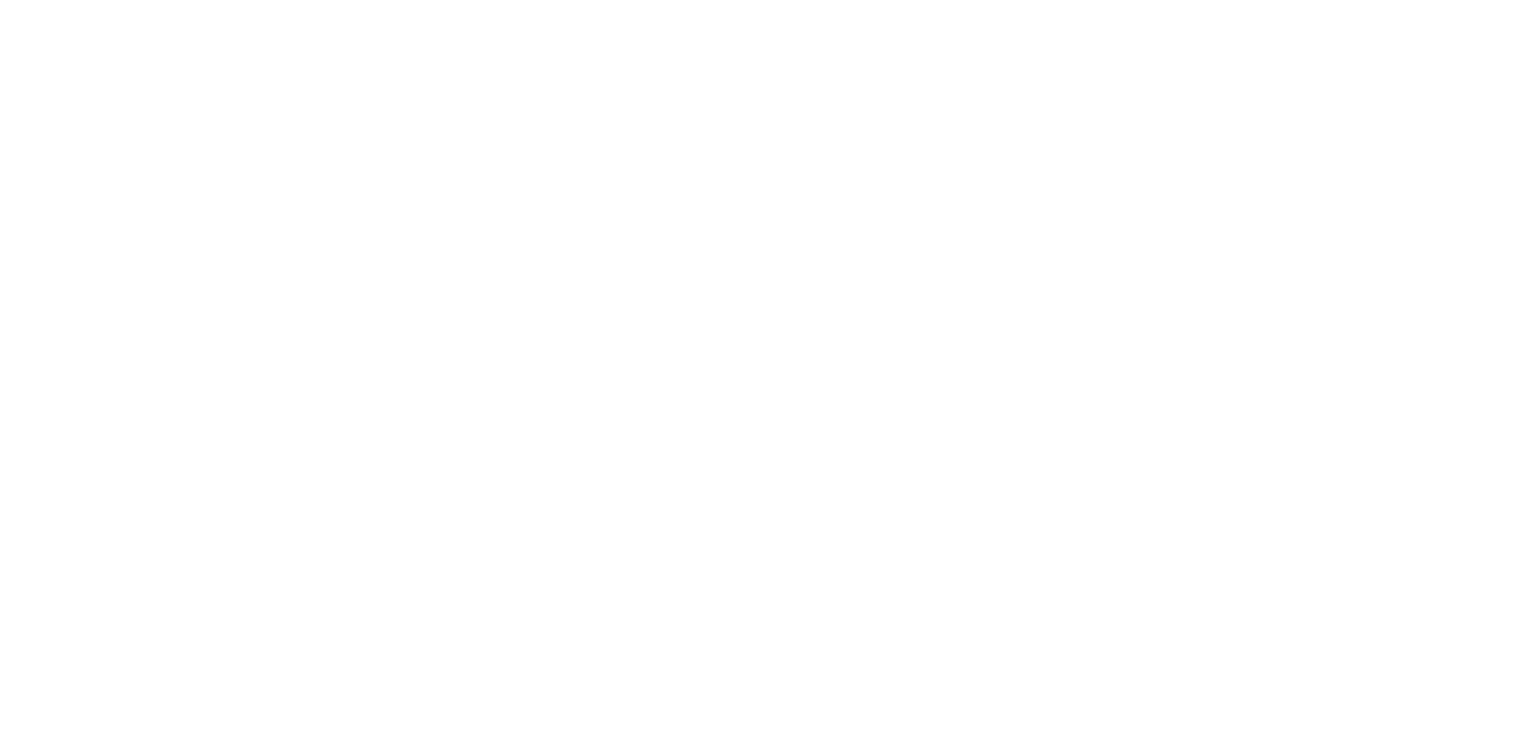 scroll, scrollTop: 0, scrollLeft: 0, axis: both 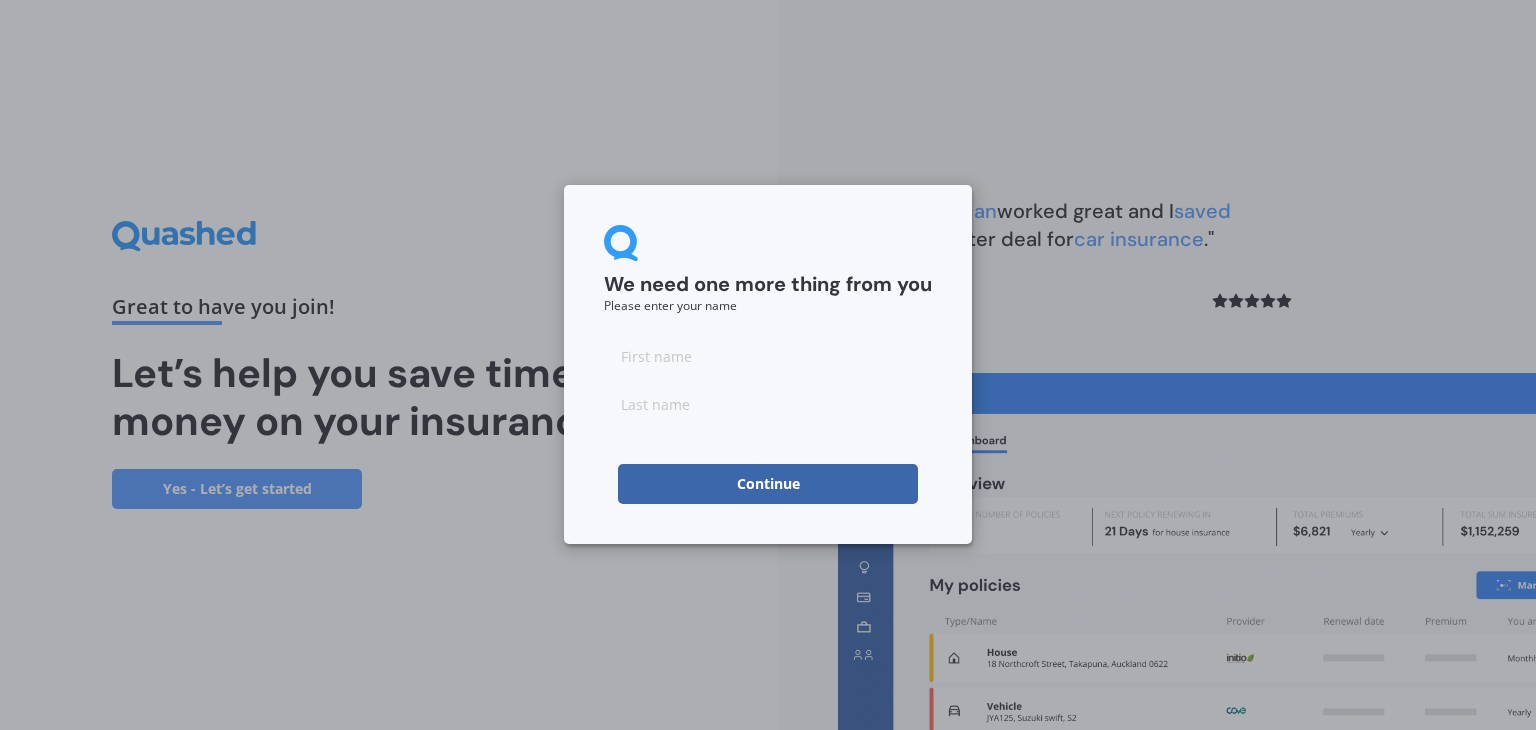 click at bounding box center (768, 356) 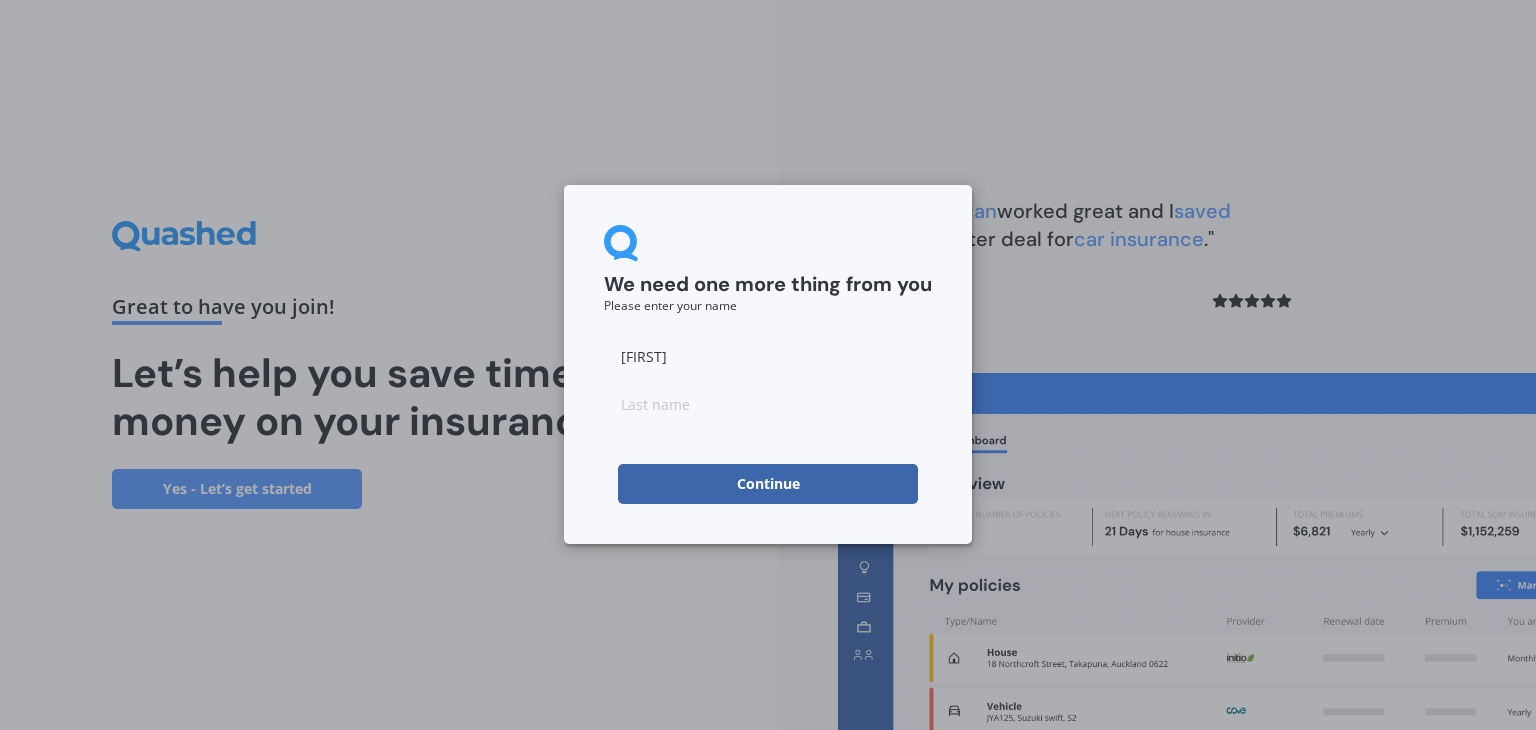 type on "[FIRST]" 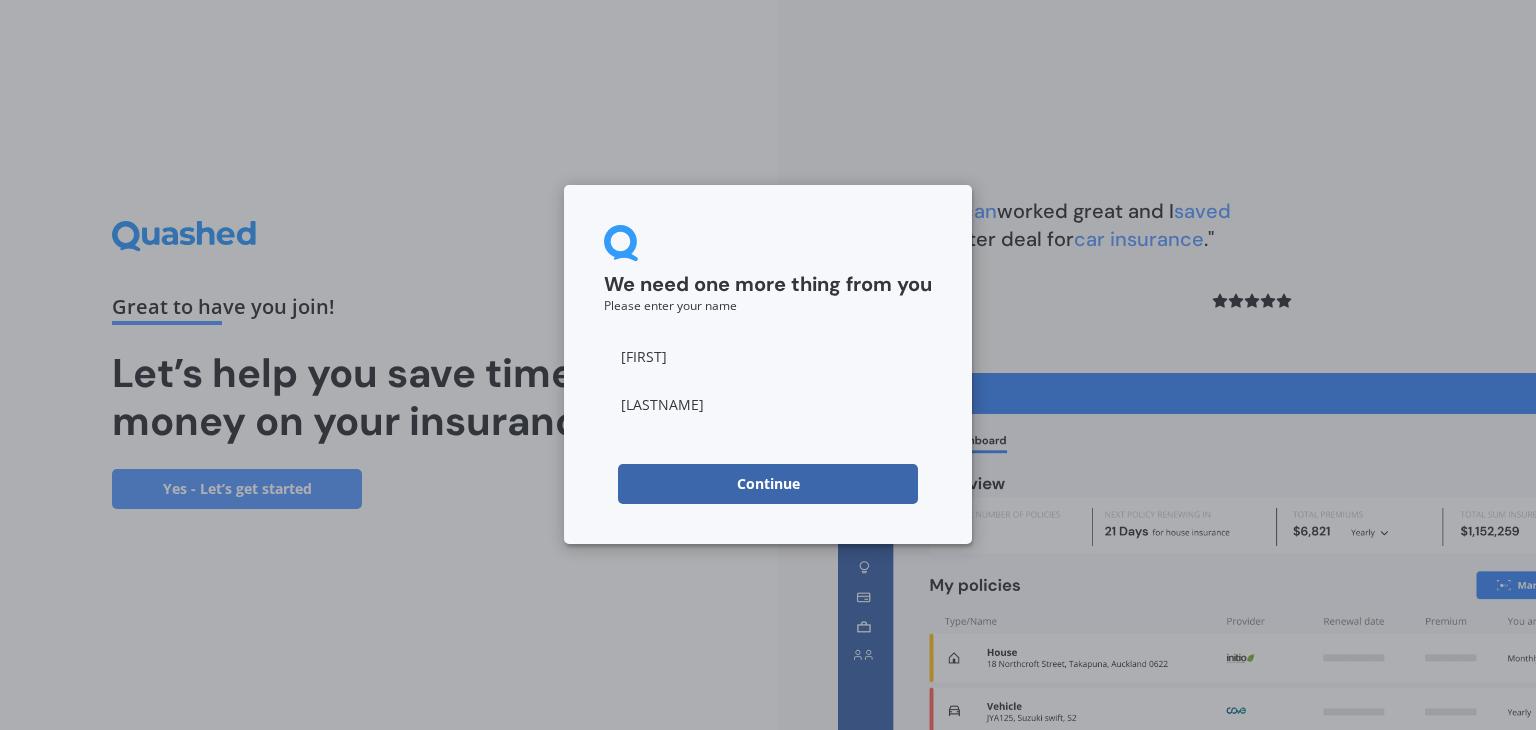 type on "[LASTNAME]" 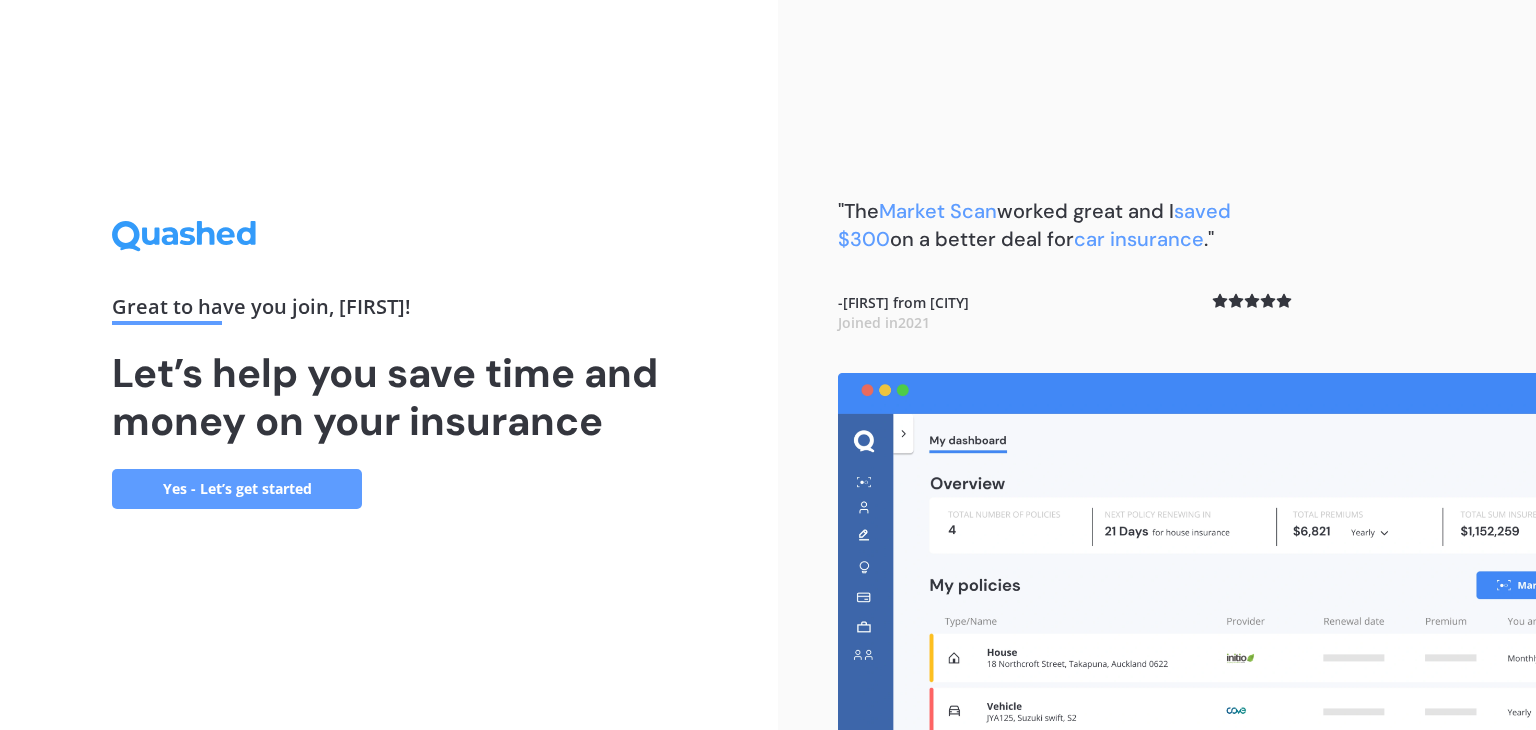 click on "Yes - Let’s get started" at bounding box center [237, 489] 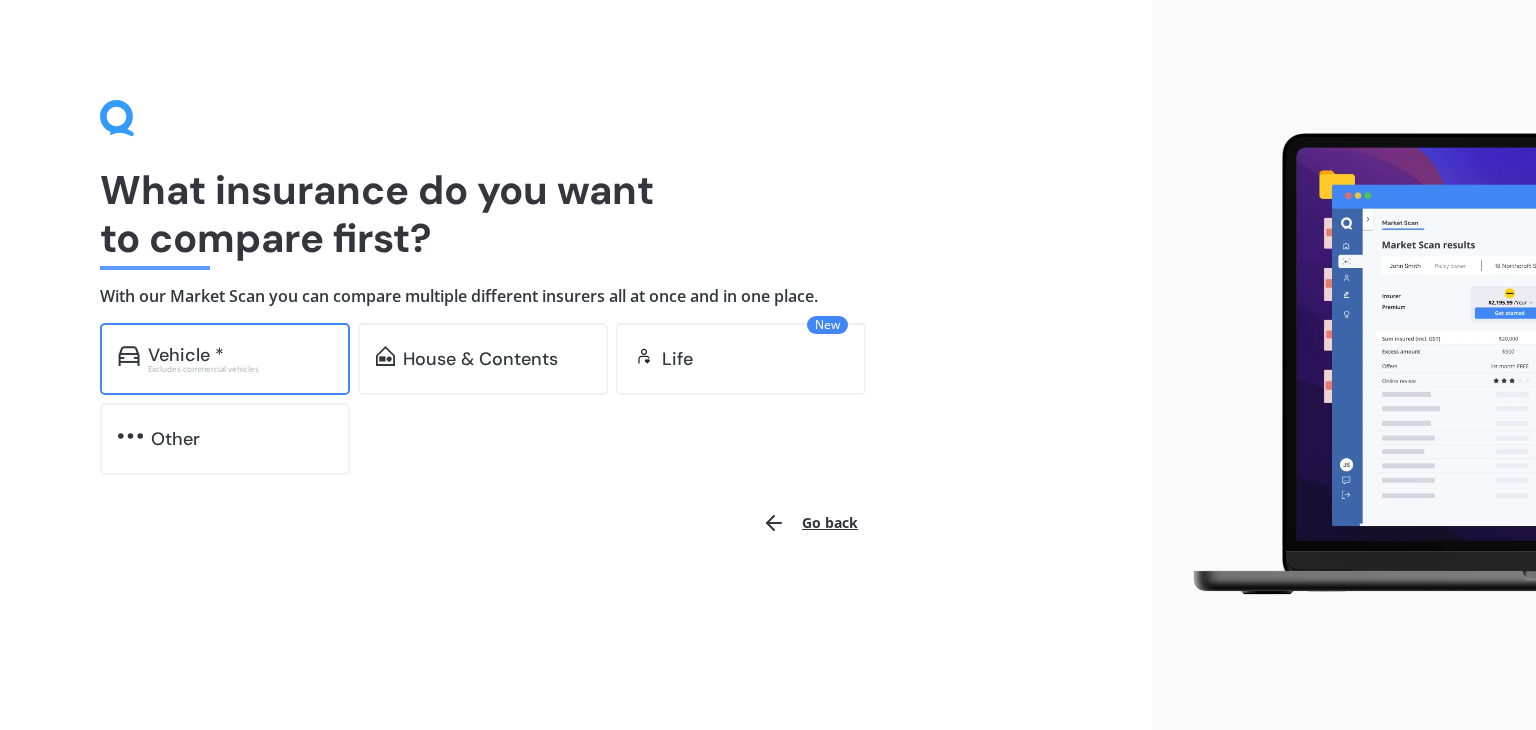 click on "Excludes commercial vehicles" at bounding box center (240, 369) 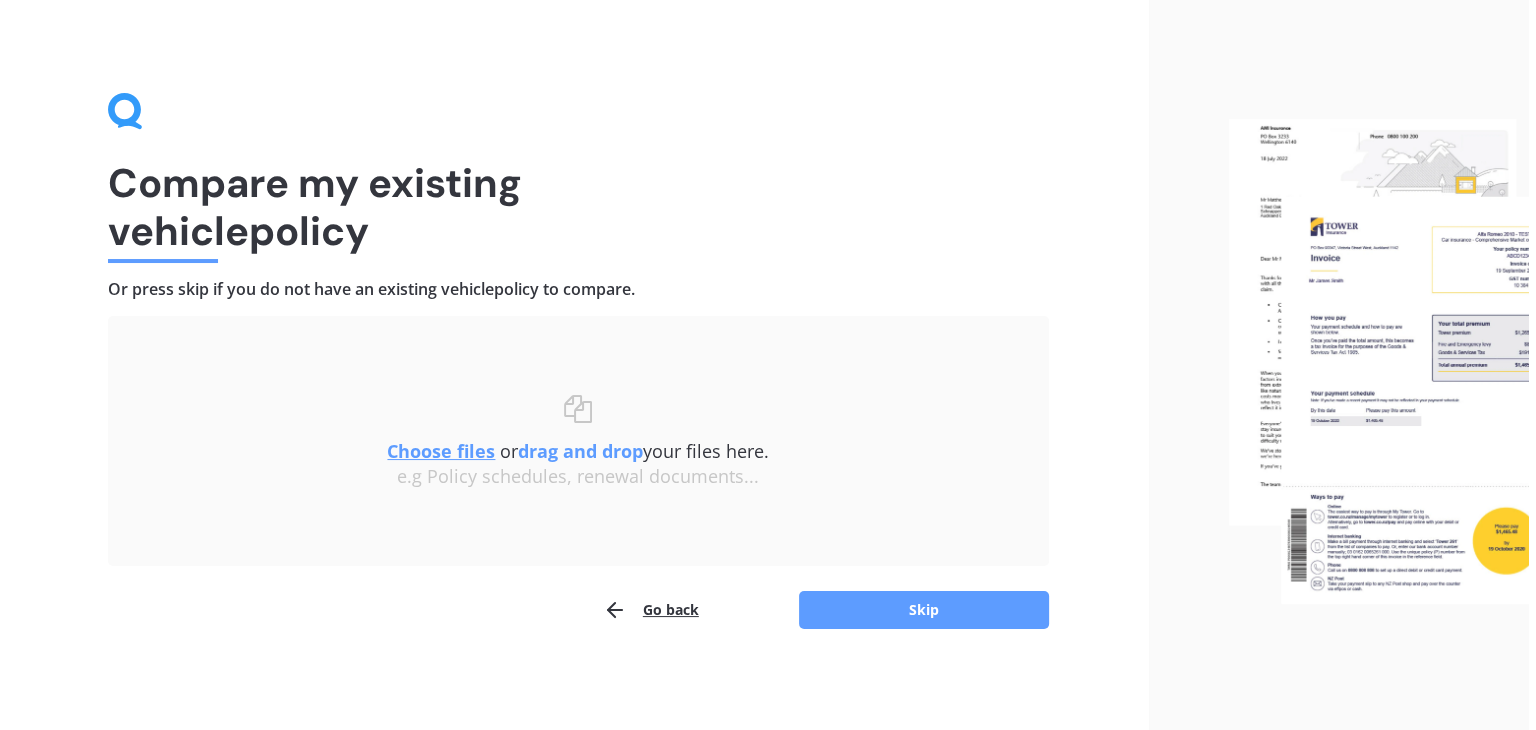scroll, scrollTop: 0, scrollLeft: 0, axis: both 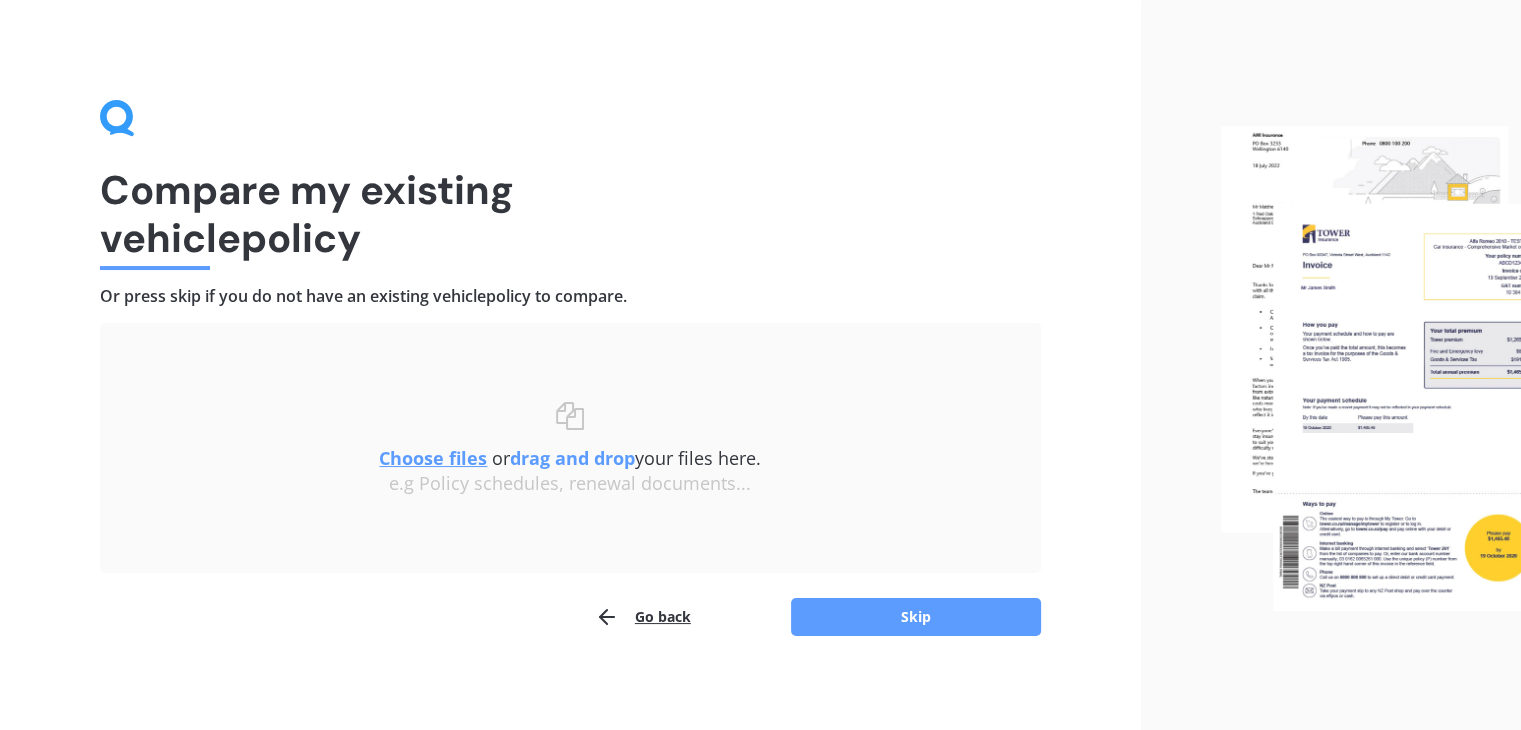 click on "Choose files" at bounding box center [433, 458] 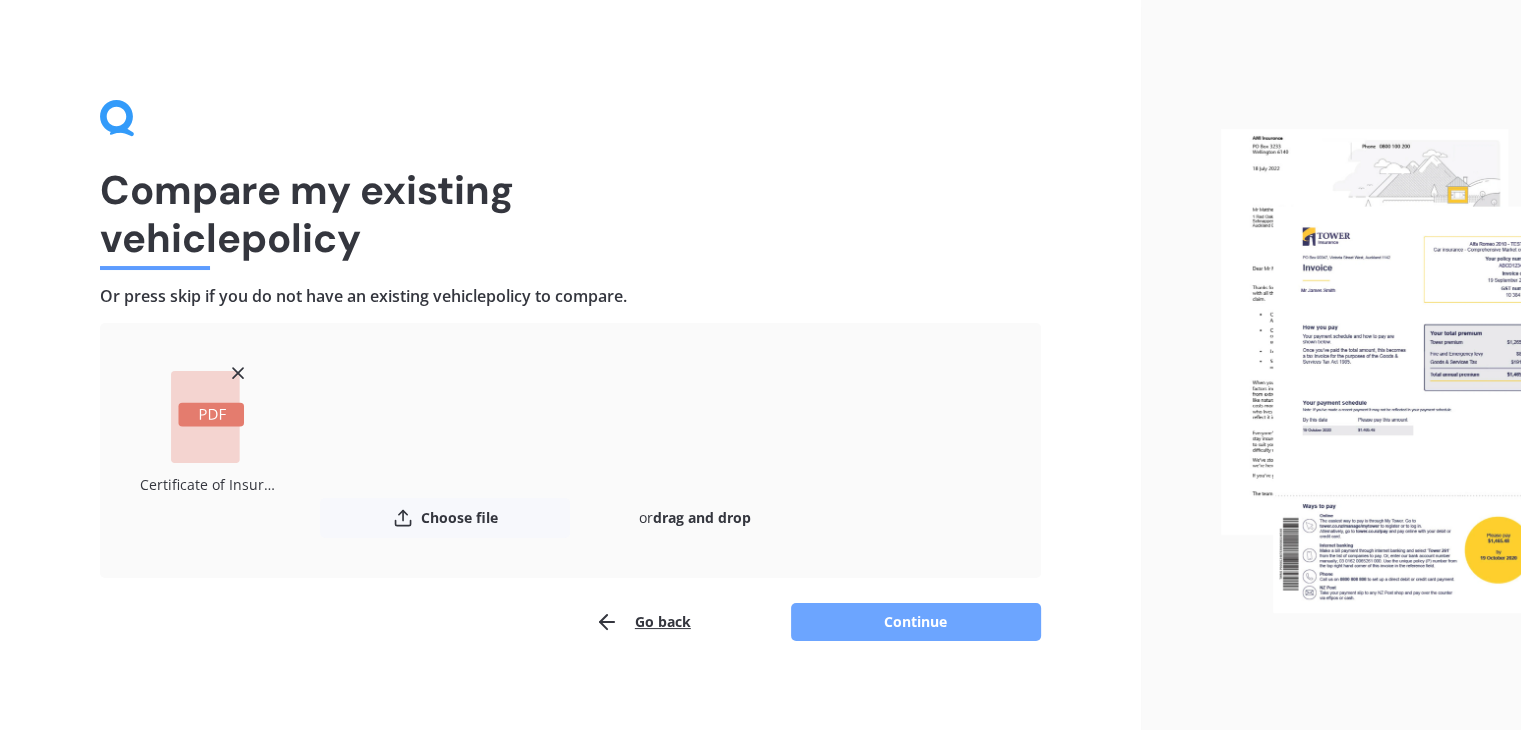 click on "Continue" at bounding box center [916, 622] 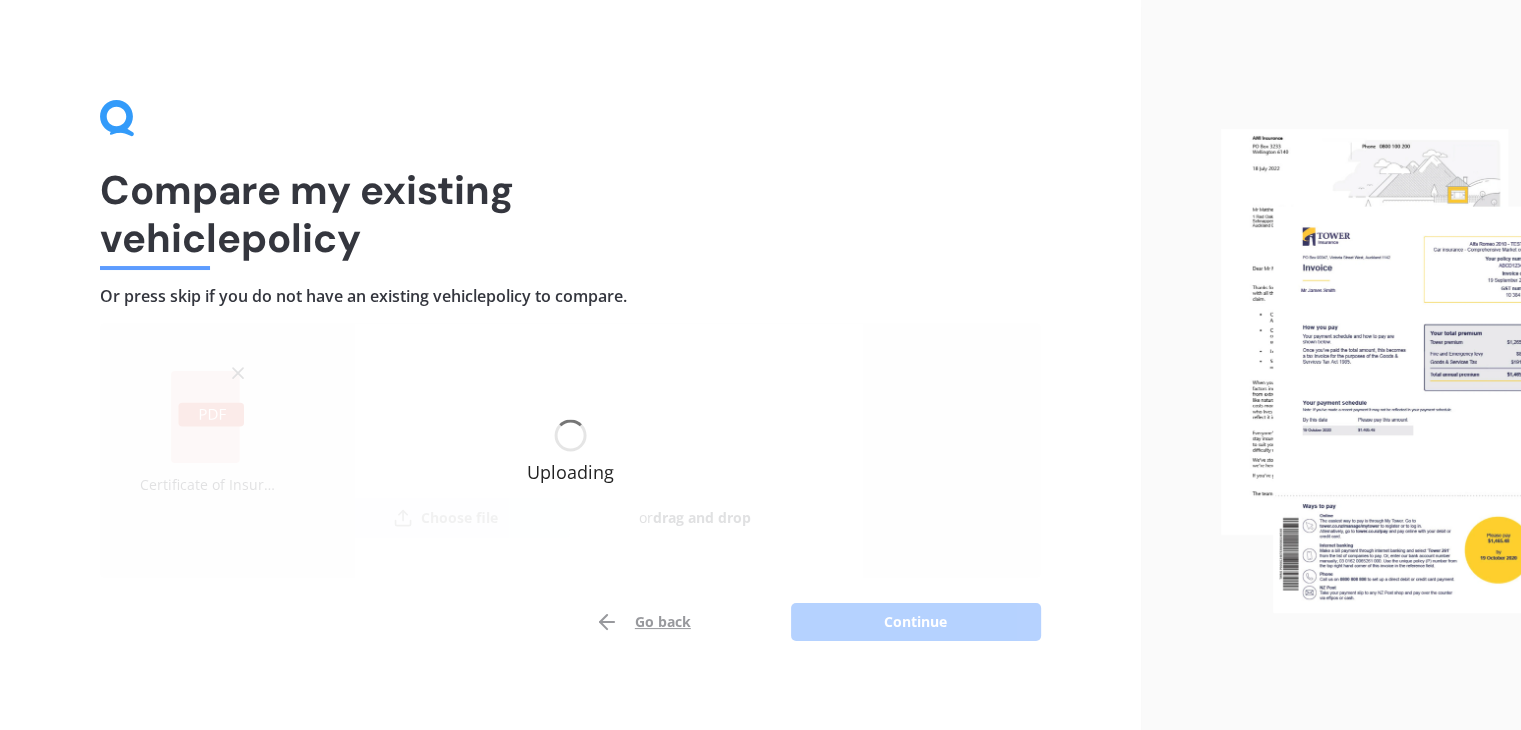 click on "Go back Continue" at bounding box center (570, 622) 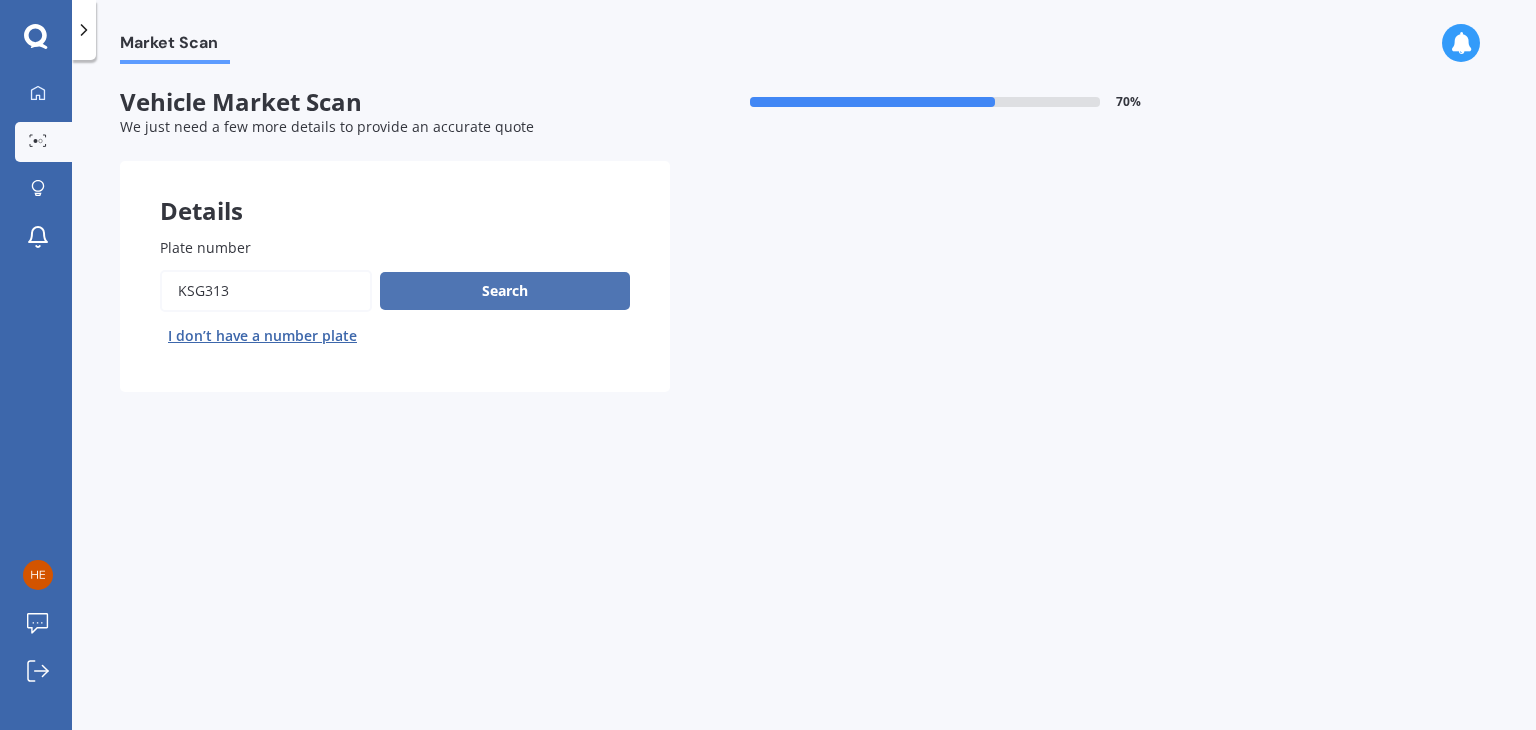 click on "Search" at bounding box center [505, 291] 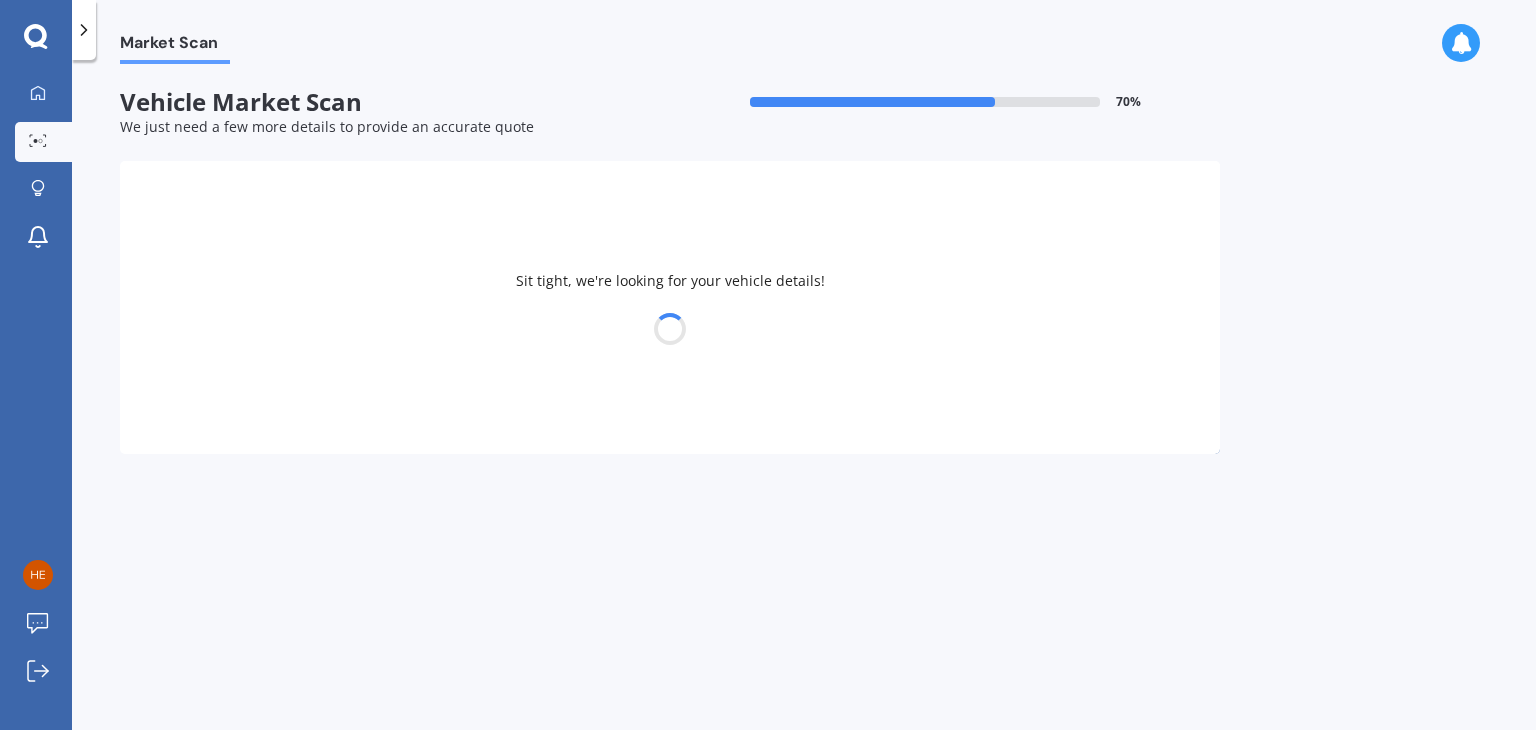 select on "TOYOTA" 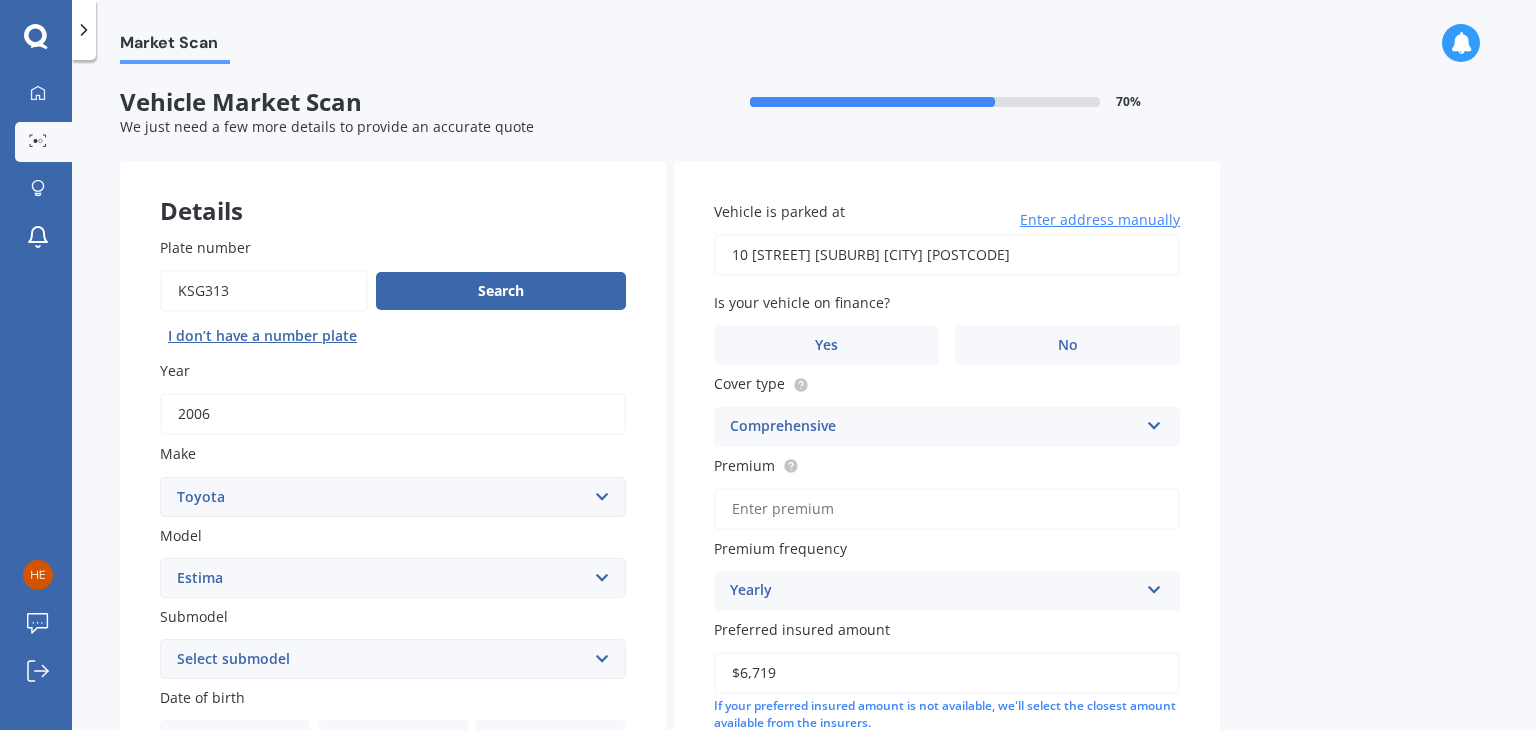 click on "Market Scan Vehicle Market Scan 70 % We just need a few more details to provide an accurate quote Details Plate number Search I don’t have a number plate Year 2006 Make Select make AC ALFA ROMEO ASTON MARTIN AUDI AUSTIN BEDFORD Bentley BMW BYD CADILLAC CAN-AM CHERY CHEVROLET CHRYSLER Citroen CRUISEAIR CUPRA DAEWOO DAIHATSU DAIMLER DAMON DIAHATSU DODGE EXOCET FACTORY FIVE FERRARI FIAT Fiord FLEETWOOD FORD FOTON FRASER GEELY GENESIS GEORGIE BOY GMC GREAT WALL GWM HAVAL HILLMAN HINO HOLDEN HOLIDAY RAMBLER HONDA HUMMER HYUNDAI INFINITI ISUZU IVECO JAC JAECOO JAGUAR JEEP KGM KIA LADA LAMBORGHINI LANCIA LANDROVER LDV LEAPMOTOR LEXUS LINCOLN LOTUS LUNAR M.G M.G. MAHINDRA MASERATI MAZDA MCLAREN MERCEDES AMG Mercedes Benz MERCEDES-AMG MERCURY MINI Mitsubishi MORGAN MORRIS NEWMAR Nissan OMODA OPEL OXFORD PEUGEOT Plymouth Polestar PONTIAC PORSCHE PROTON RAM Range Rover Rayne RENAULT ROLLS ROYCE ROVER SAAB SATURN SEAT SHELBY SKODA SMART SSANGYONG SUBARU SUZUKI TATA TESLA TIFFIN Toyota TRIUMPH TVR Vauxhall VOLKSWAGEN ZX" at bounding box center (804, 399) 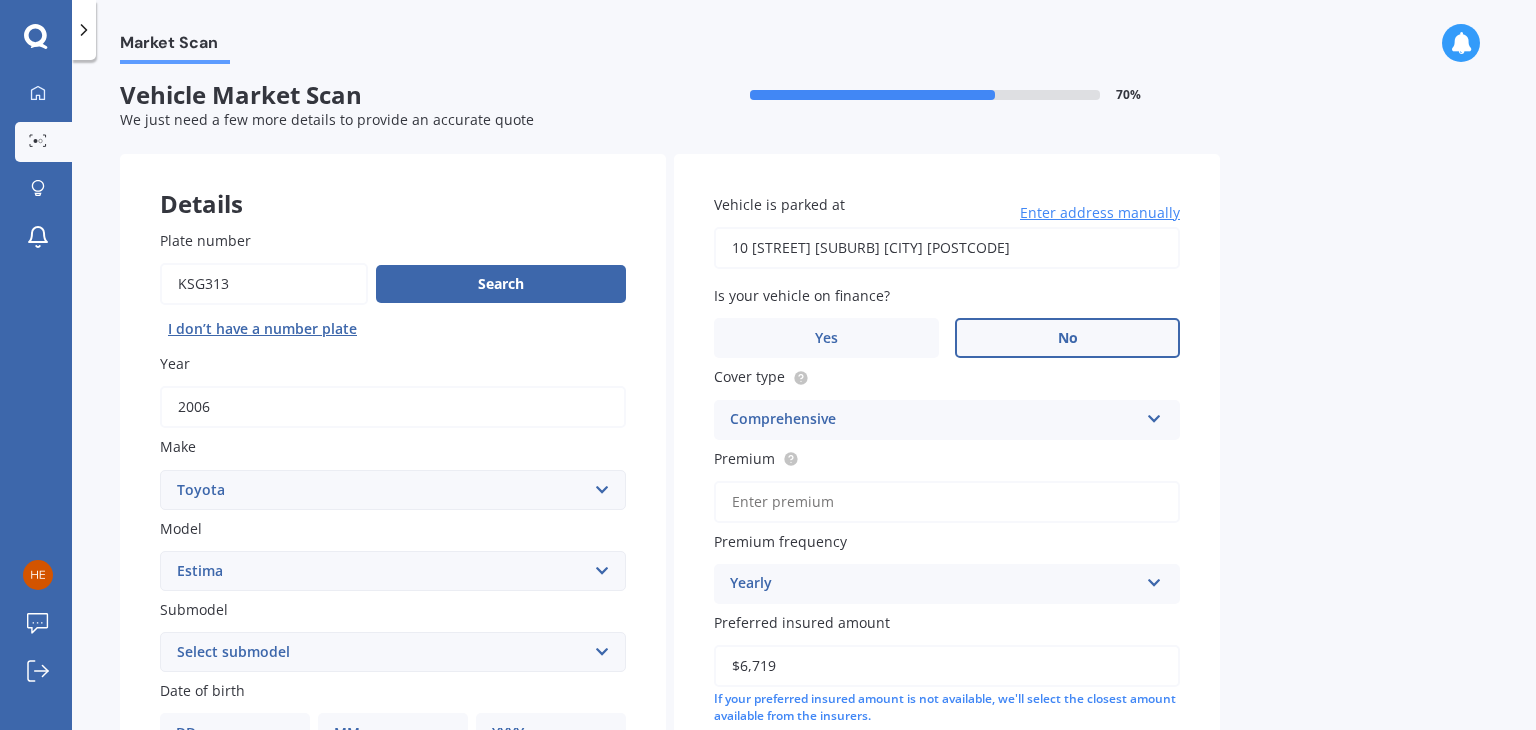 click on "No" at bounding box center [1067, 338] 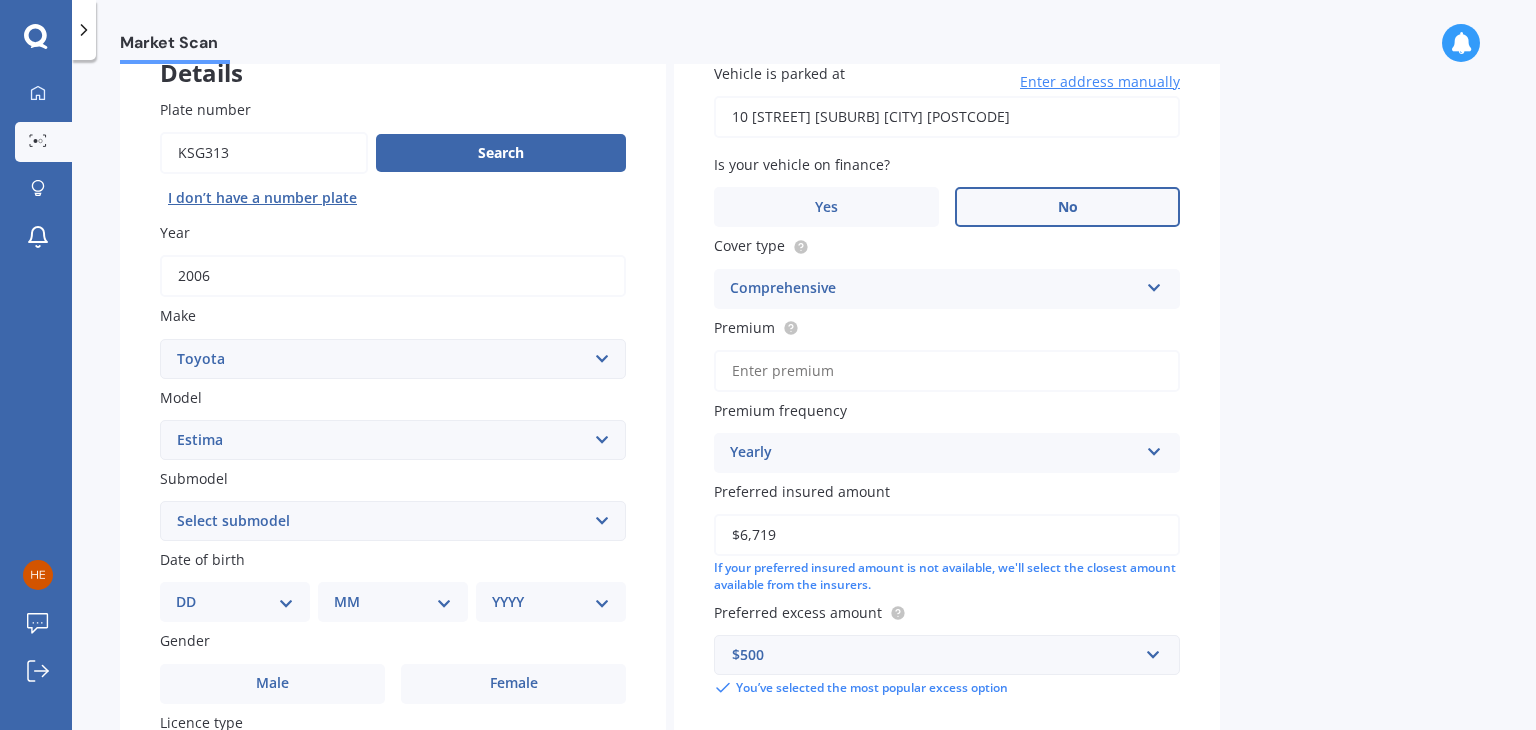 scroll, scrollTop: 151, scrollLeft: 0, axis: vertical 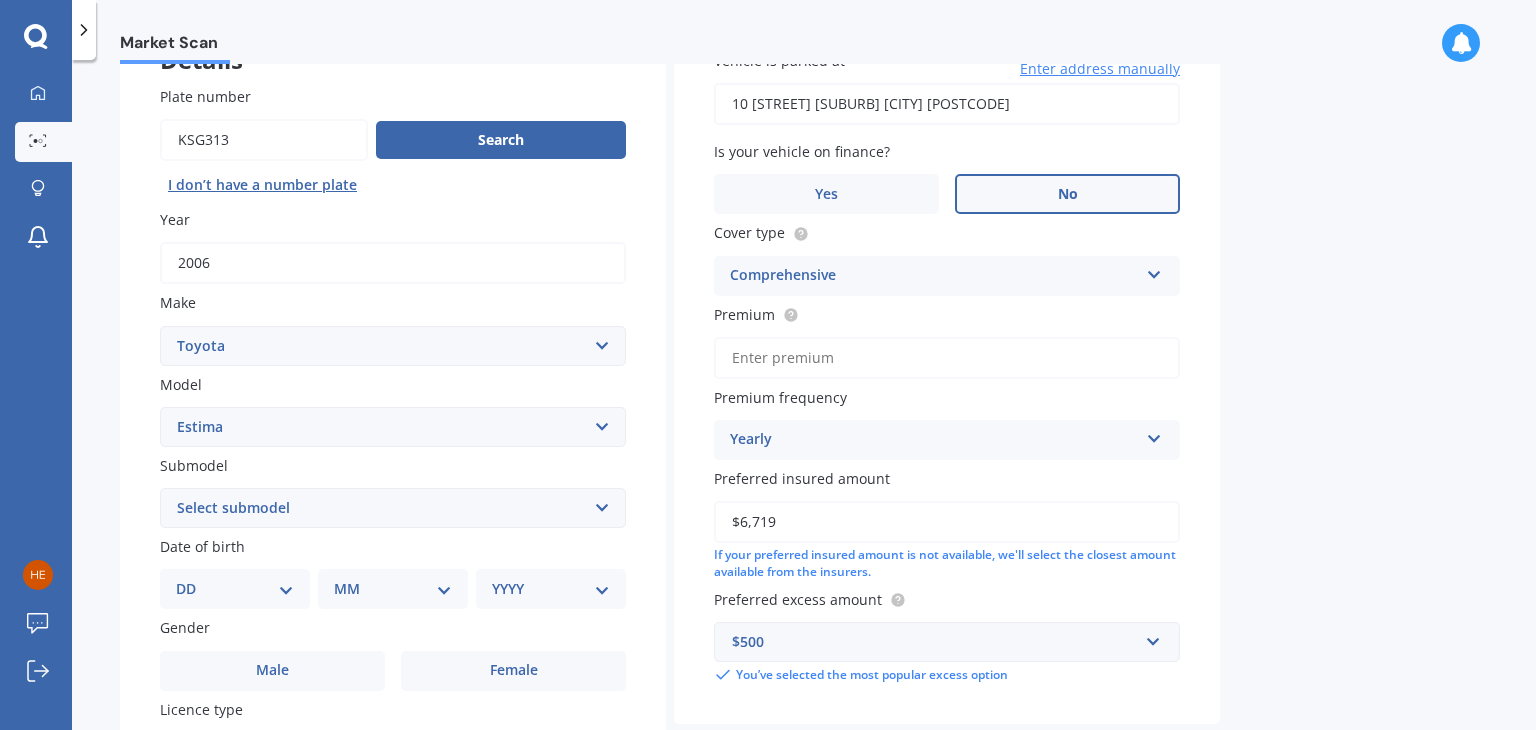 click on "Premium" at bounding box center (947, 358) 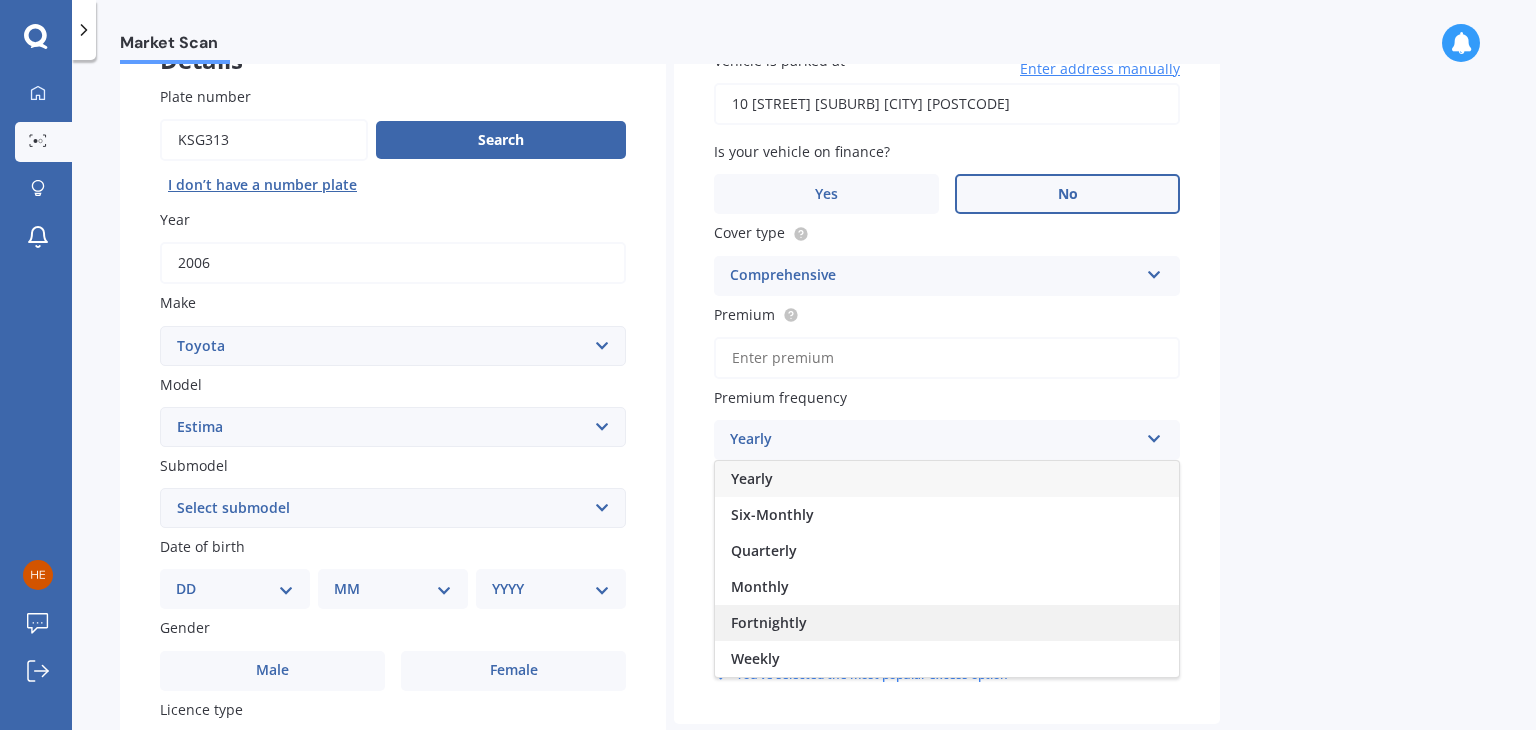 click on "Fortnightly" at bounding box center (769, 622) 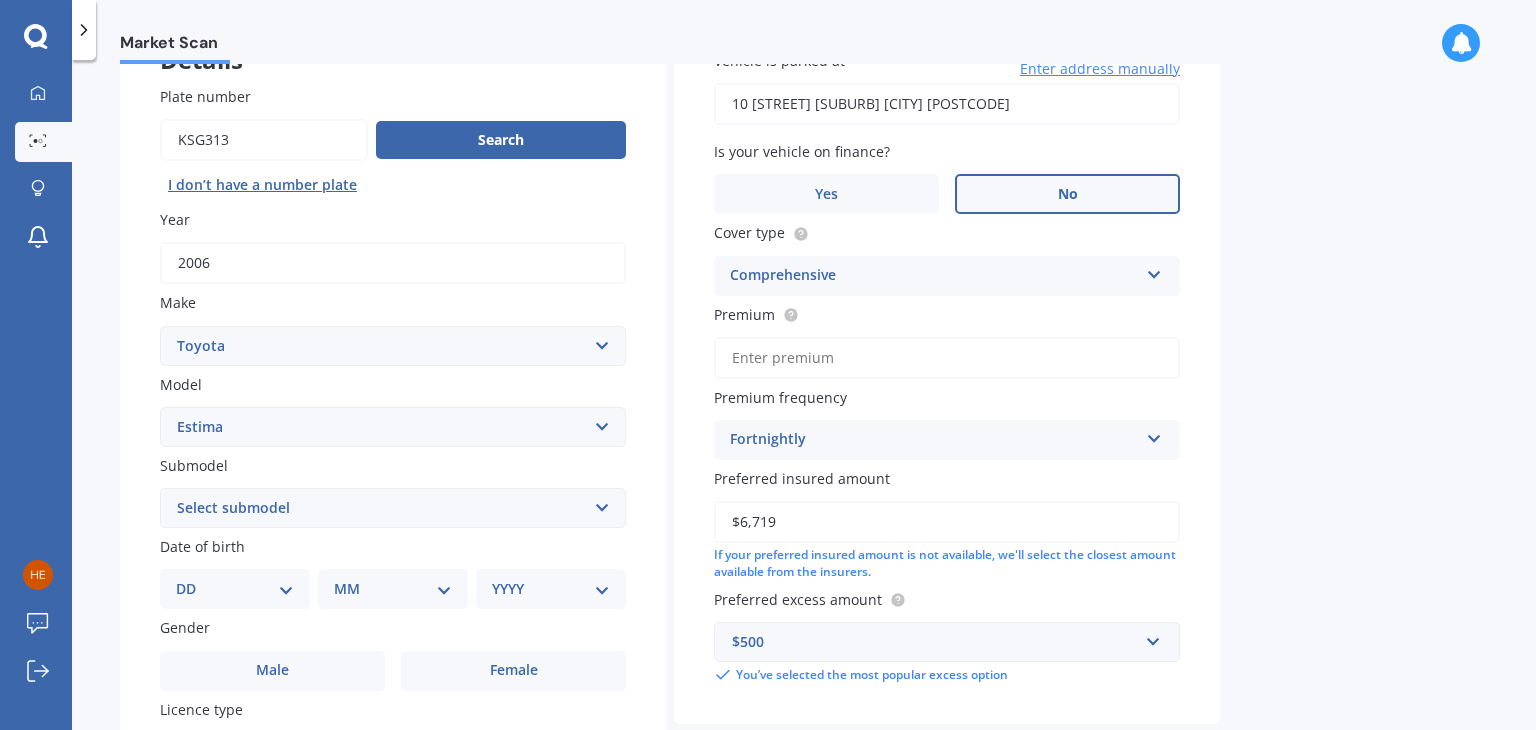 click on "Fortnightly Yearly Six-Monthly Quarterly Monthly Fortnightly Weekly" at bounding box center (947, 440) 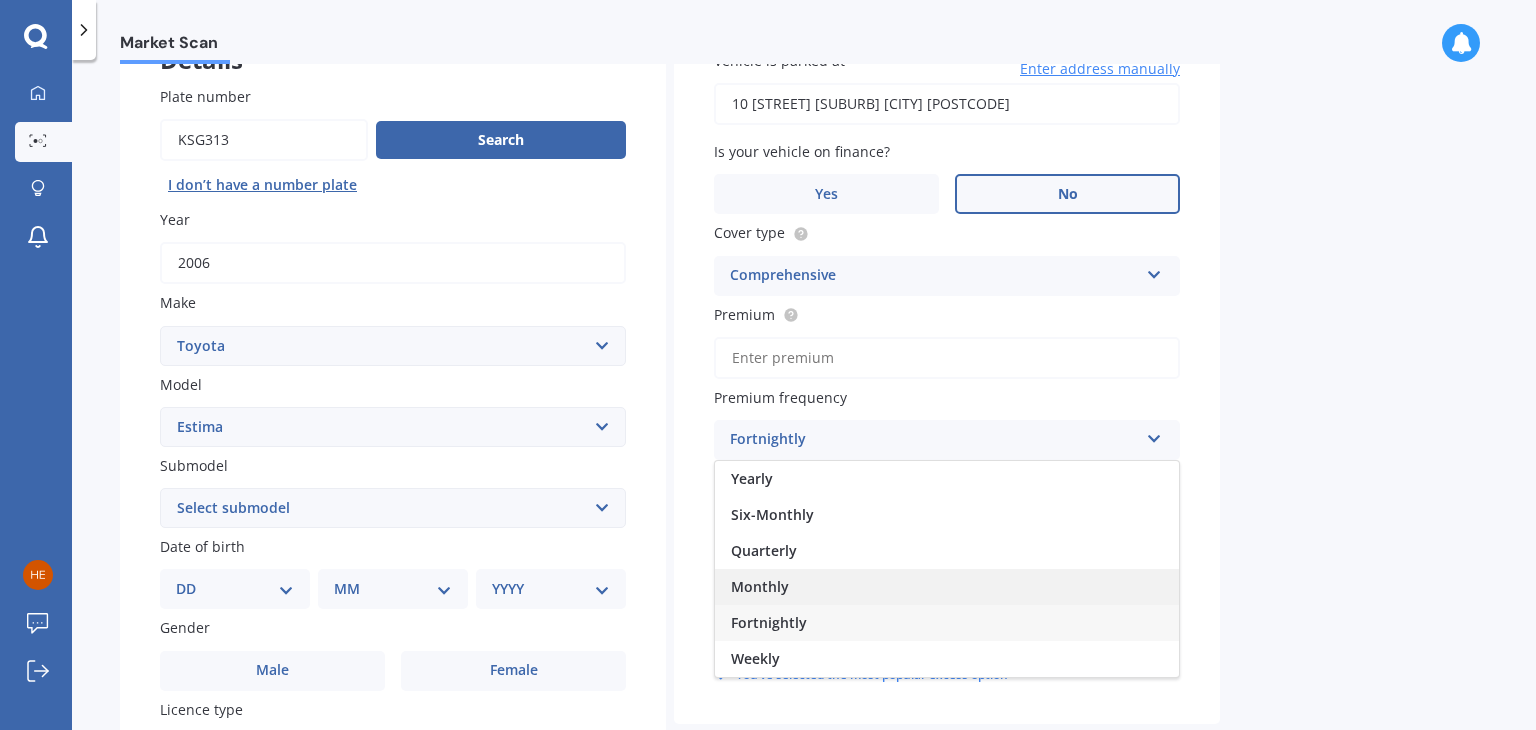 click on "Monthly" at bounding box center [760, 586] 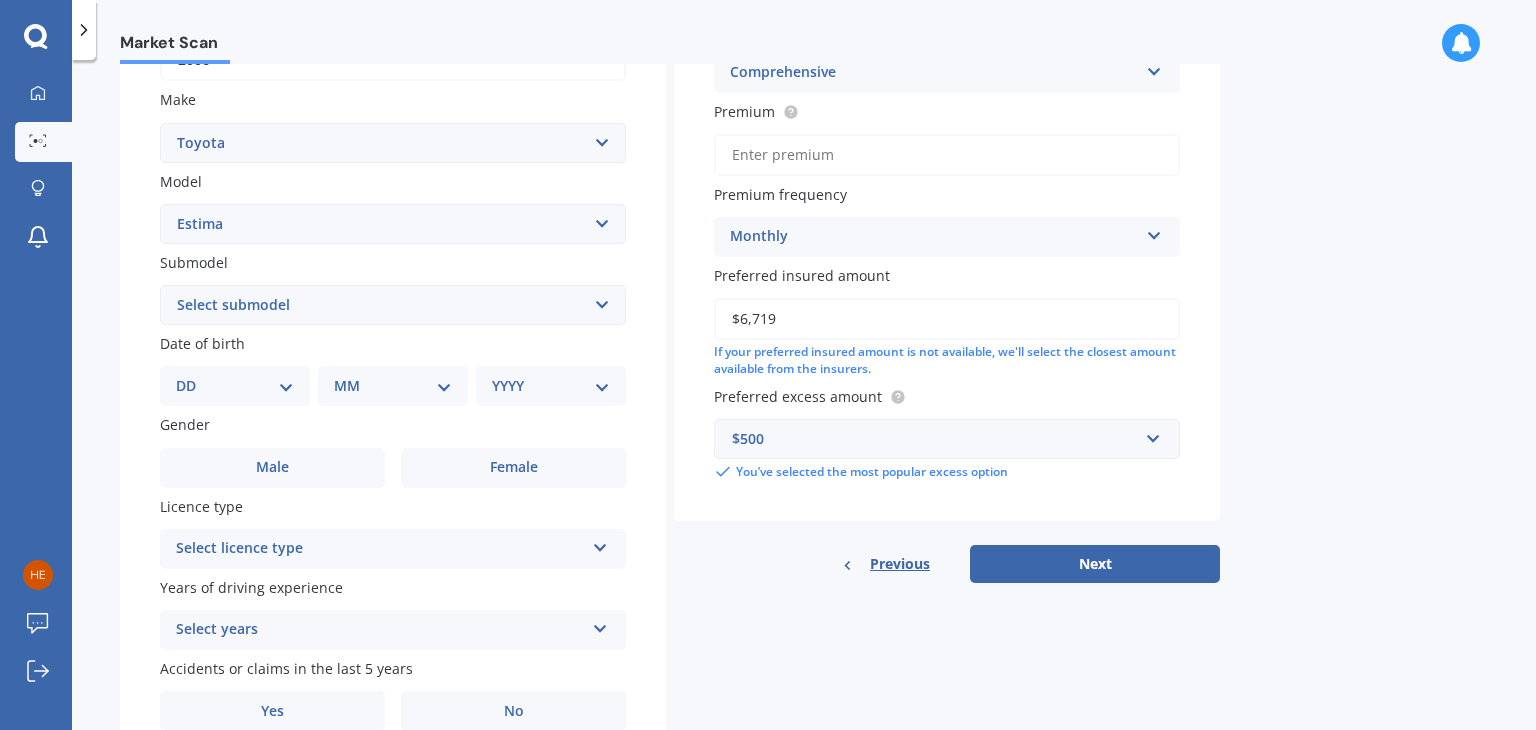scroll, scrollTop: 355, scrollLeft: 0, axis: vertical 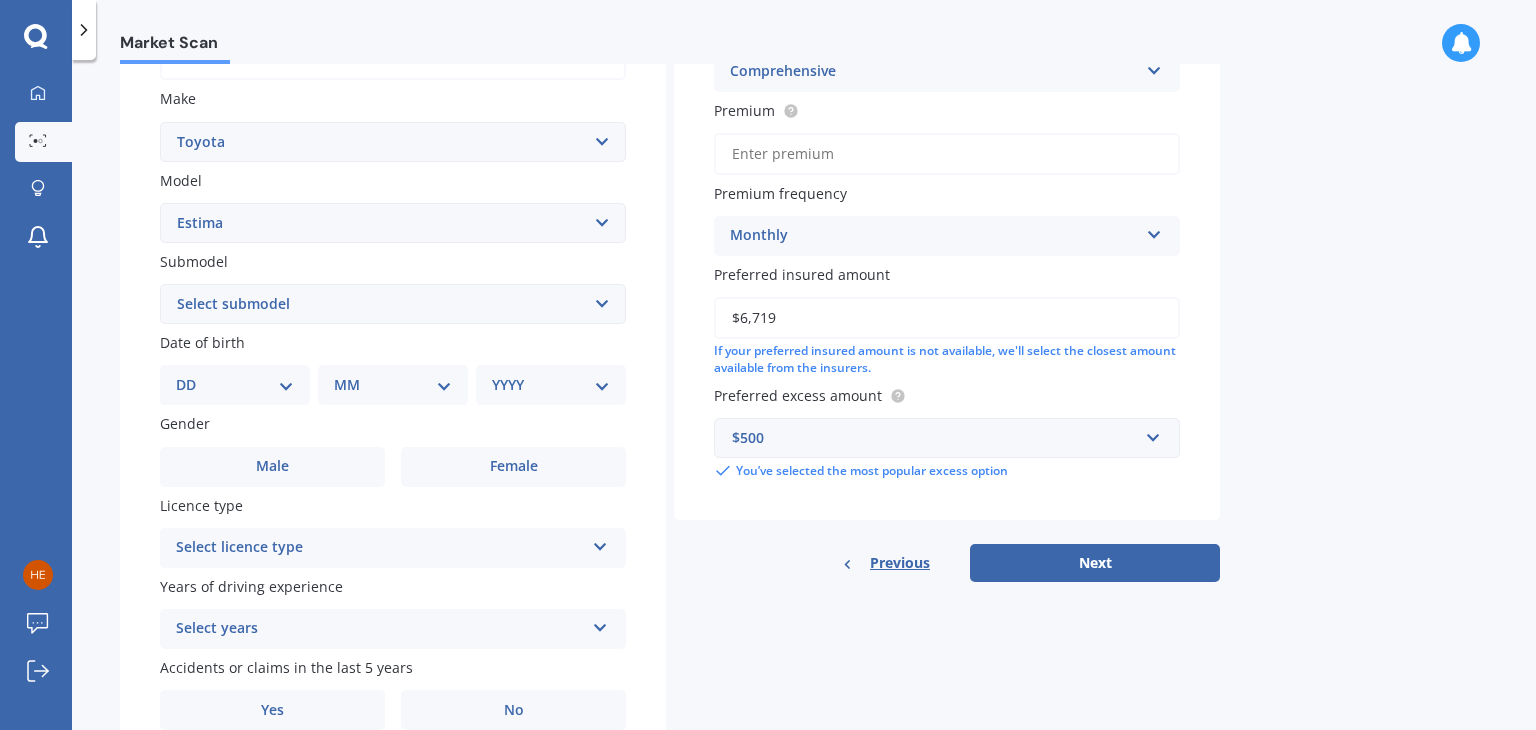 click on "DD 01 02 03 04 05 06 07 08 09 10 11 12 13 14 15 16 17 18 19 20 21 22 23 24 25 26 27 28 29 30 31" at bounding box center (235, 385) 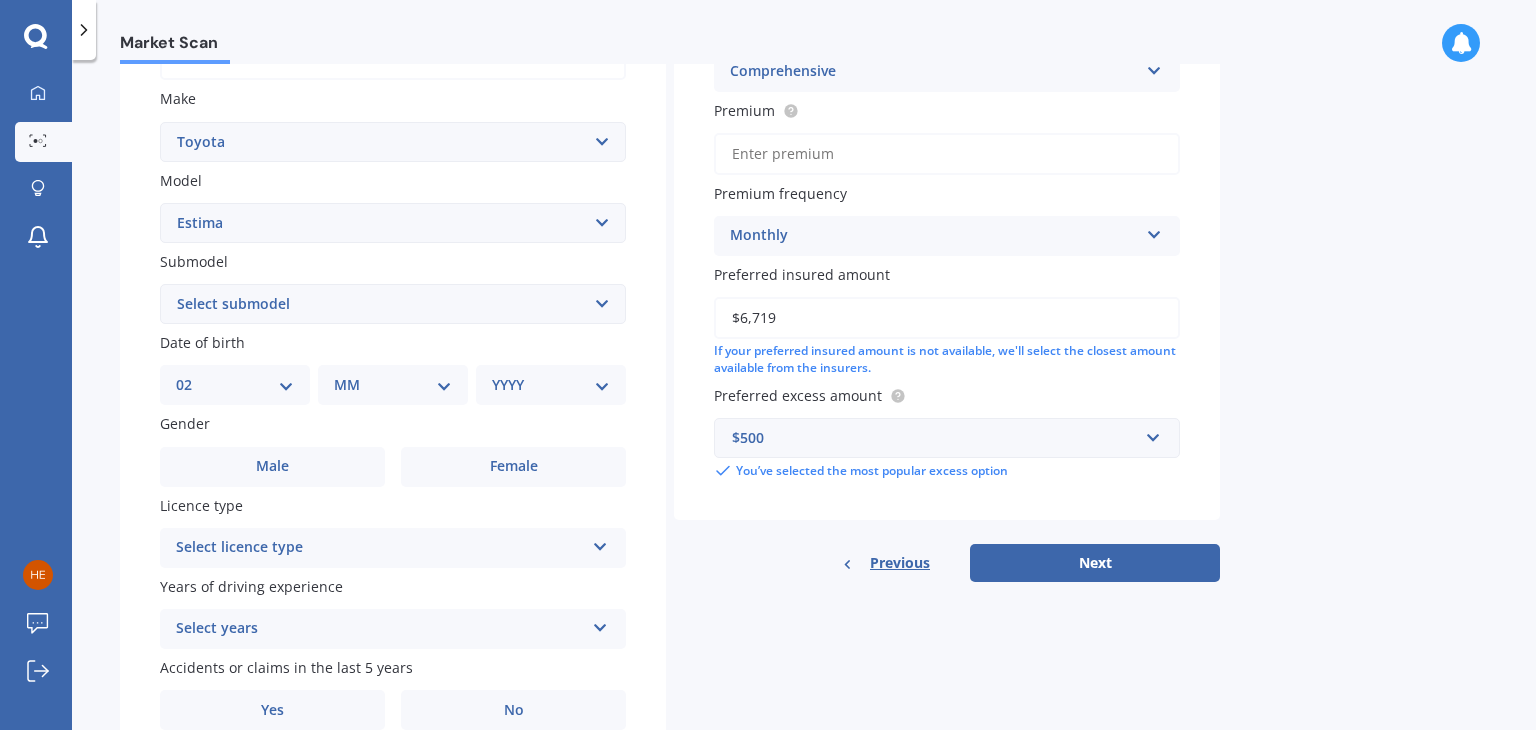 click on "DD 01 02 03 04 05 06 07 08 09 10 11 12 13 14 15 16 17 18 19 20 21 22 23 24 25 26 27 28 29 30 31" at bounding box center [235, 385] 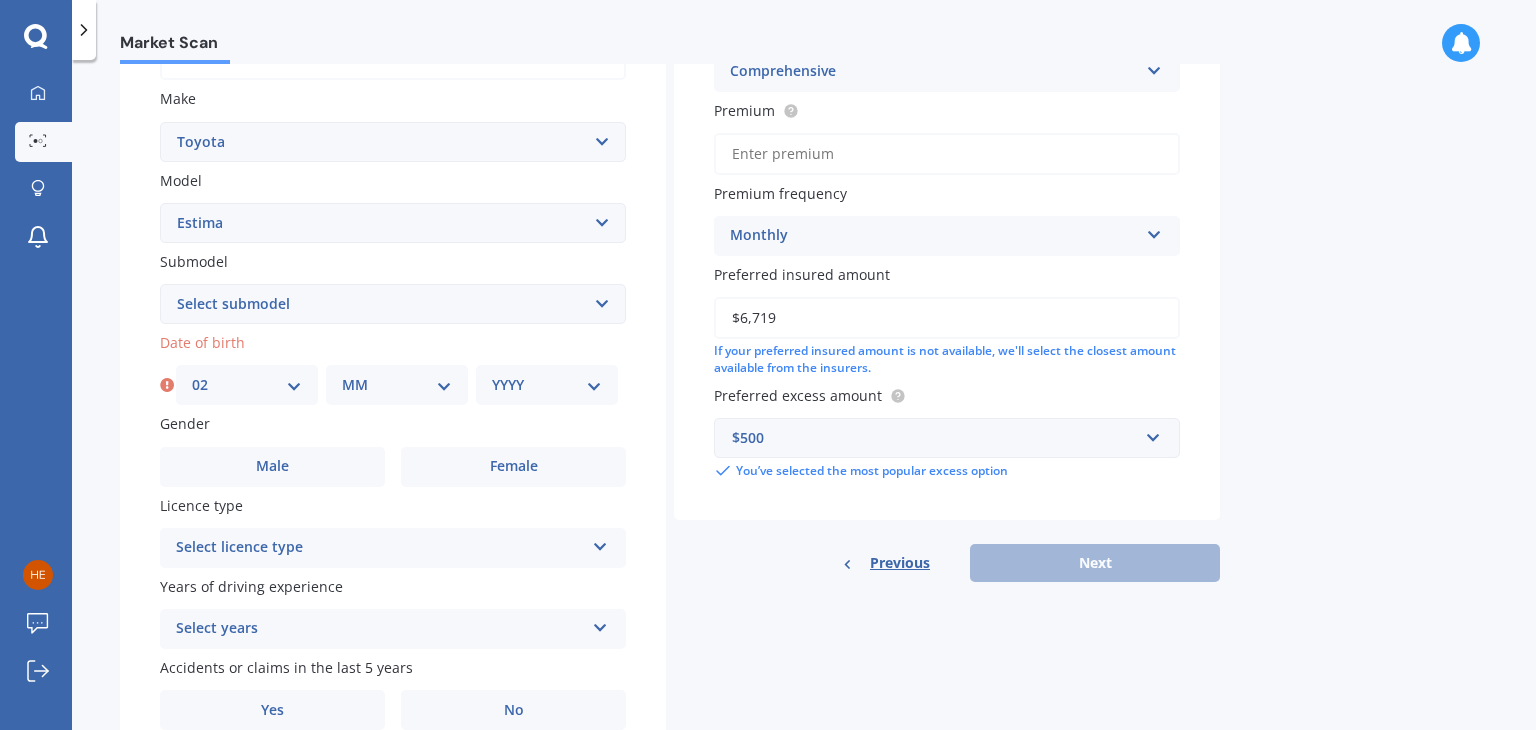 click on "MM 01 02 03 04 05 06 07 08 09 10 11 12" at bounding box center (397, 385) 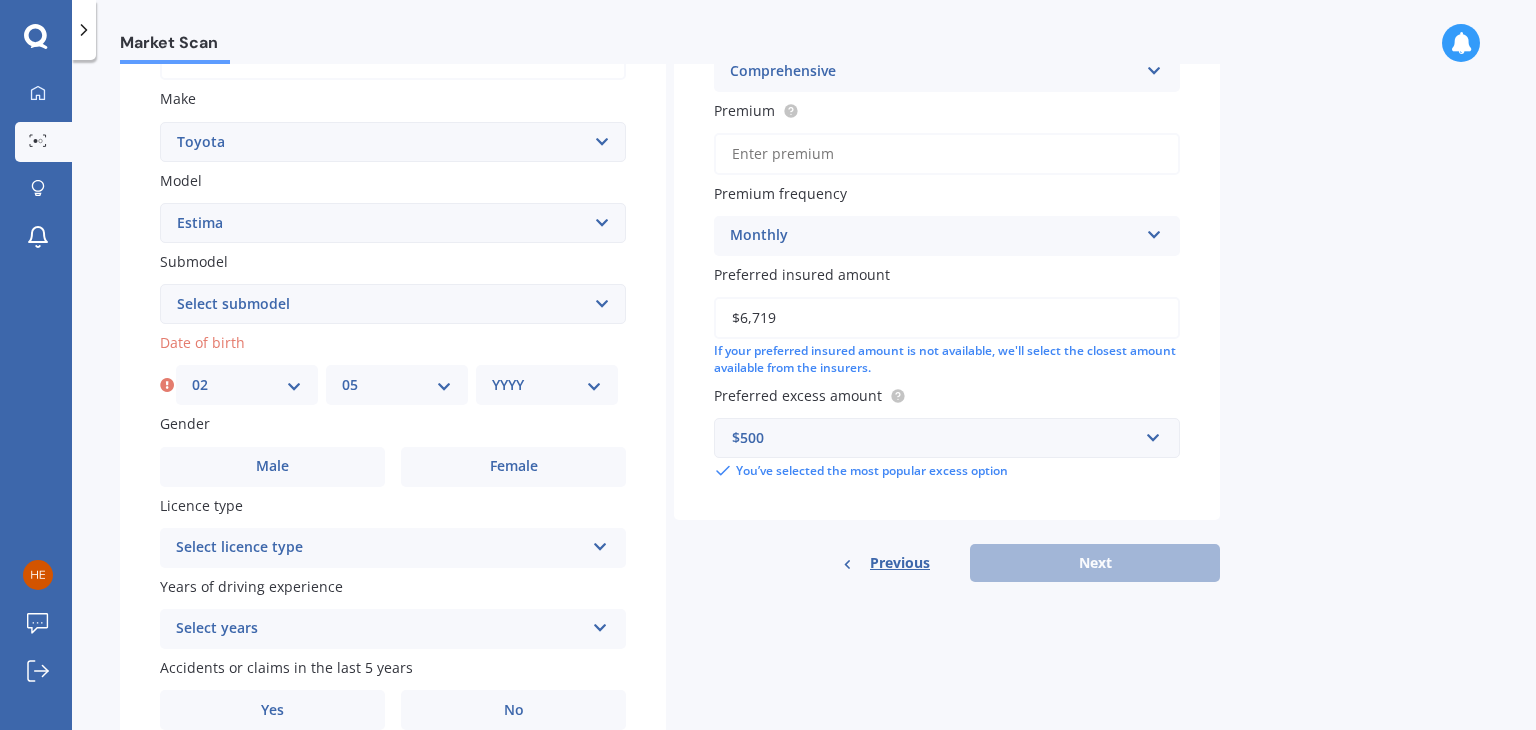 click on "MM 01 02 03 04 05 06 07 08 09 10 11 12" at bounding box center (397, 385) 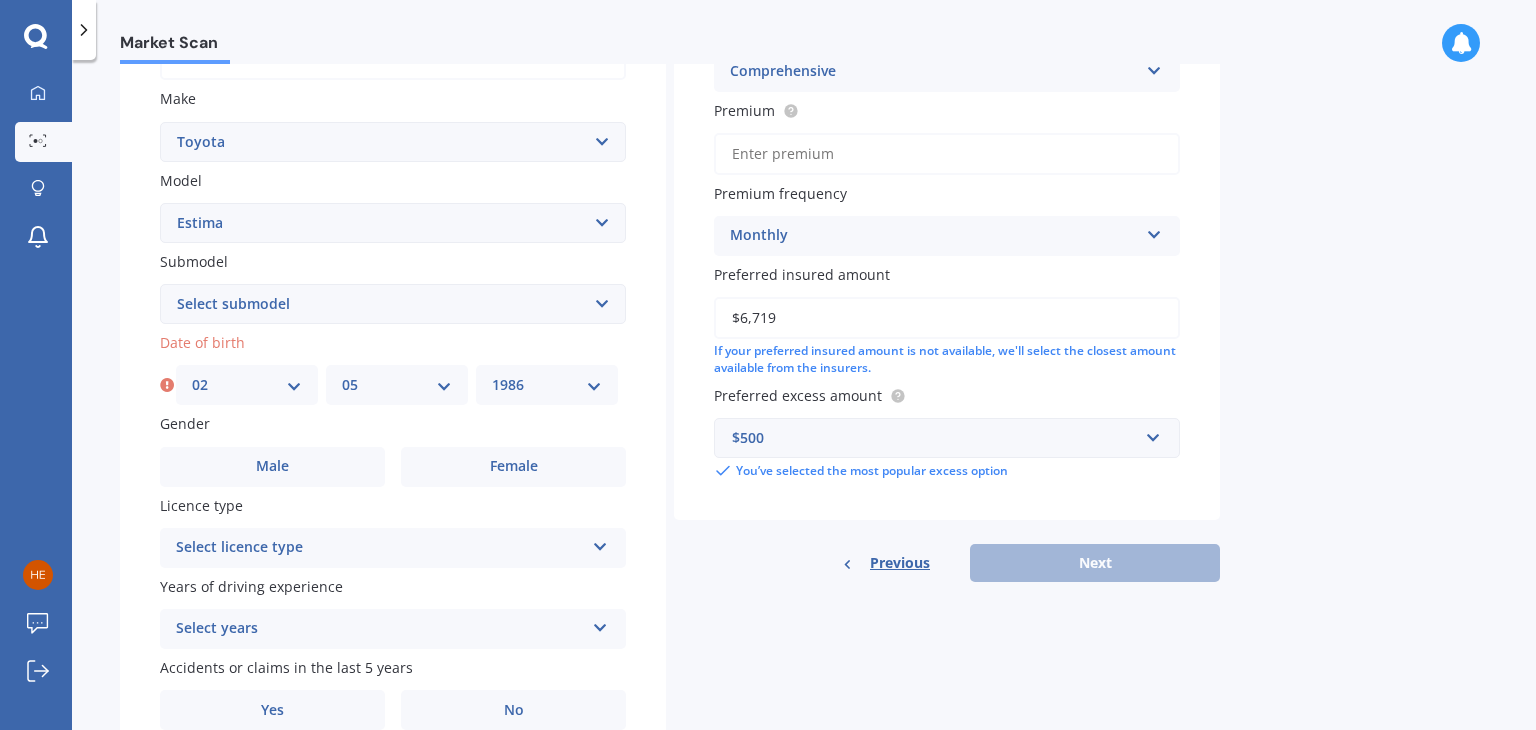 click on "YYYY 2025 2024 2023 2022 2021 2020 2019 2018 2017 2016 2015 2014 2013 2012 2011 2010 2009 2008 2007 2006 2005 2004 2003 2002 2001 2000 1999 1998 1997 1996 1995 1994 1993 1992 1991 1990 1989 1988 1987 1986 1985 1984 1983 1982 1981 1980 1979 1978 1977 1976 1975 1974 1973 1972 1971 1970 1969 1968 1967 1966 1965 1964 1963 1962 1961 1960 1959 1958 1957 1956 1955 1954 1953 1952 1951 1950 1949 1948 1947 1946 1945 1944 1943 1942 1941 1940 1939 1938 1937 1936 1935 1934 1933 1932 1931 1930 1929 1928 1927 1926" at bounding box center [547, 385] 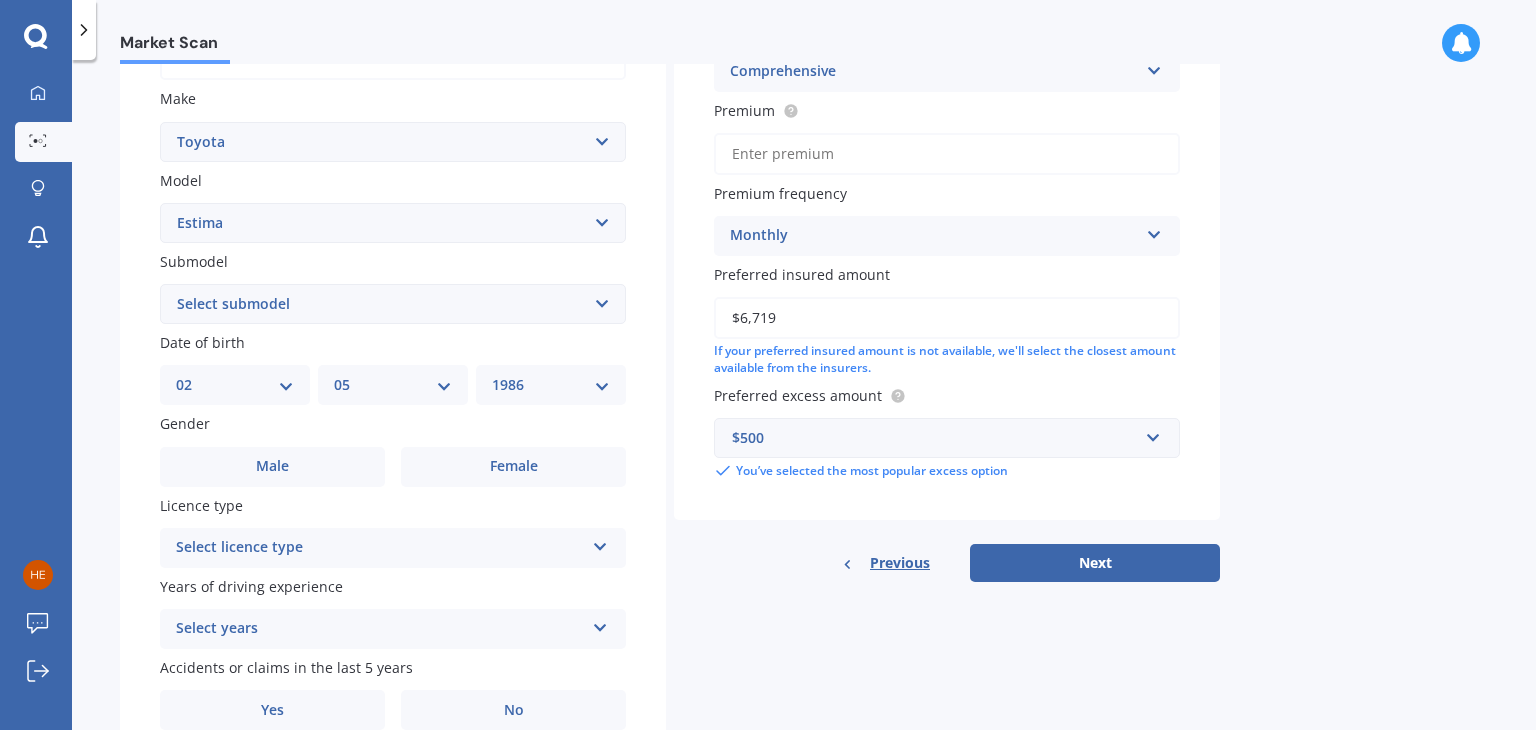 click on "Select licence type" at bounding box center [380, 548] 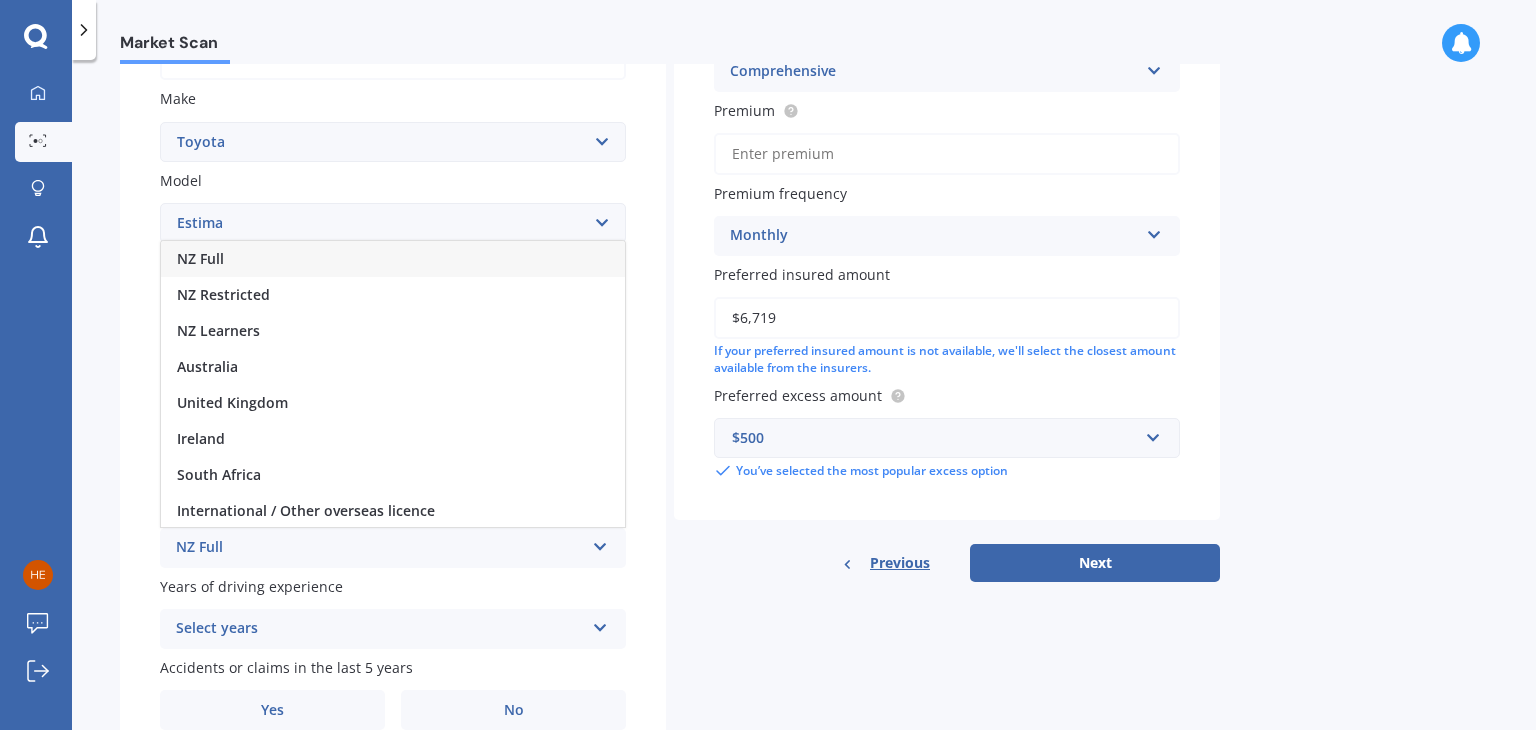 click on "NZ Full" at bounding box center [393, 259] 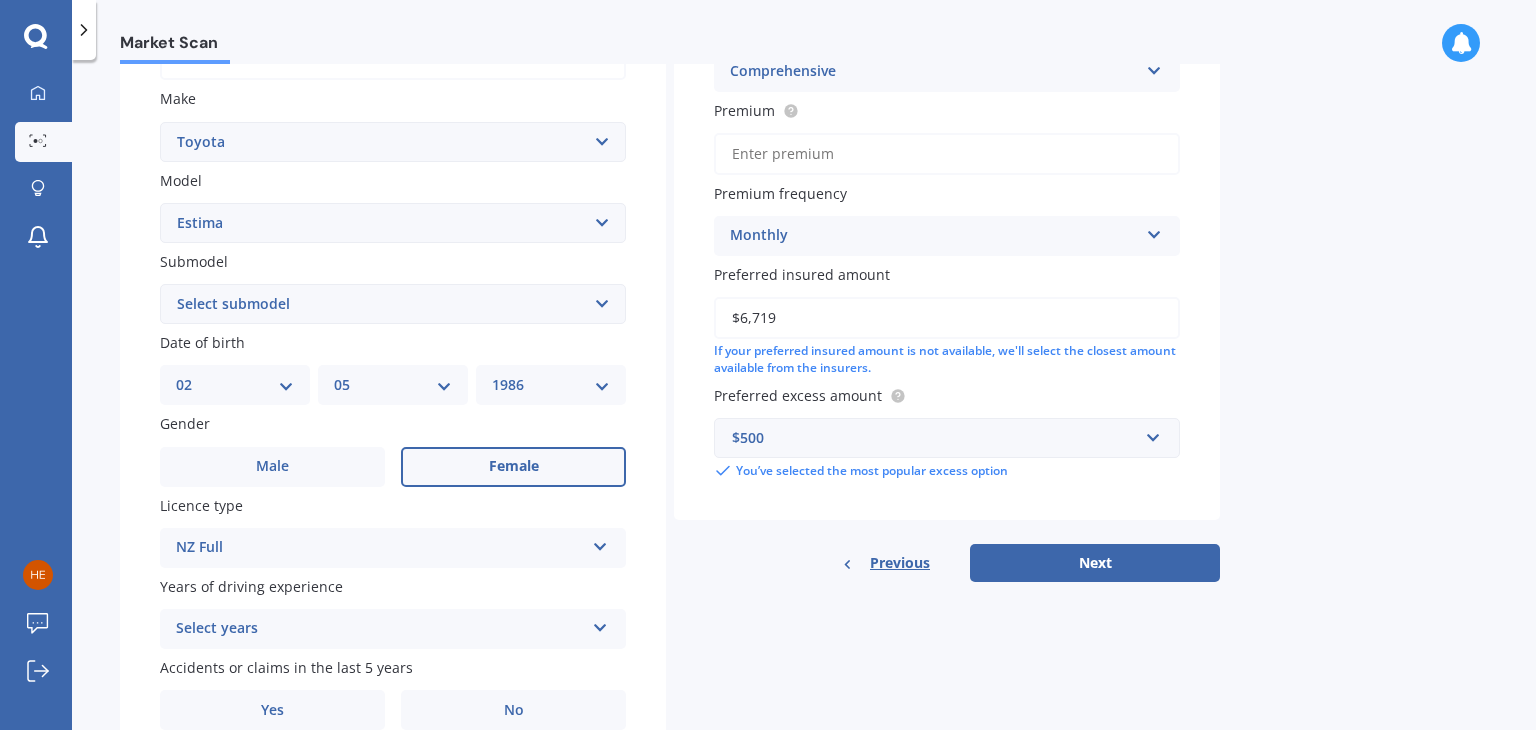 click on "Female" at bounding box center [513, 467] 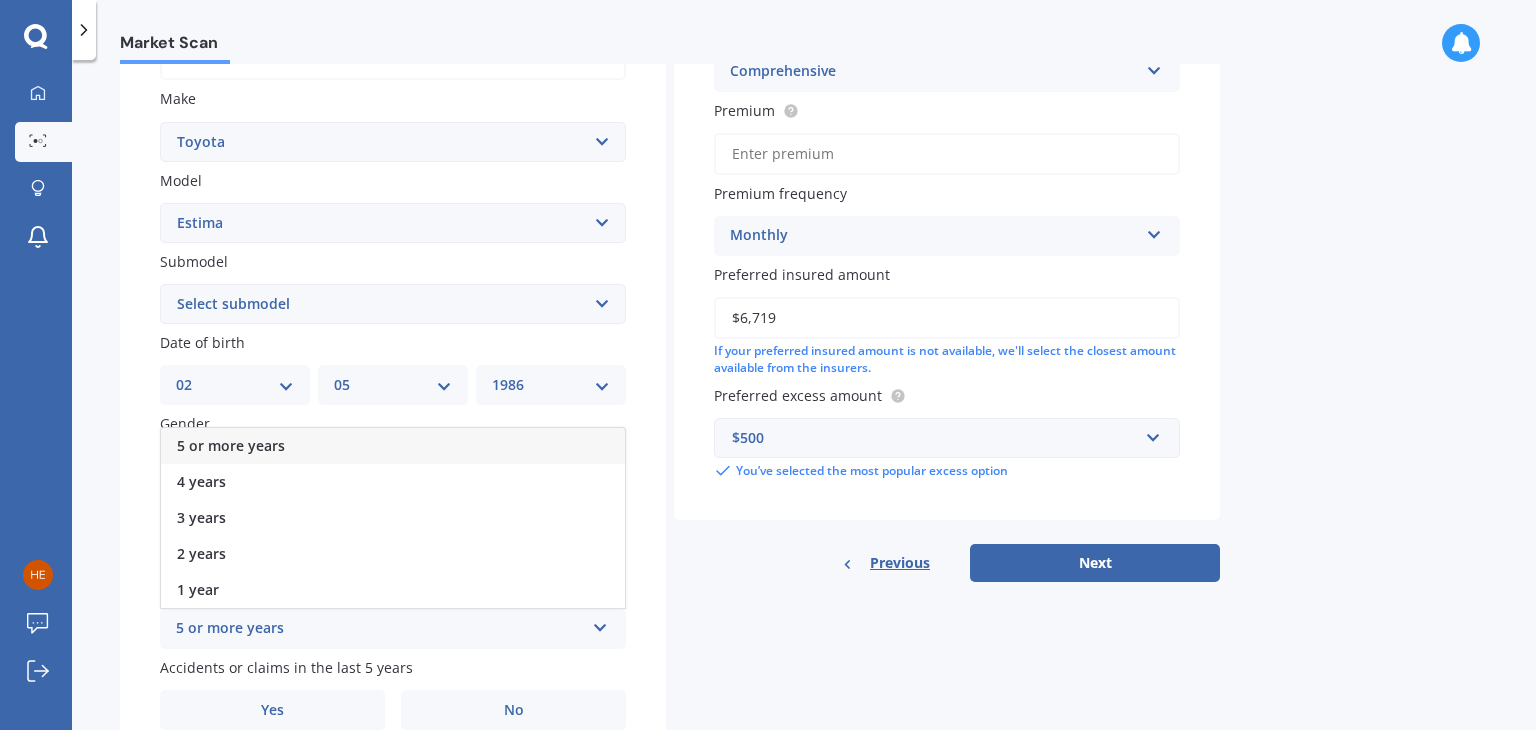 click on "5 or more years" at bounding box center (380, 629) 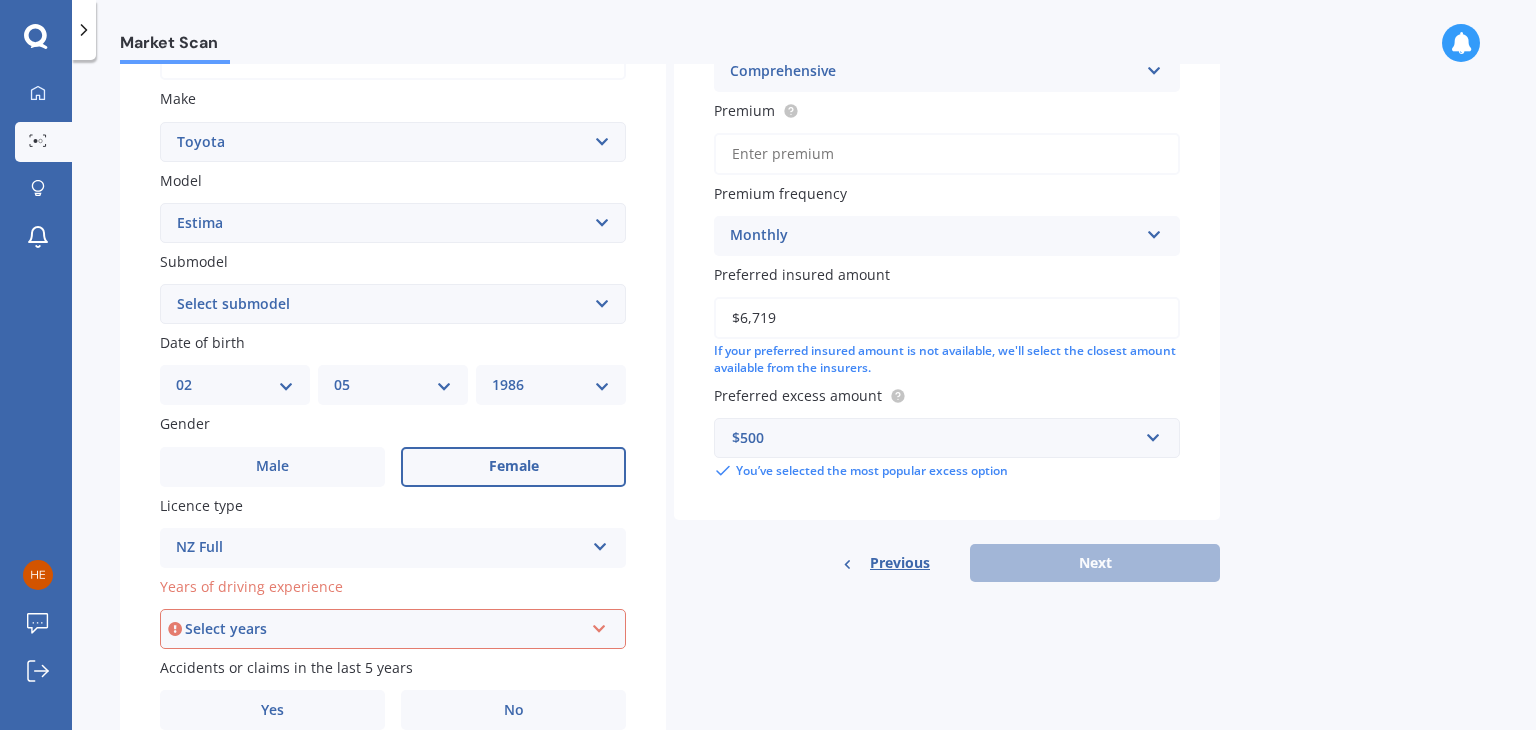 click on "Select years" at bounding box center (384, 629) 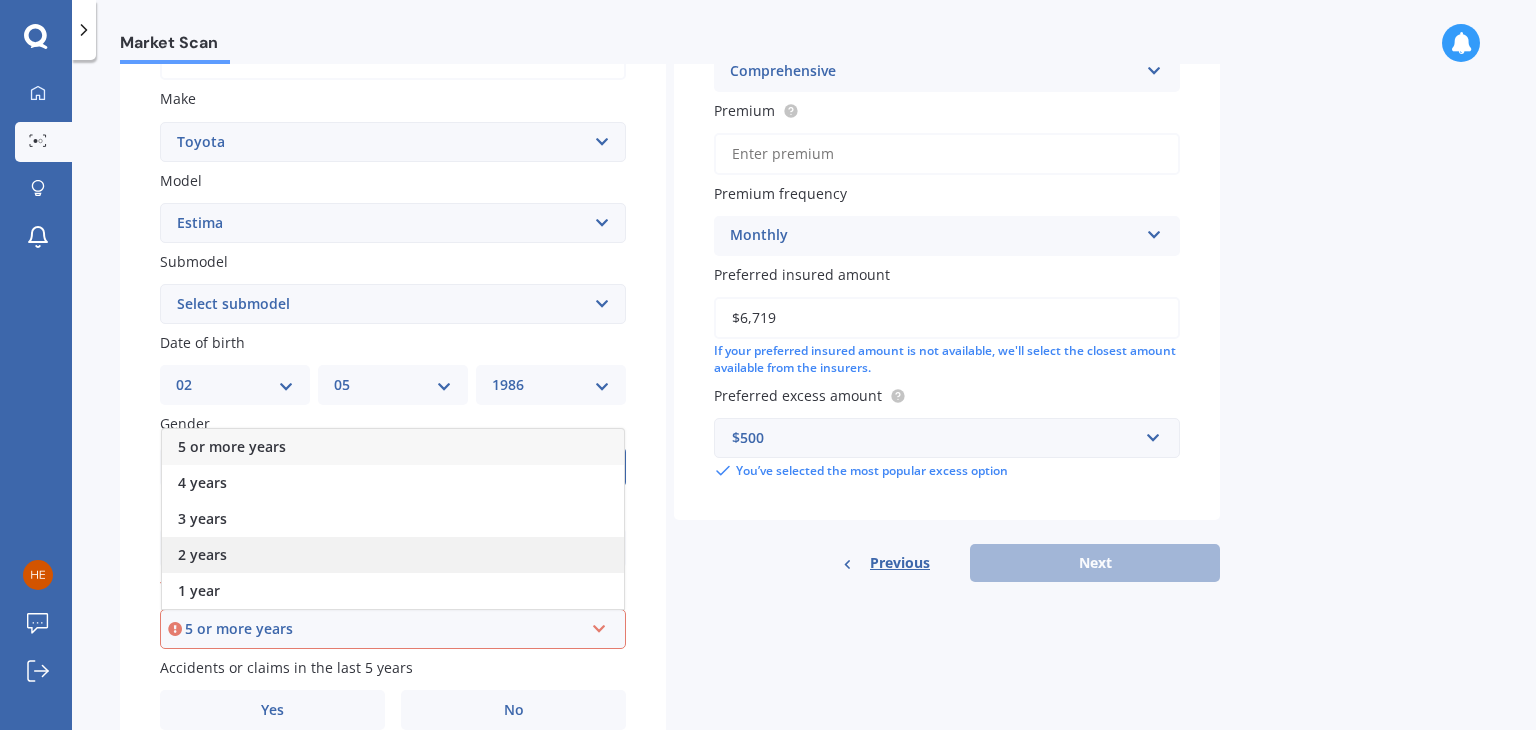 scroll, scrollTop: 448, scrollLeft: 0, axis: vertical 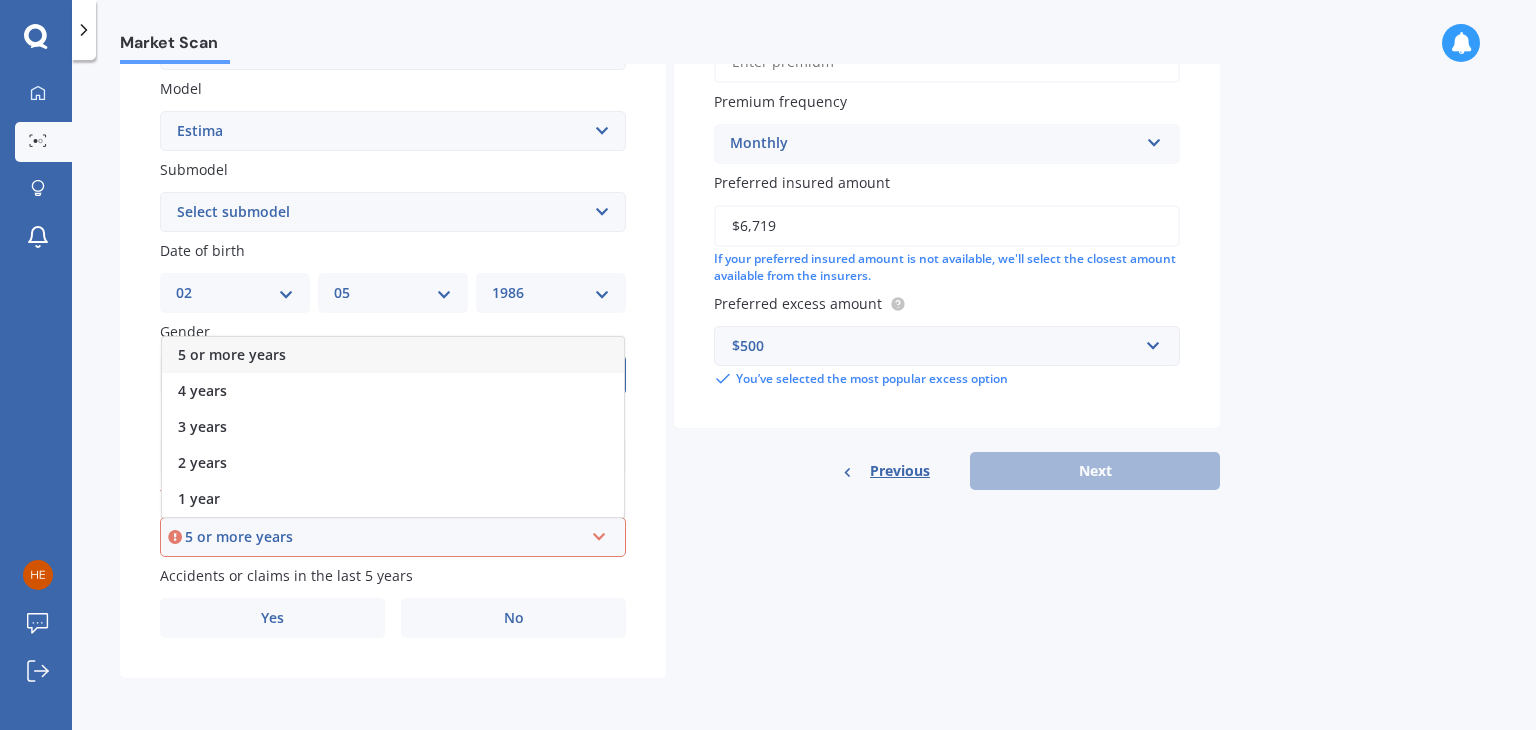 click on "5 or more years" at bounding box center (232, 354) 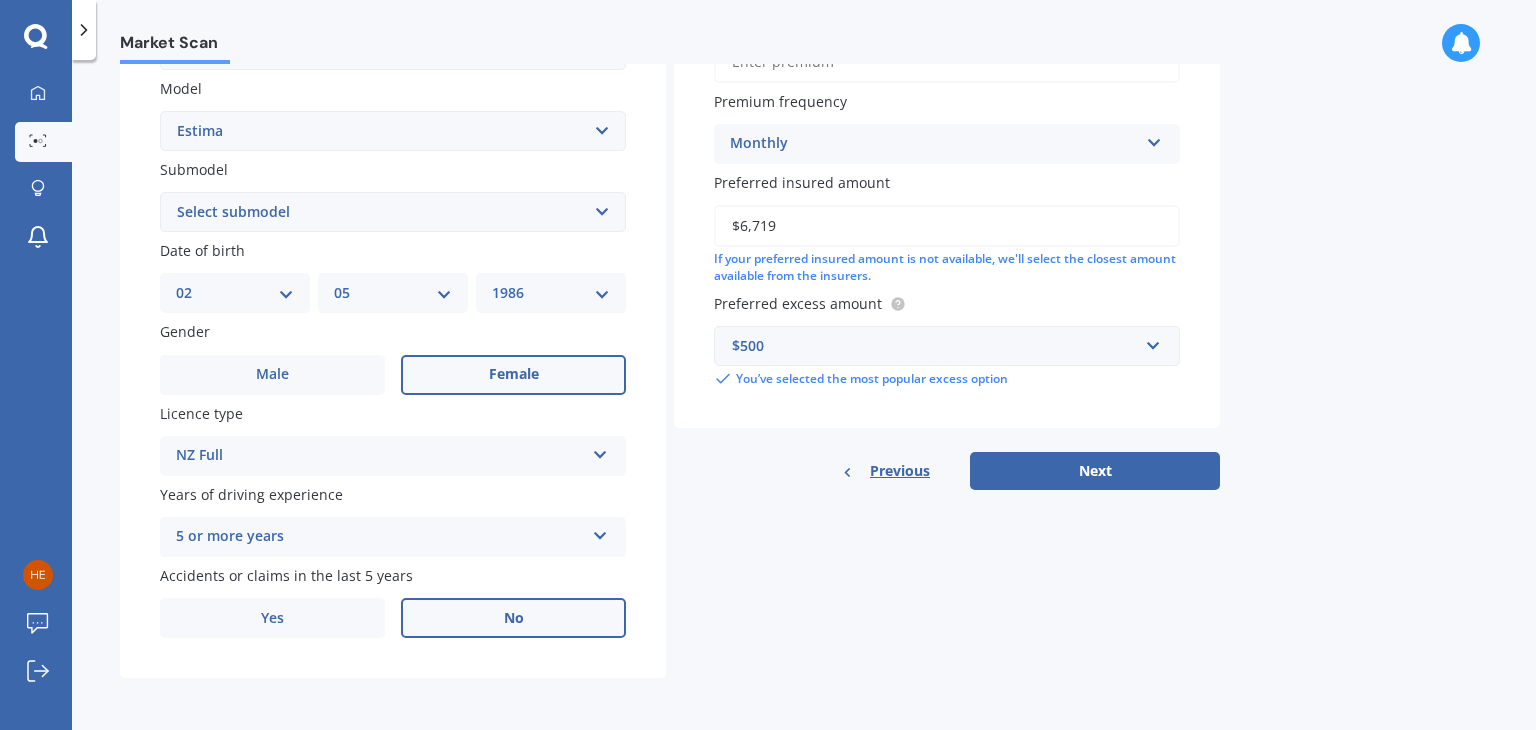 click on "No" at bounding box center (513, 618) 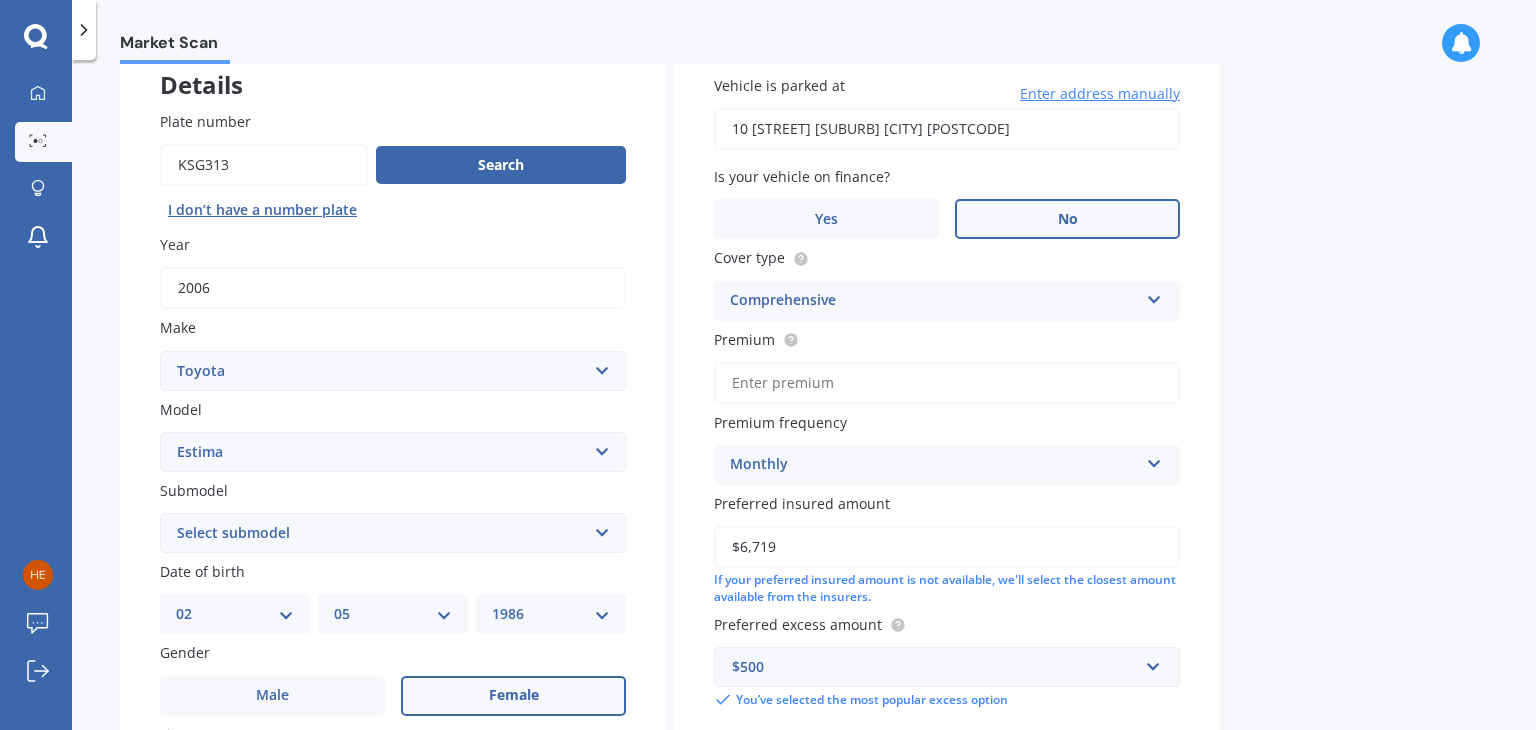 scroll, scrollTop: 116, scrollLeft: 0, axis: vertical 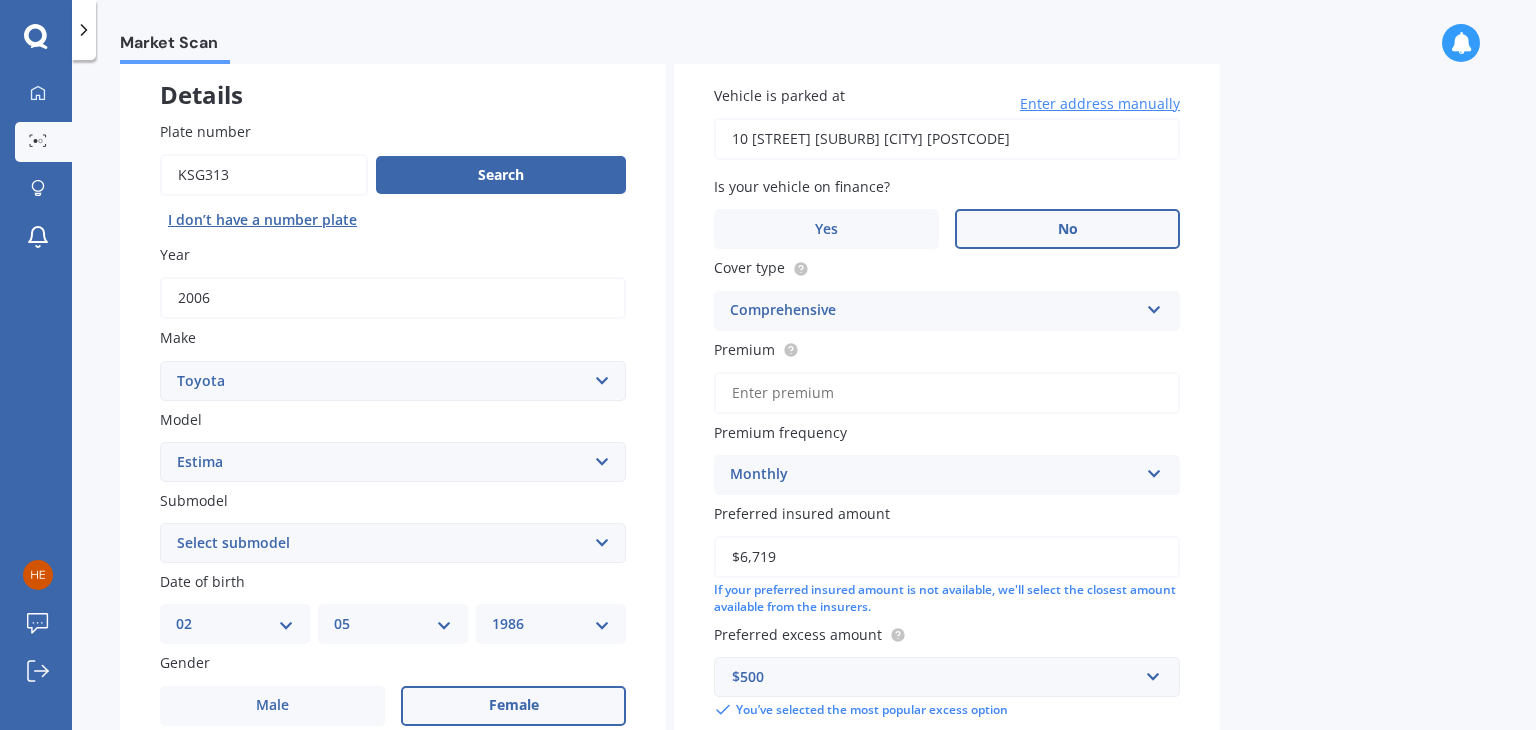 click on "Premium" at bounding box center (947, 393) 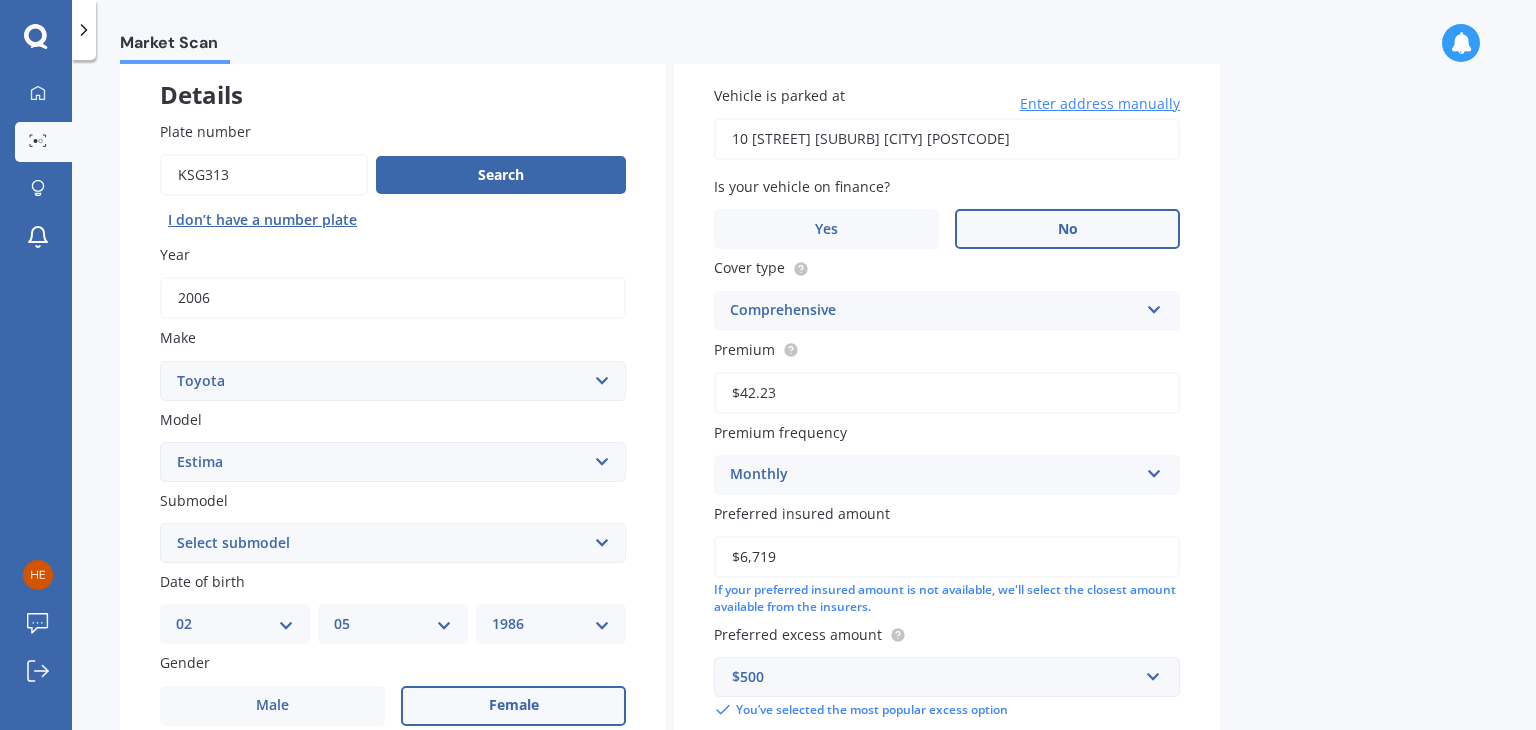 type on "$42.23" 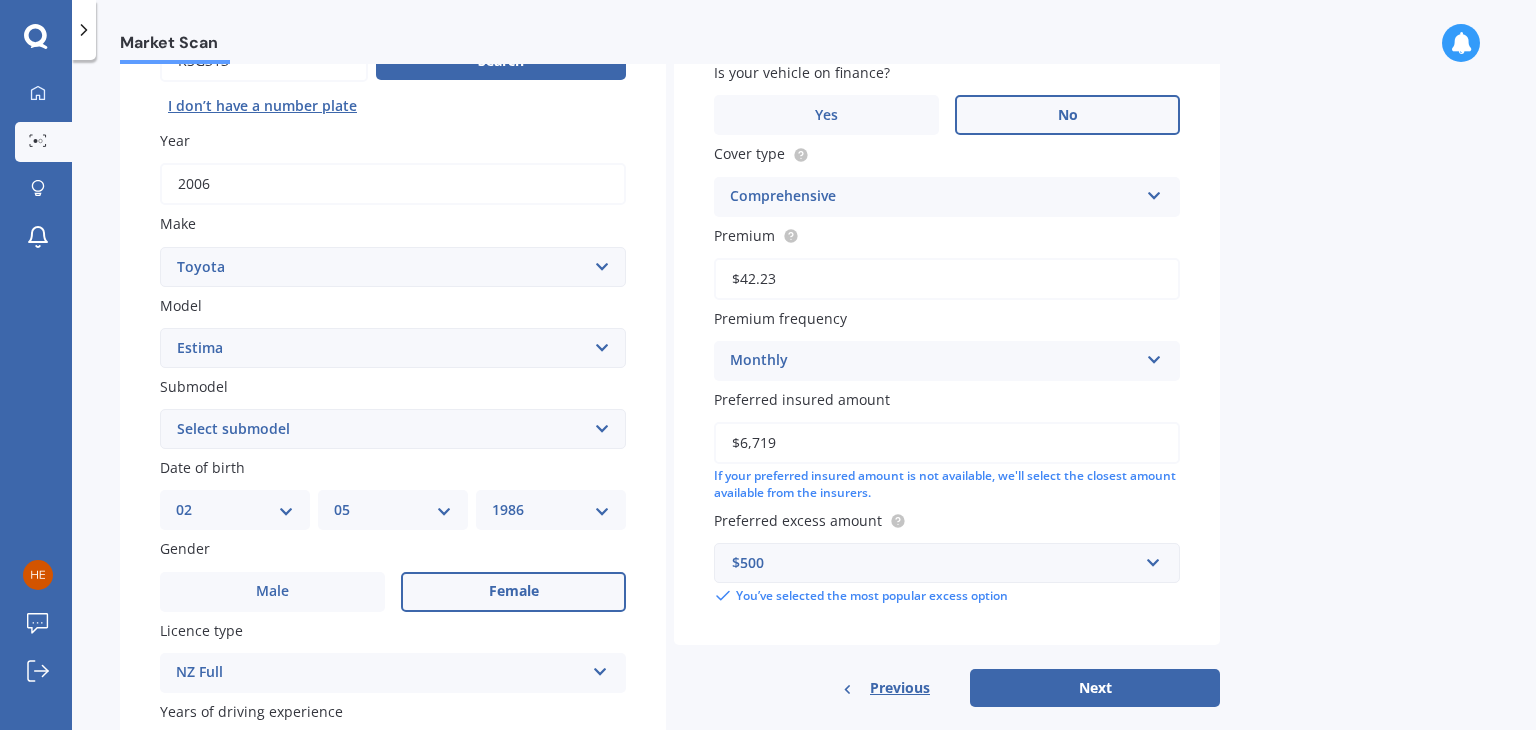 scroll, scrollTop: 232, scrollLeft: 0, axis: vertical 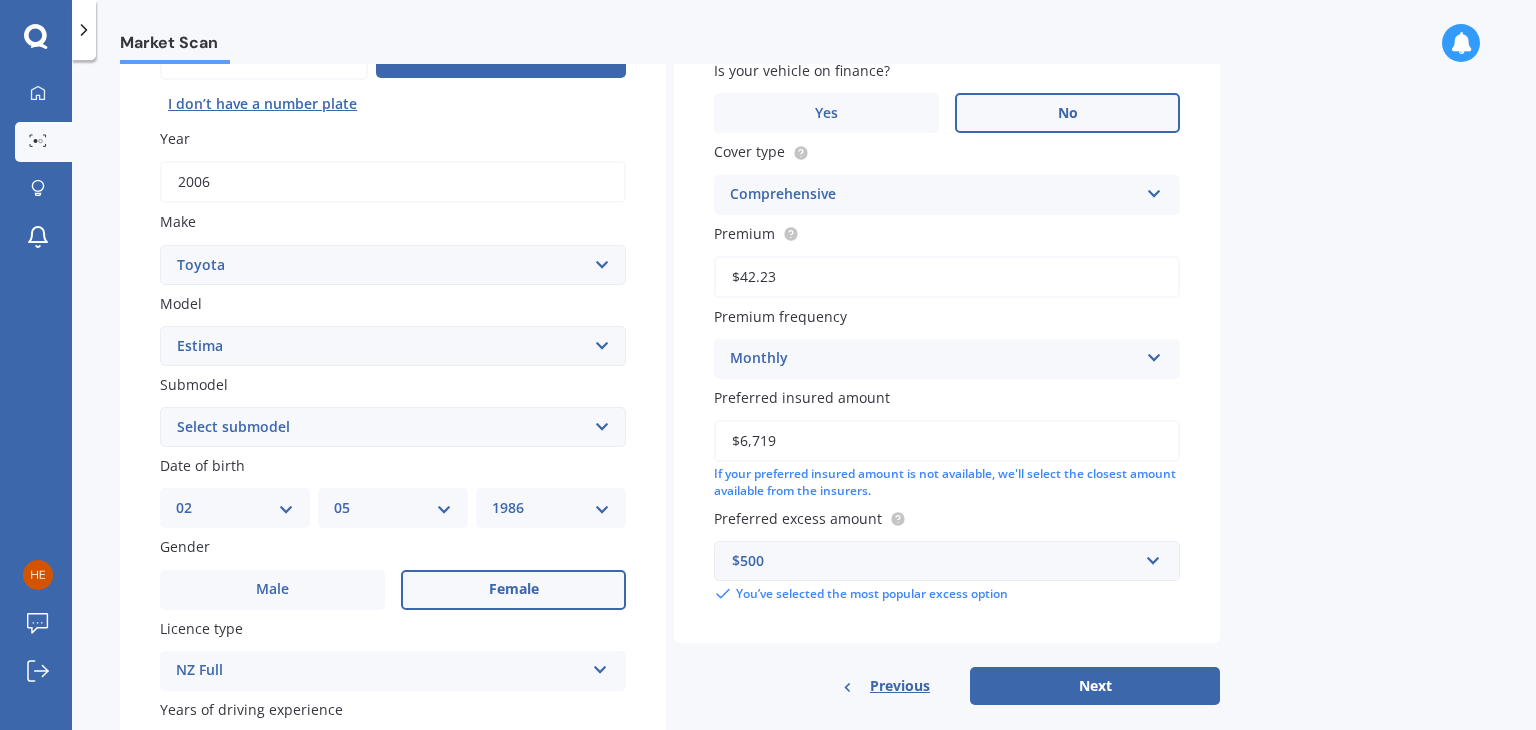 drag, startPoint x: 823, startPoint y: 434, endPoint x: 630, endPoint y: 442, distance: 193.16573 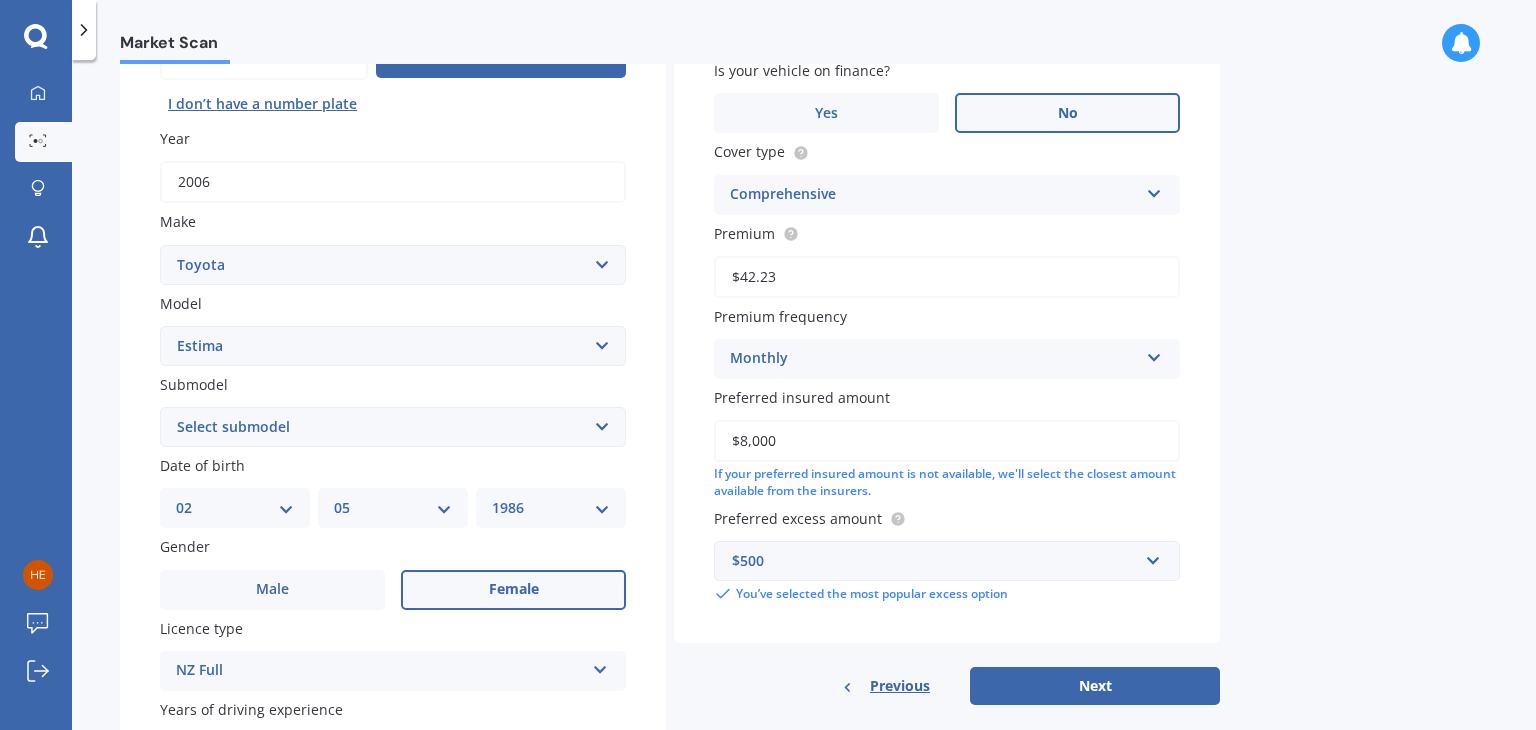 click on "Preferred excess amount" at bounding box center [943, 518] 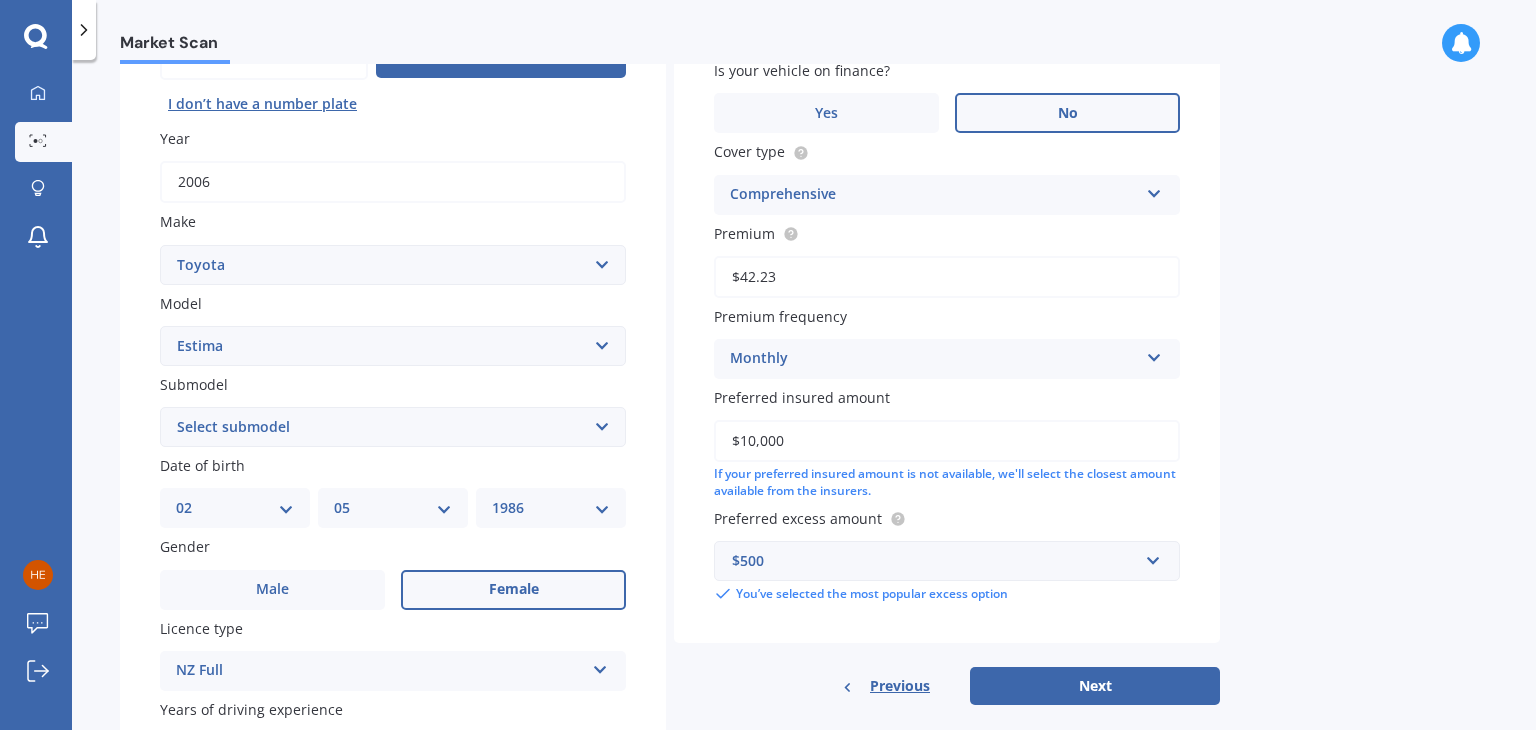type on "$10,000" 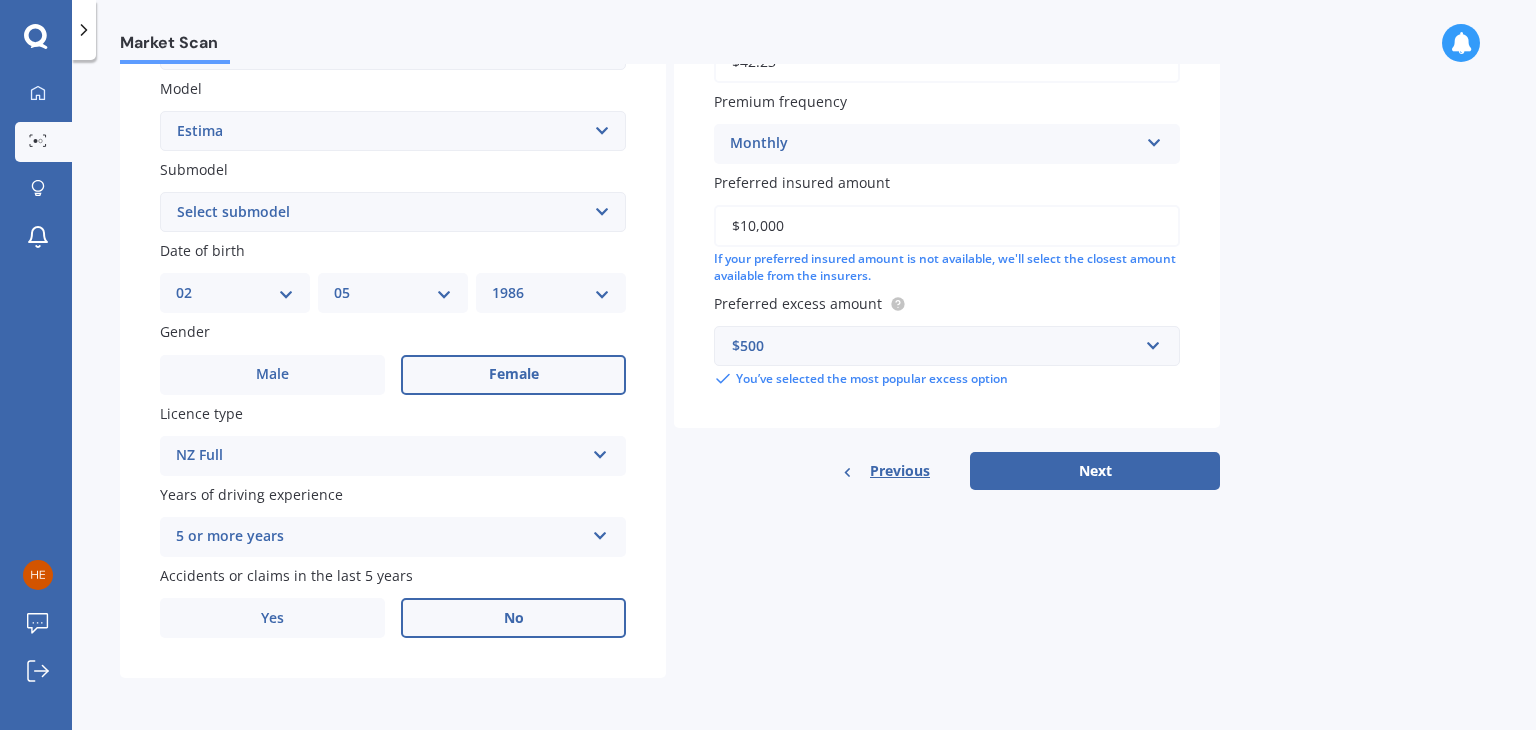 scroll, scrollTop: 447, scrollLeft: 0, axis: vertical 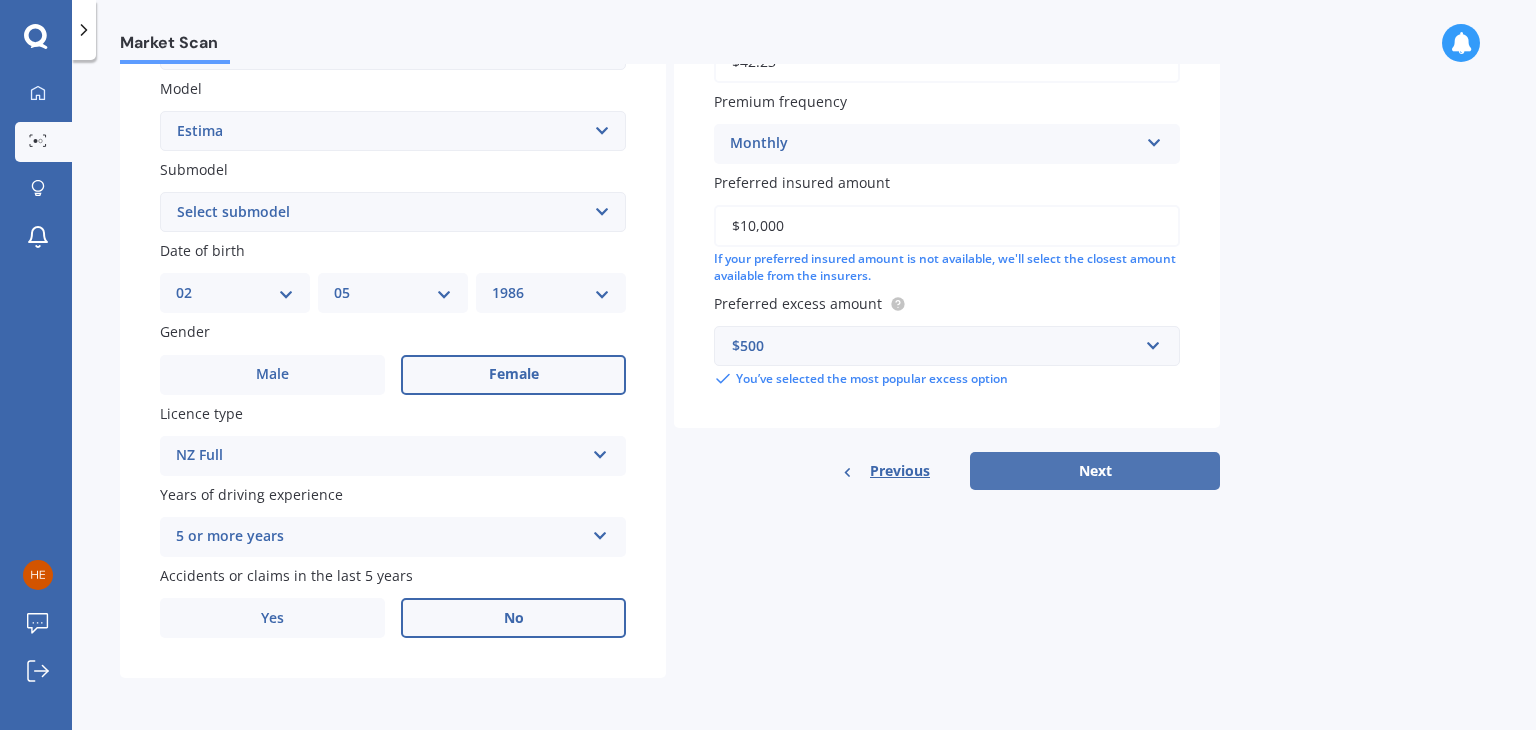 click on "Next" at bounding box center (1095, 471) 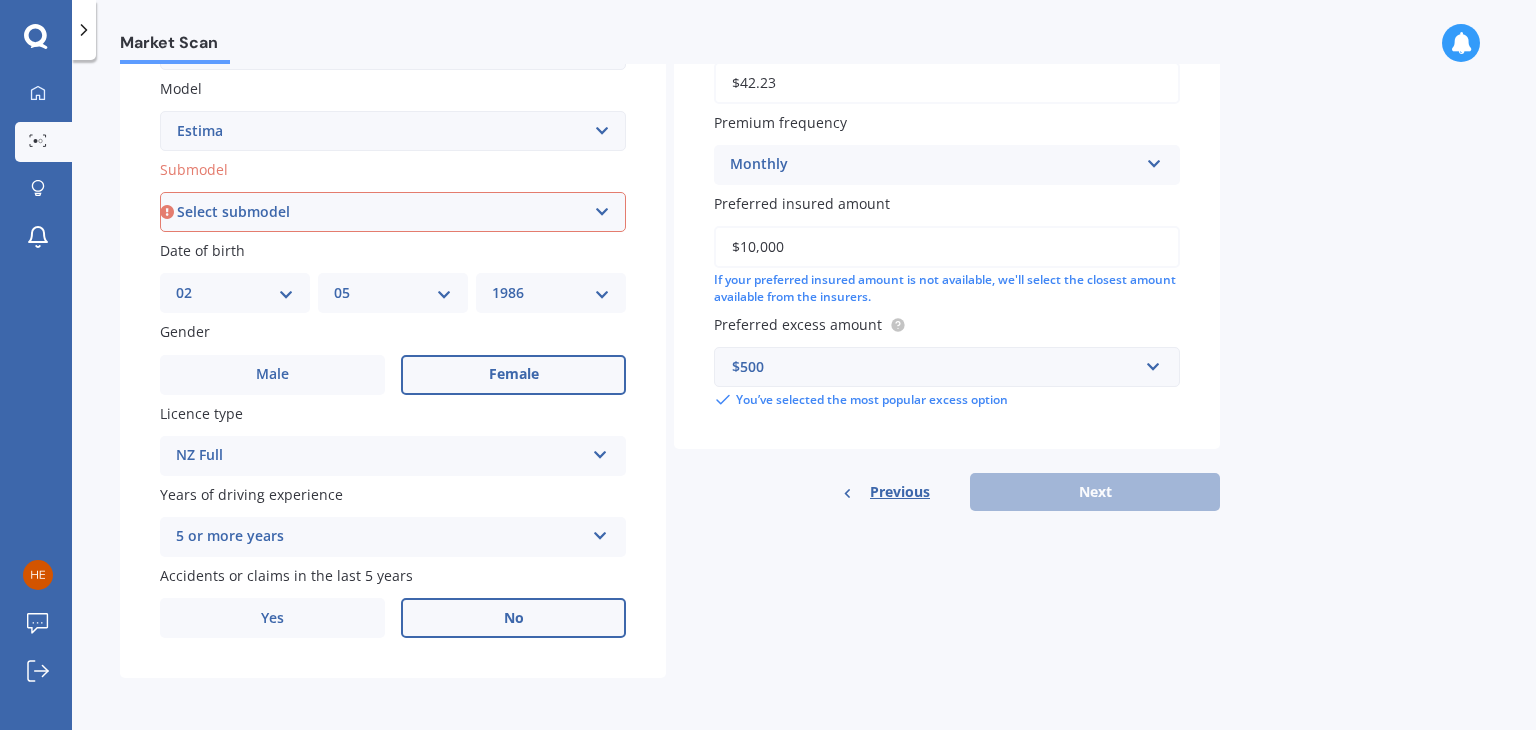 click on "Select submodel (All other) Diesel Emina Hybrid Hybrid X Lucida Lucida Hybrid Station Wagon V6 Aeras" at bounding box center [393, 212] 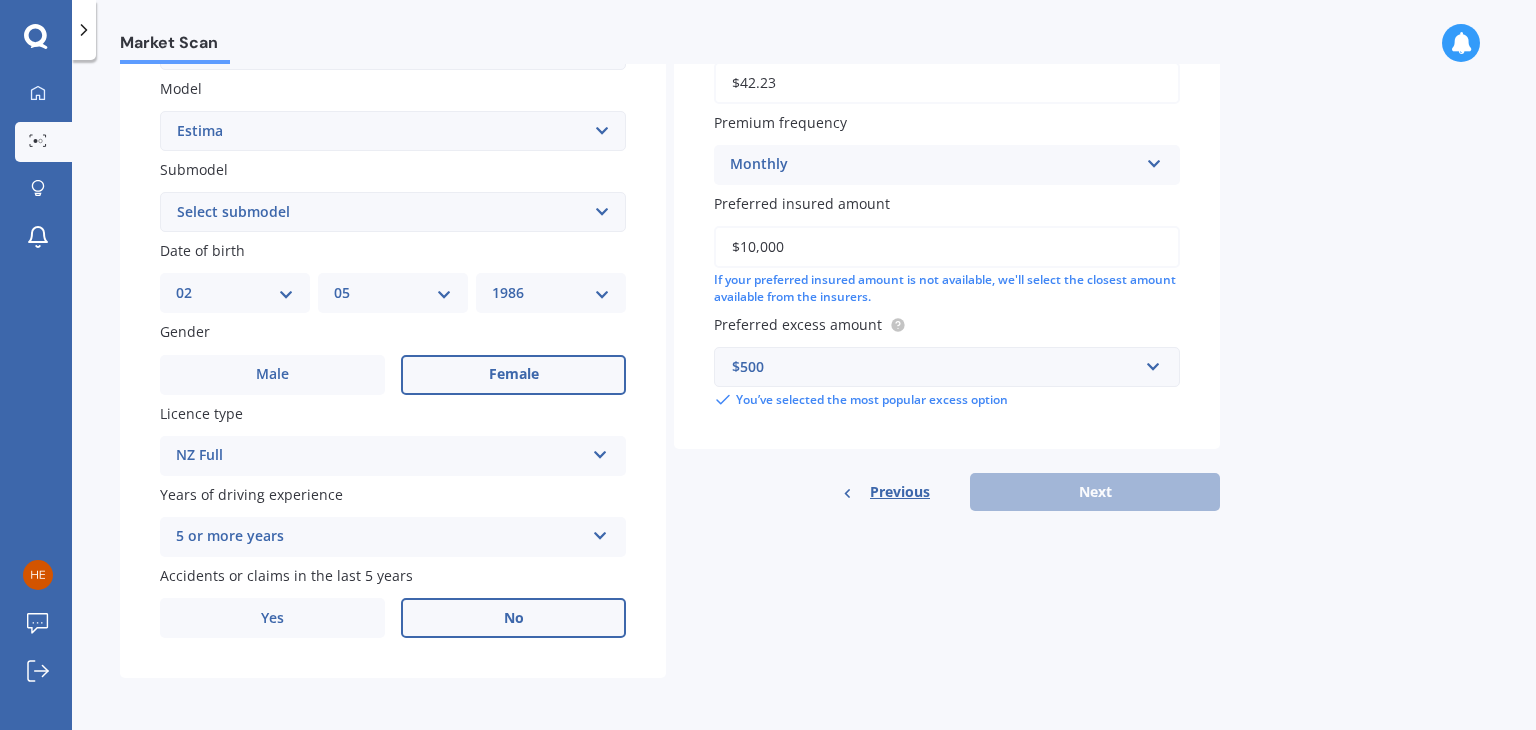 scroll, scrollTop: 136, scrollLeft: 0, axis: vertical 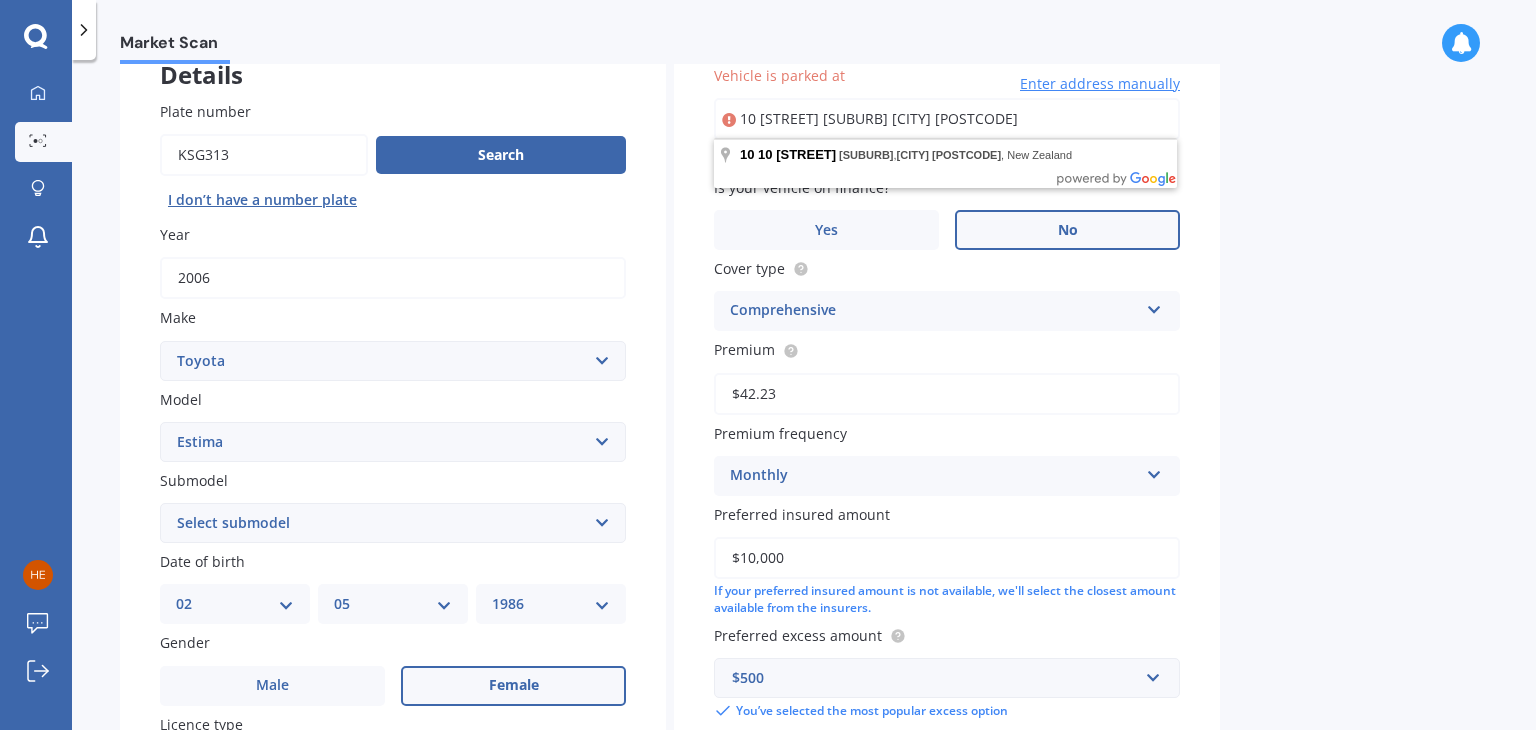 click on "Market Scan Vehicle Market Scan 70 % We just need a few more details to provide an accurate quote Details Plate number Search I don’t have a number plate Year 2006 Make Select make AC ALFA ROMEO ASTON MARTIN AUDI AUSTIN BEDFORD Bentley BMW BYD CADILLAC CAN-AM CHERY CHEVROLET CHRYSLER Citroen CRUISEAIR CUPRA DAEWOO DAIHATSU DAIMLER DAMON DIAHATSU DODGE EXOCET FACTORY FIVE FERRARI FIAT Fiord FLEETWOOD FORD FOTON FRASER GEELY GENESIS GEORGIE BOY GMC GREAT WALL GWM HAVAL HILLMAN HINO HOLDEN HOLIDAY RAMBLER HONDA HUMMER HYUNDAI INFINITI ISUZU IVECO JAC JAECOO JAGUAR JEEP KGM KIA LADA LAMBORGHINI LANCIA LANDROVER LDV LEAPMOTOR LEXUS LINCOLN LOTUS LUNAR M.G M.G. MAHINDRA MASERATI MAZDA MCLAREN MERCEDES AMG Mercedes Benz MERCEDES-AMG MERCURY MINI Mitsubishi MORGAN MORRIS NEWMAR Nissan OMODA OPEL OXFORD PEUGEOT Plymouth Polestar PONTIAC PORSCHE PROTON RAM Range Rover Rayne RENAULT ROLLS ROYCE ROVER SAAB SATURN SEAT SHELBY SKODA SMART SSANGYONG SUBARU SUZUKI TATA TESLA TIFFIN Toyota TRIUMPH TVR Vauxhall VOLKSWAGEN ZX" at bounding box center [804, 399] 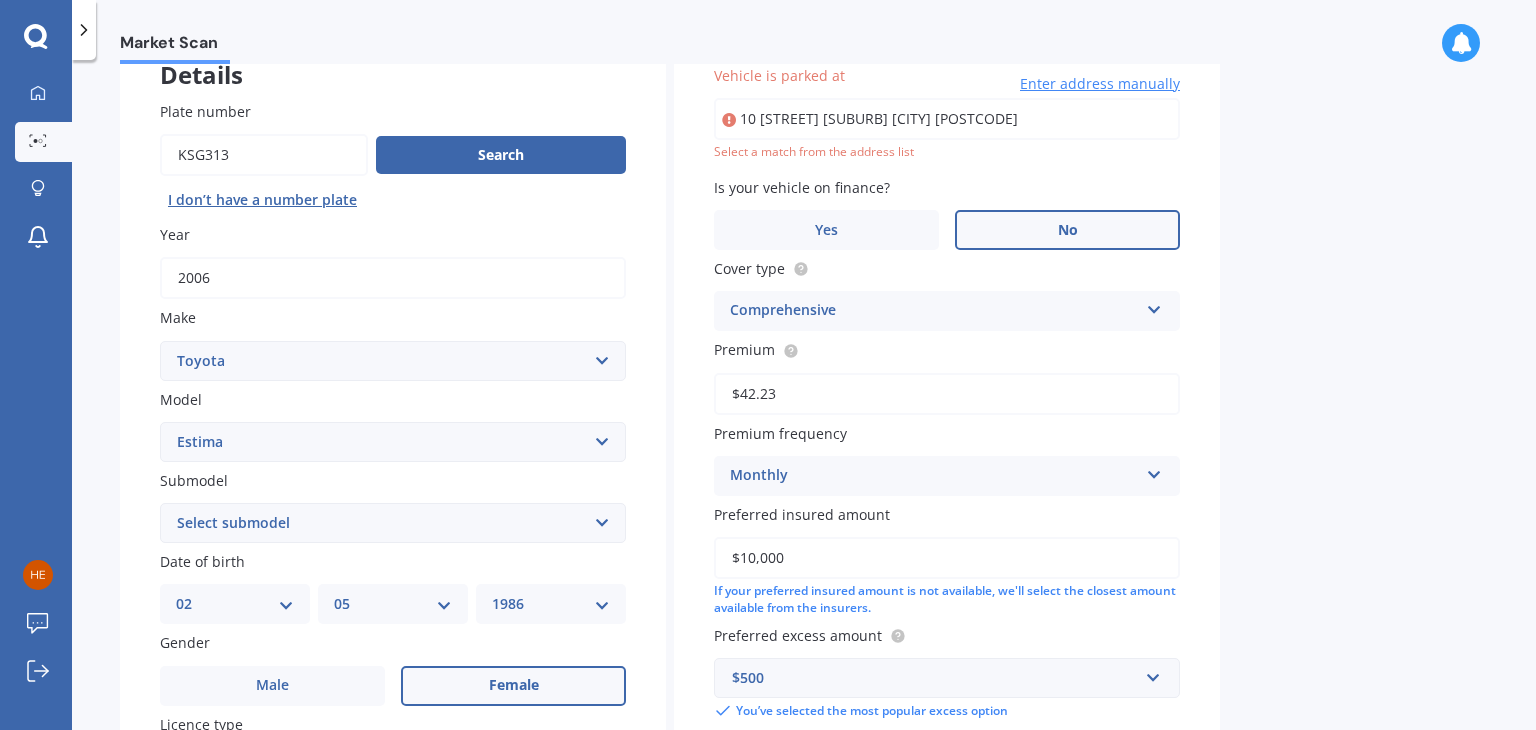 click on "Select submodel (All other) Diesel Emina Hybrid Hybrid X Lucida Lucida Hybrid Station Wagon V6 Aeras" at bounding box center (393, 523) 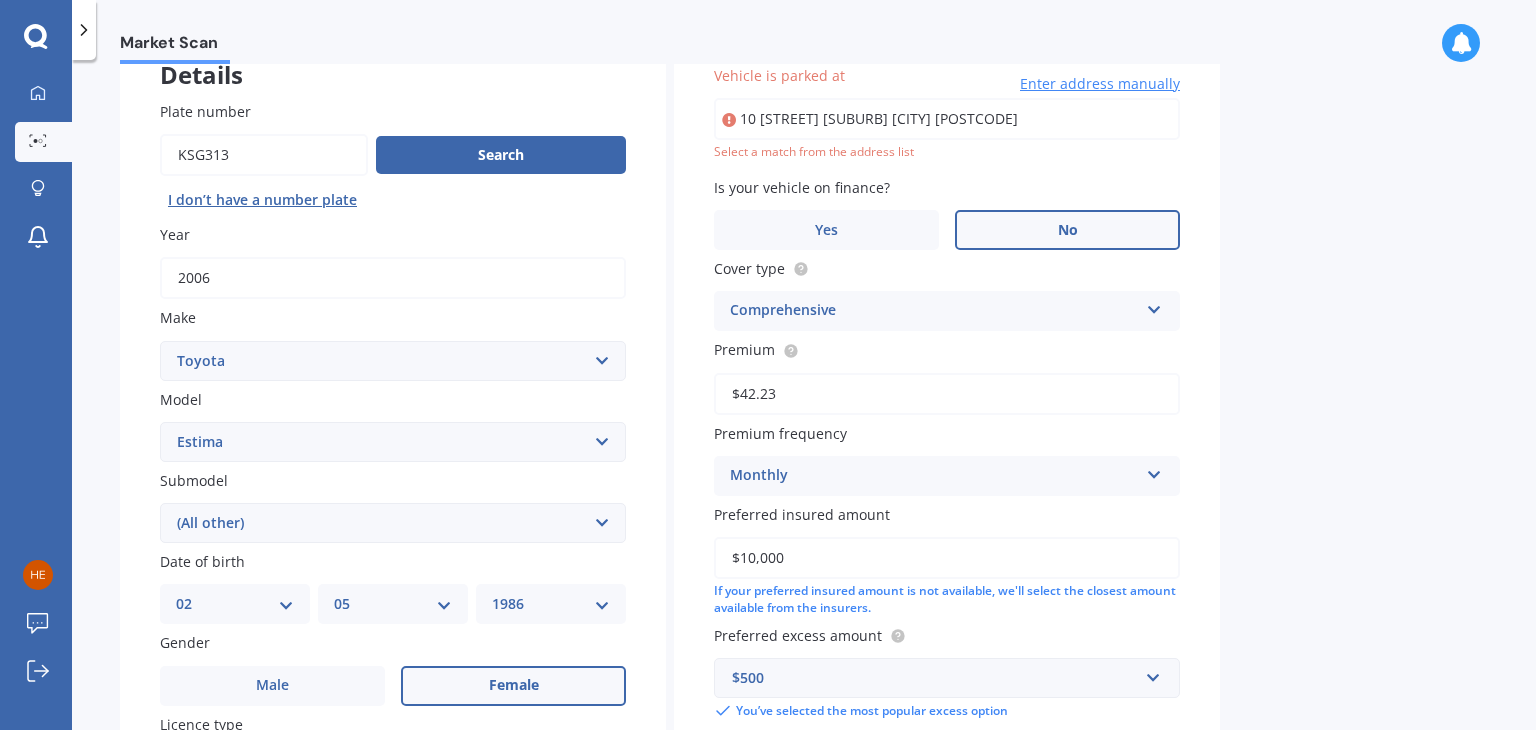 click on "Select submodel (All other) Diesel Emina Hybrid Hybrid X Lucida Lucida Hybrid Station Wagon V6 Aeras" at bounding box center (393, 523) 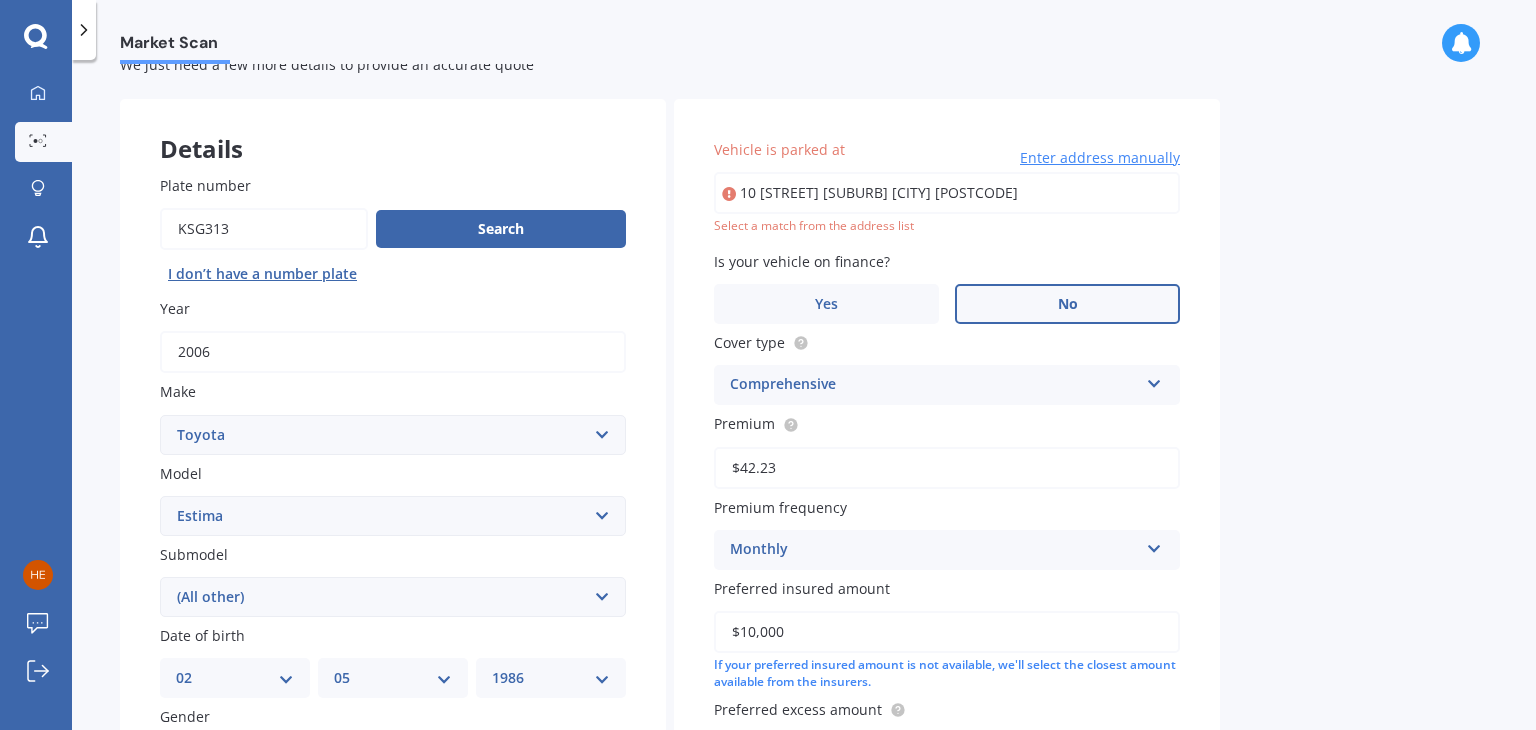 scroll, scrollTop: 49, scrollLeft: 0, axis: vertical 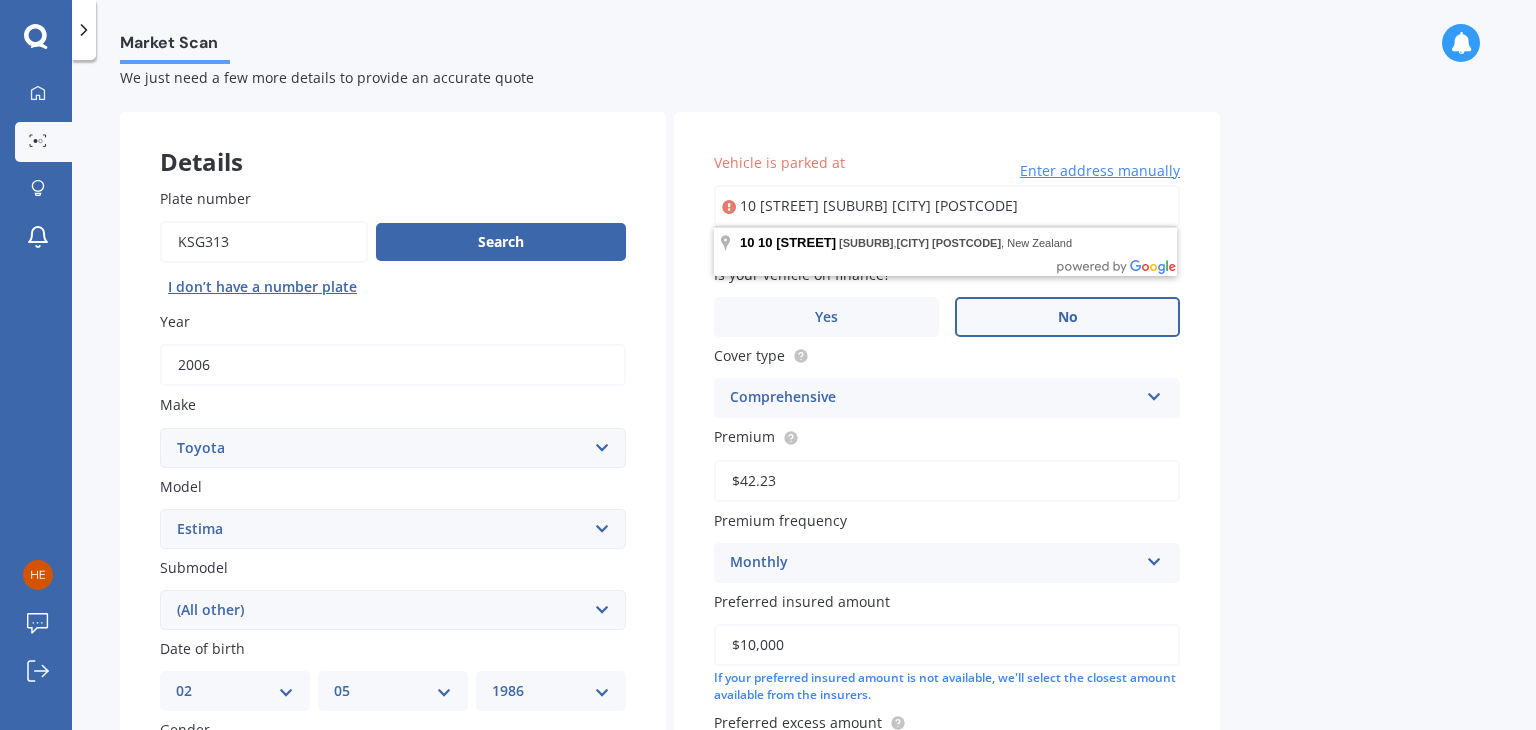 click on "10 [STREET] [SUBURB] [CITY] [POSTCODE]" at bounding box center (947, 206) 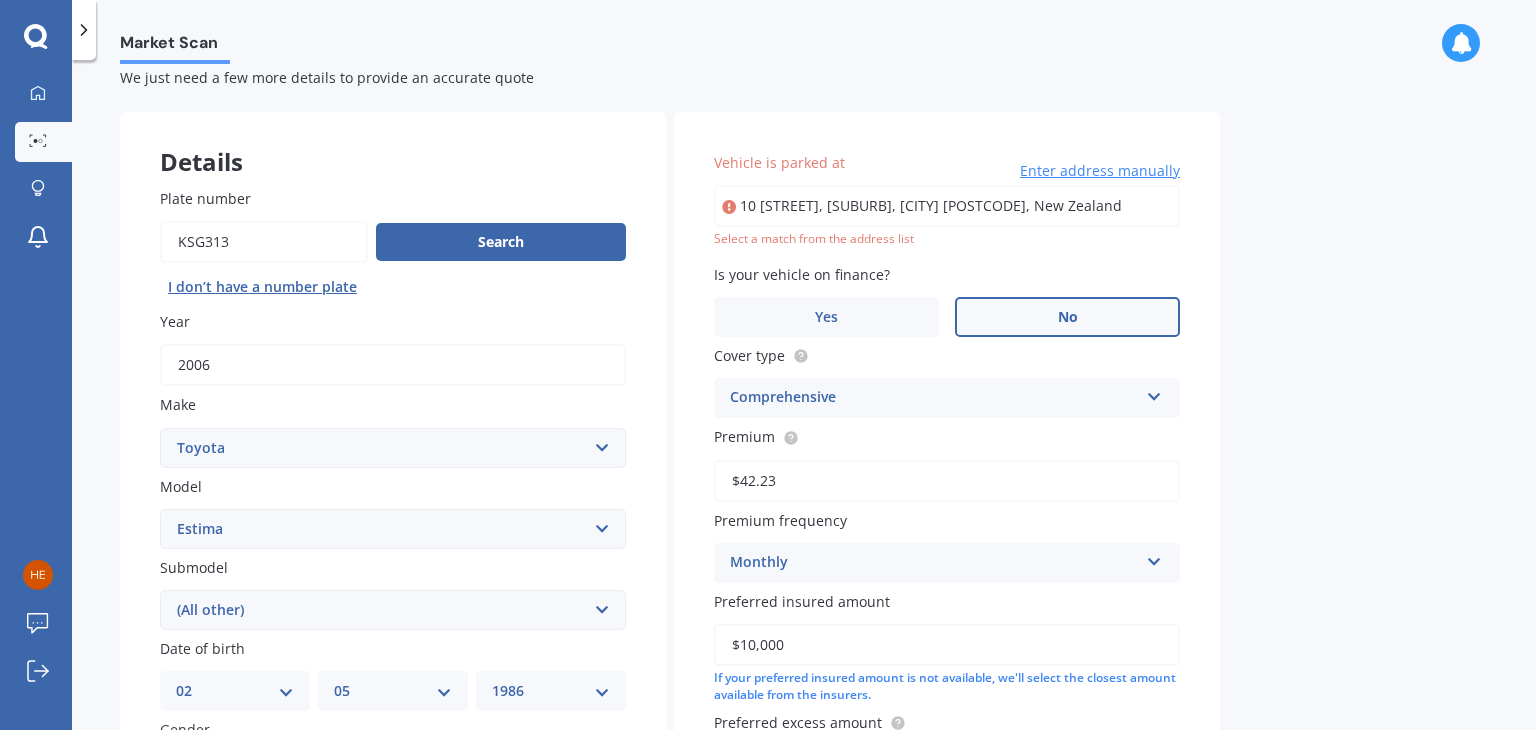 type on "10 [STREET], [SUBURB], [CITY] [POSTCODE]" 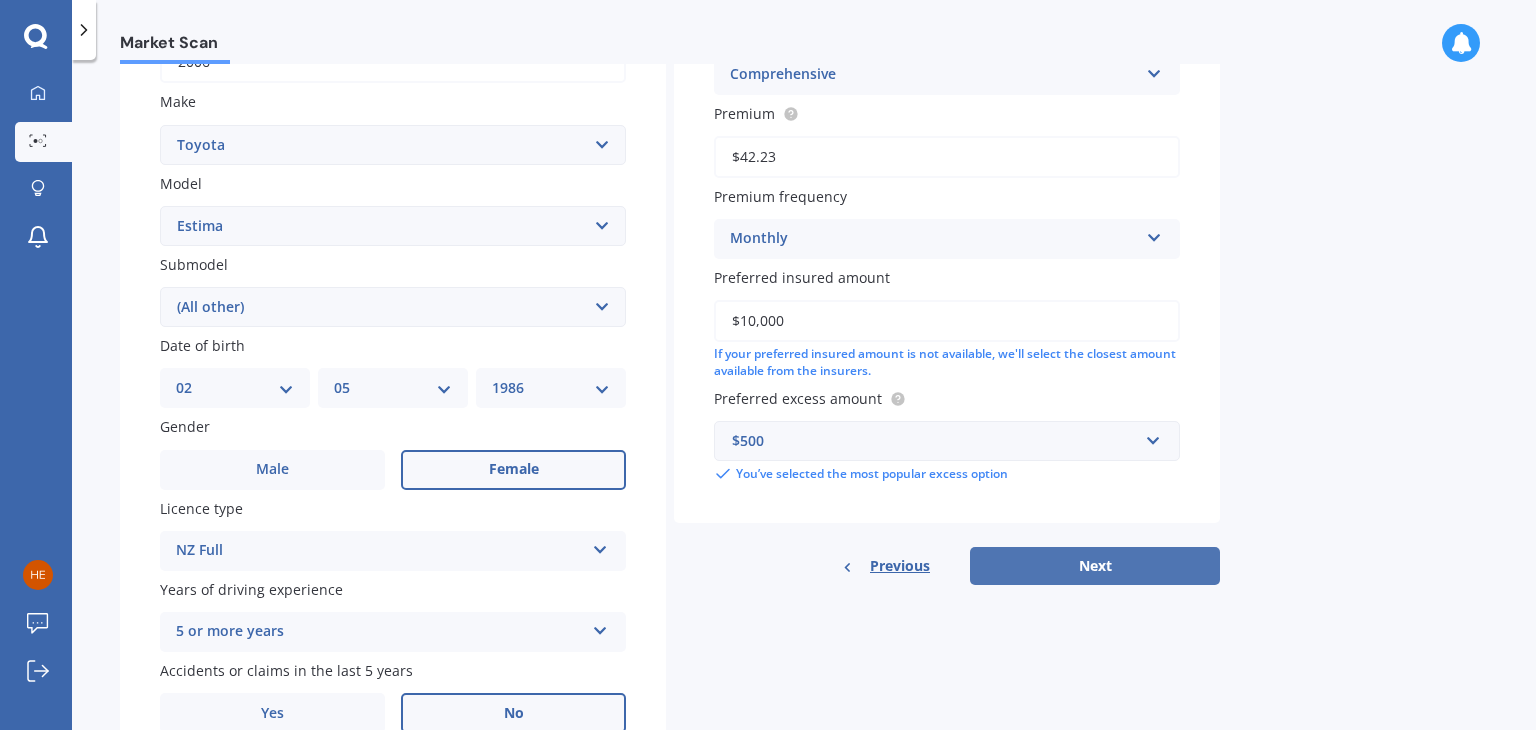 scroll, scrollTop: 448, scrollLeft: 0, axis: vertical 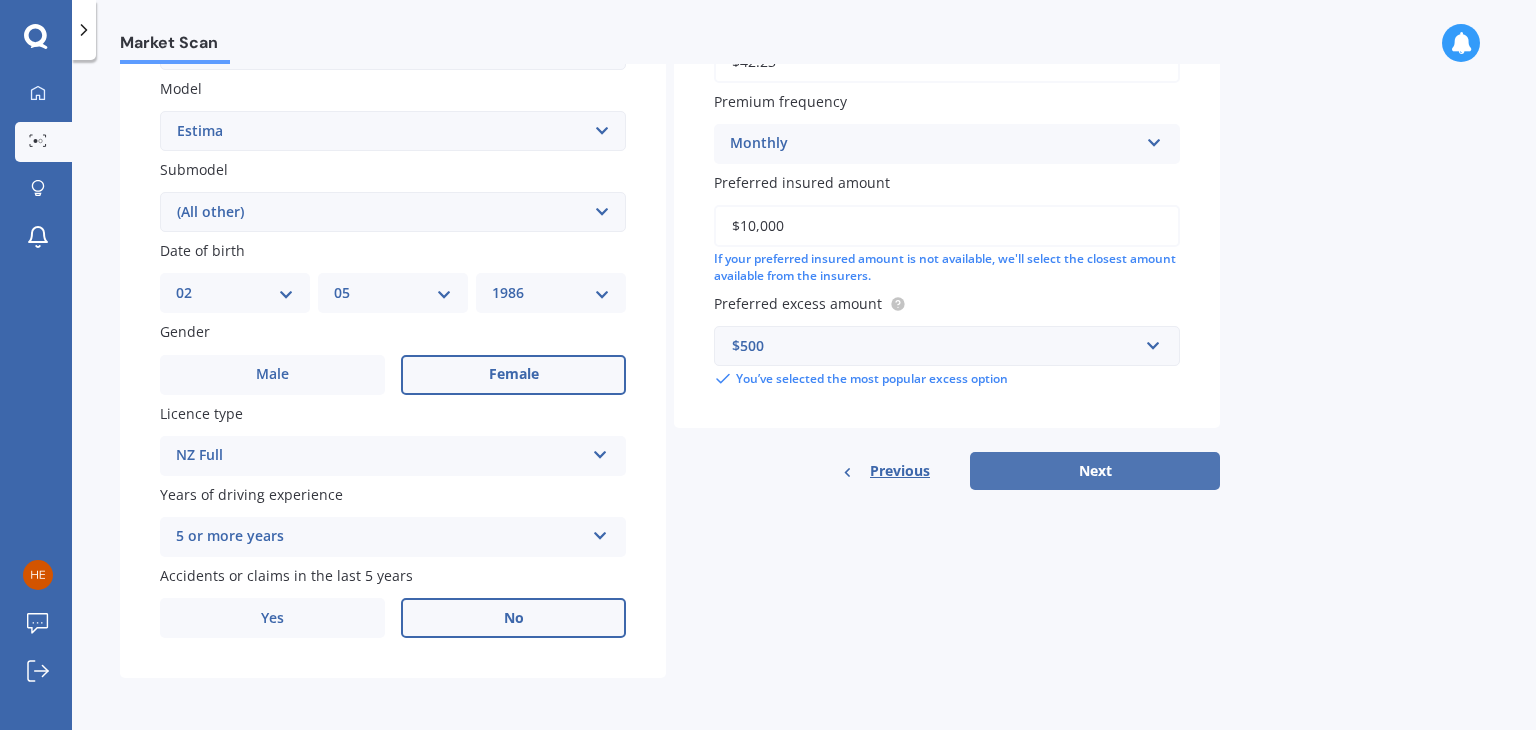 click on "Next" at bounding box center (1095, 471) 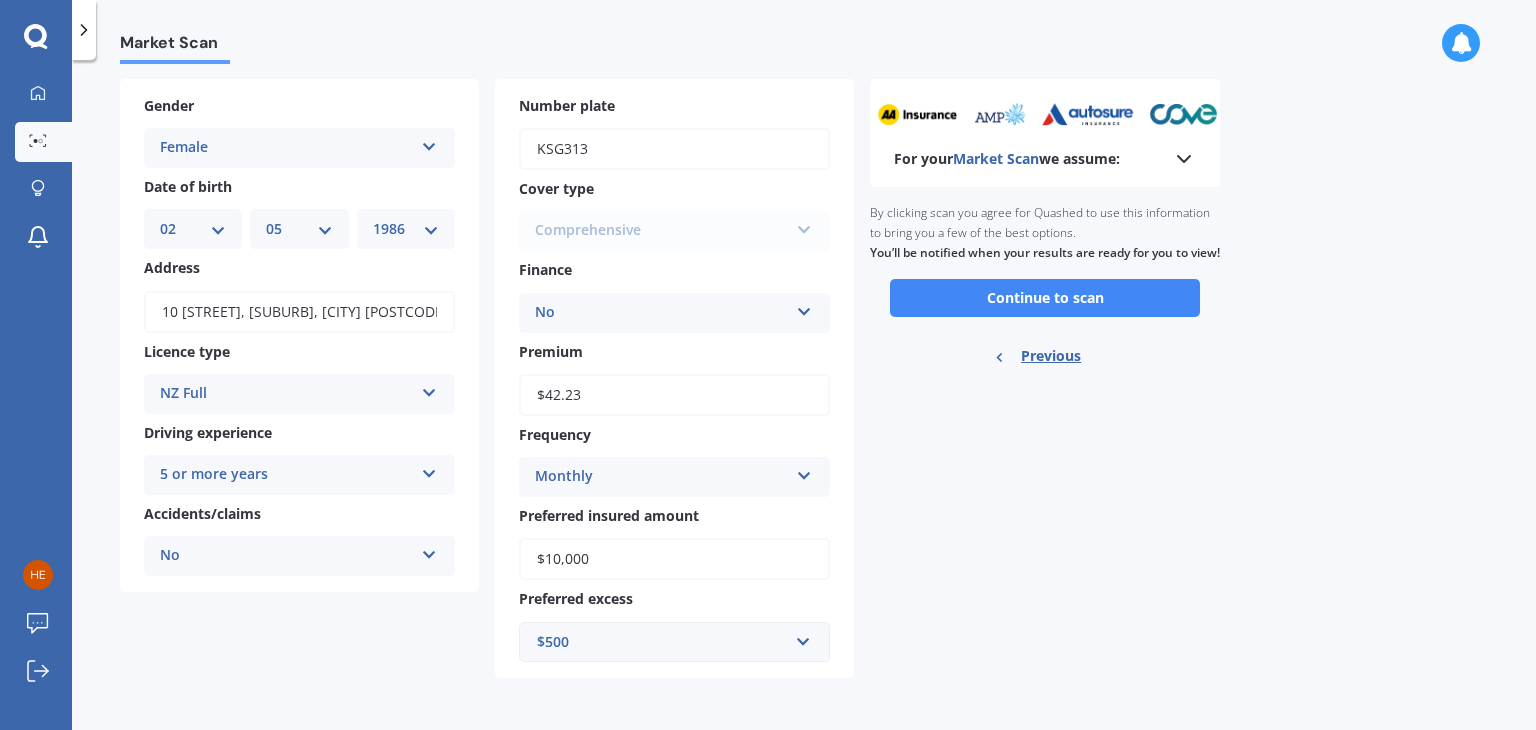 scroll, scrollTop: 0, scrollLeft: 0, axis: both 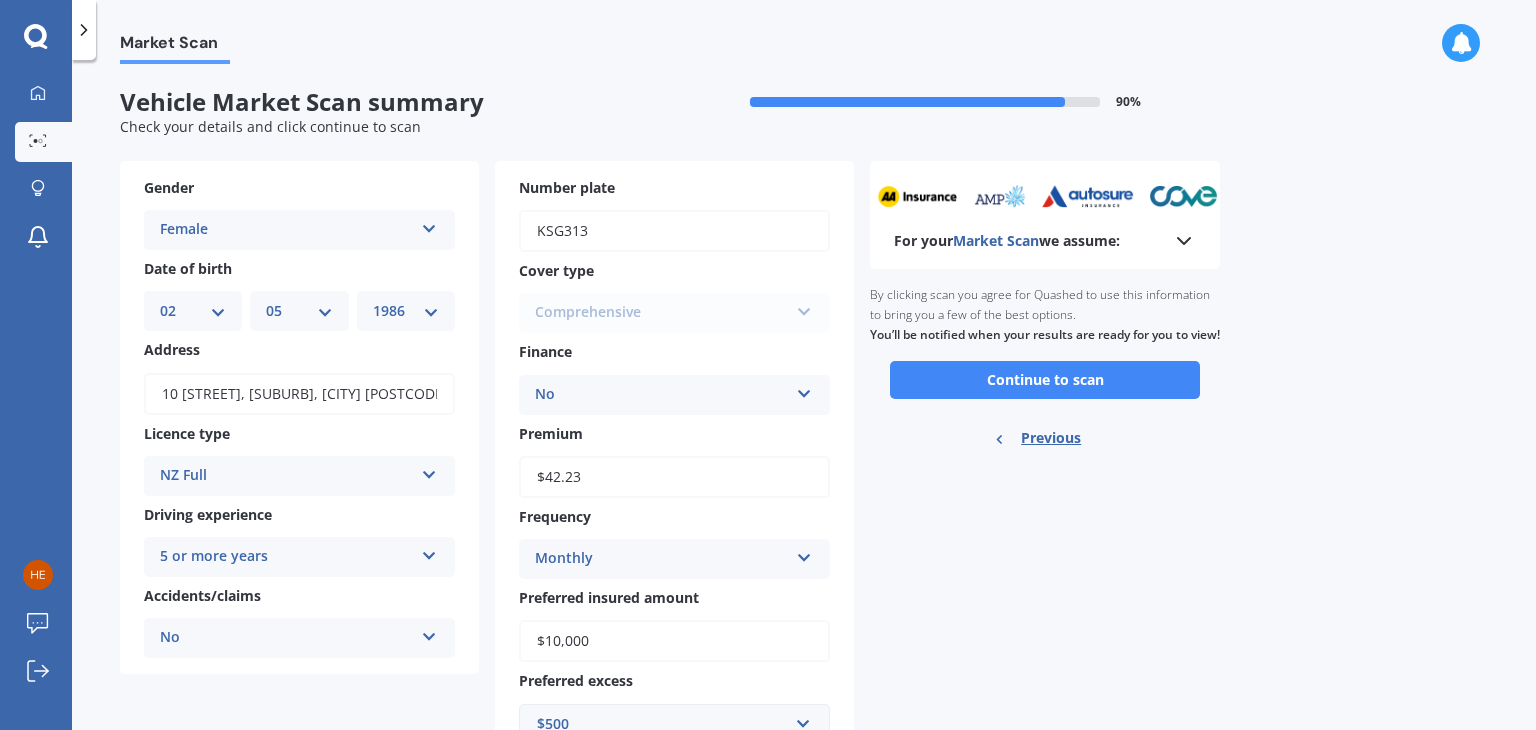 click on "Comprehensive Third Party Third Party, Fire & Theft Comprehensive" at bounding box center (674, 313) 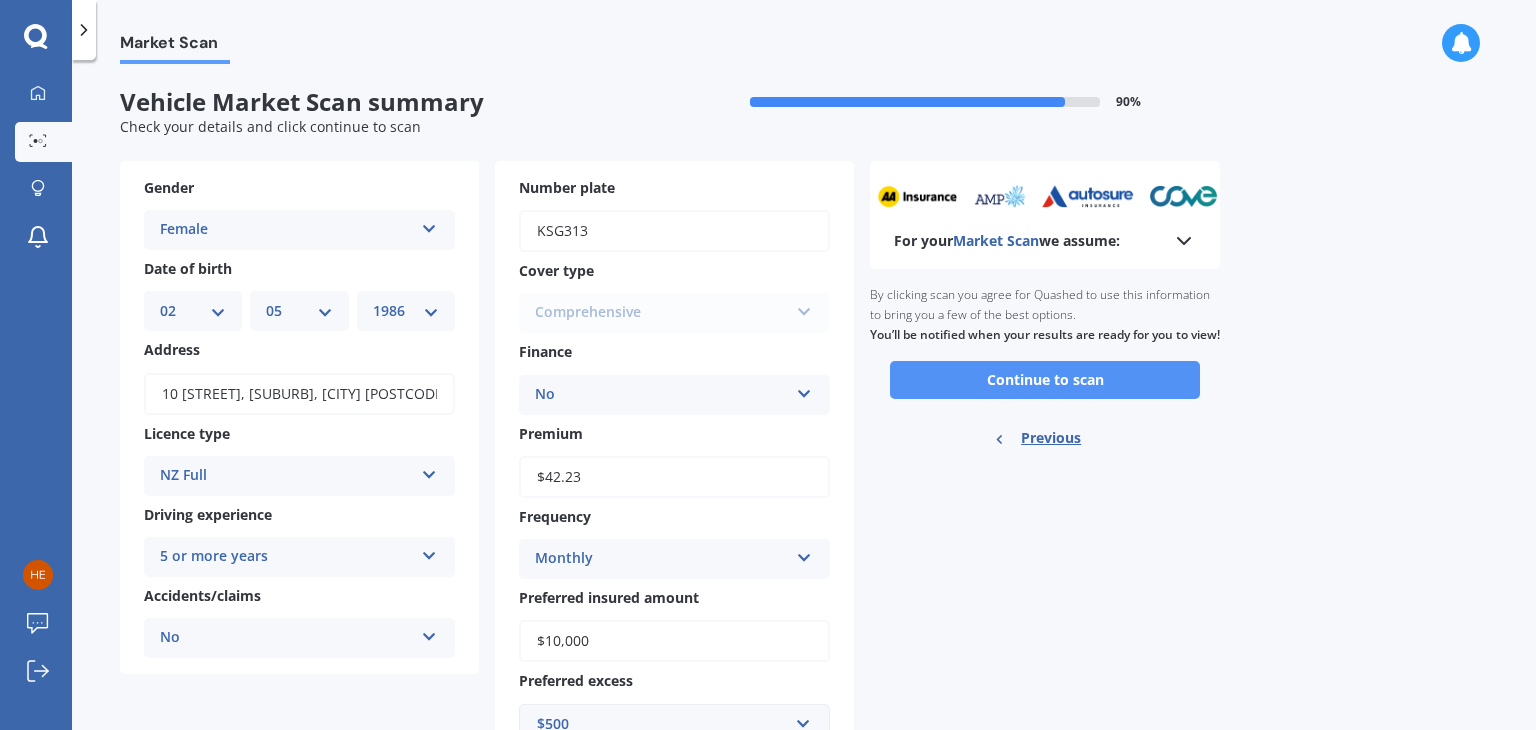 click on "Continue to scan" at bounding box center (1045, 380) 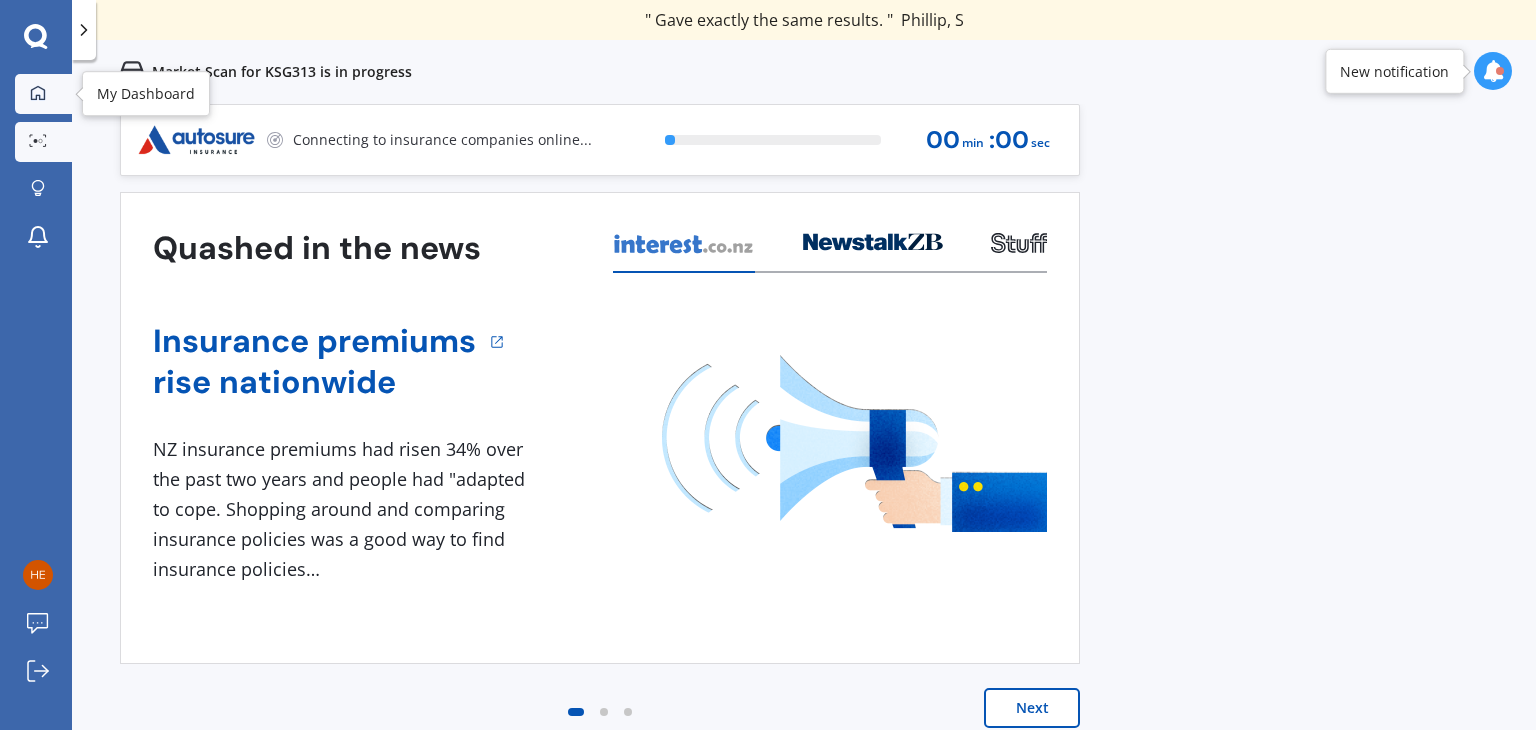 click 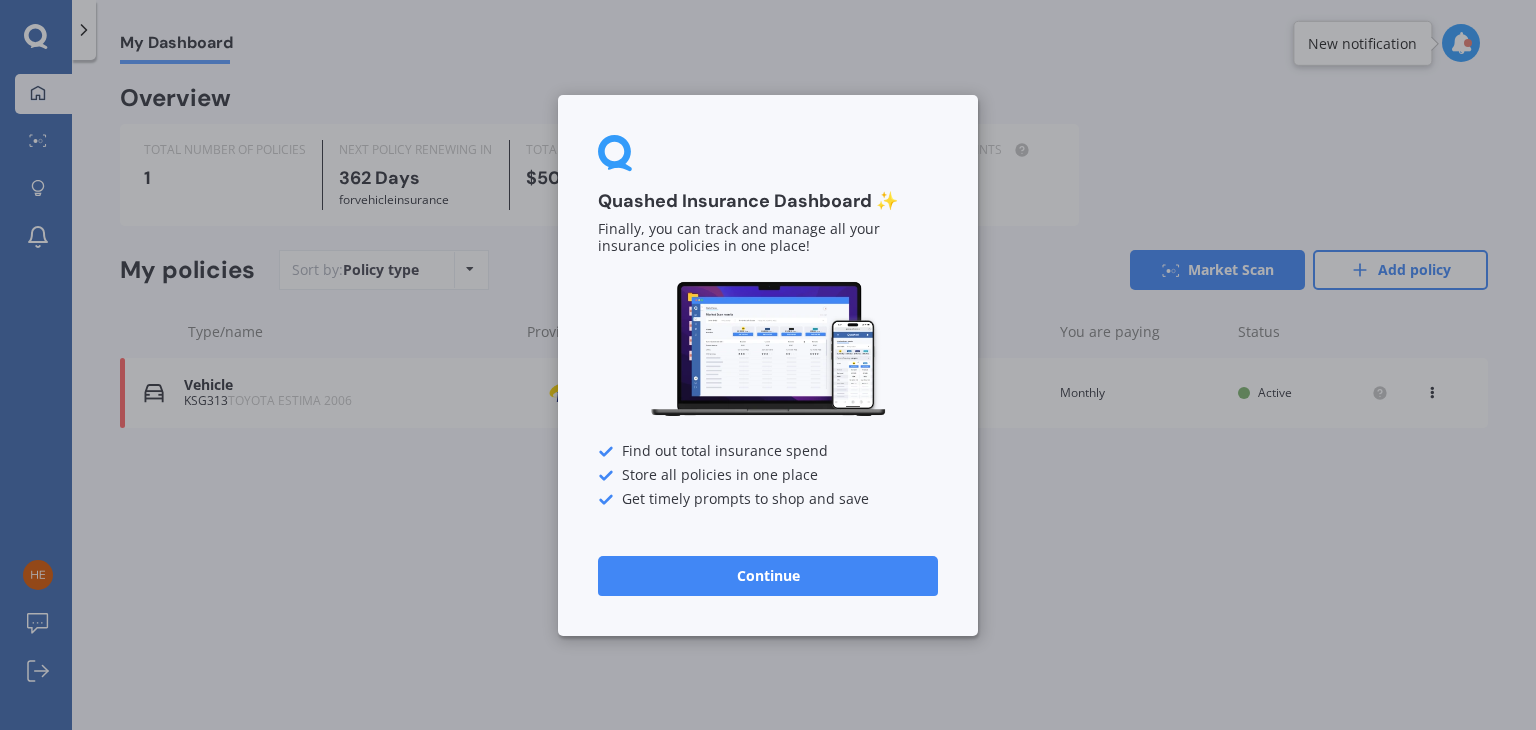 click on "Continue" at bounding box center [768, 575] 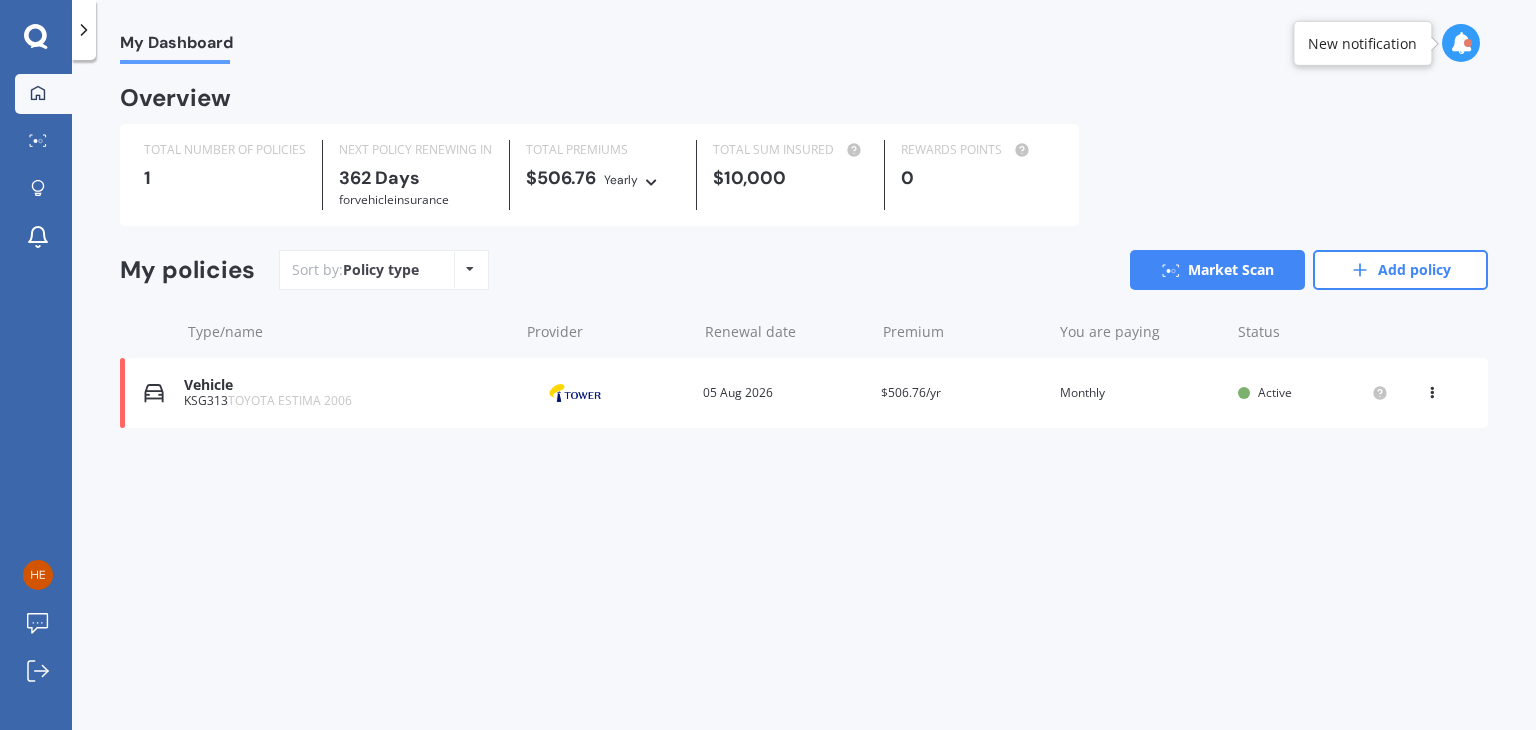 click 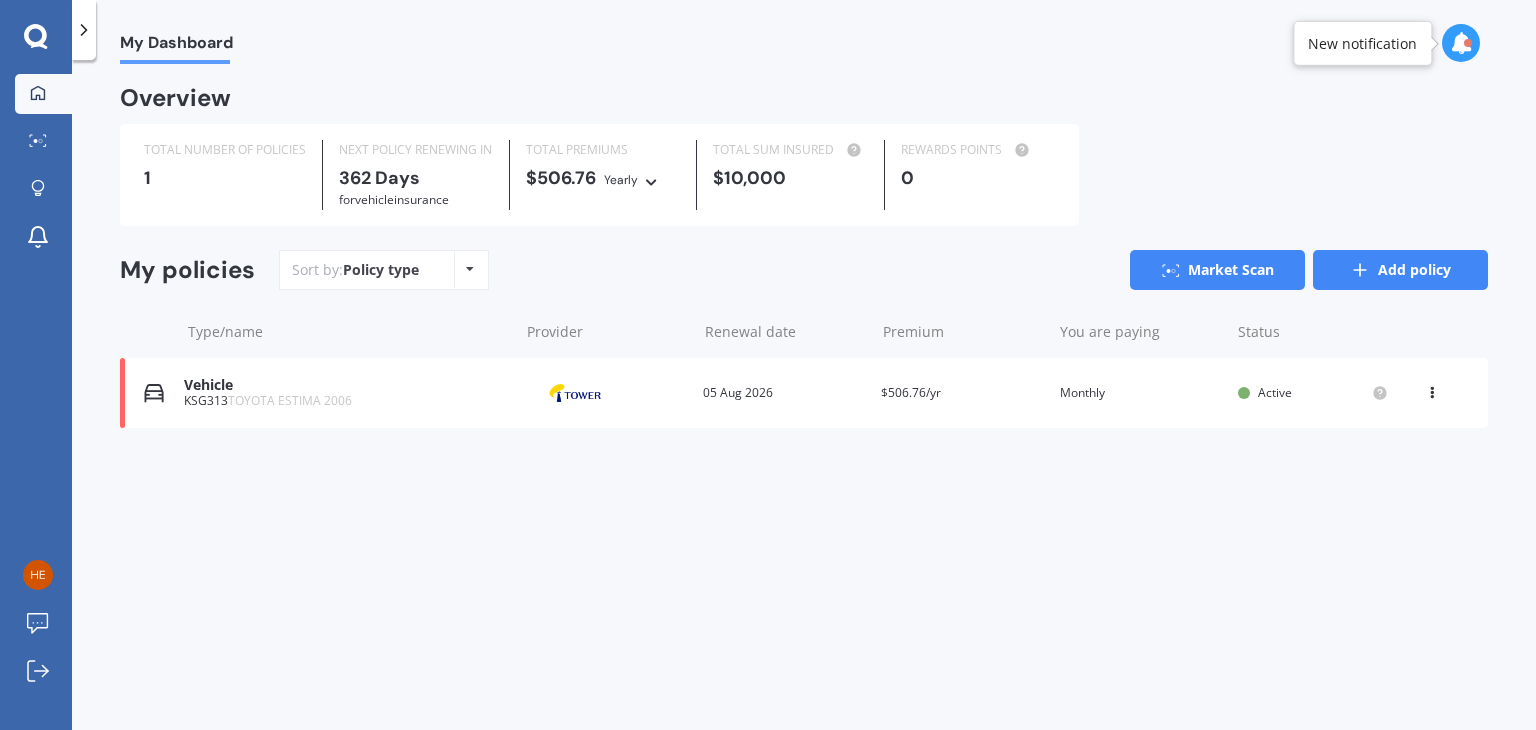 click 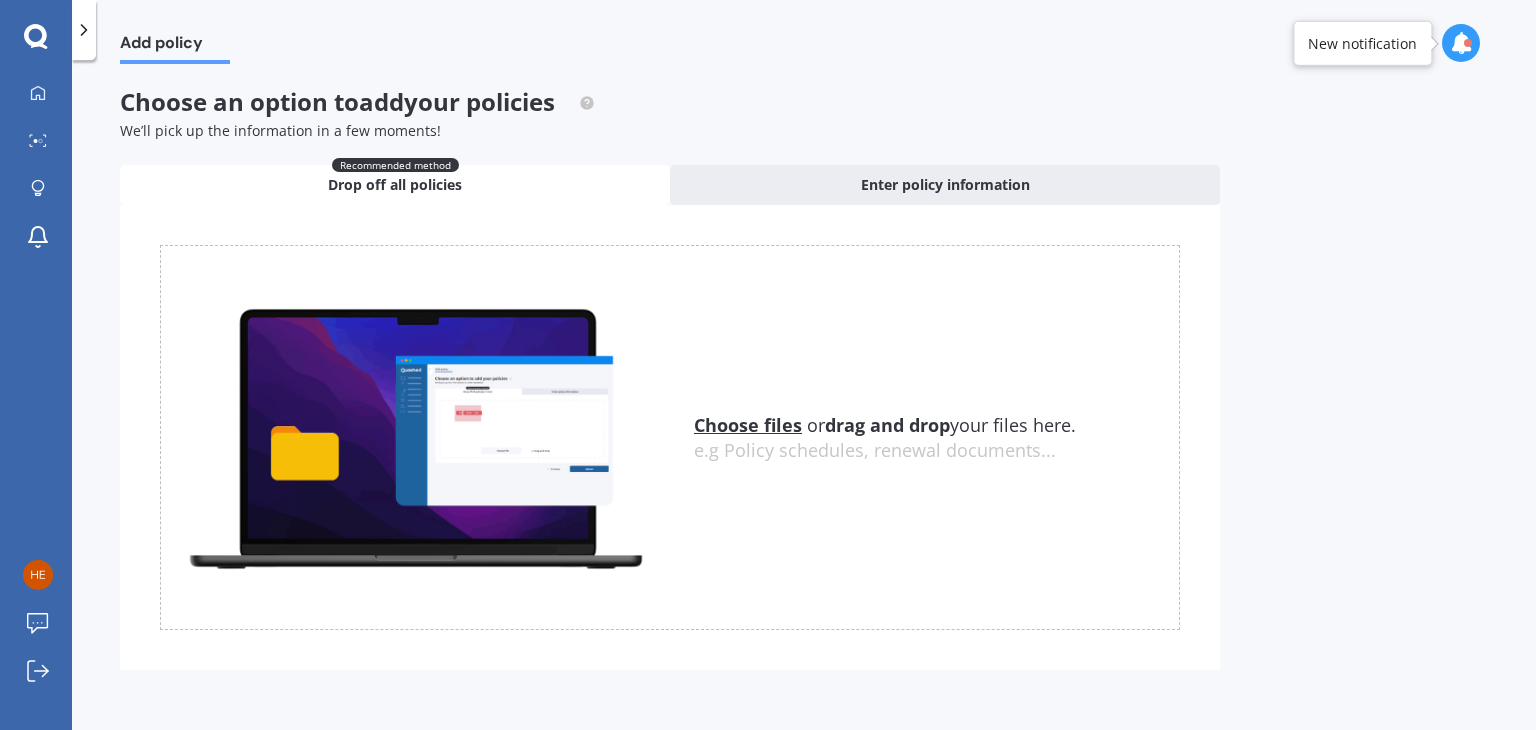 click on "Choose files" at bounding box center (748, 425) 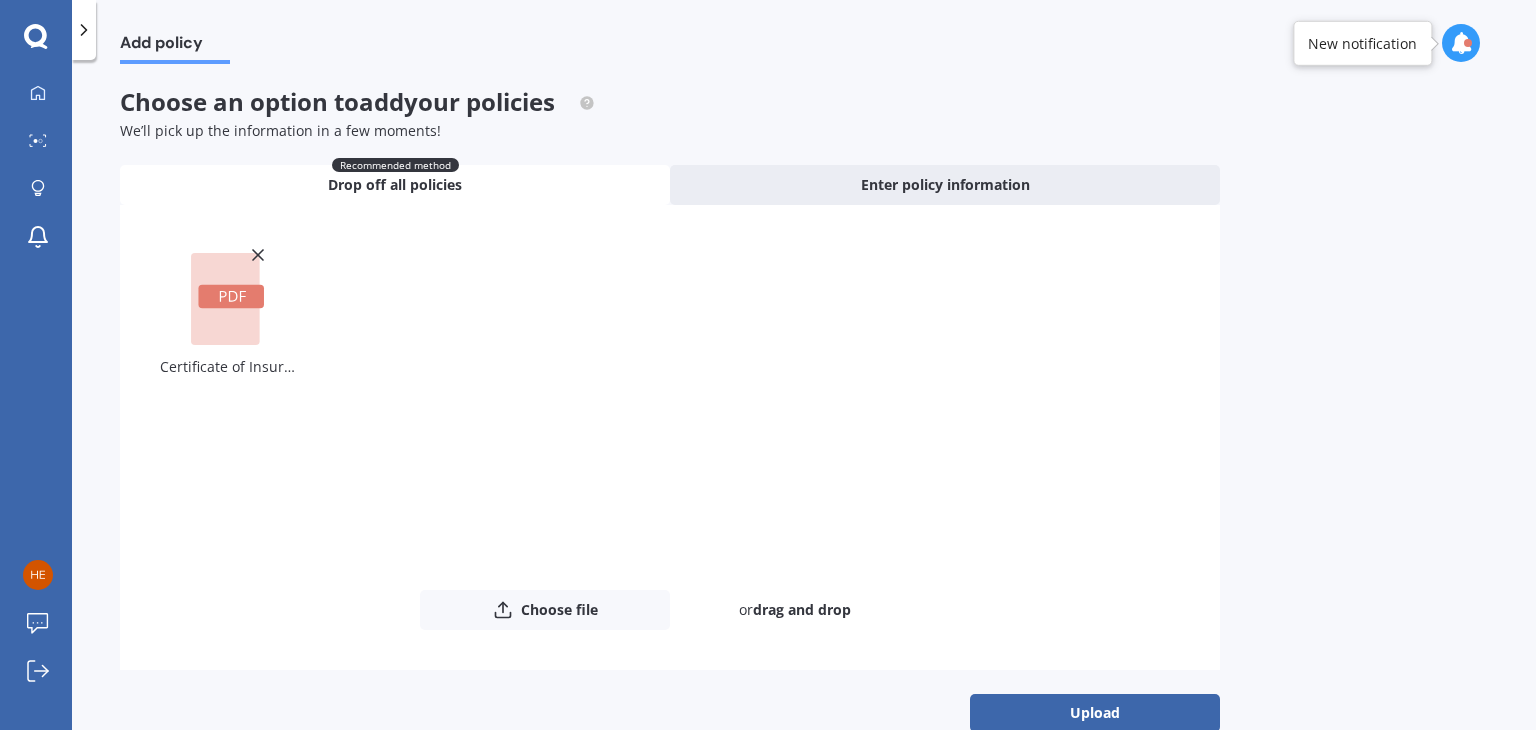 scroll, scrollTop: 38, scrollLeft: 0, axis: vertical 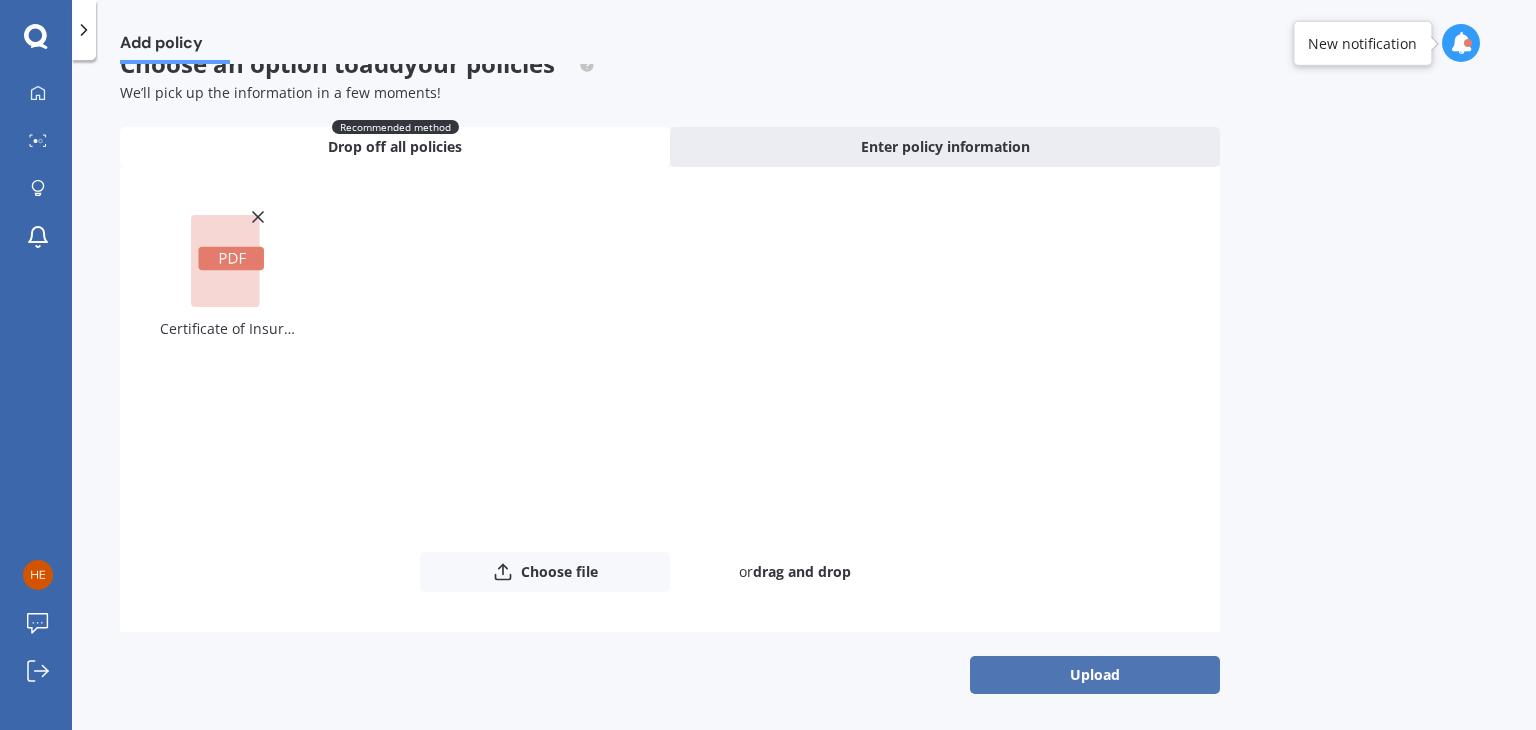 drag, startPoint x: 1034, startPoint y: 658, endPoint x: 1048, endPoint y: 684, distance: 29.529646 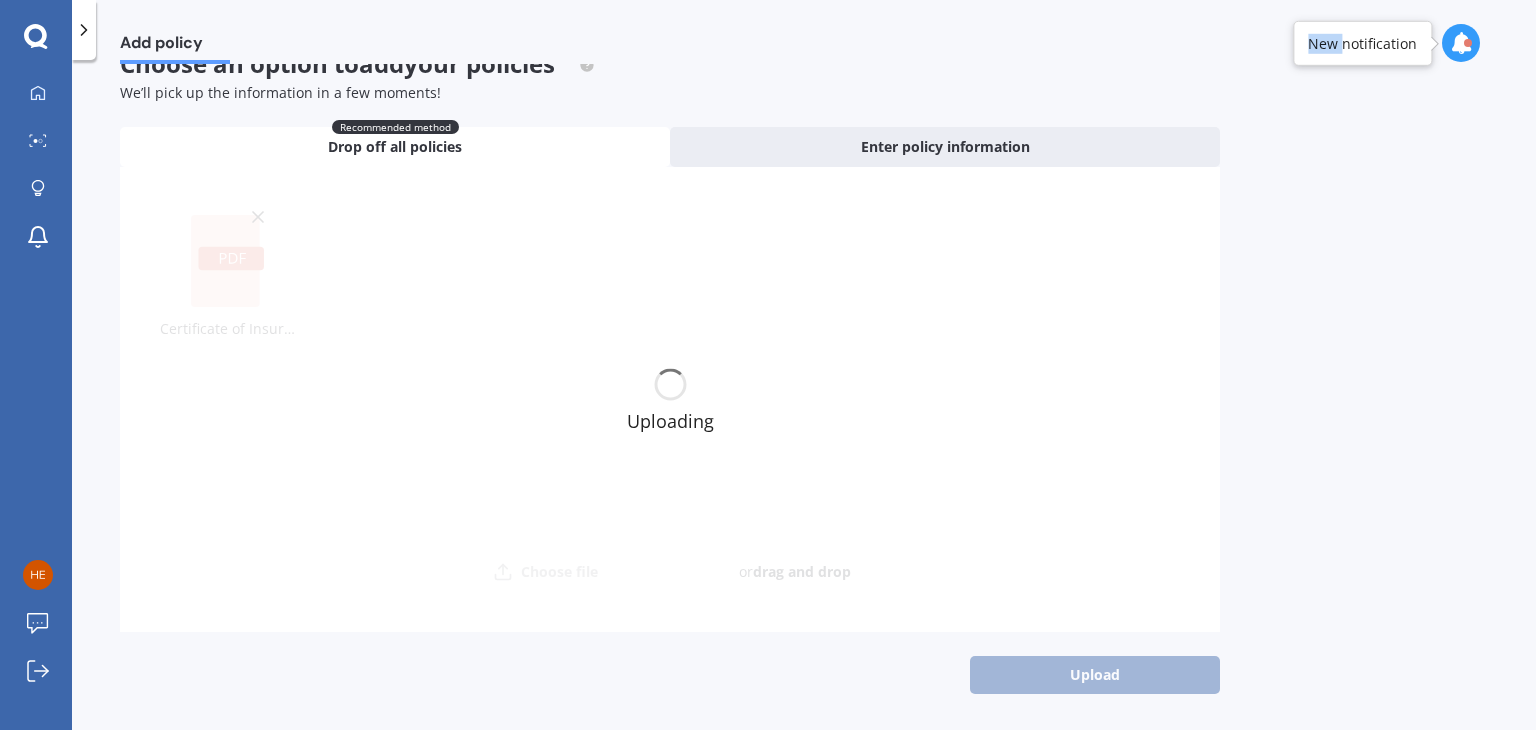 click on "Upload" at bounding box center [670, 675] 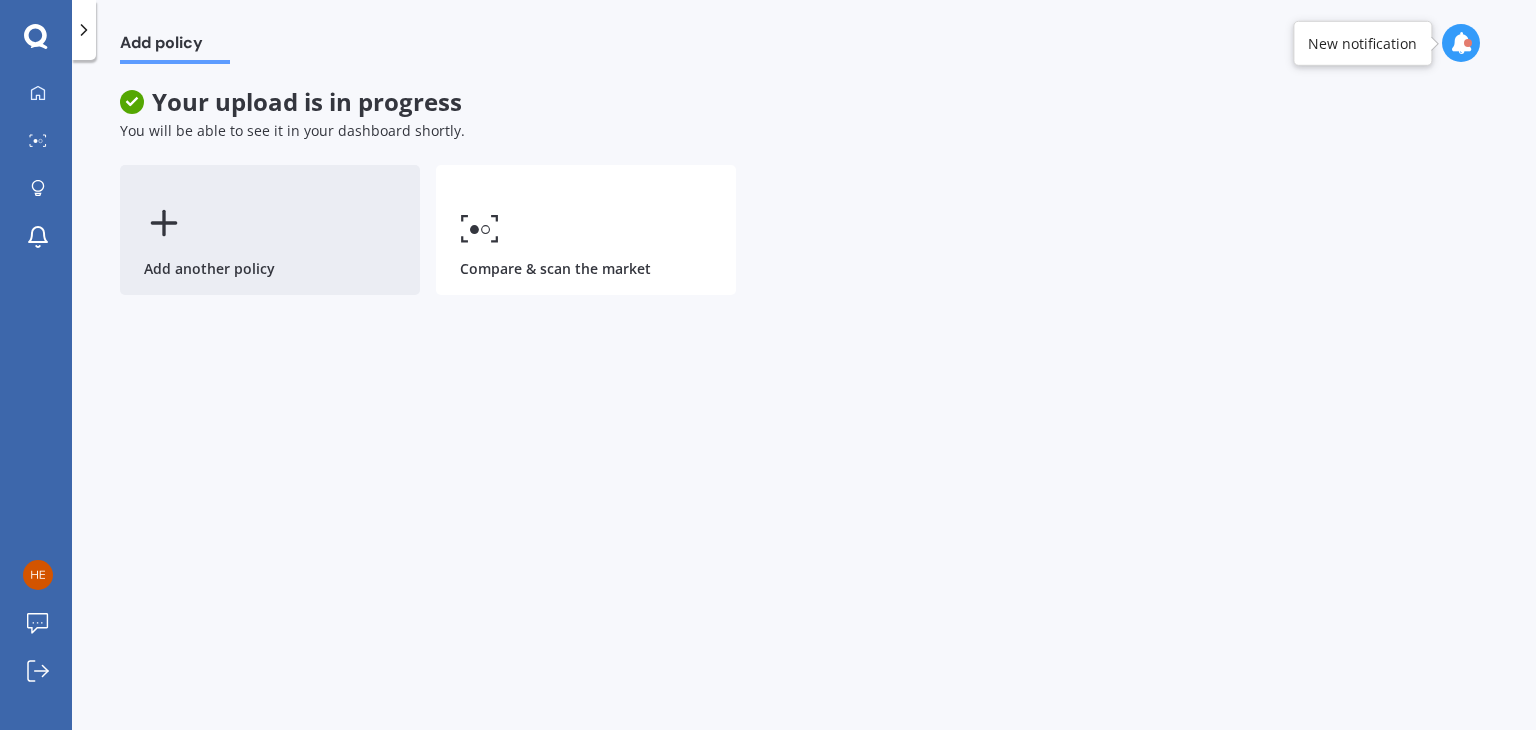 click on "Add another policy" at bounding box center [270, 230] 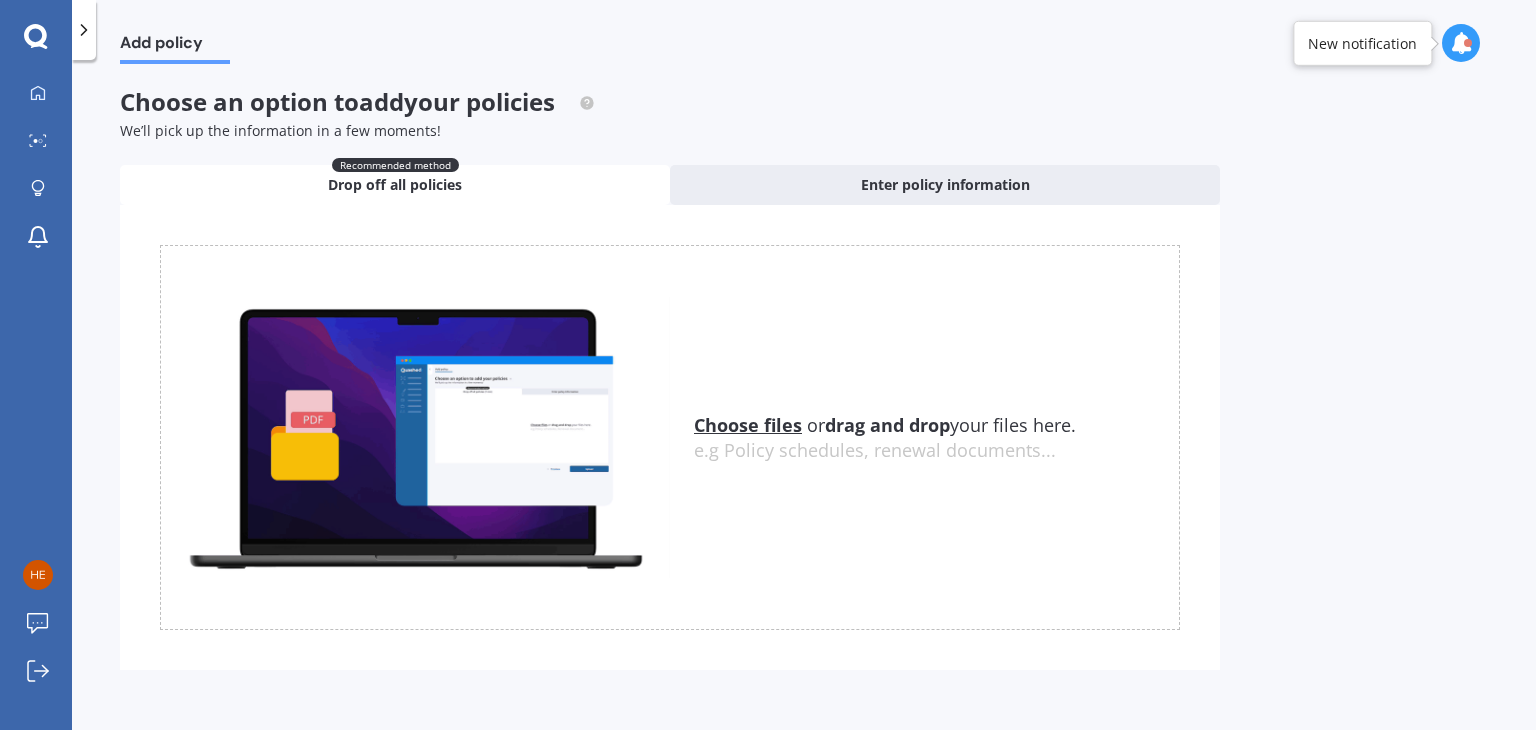 click on "Choose files" at bounding box center (748, 425) 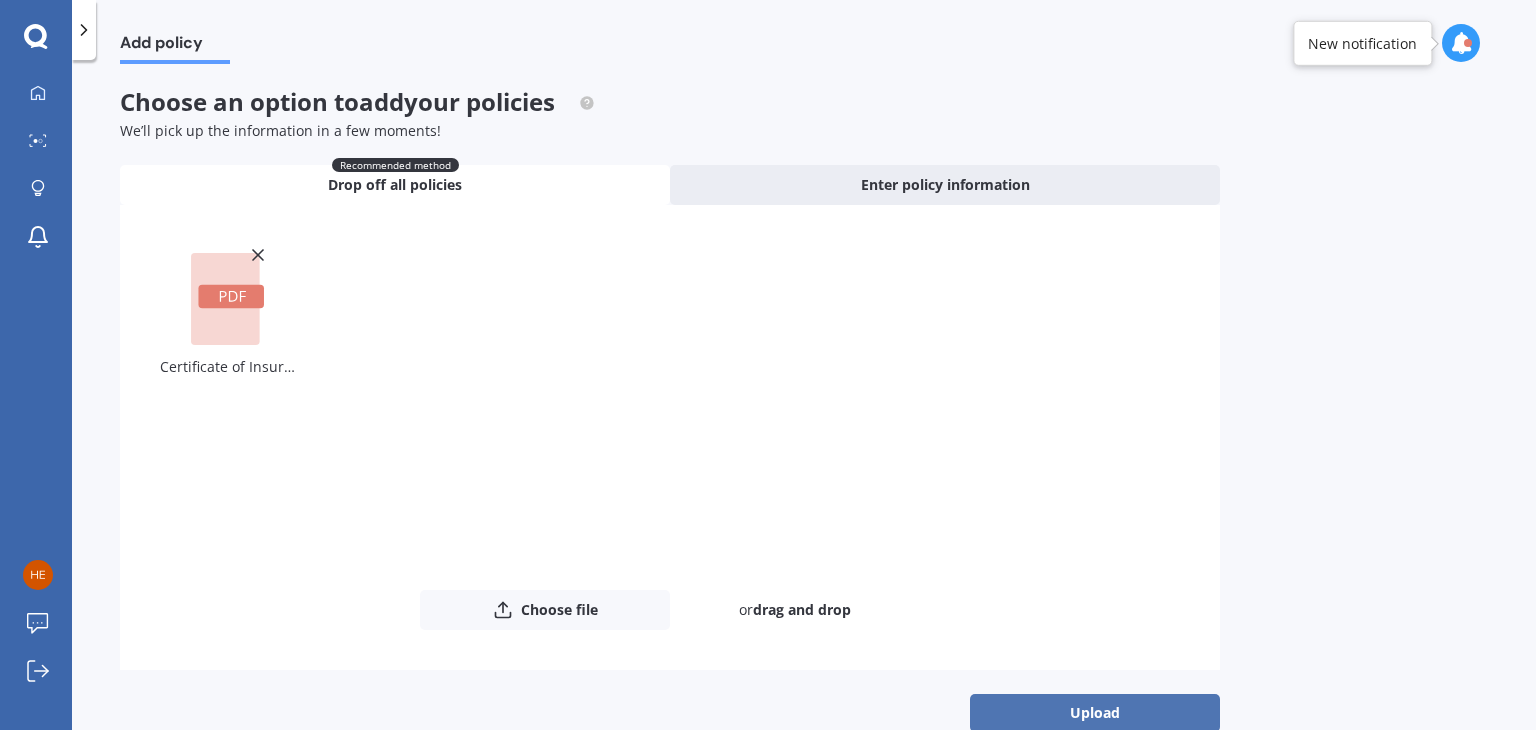 click on "Upload" at bounding box center [1095, 713] 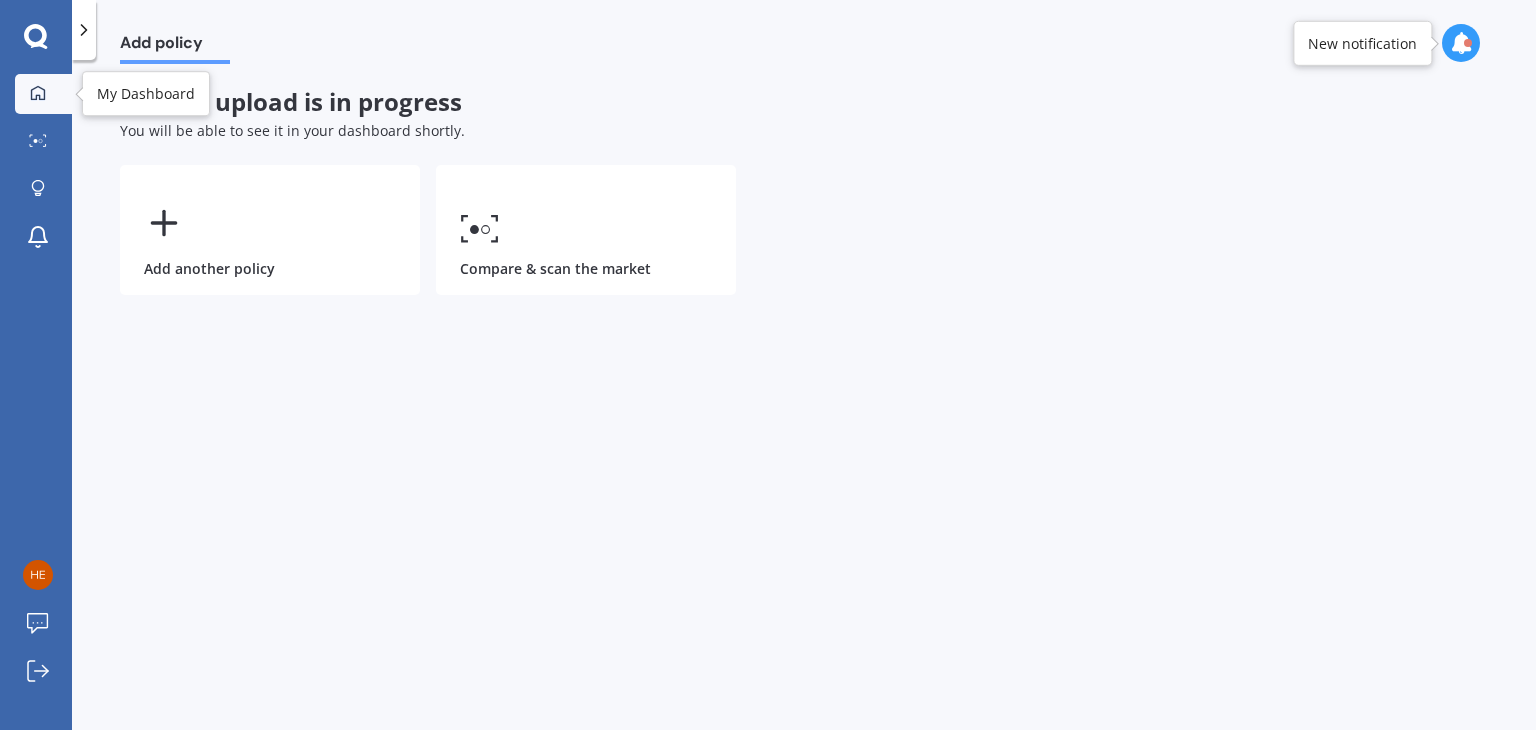 click on "My Dashboard" at bounding box center (43, 94) 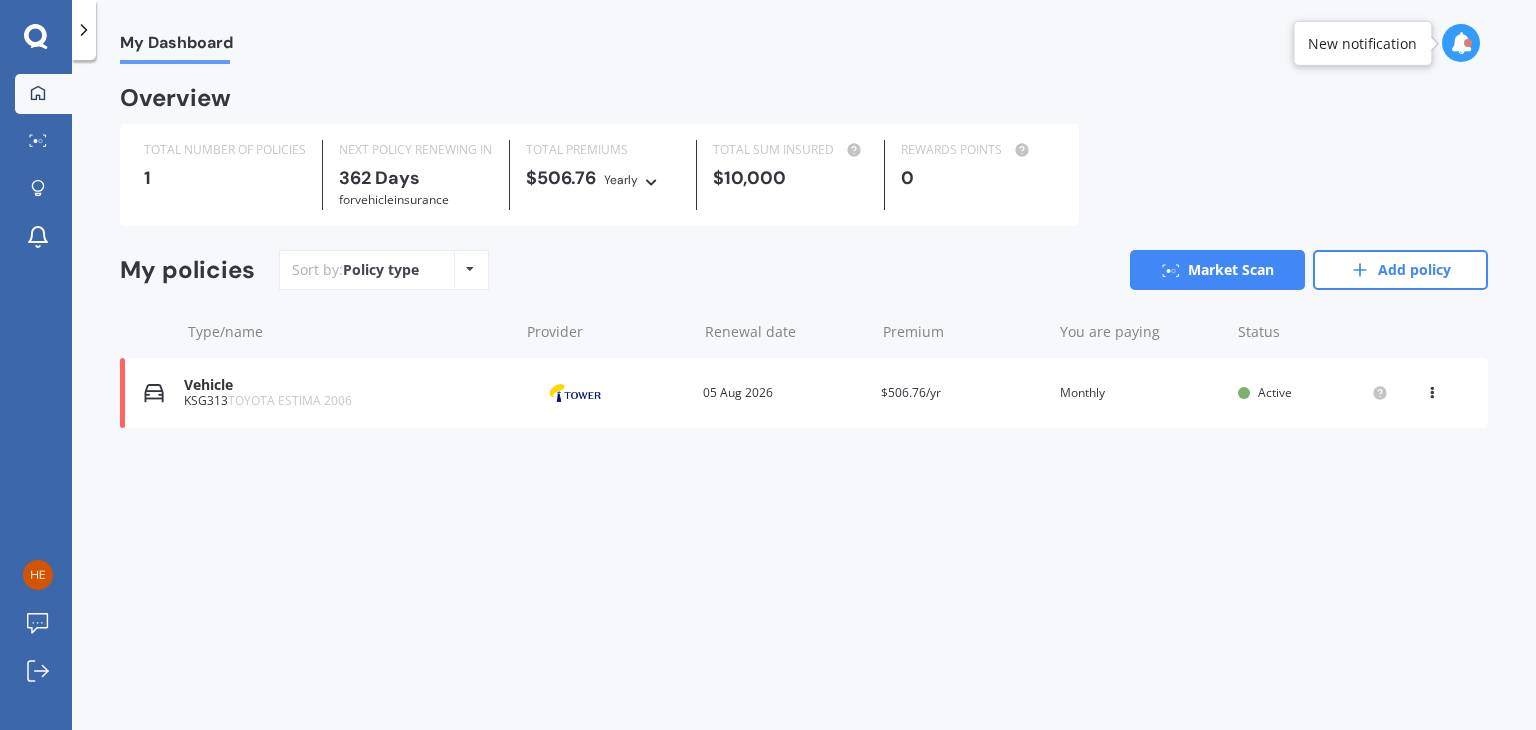 click on "Vehicle" at bounding box center [346, 385] 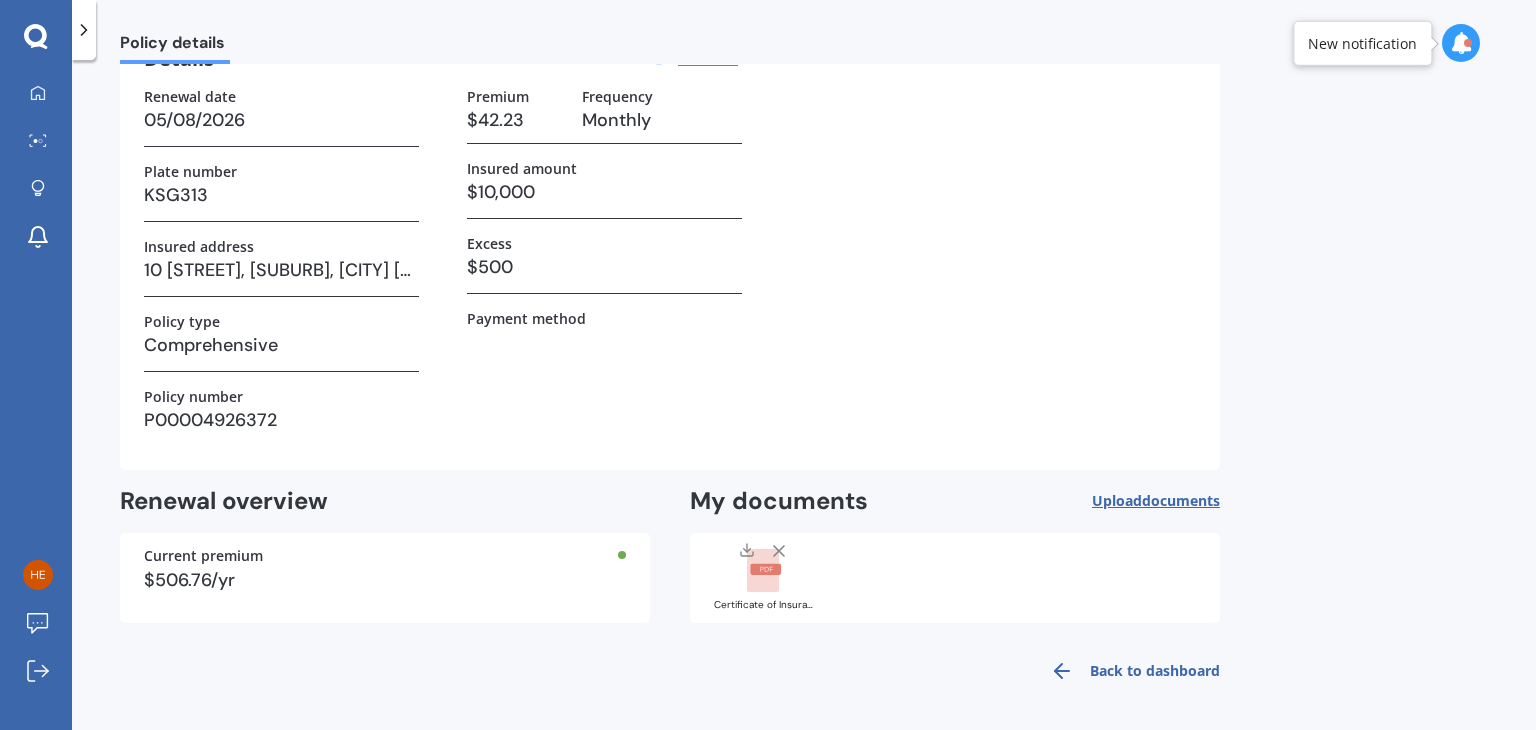scroll, scrollTop: 0, scrollLeft: 0, axis: both 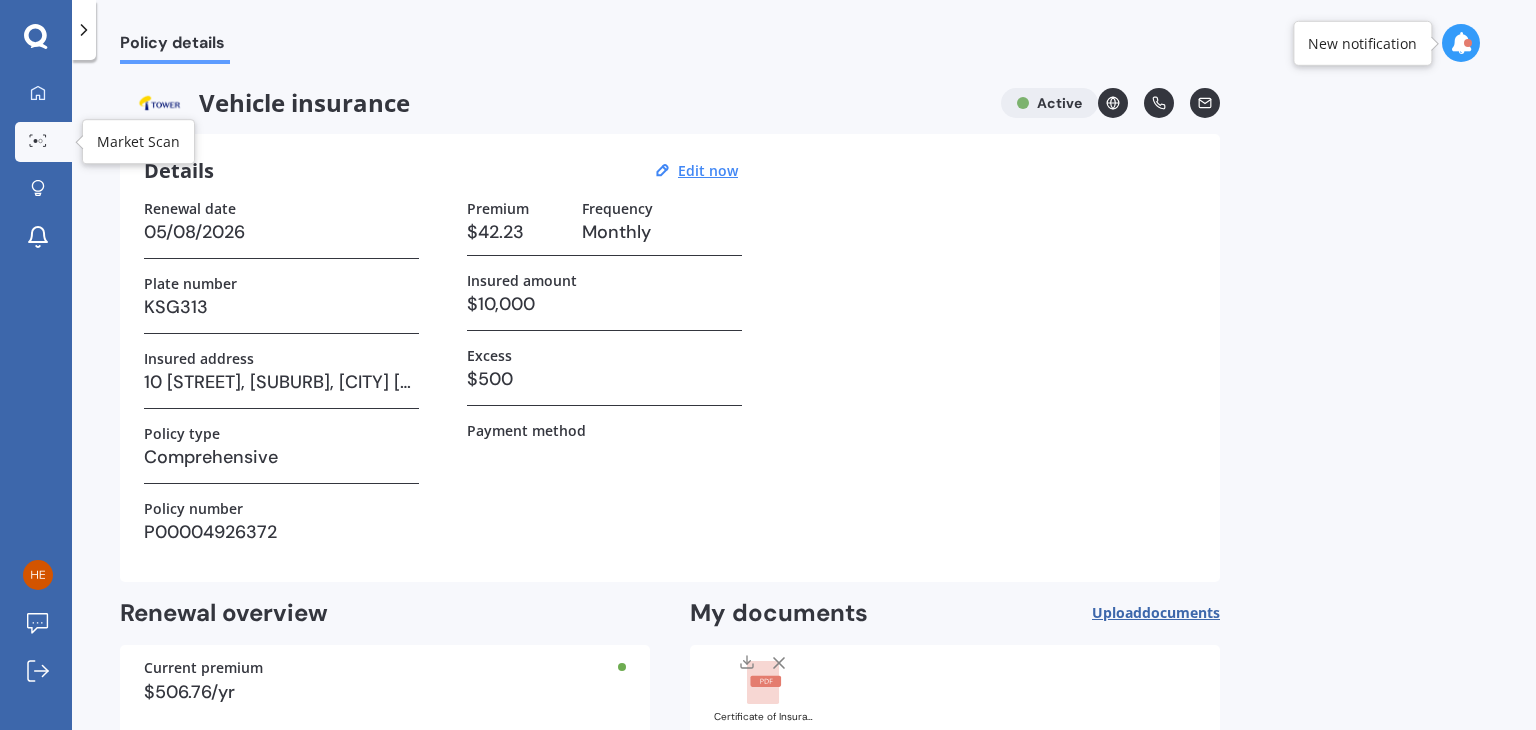 click on "Market Scan" at bounding box center (43, 142) 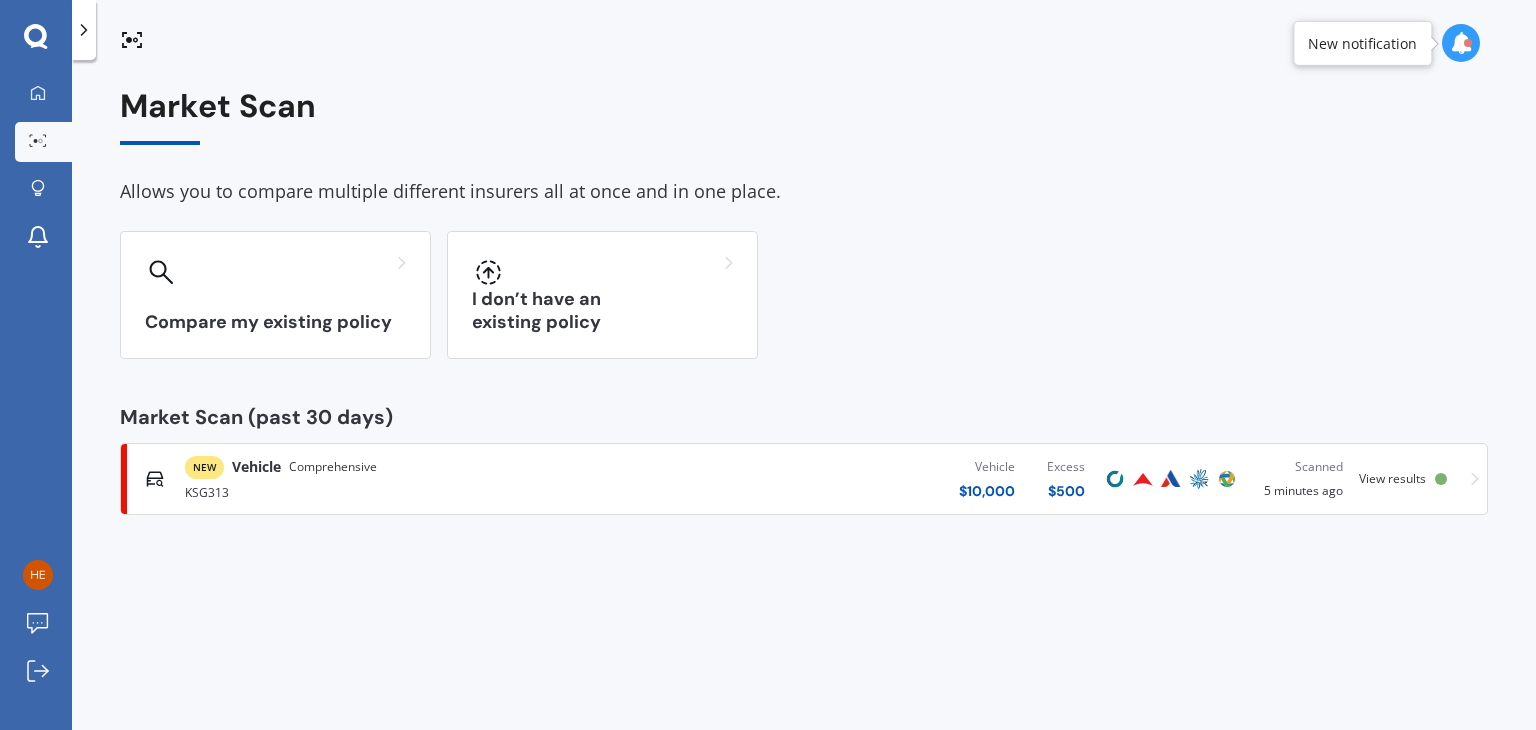 click on "NEW Vehicle Comprehensive KSG313 Vehicle $ 10,000 Excess $ 500 Scanned 5 minutes ago View results" at bounding box center (804, 479) 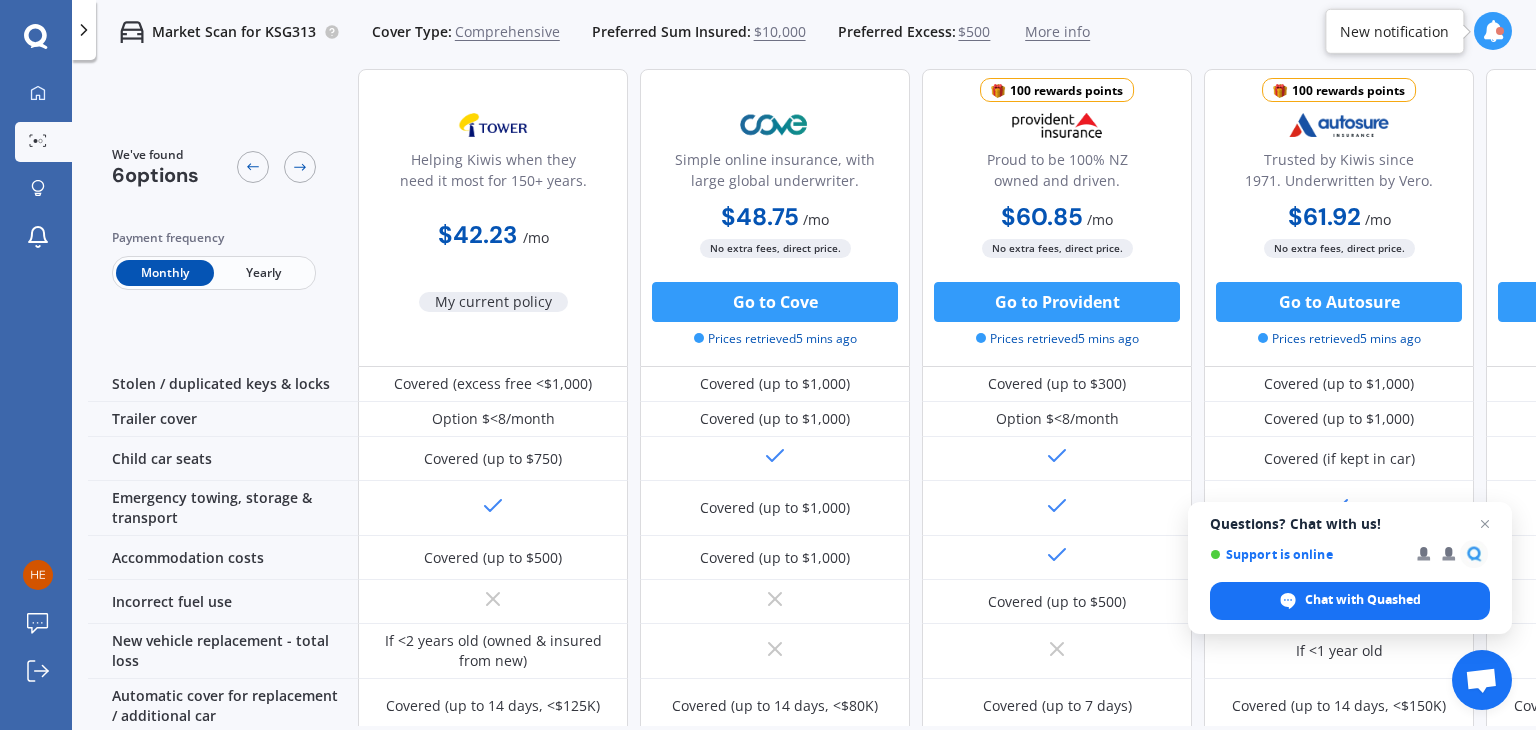 scroll, scrollTop: 387, scrollLeft: 0, axis: vertical 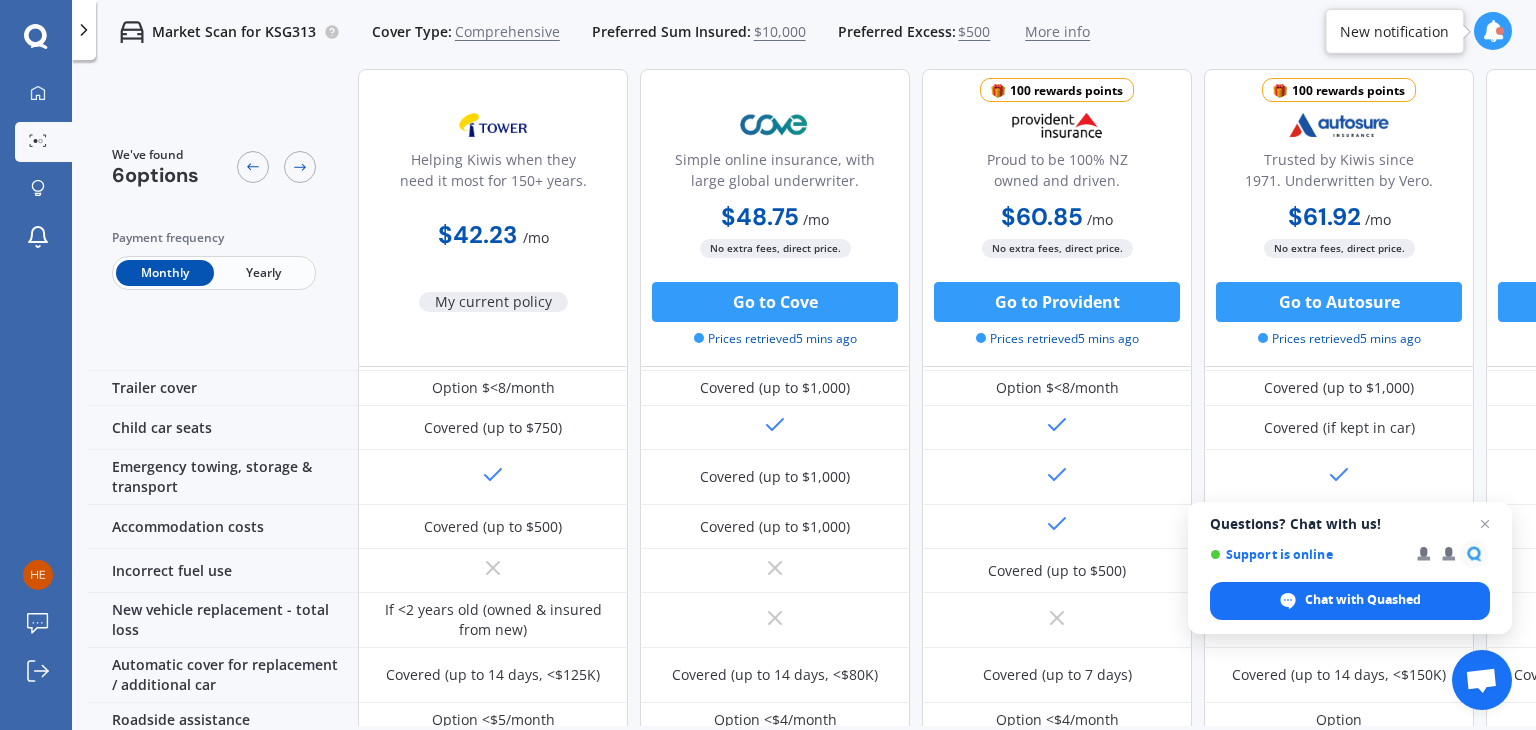 click on "$42.23" at bounding box center [477, 234] 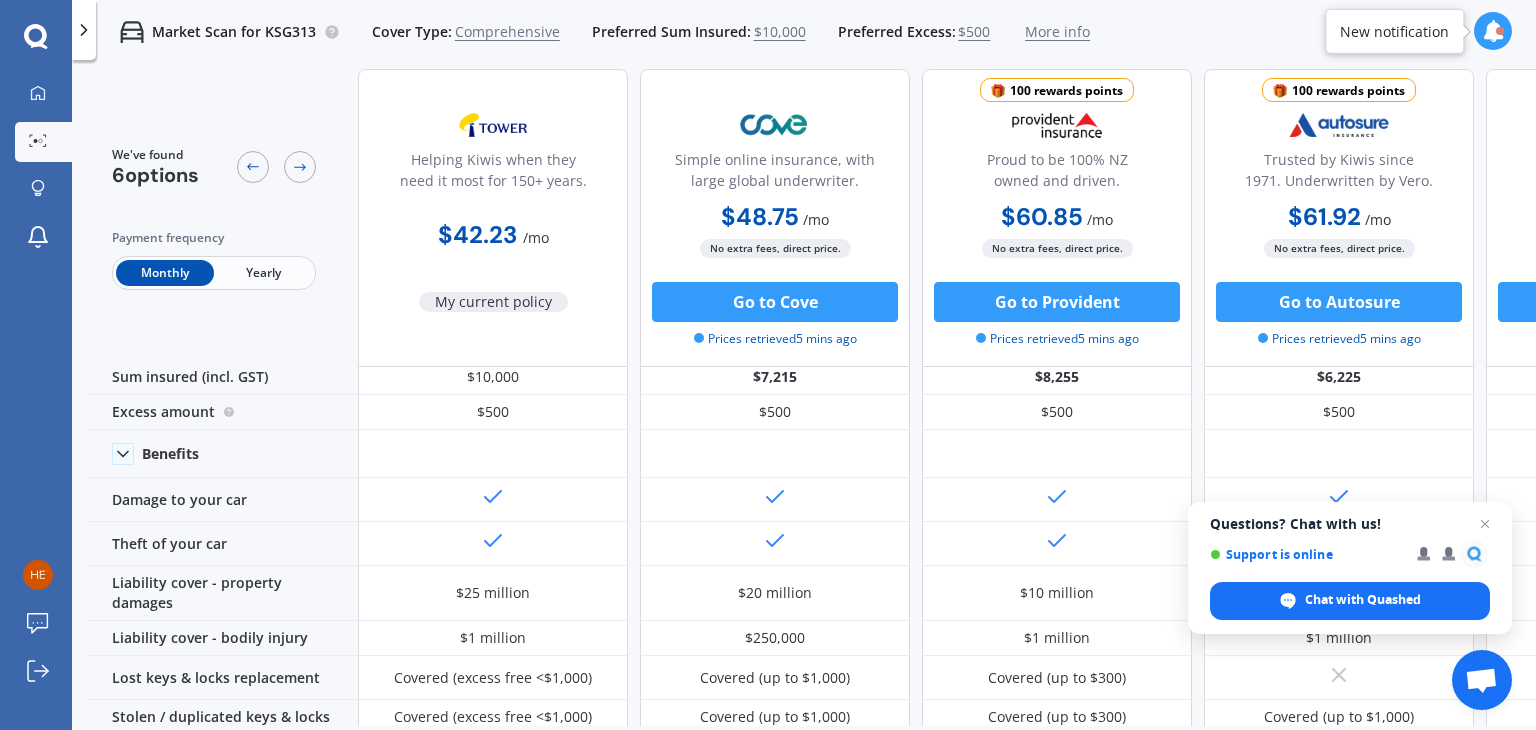 scroll, scrollTop: 12, scrollLeft: 0, axis: vertical 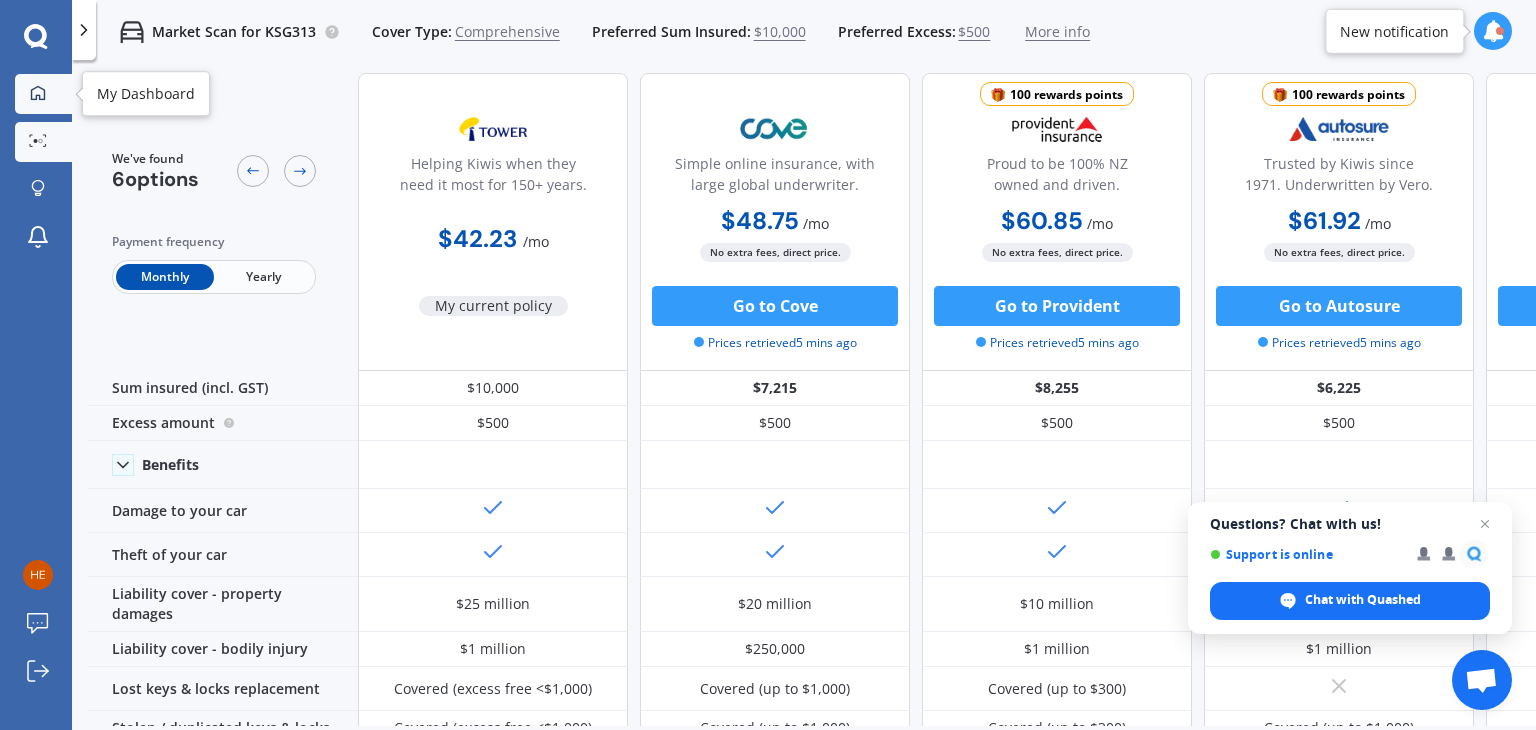 click 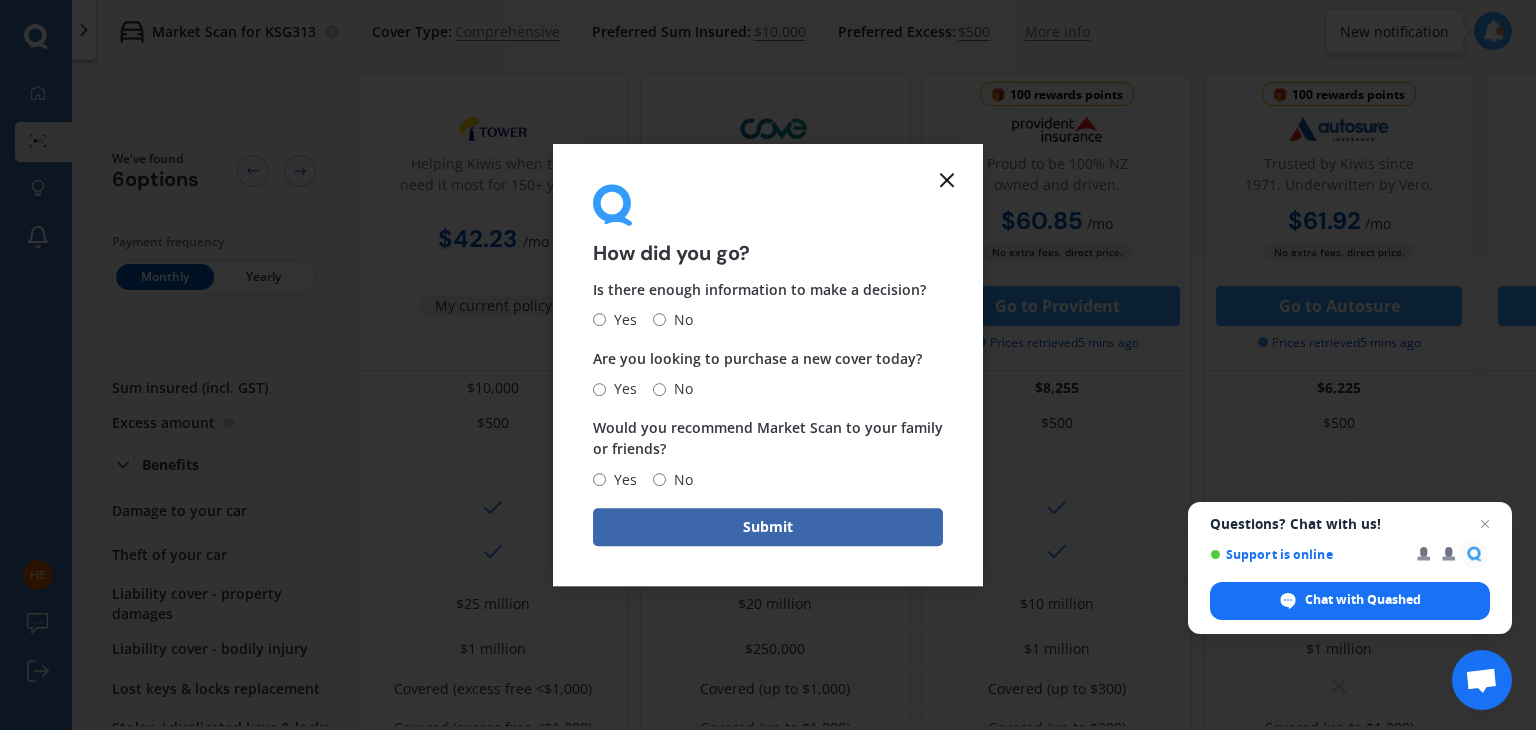 click 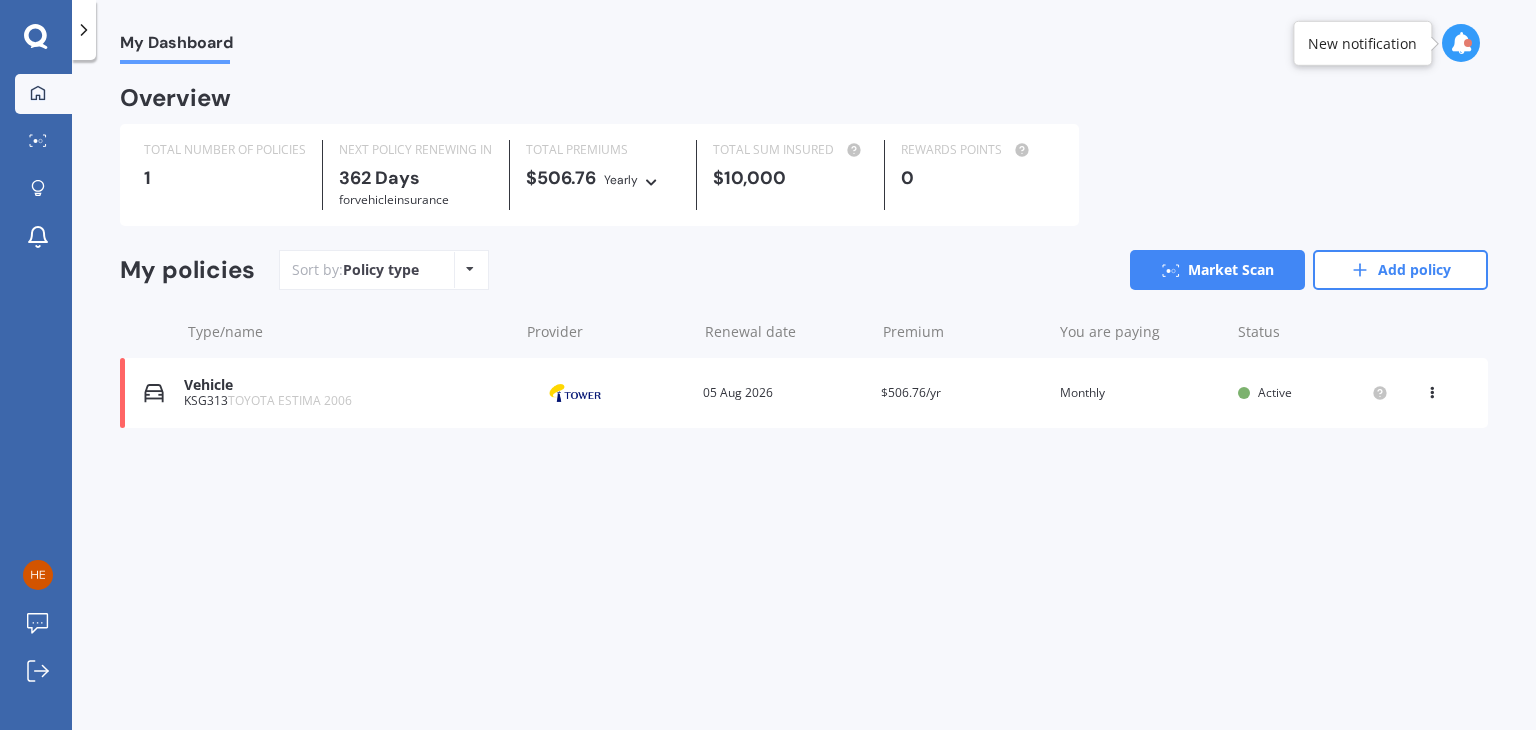 click 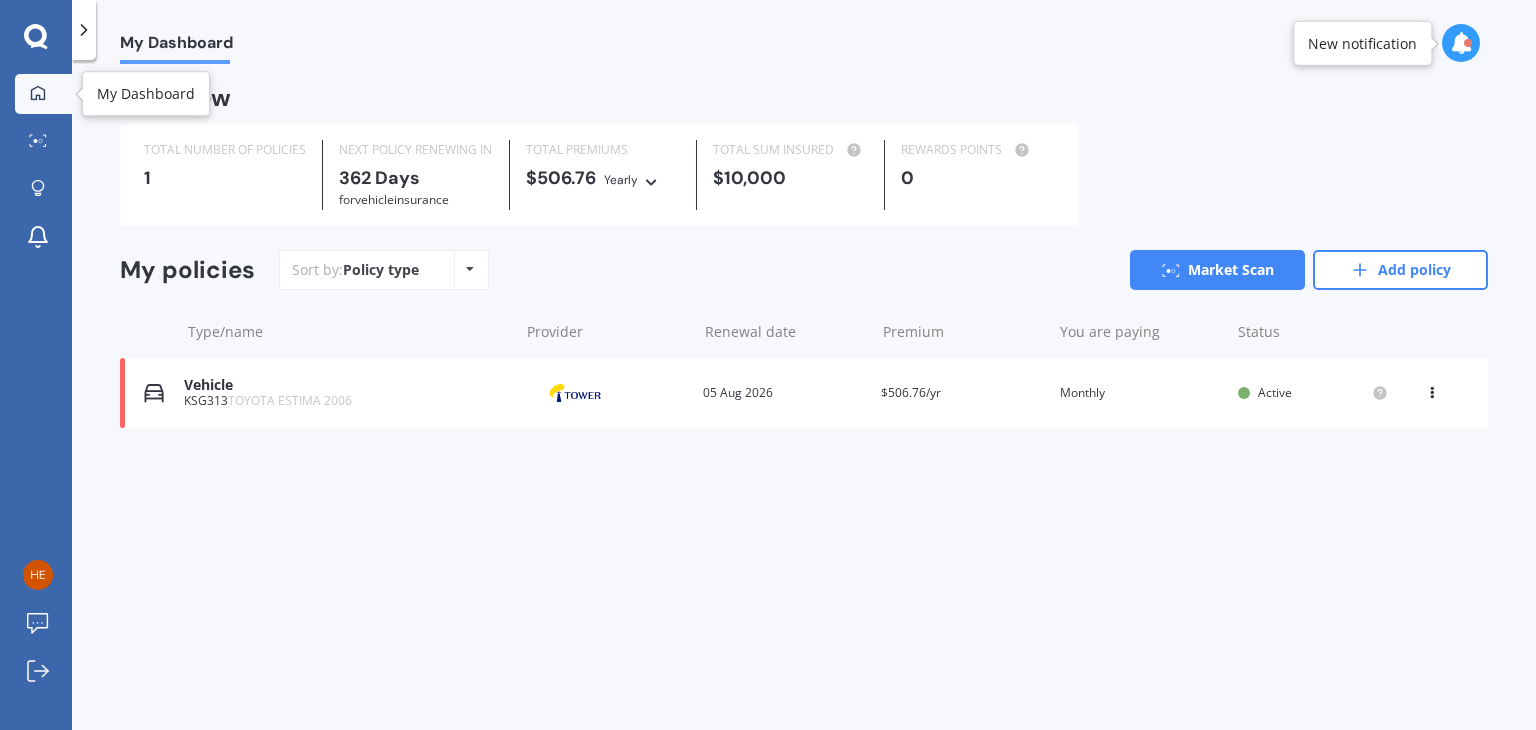 click at bounding box center [38, 94] 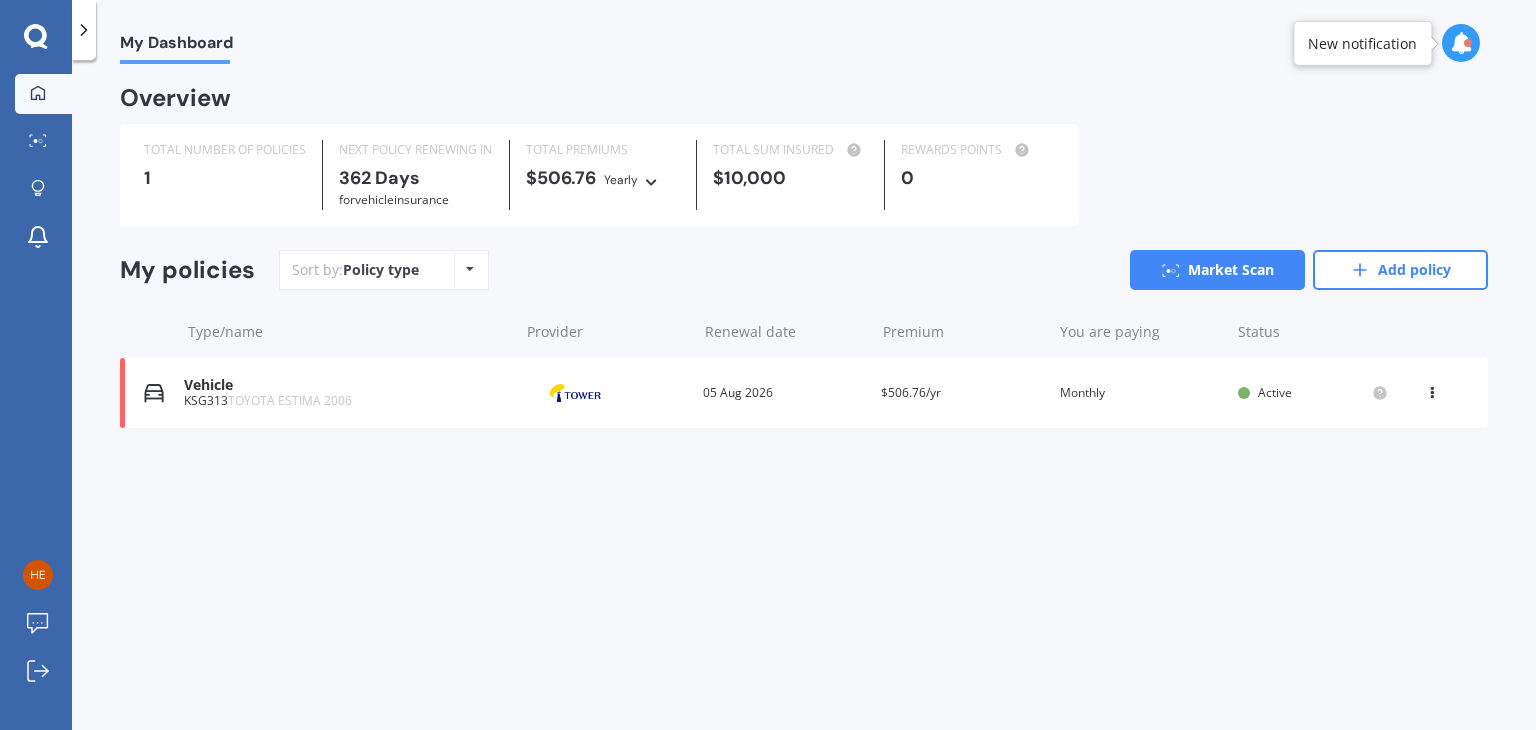 click 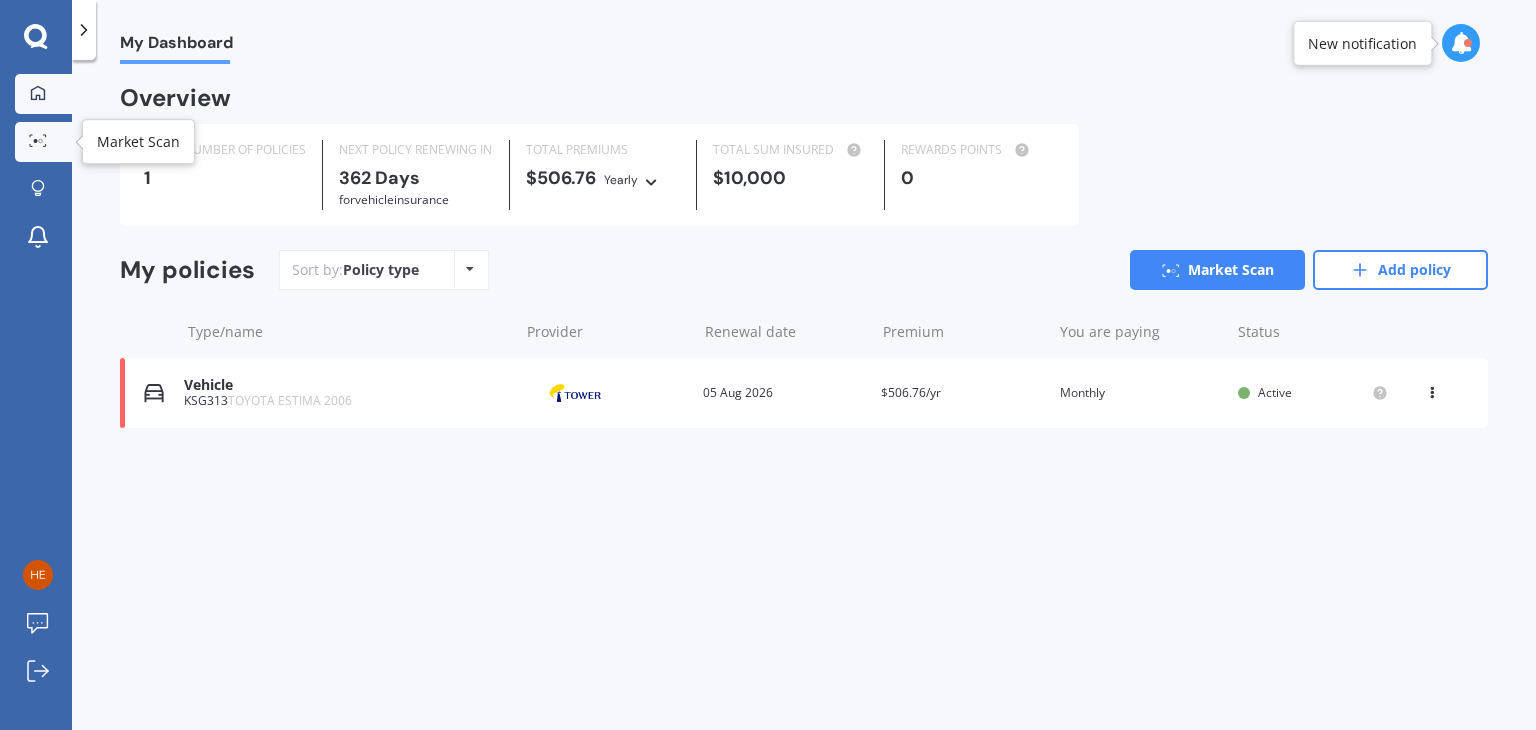 click 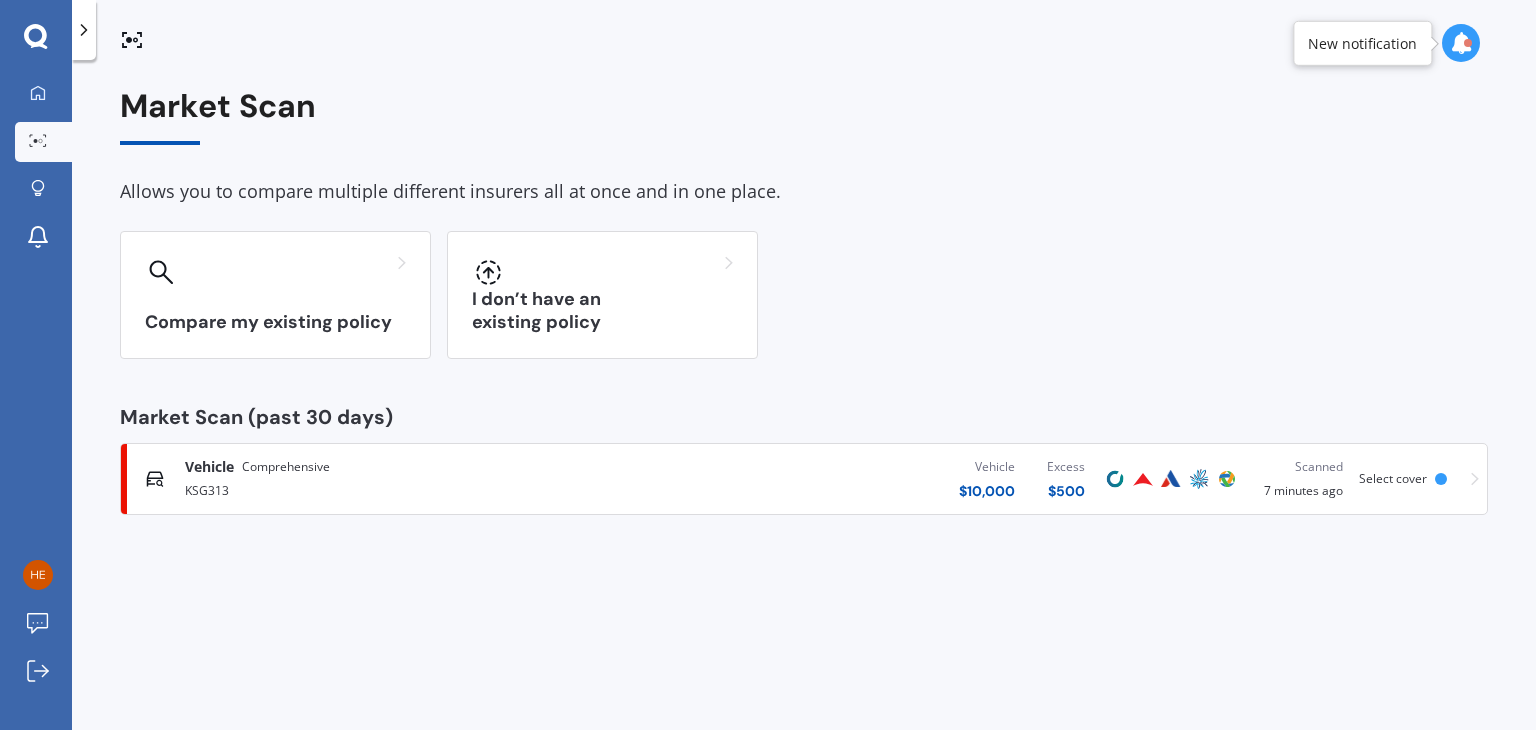 click 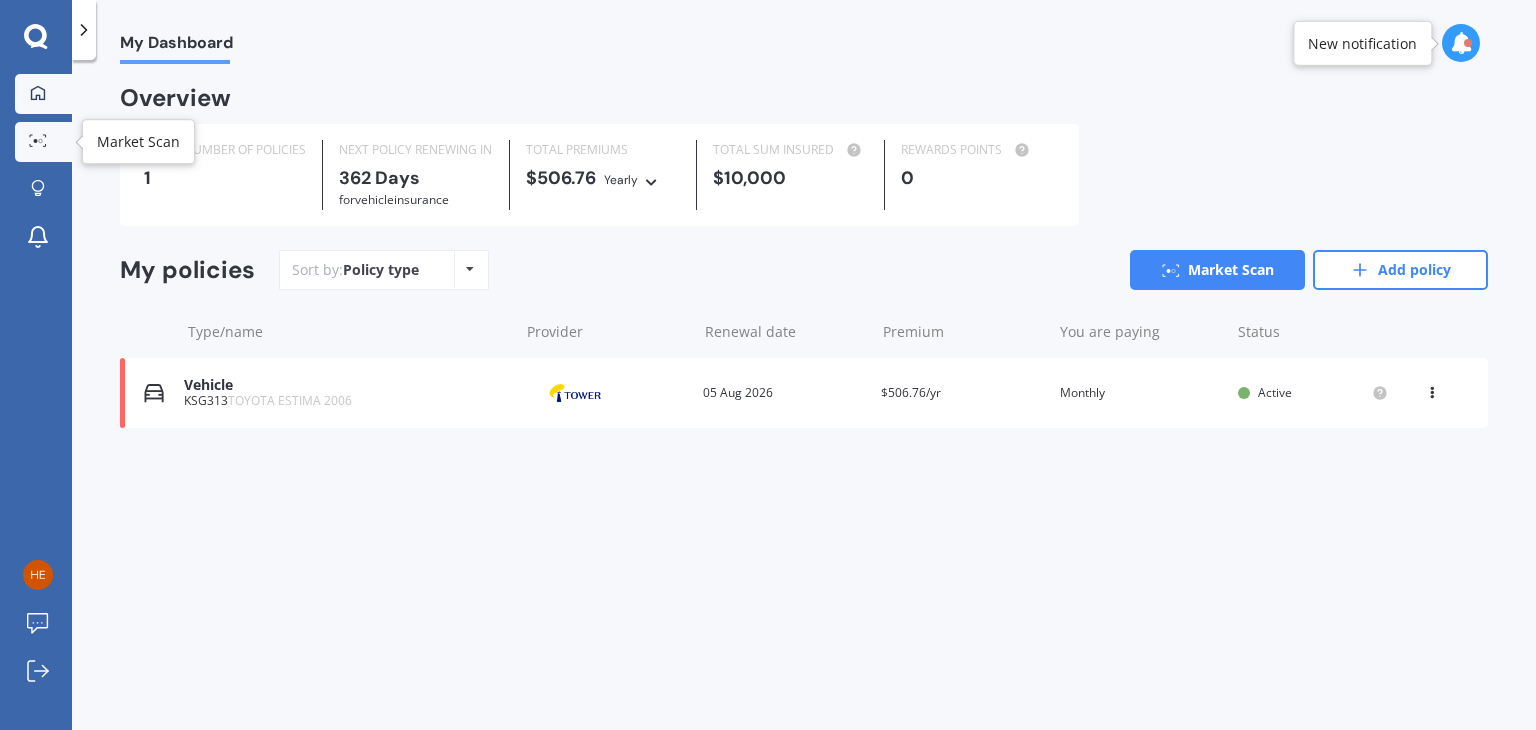 click at bounding box center (38, 141) 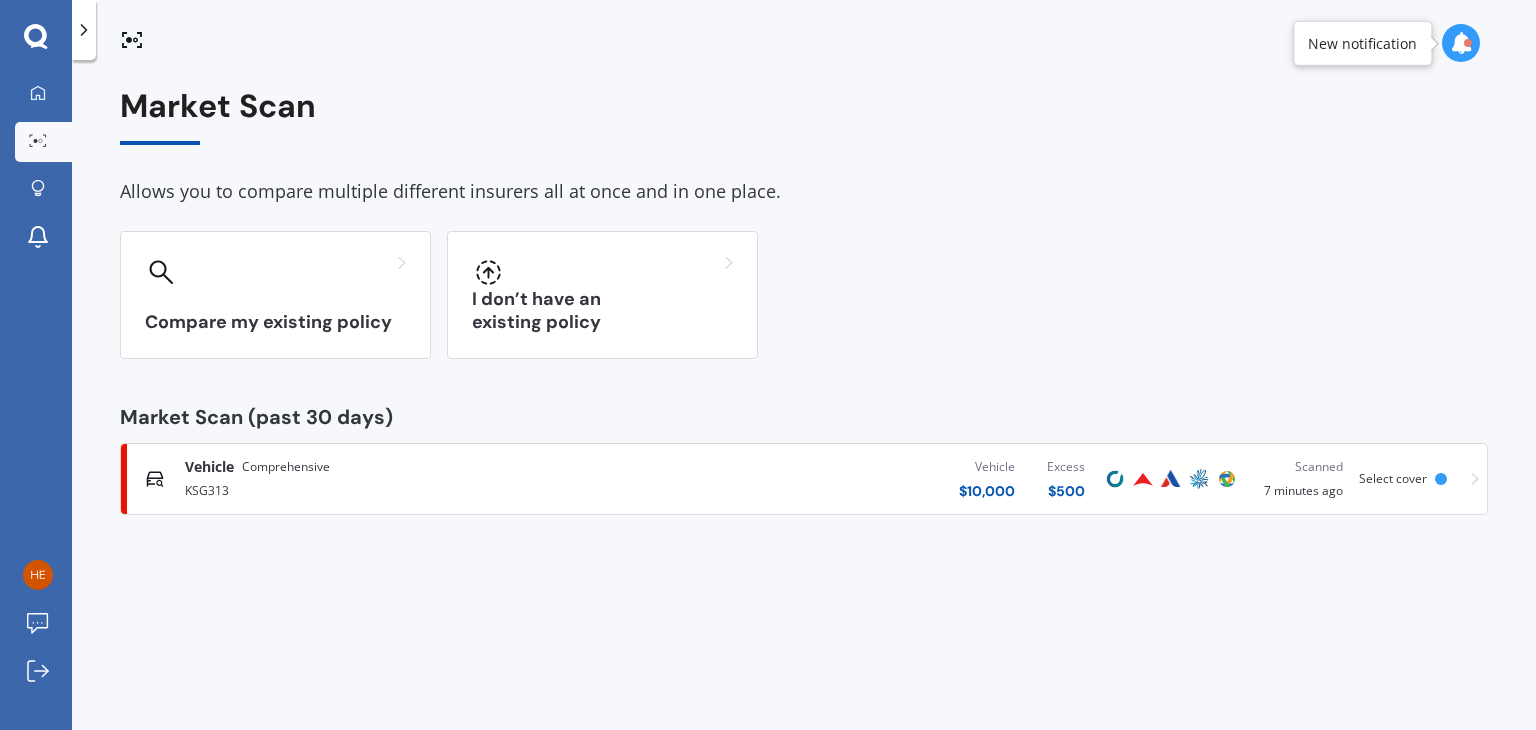 click at bounding box center [38, 141] 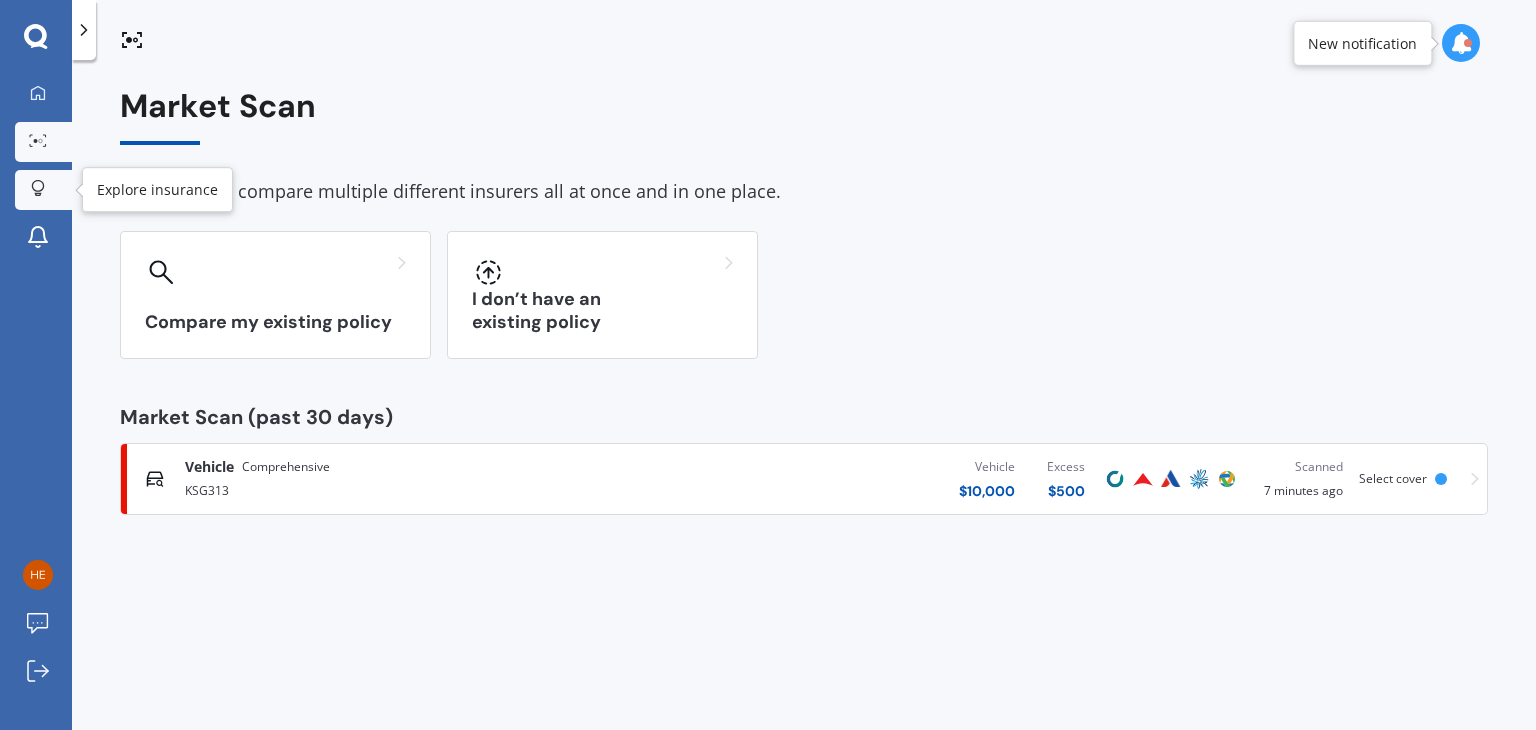 click at bounding box center (38, 189) 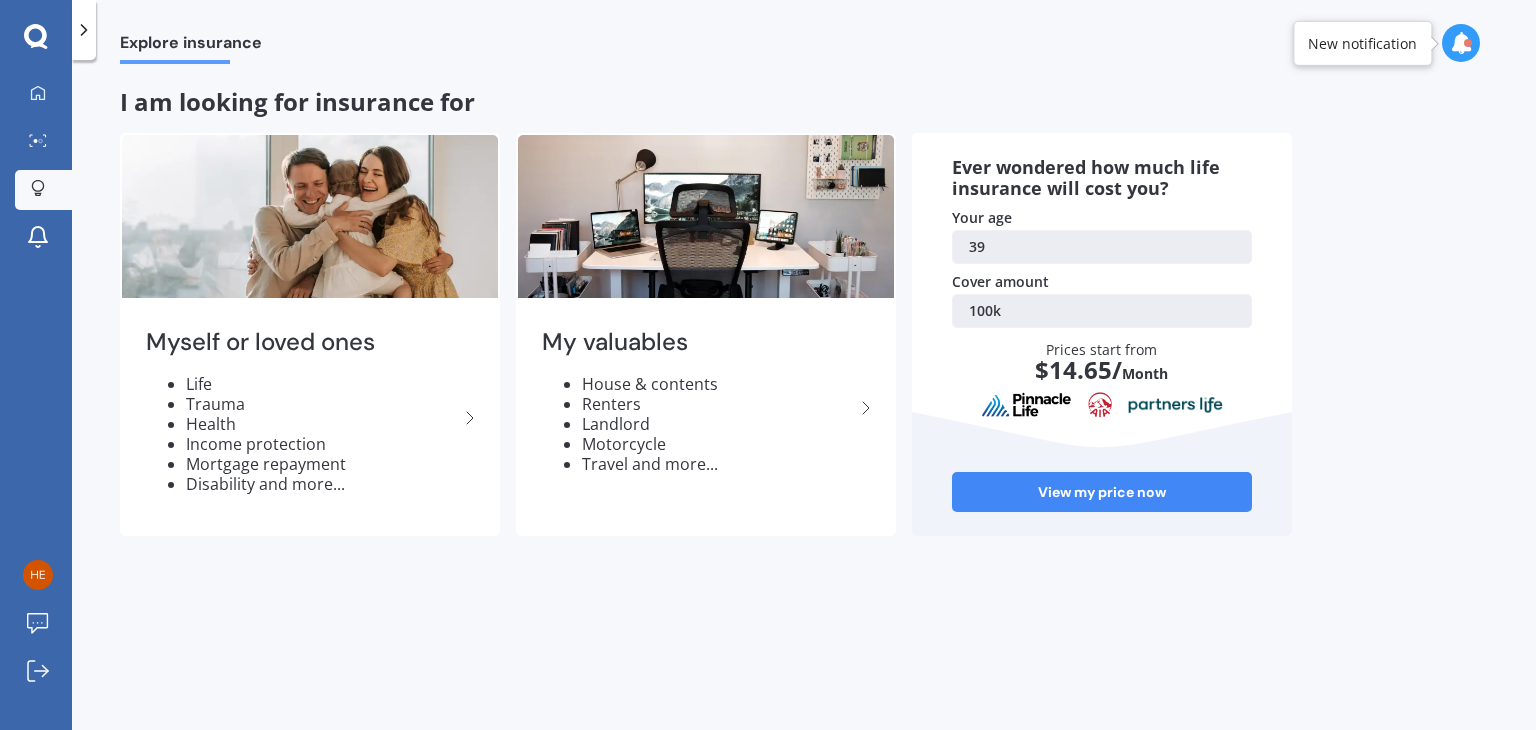 click on "My Dashboard Market Scan Explore insurance Notifications [FIRST] [LAST] Submit feedback Log out" at bounding box center [36, 365] 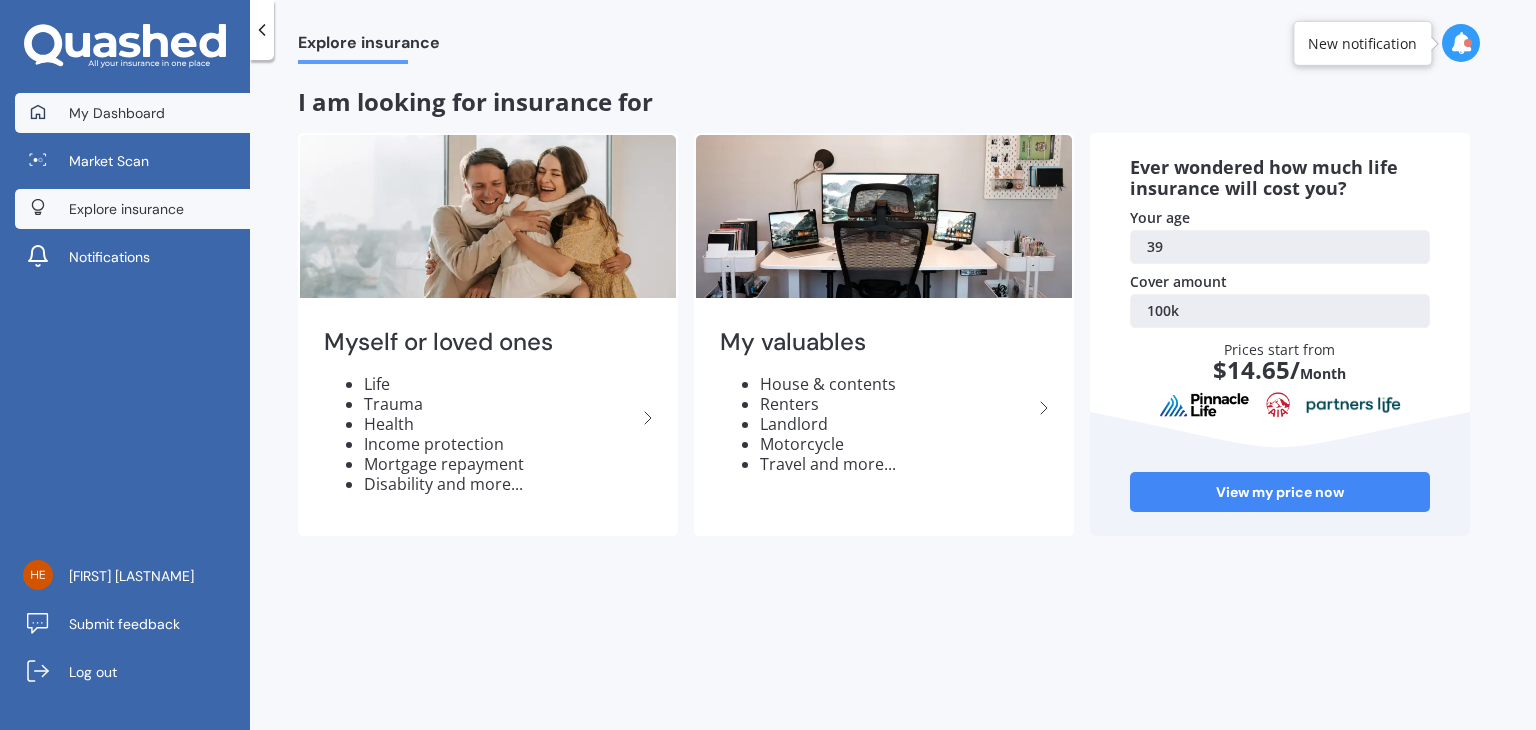 click on "My Dashboard" at bounding box center [117, 113] 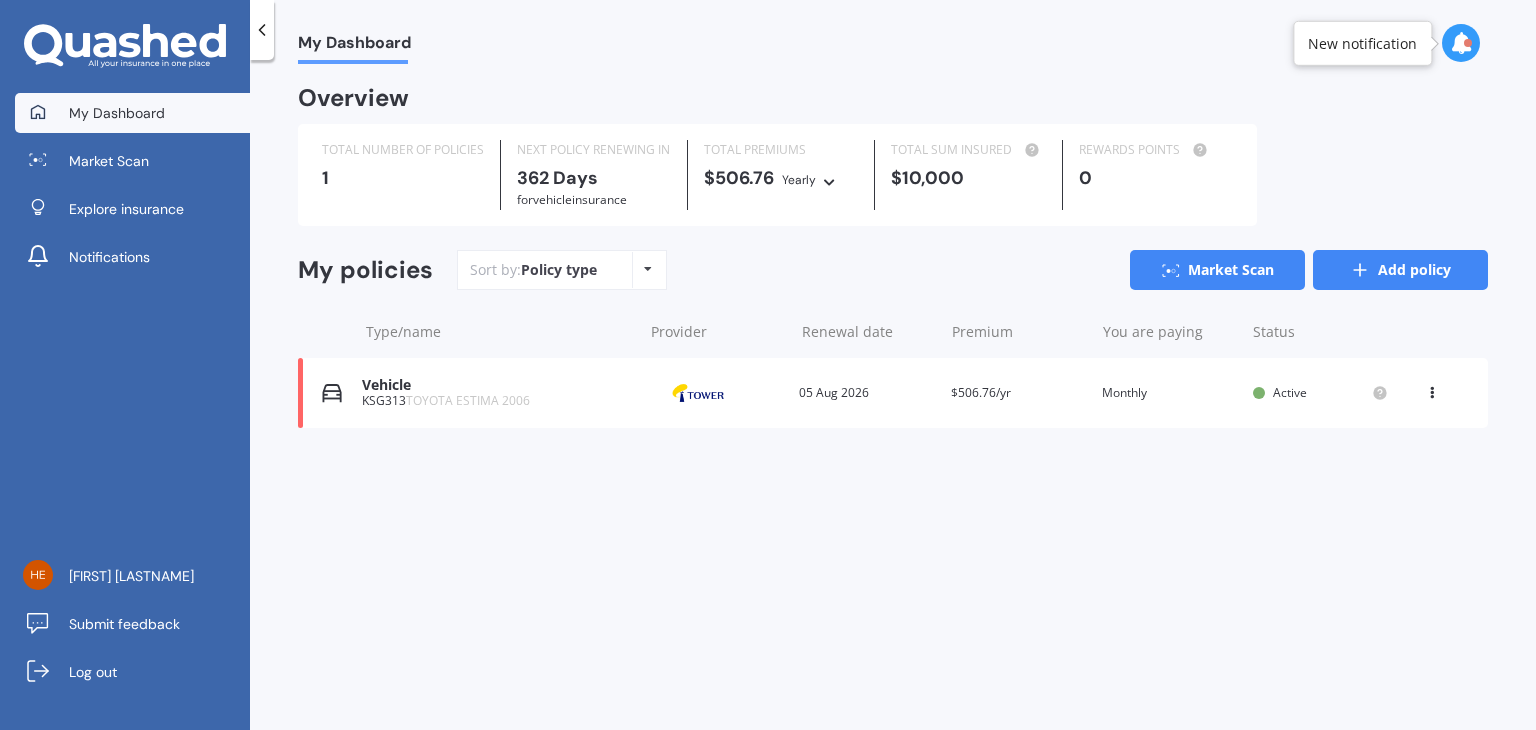 click on "Add policy" at bounding box center [1400, 270] 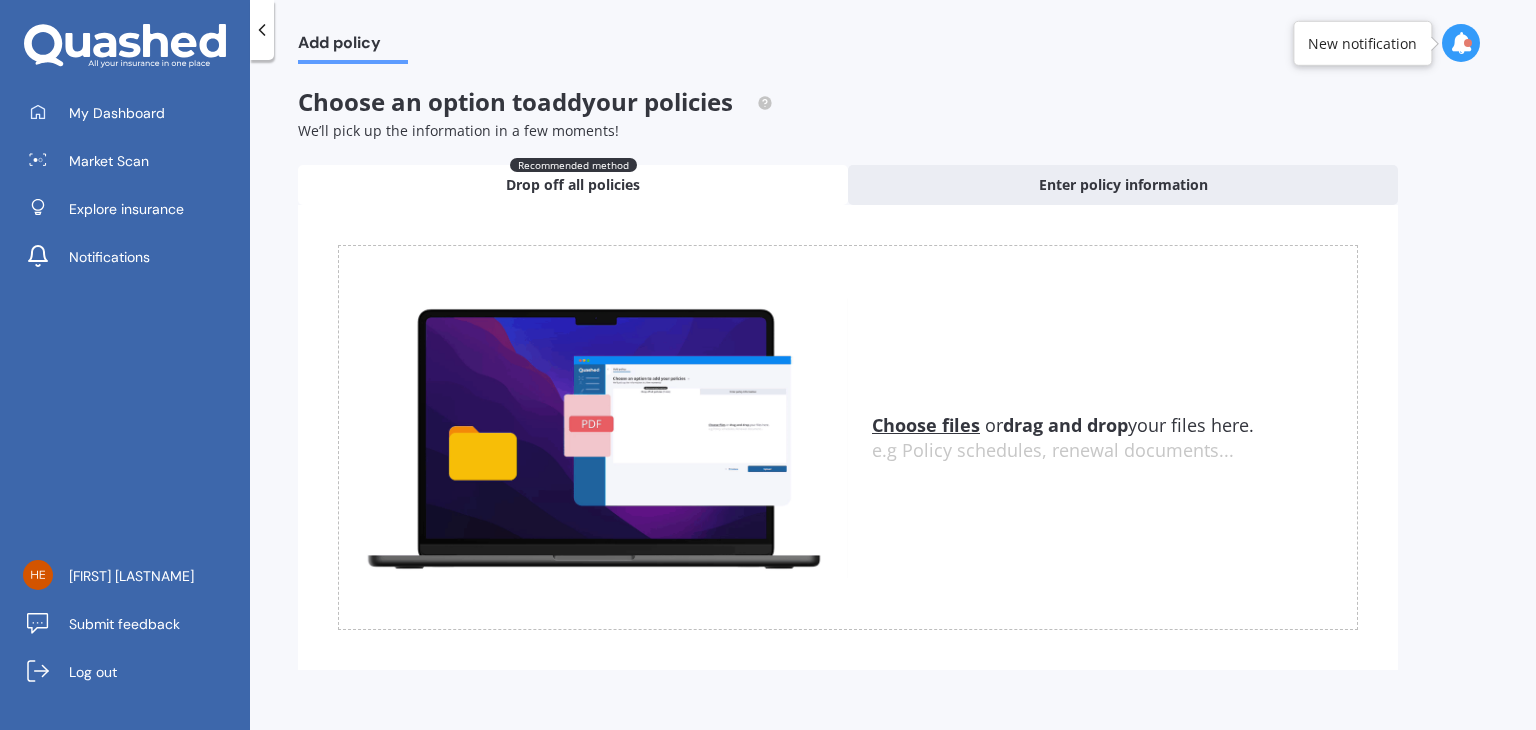 click on "Choose files" at bounding box center [926, 425] 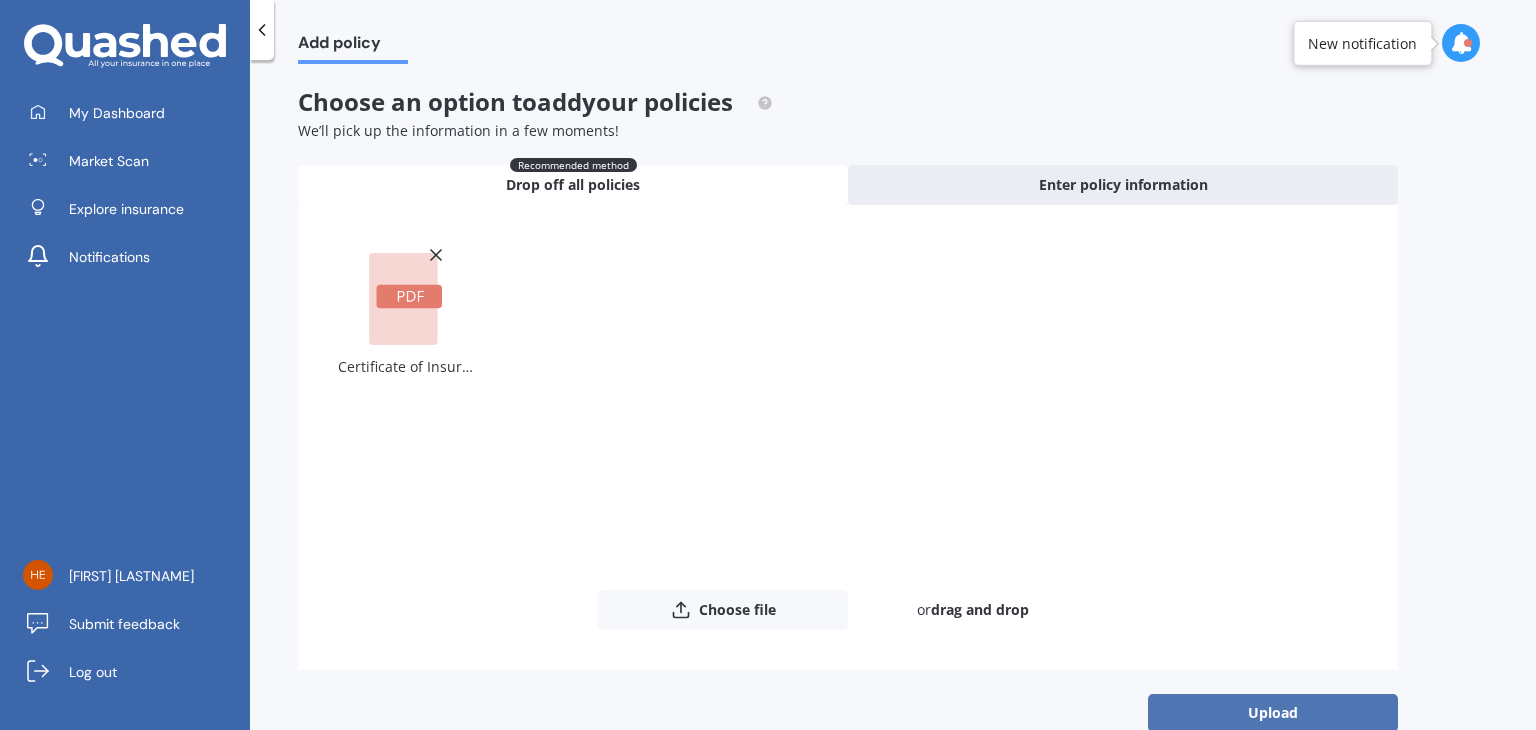 click on "Upload" at bounding box center (1273, 713) 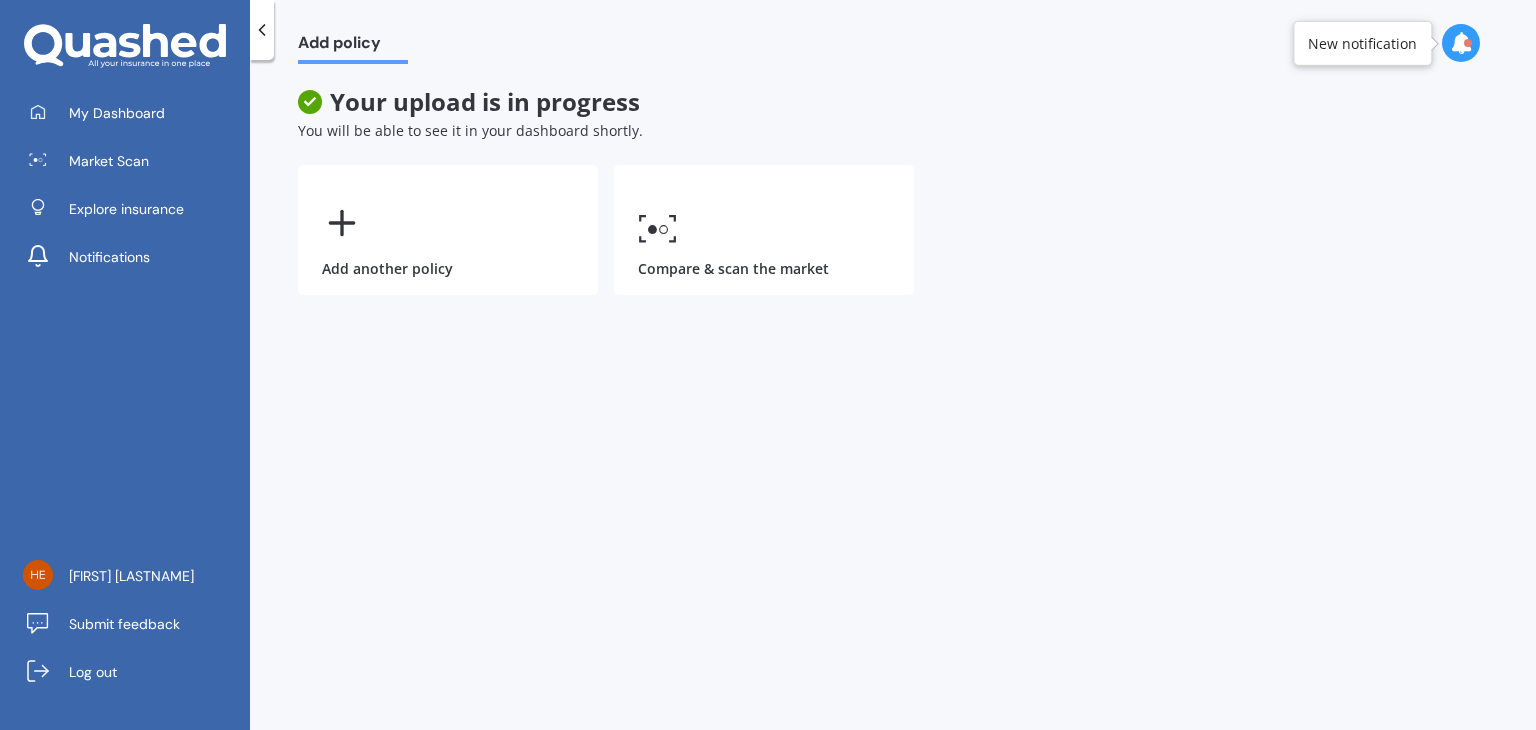 click on "Add policy Your upload is in progress You will be able to see it in your dashboard shortly. Add another policy Compare & scan the market" at bounding box center [893, 399] 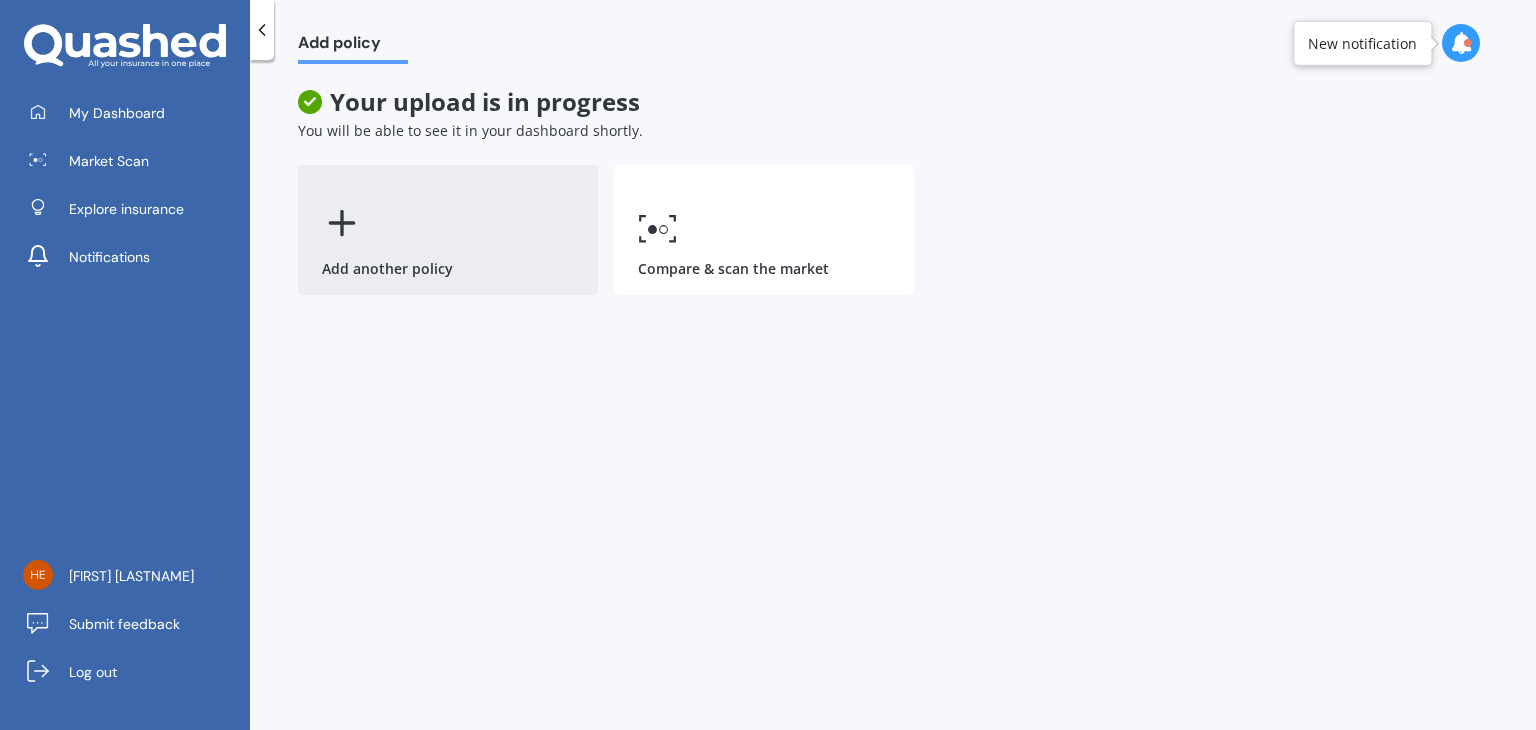 click 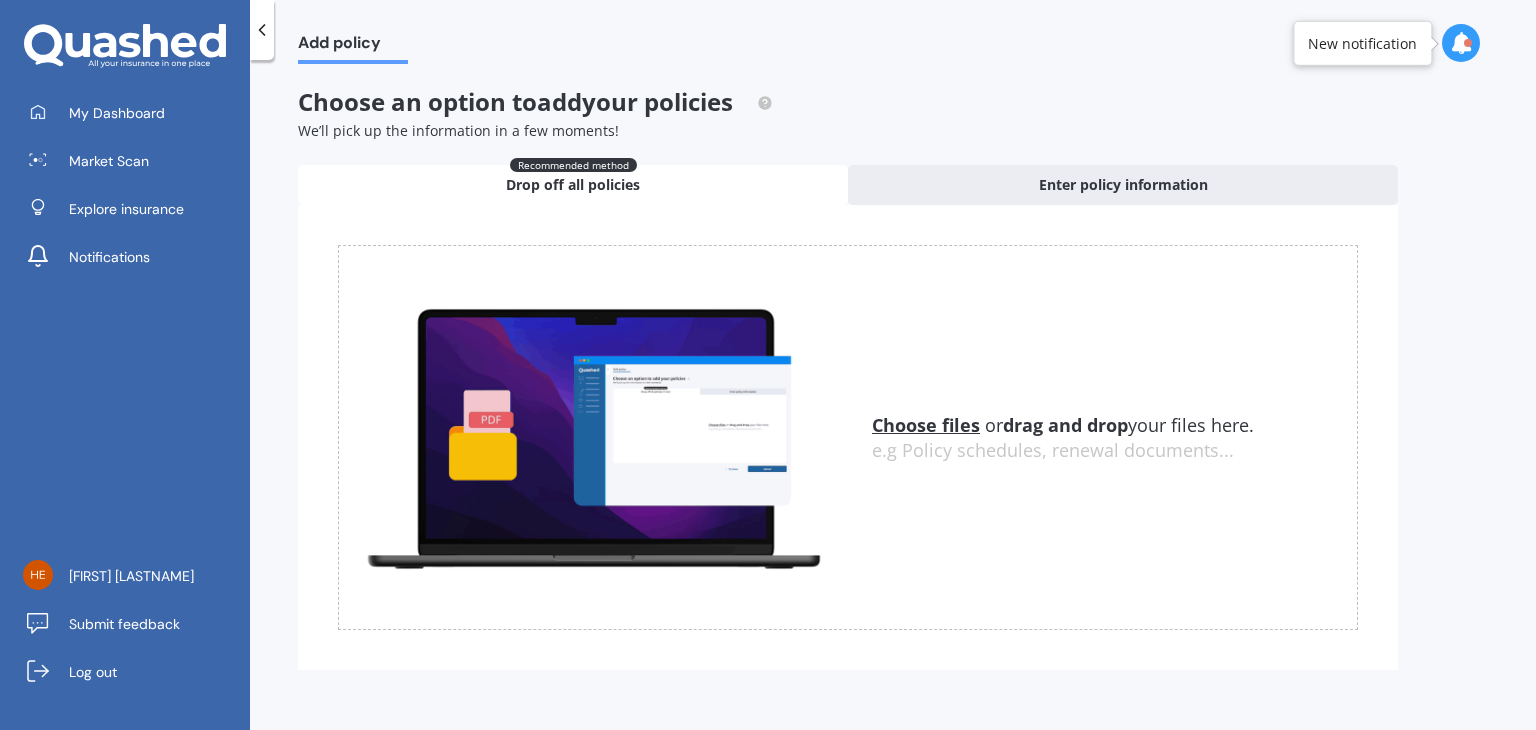 click on "Choose files" at bounding box center [926, 425] 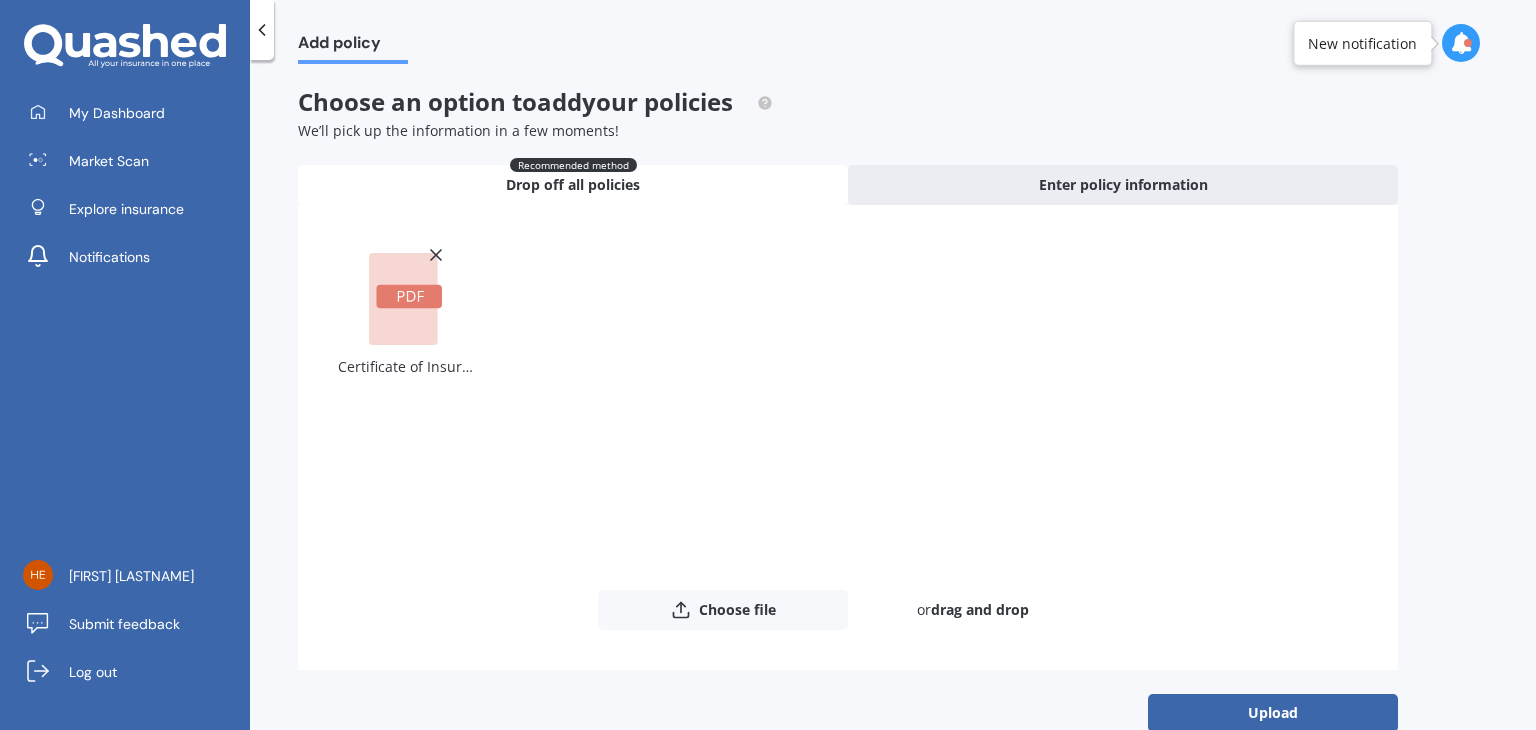 scroll, scrollTop: 38, scrollLeft: 0, axis: vertical 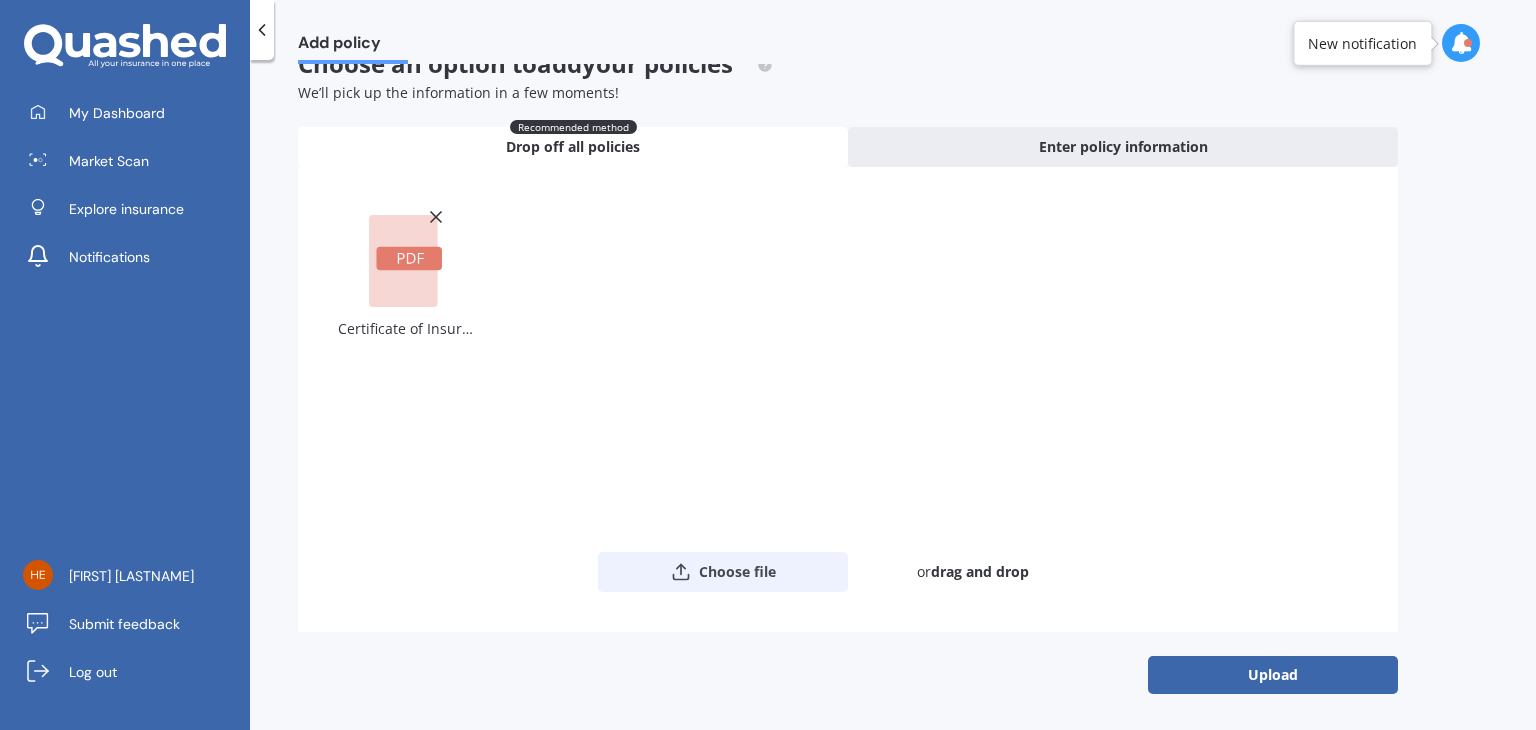 click on "Choose file" at bounding box center (723, 572) 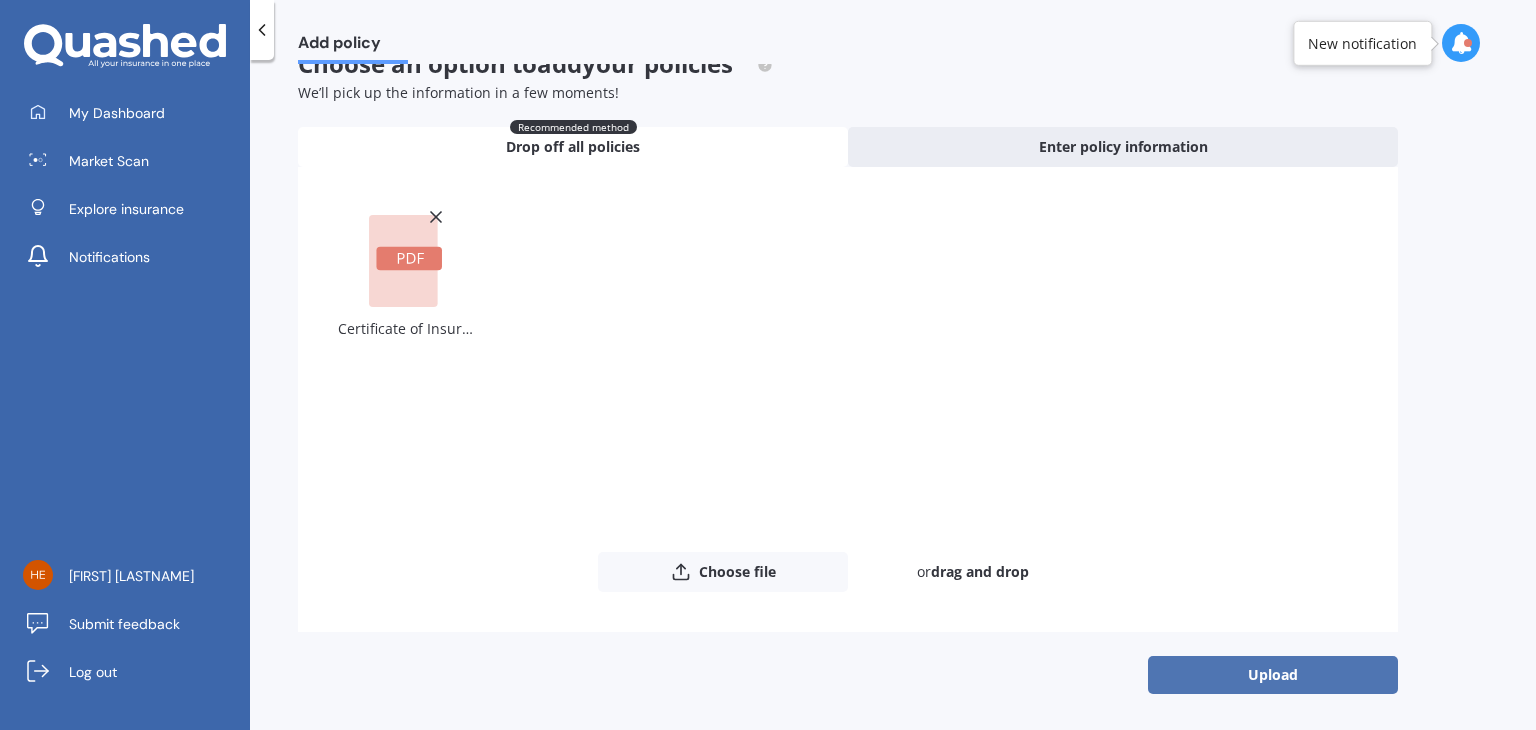 click on "Upload" at bounding box center (1273, 675) 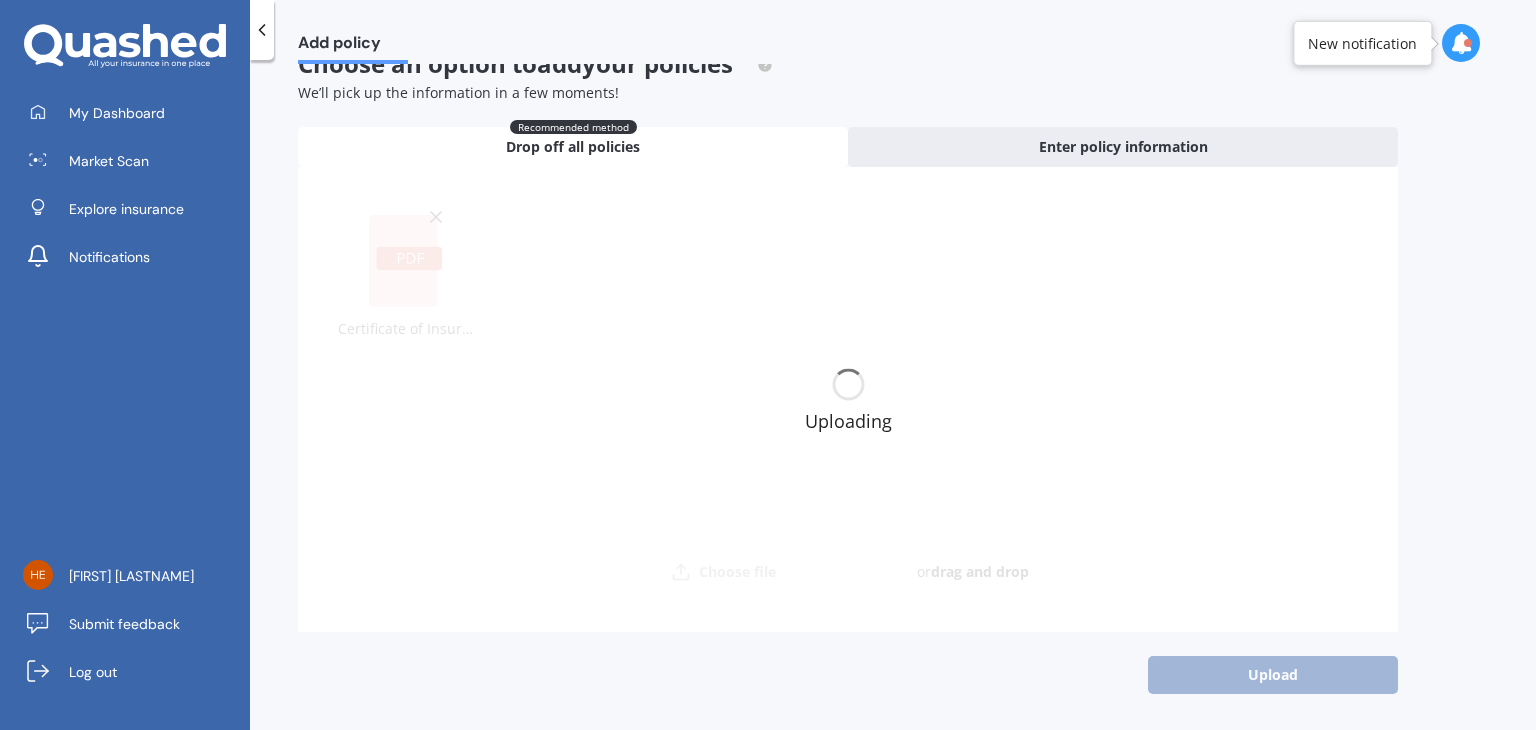 scroll, scrollTop: 0, scrollLeft: 0, axis: both 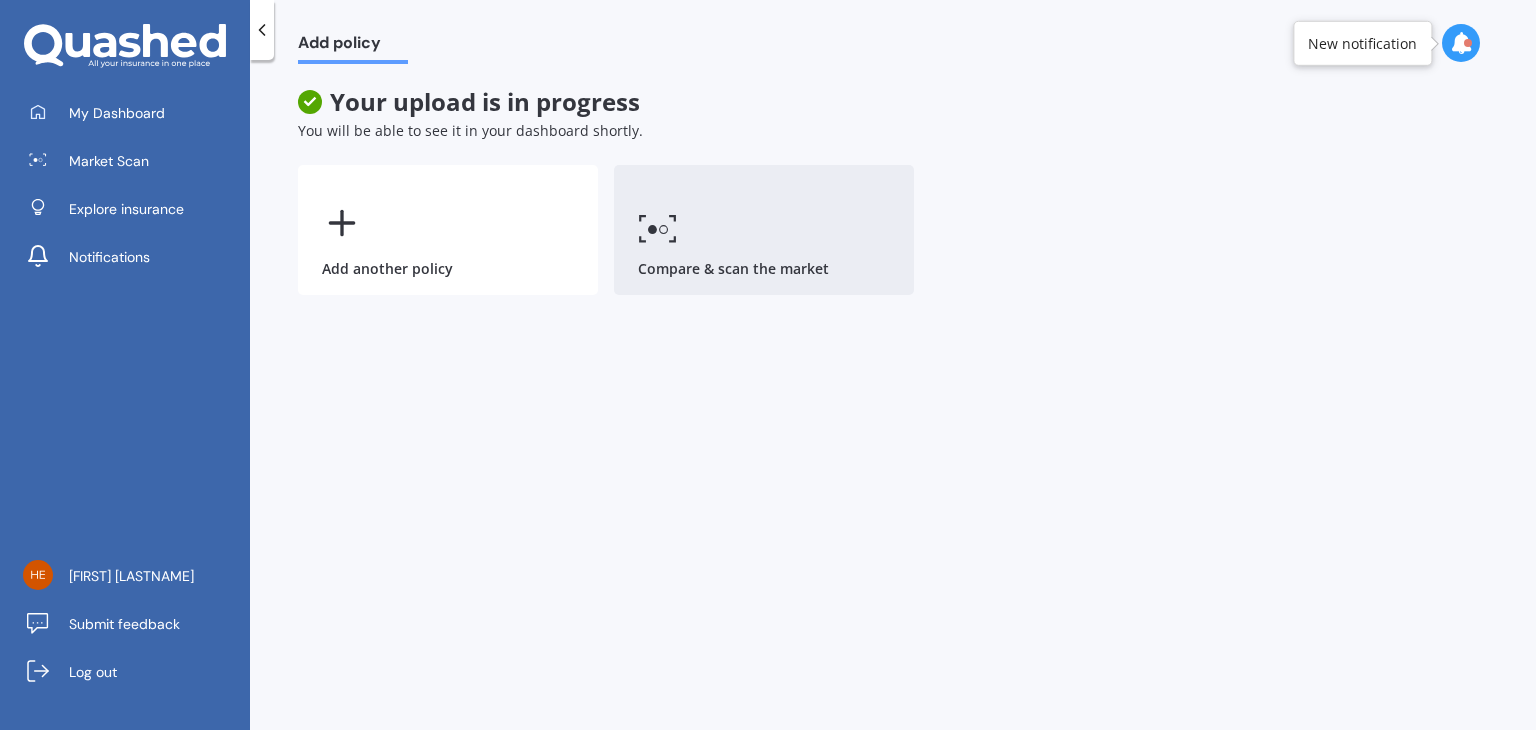click on "Compare & scan the market" at bounding box center (764, 230) 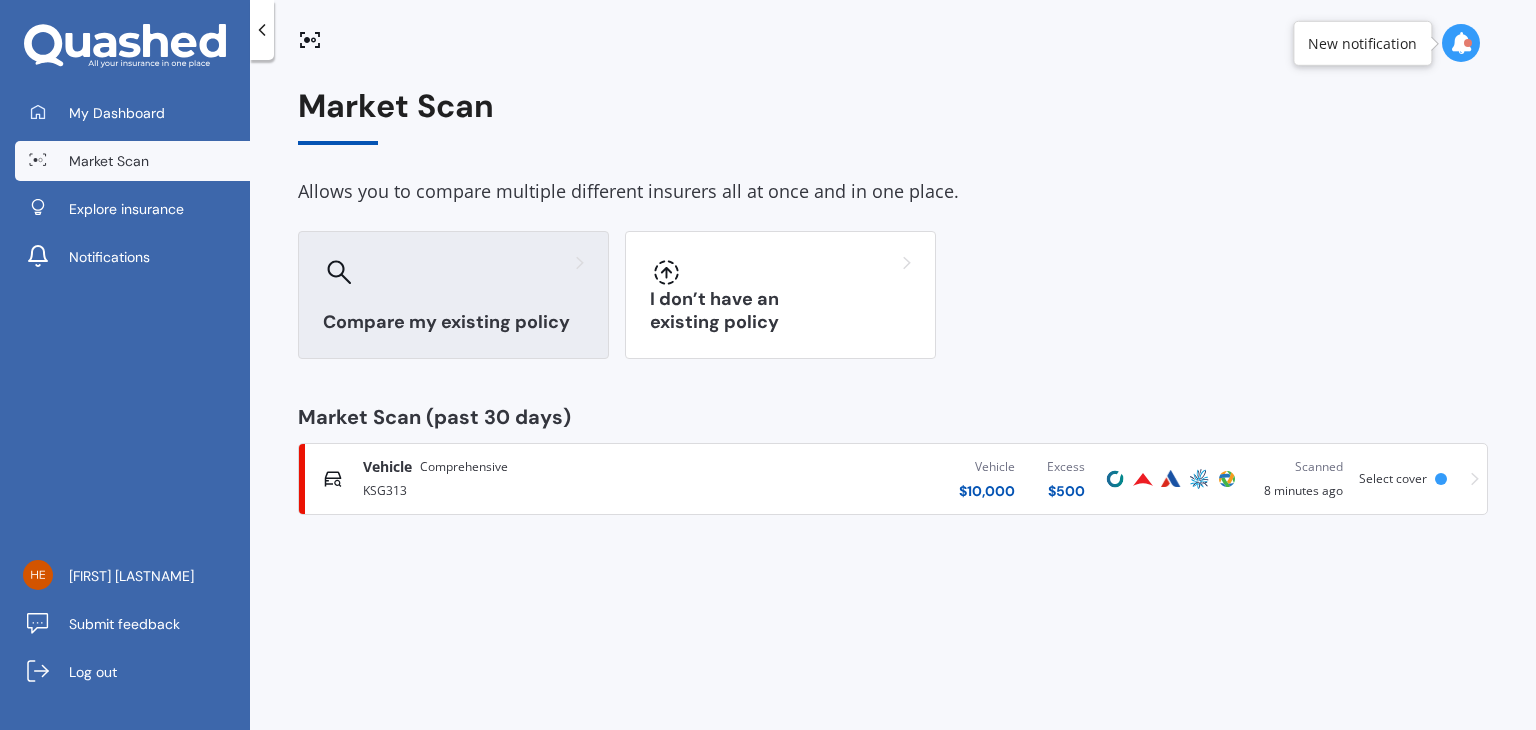 click at bounding box center [453, 272] 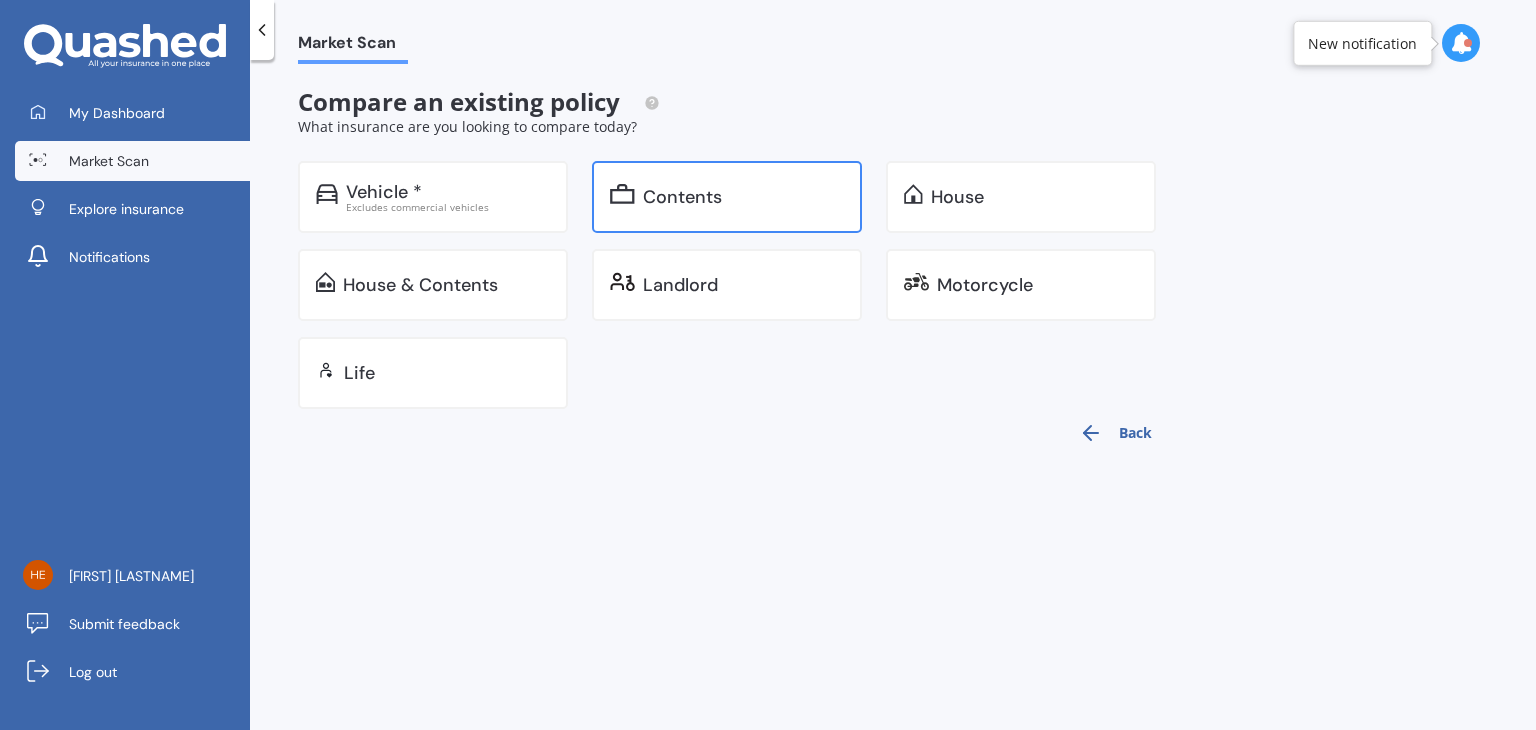 click on "Contents" at bounding box center (682, 197) 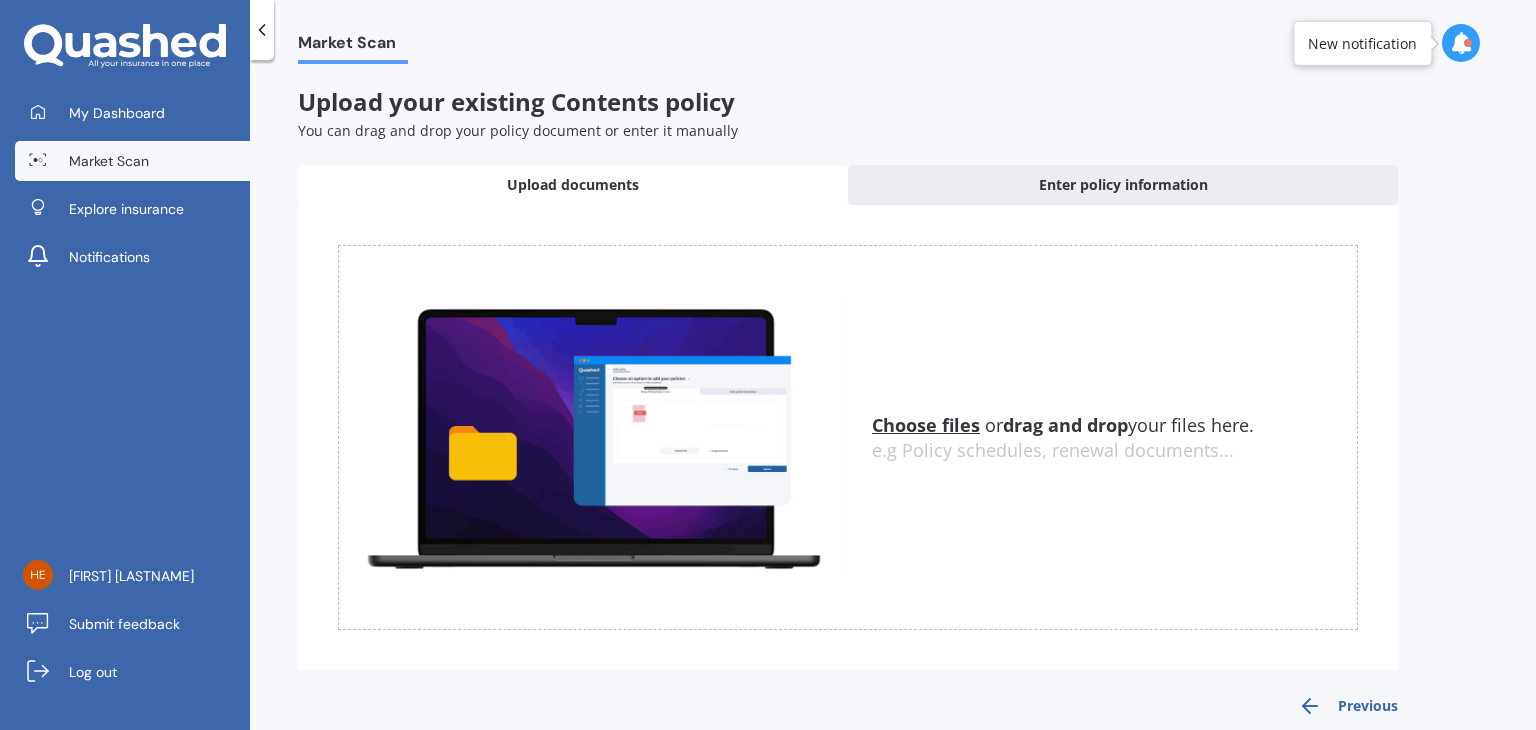 click on "Choose files" at bounding box center (926, 425) 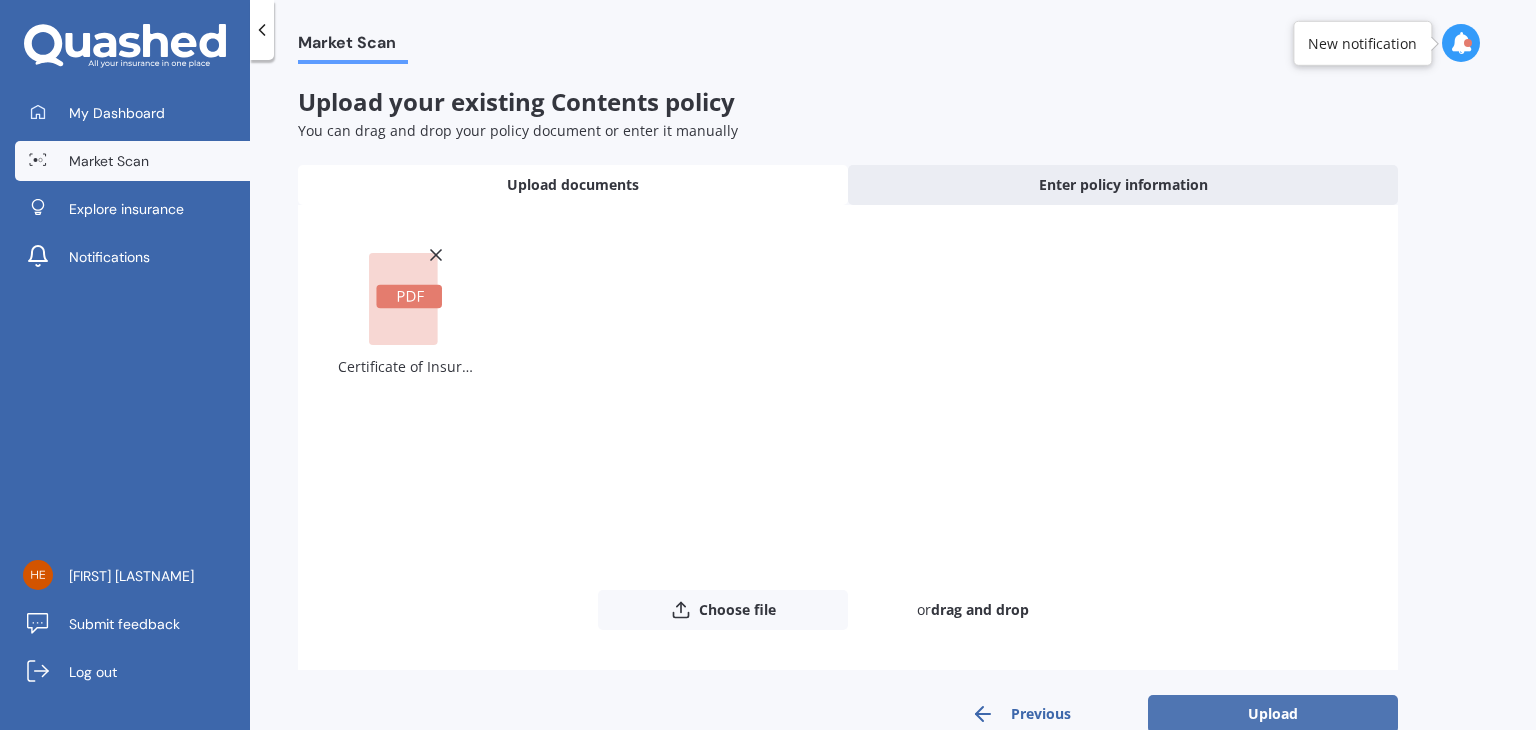 click on "Upload" at bounding box center (1273, 714) 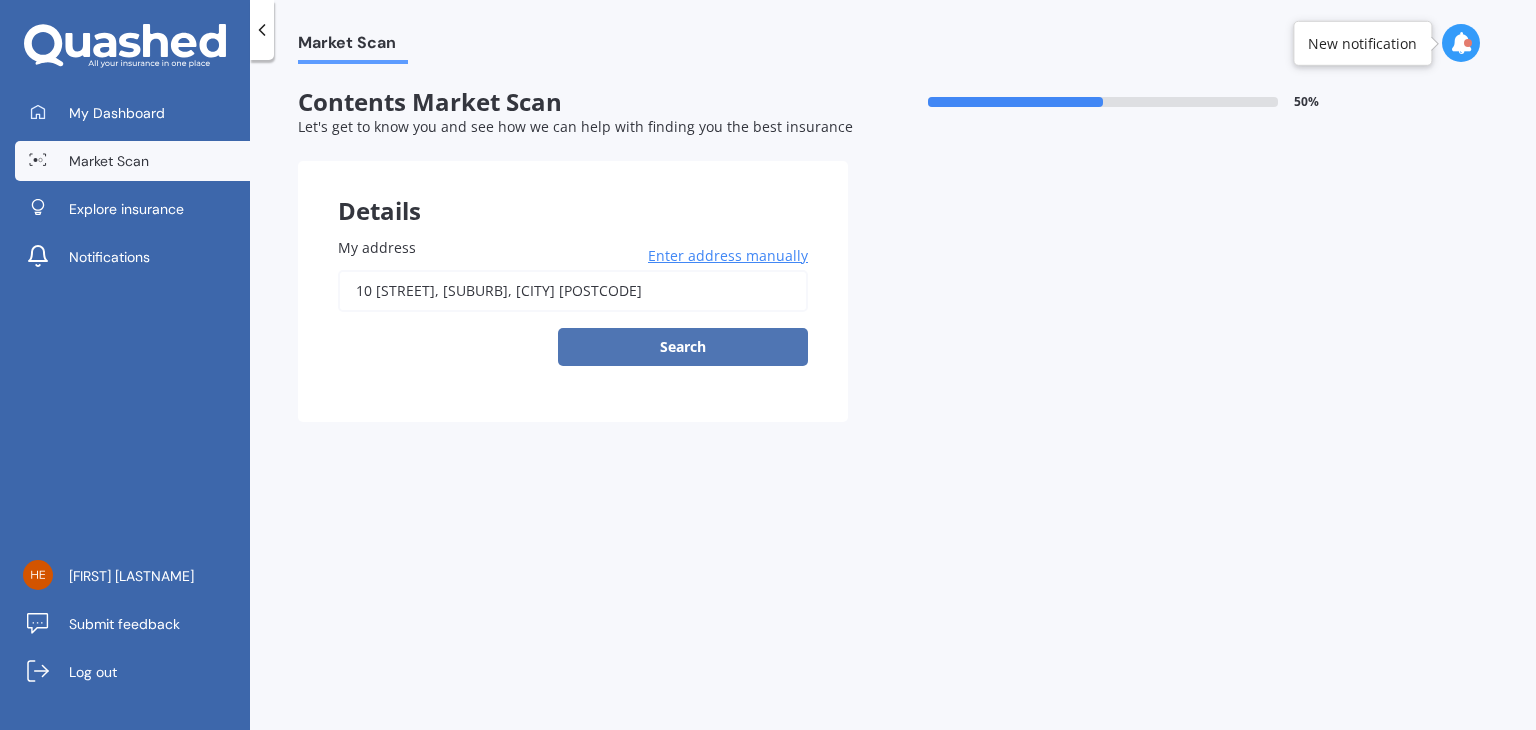 click on "Search" at bounding box center (683, 347) 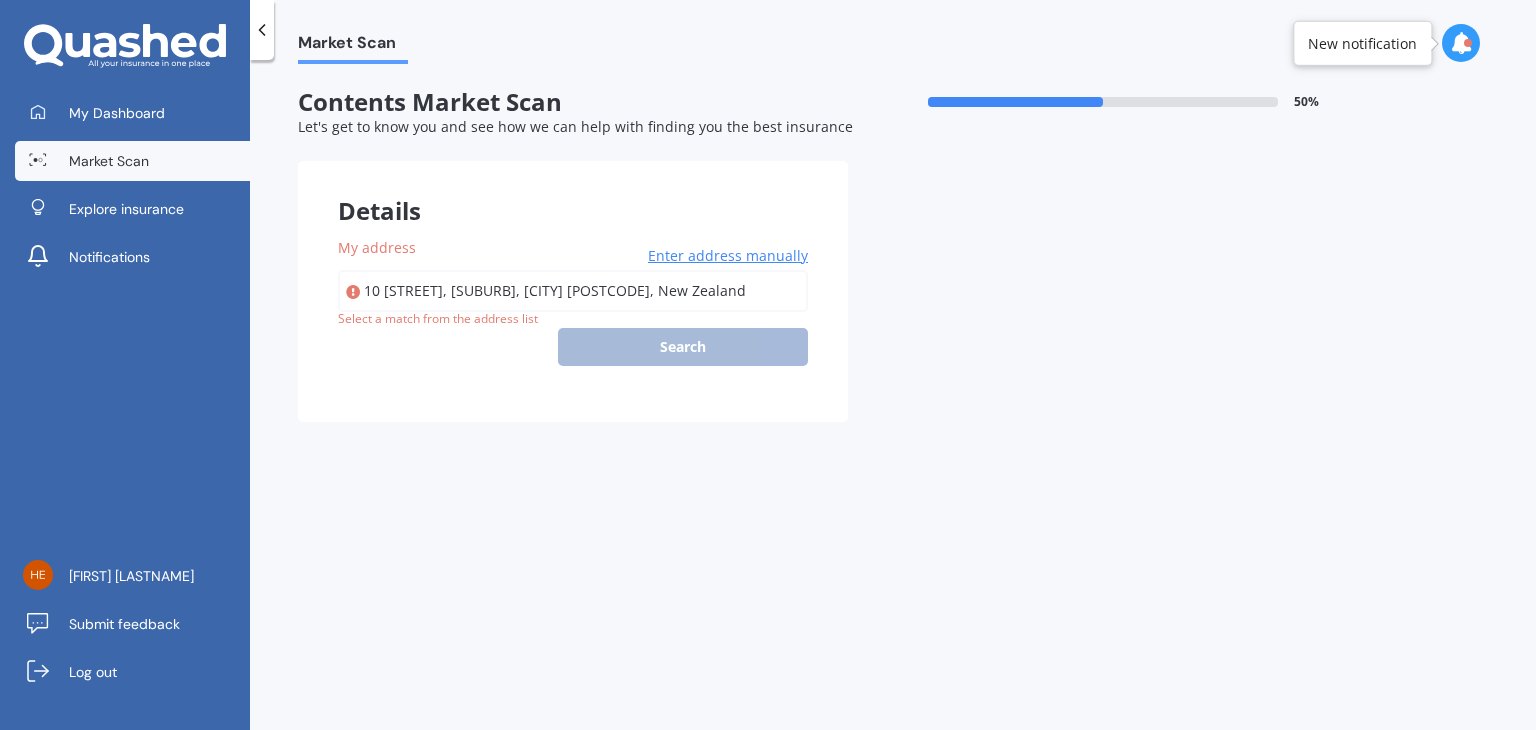 type on "10 [STREET], [SUBURB], [CITY] [POSTCODE]" 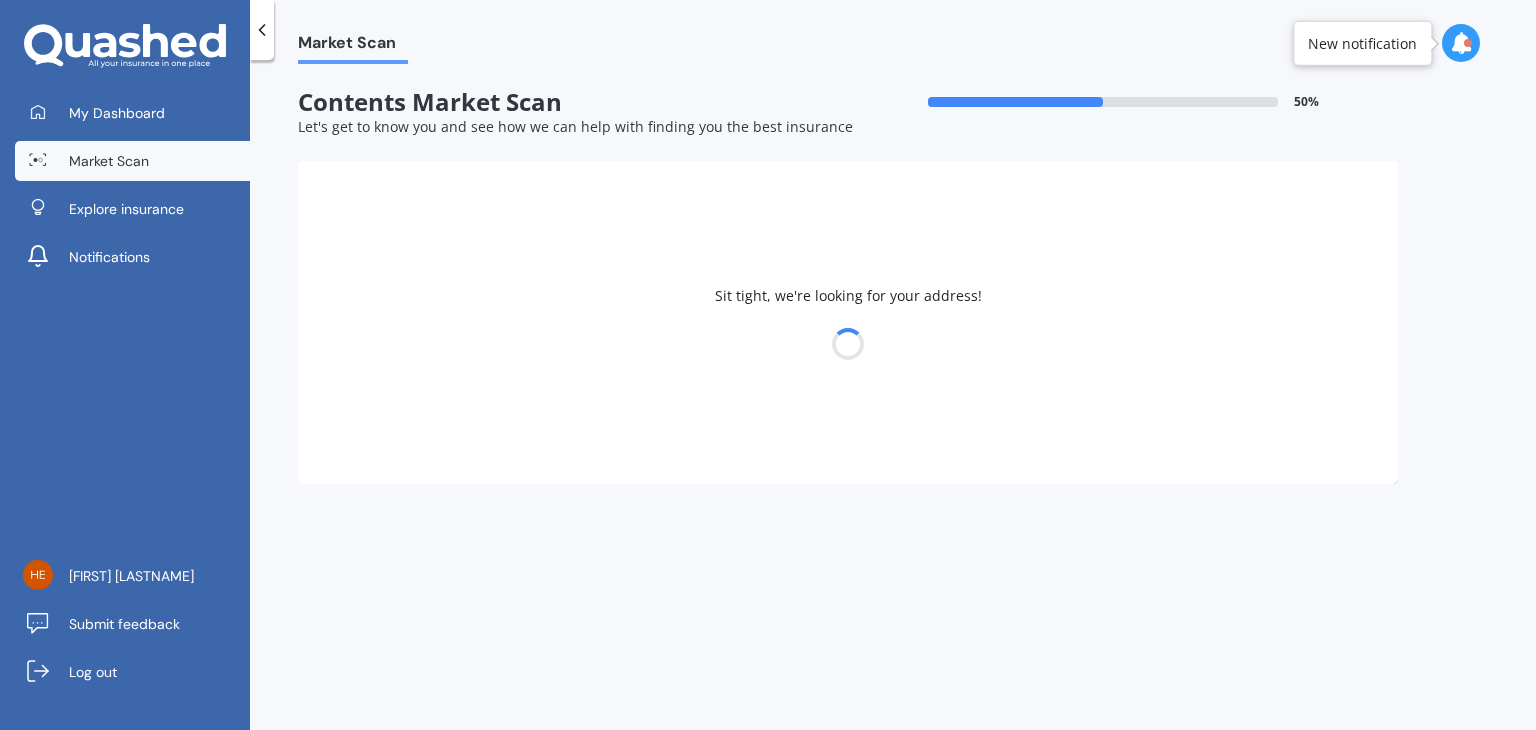 select on "02" 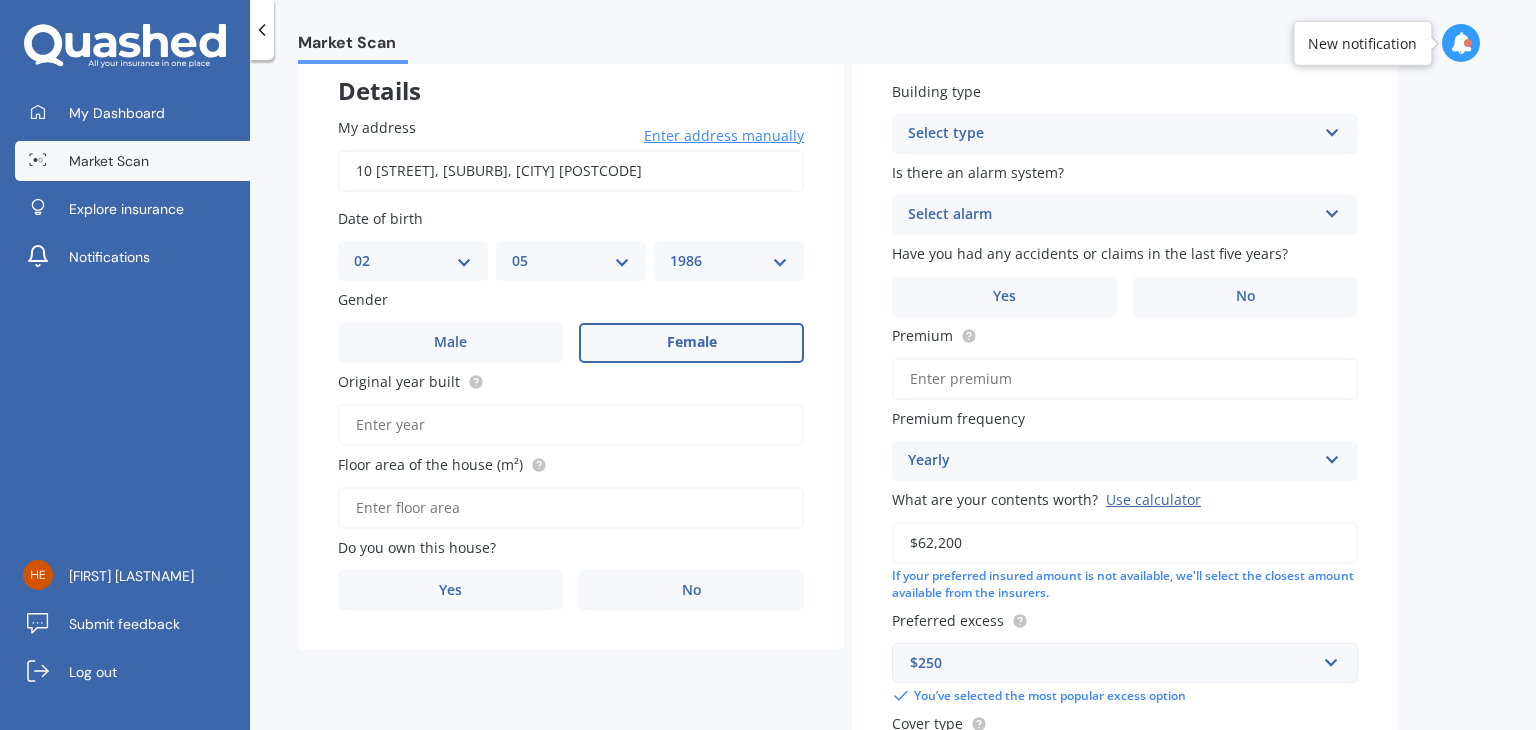 scroll, scrollTop: 0, scrollLeft: 0, axis: both 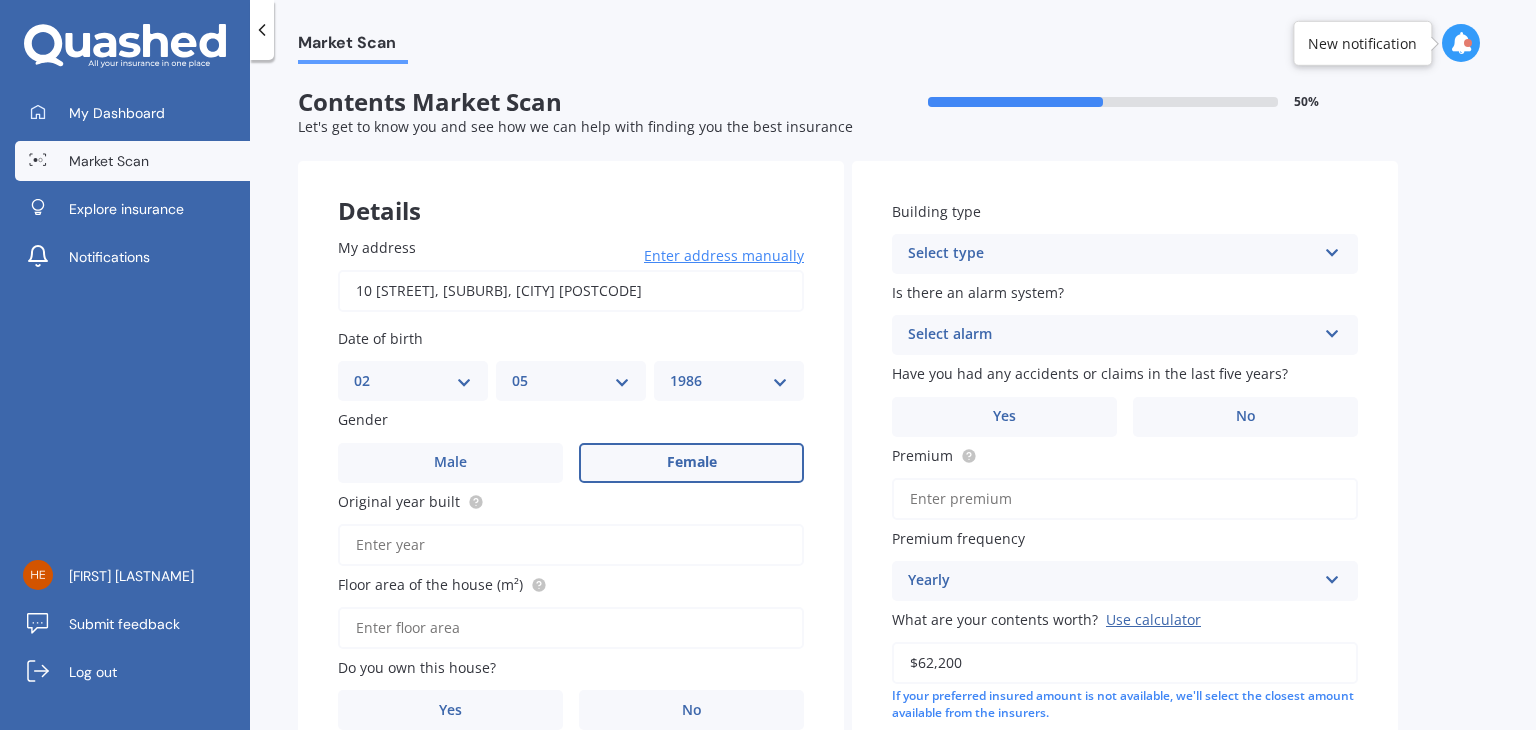 click on "Details" at bounding box center [571, 191] 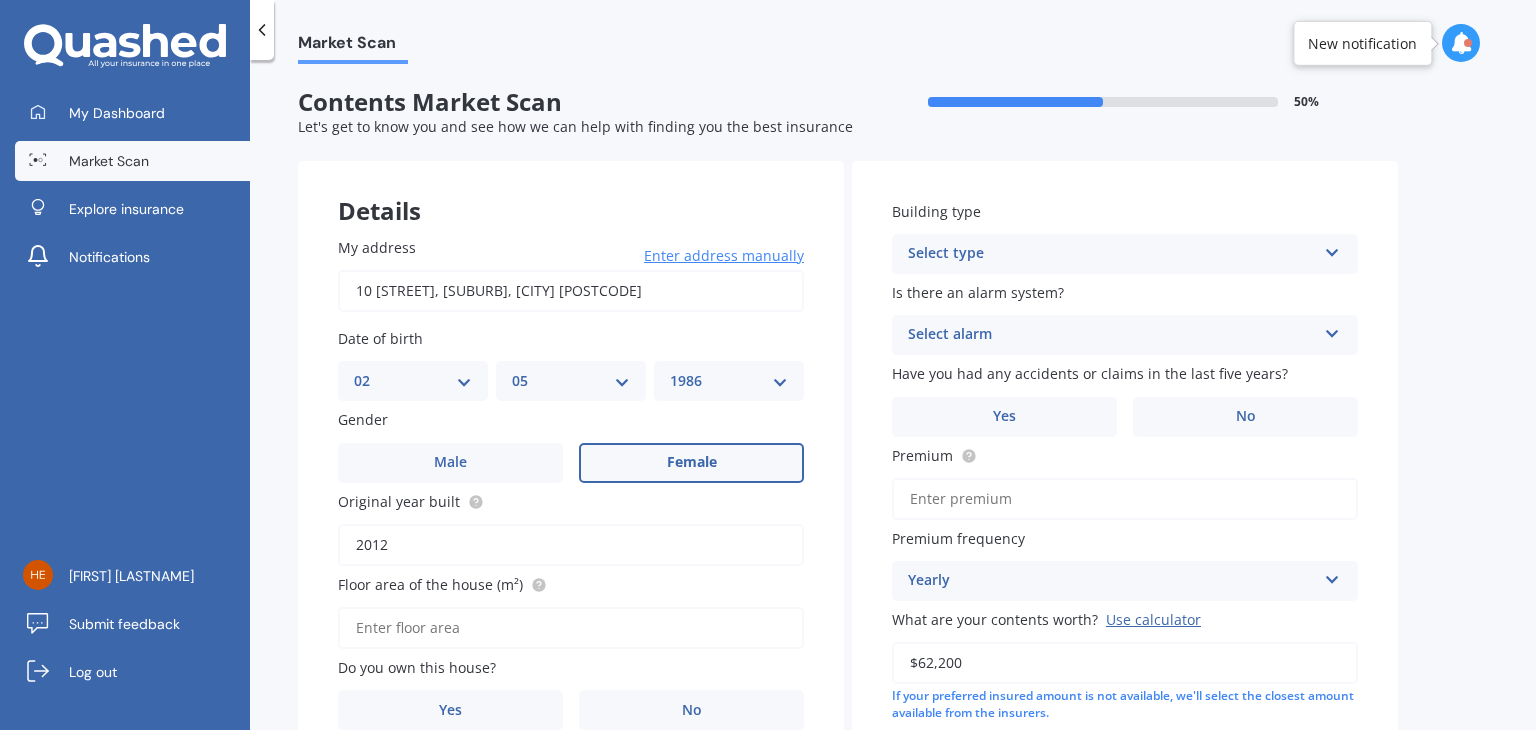 type on "2012" 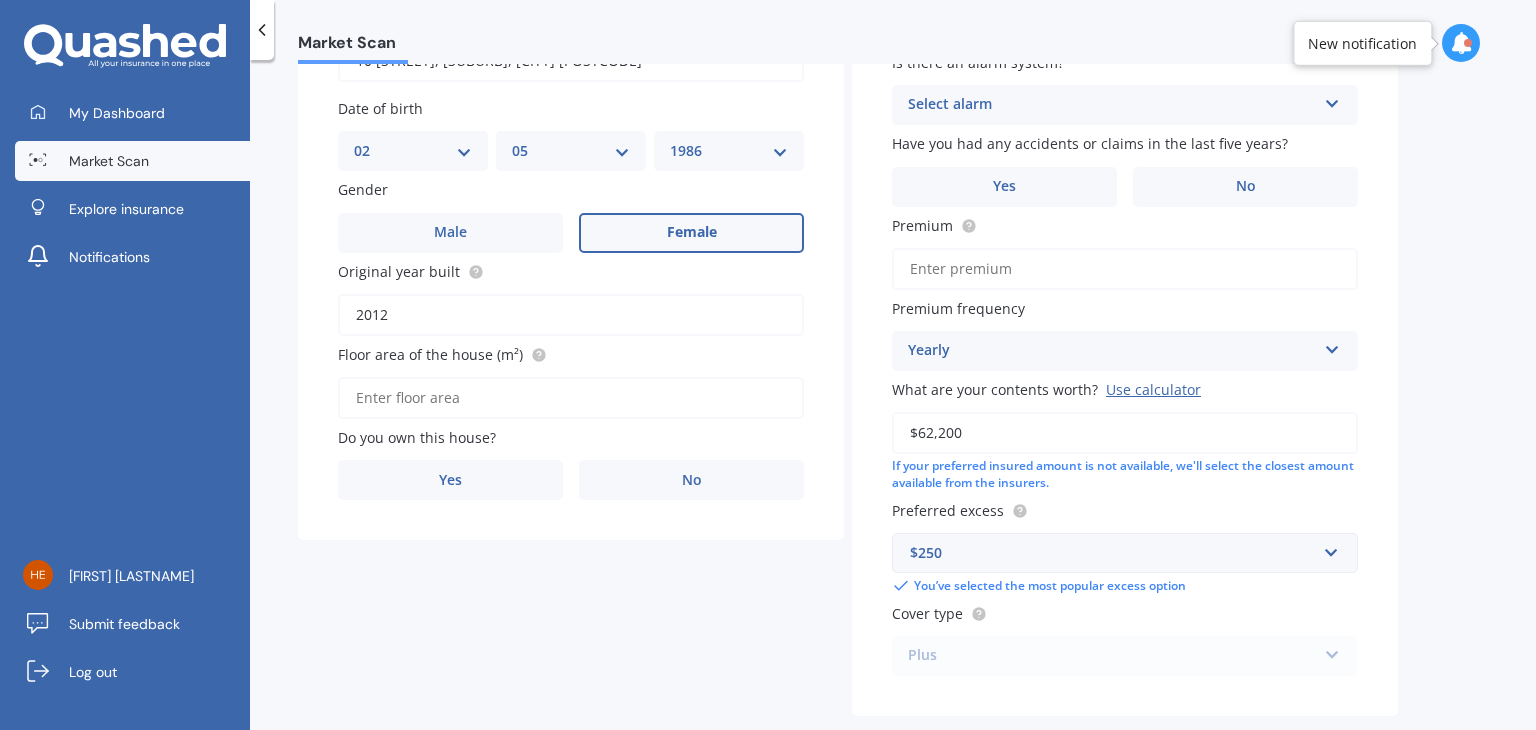 scroll, scrollTop: 231, scrollLeft: 0, axis: vertical 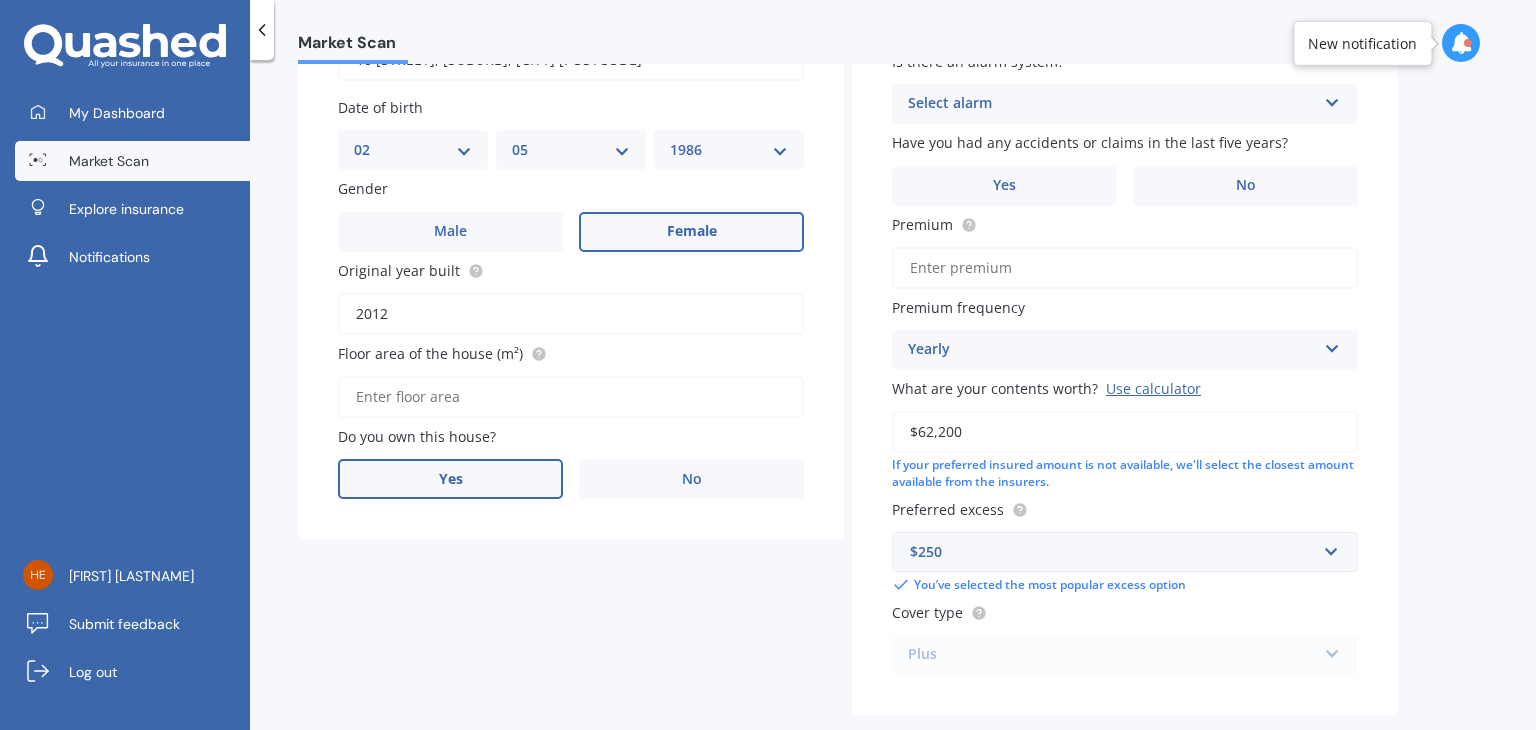 click on "Yes" at bounding box center [450, 479] 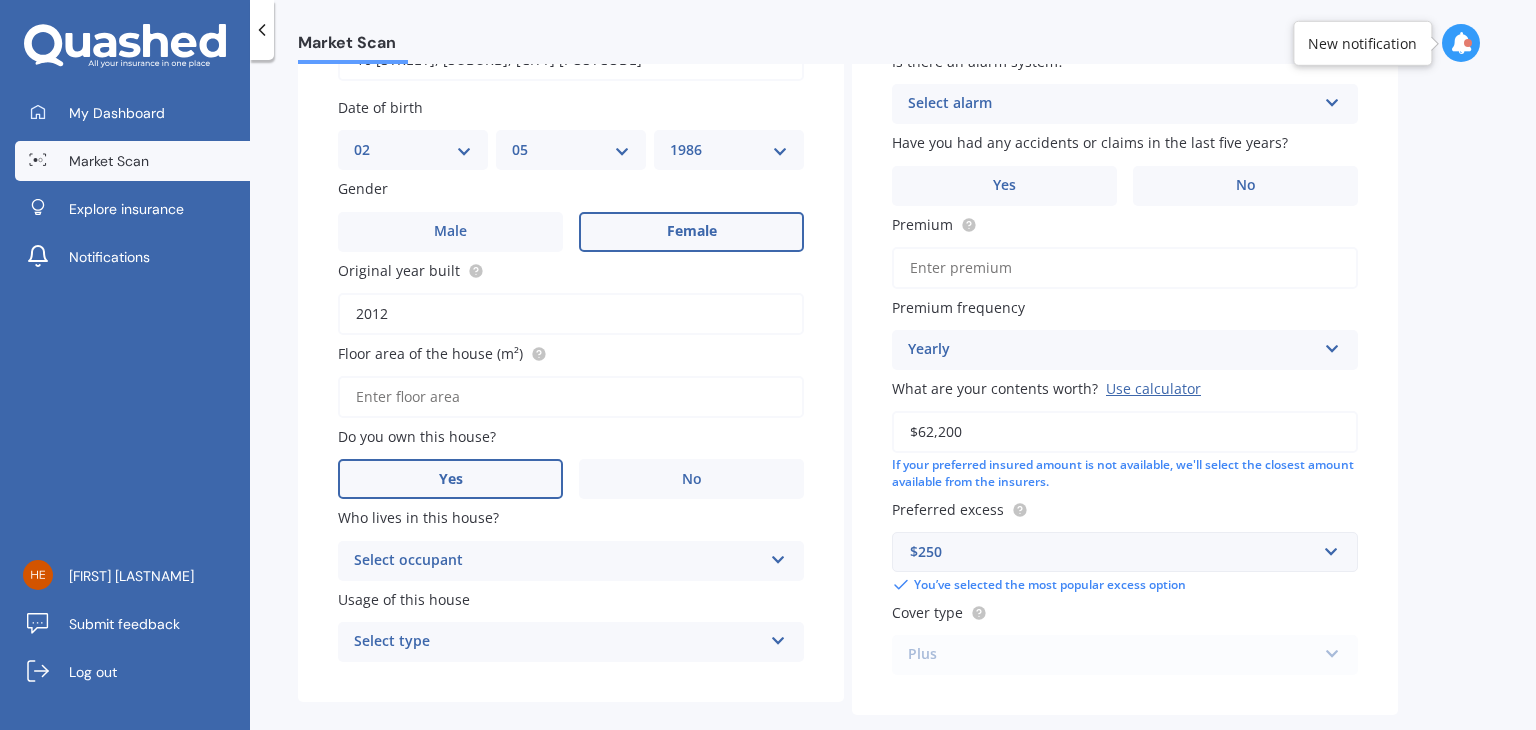 click on "Select type" at bounding box center (558, 642) 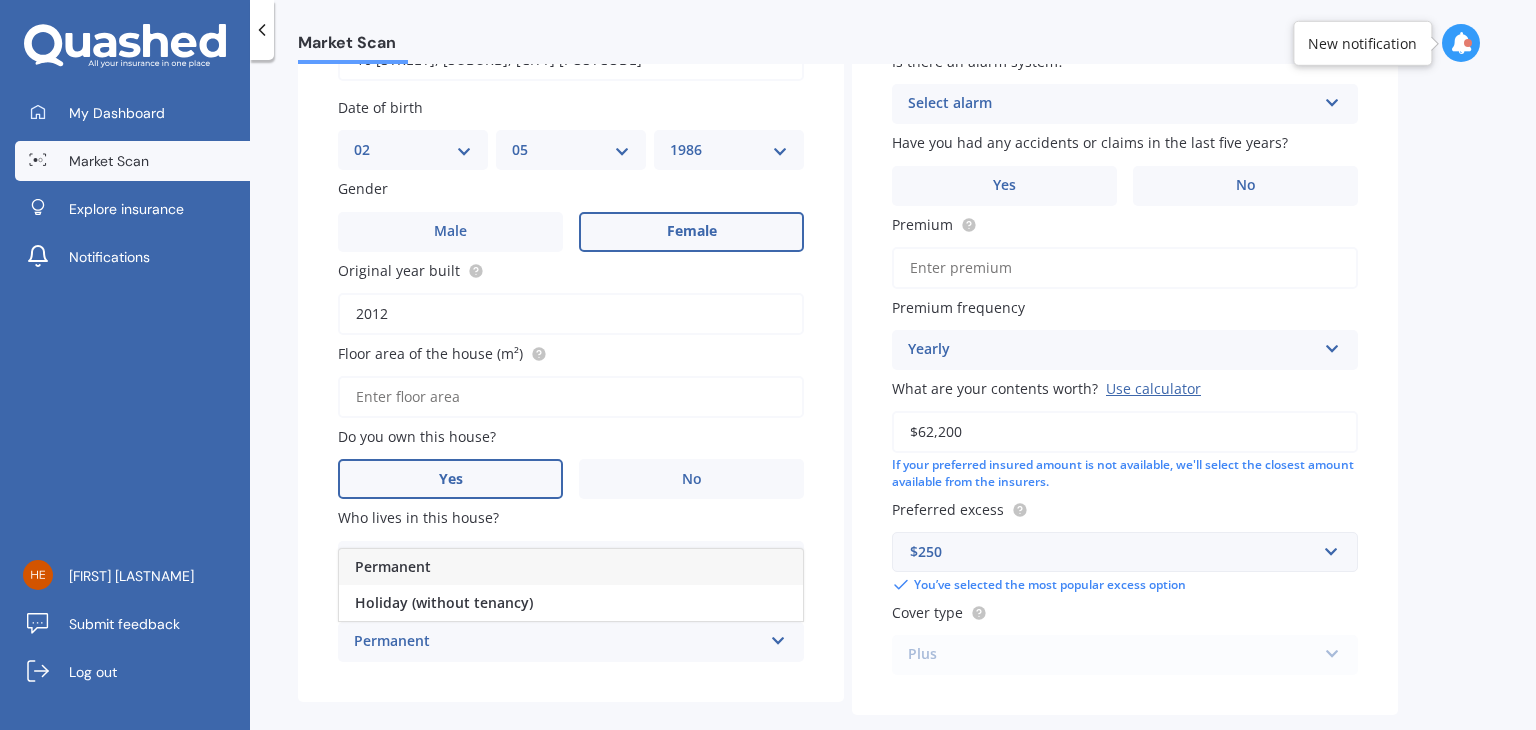 click on "Permanent" at bounding box center (571, 567) 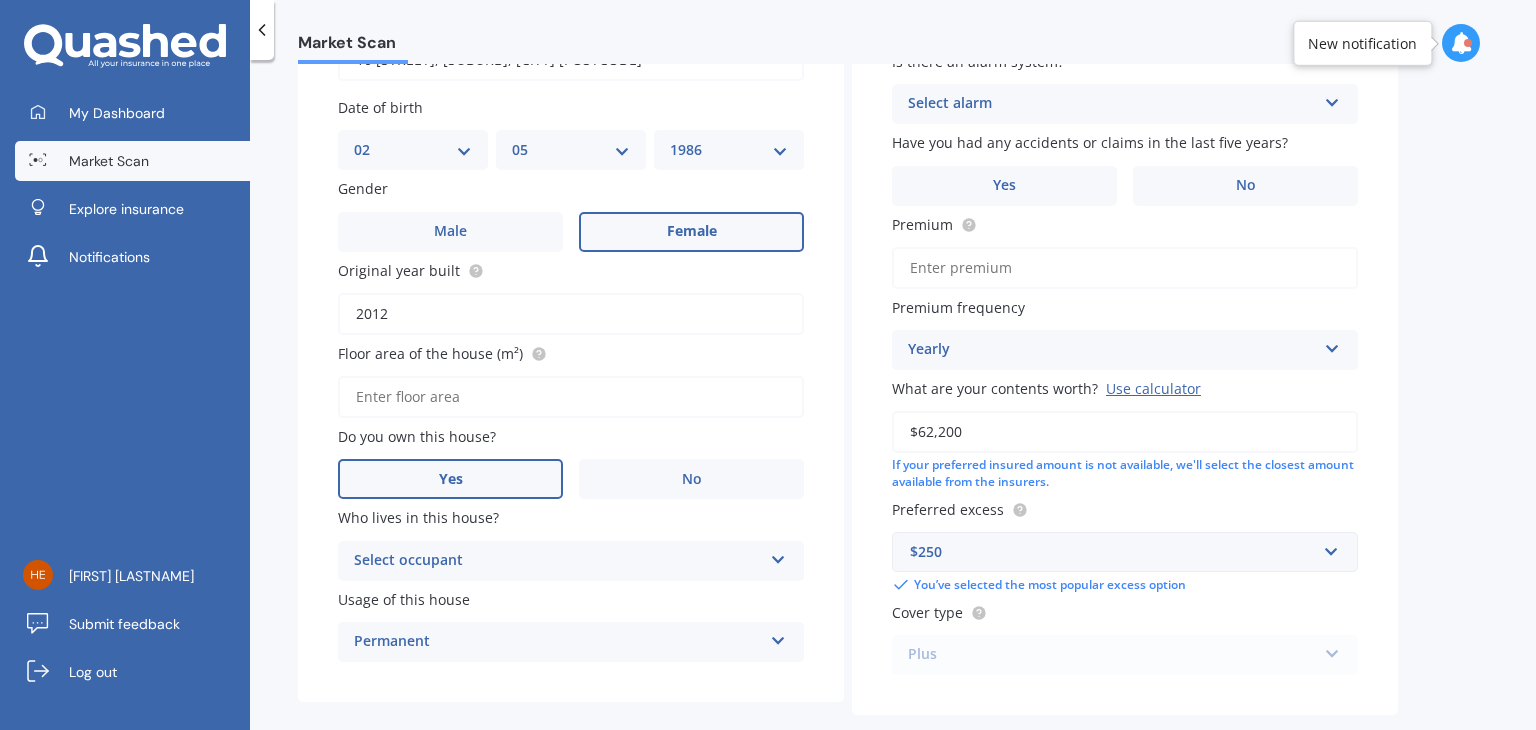 click on "Floor area of the house (m²)" at bounding box center (571, 397) 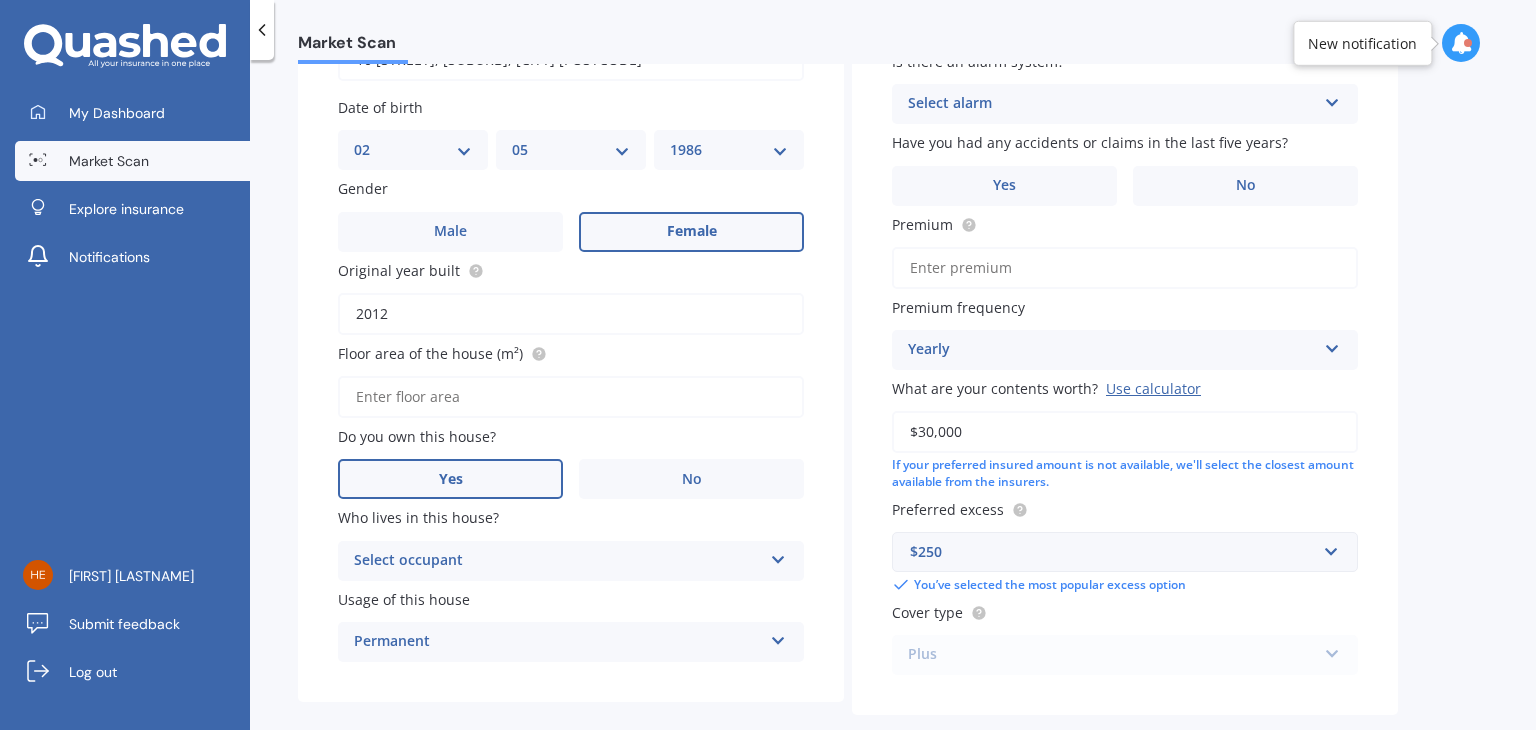 type on "$30,000" 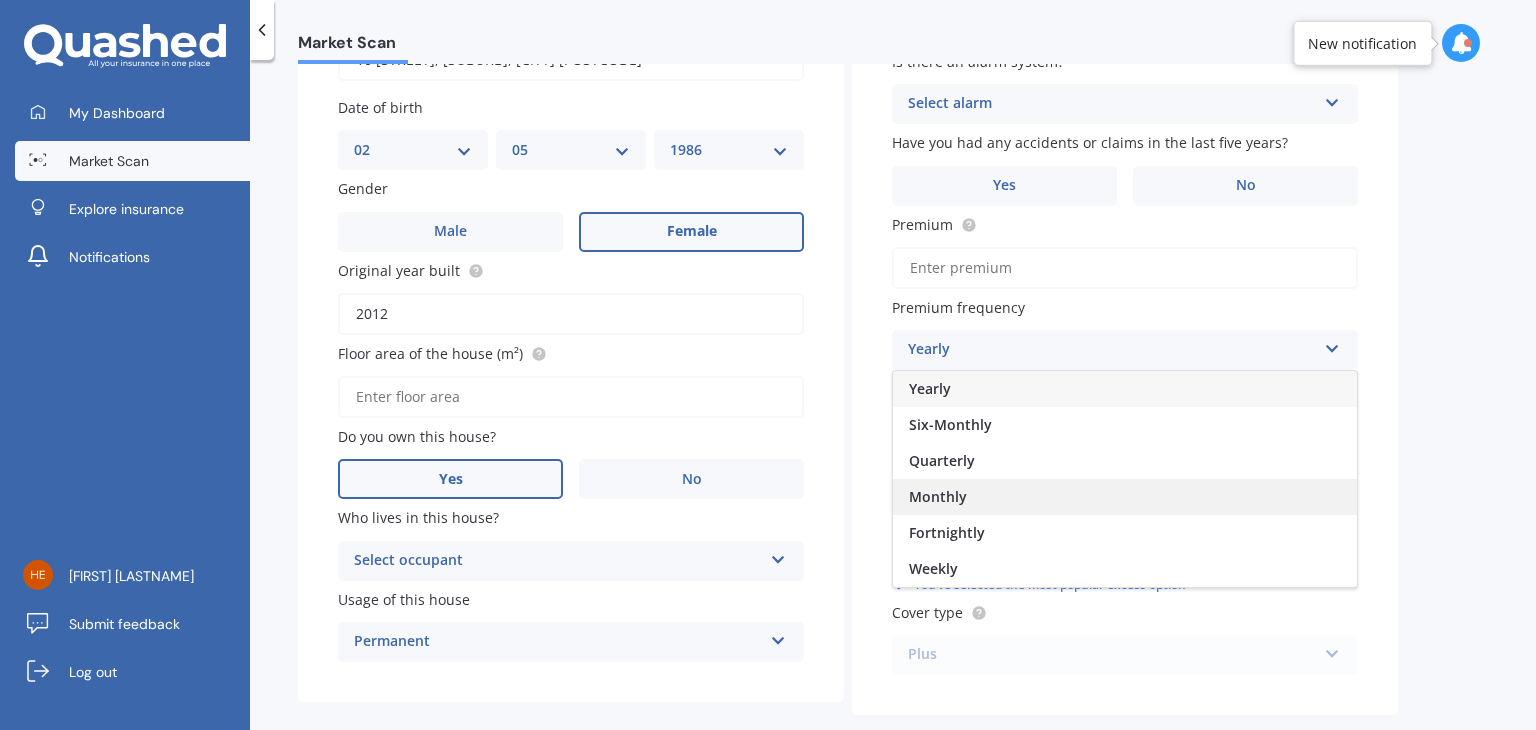 click on "Monthly" at bounding box center [1125, 497] 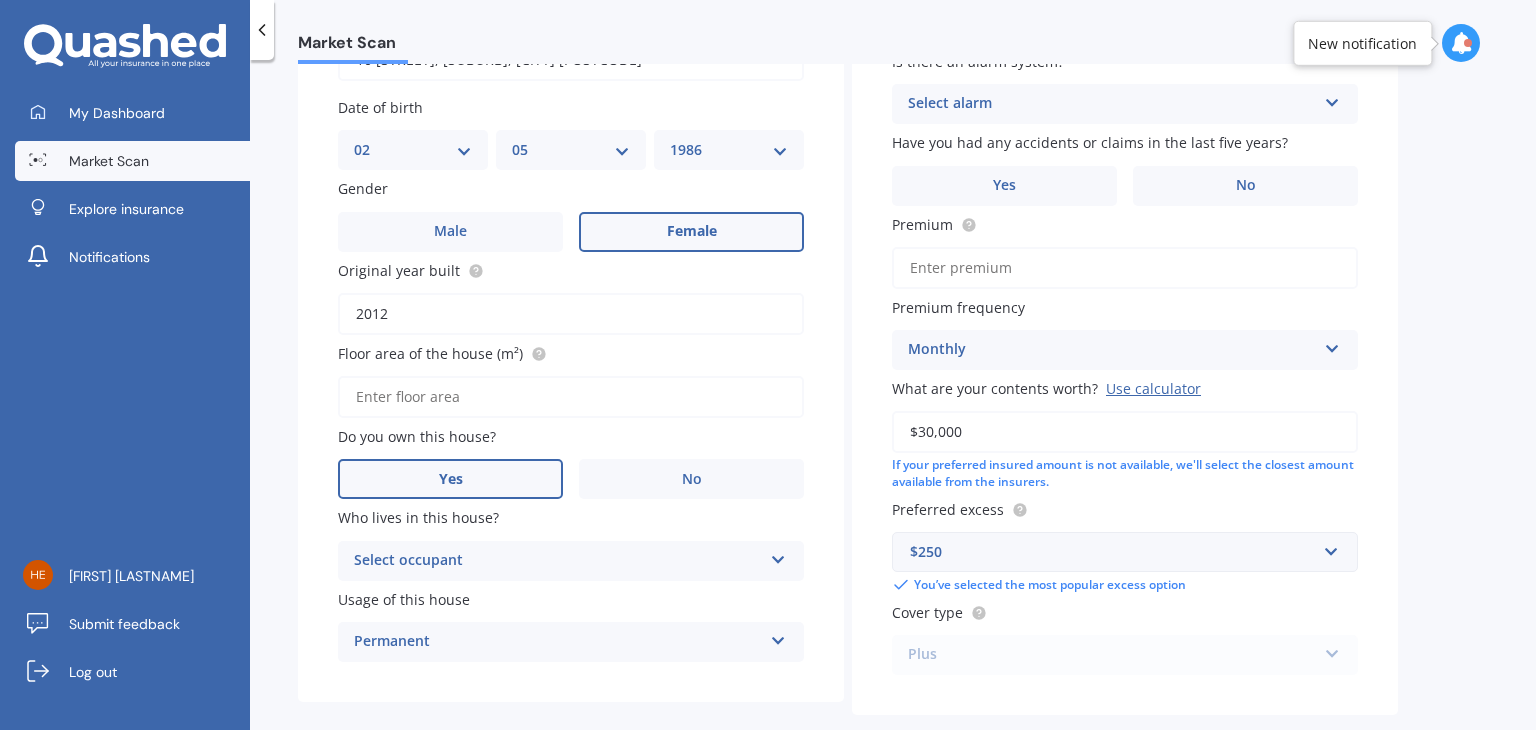 scroll, scrollTop: 135, scrollLeft: 0, axis: vertical 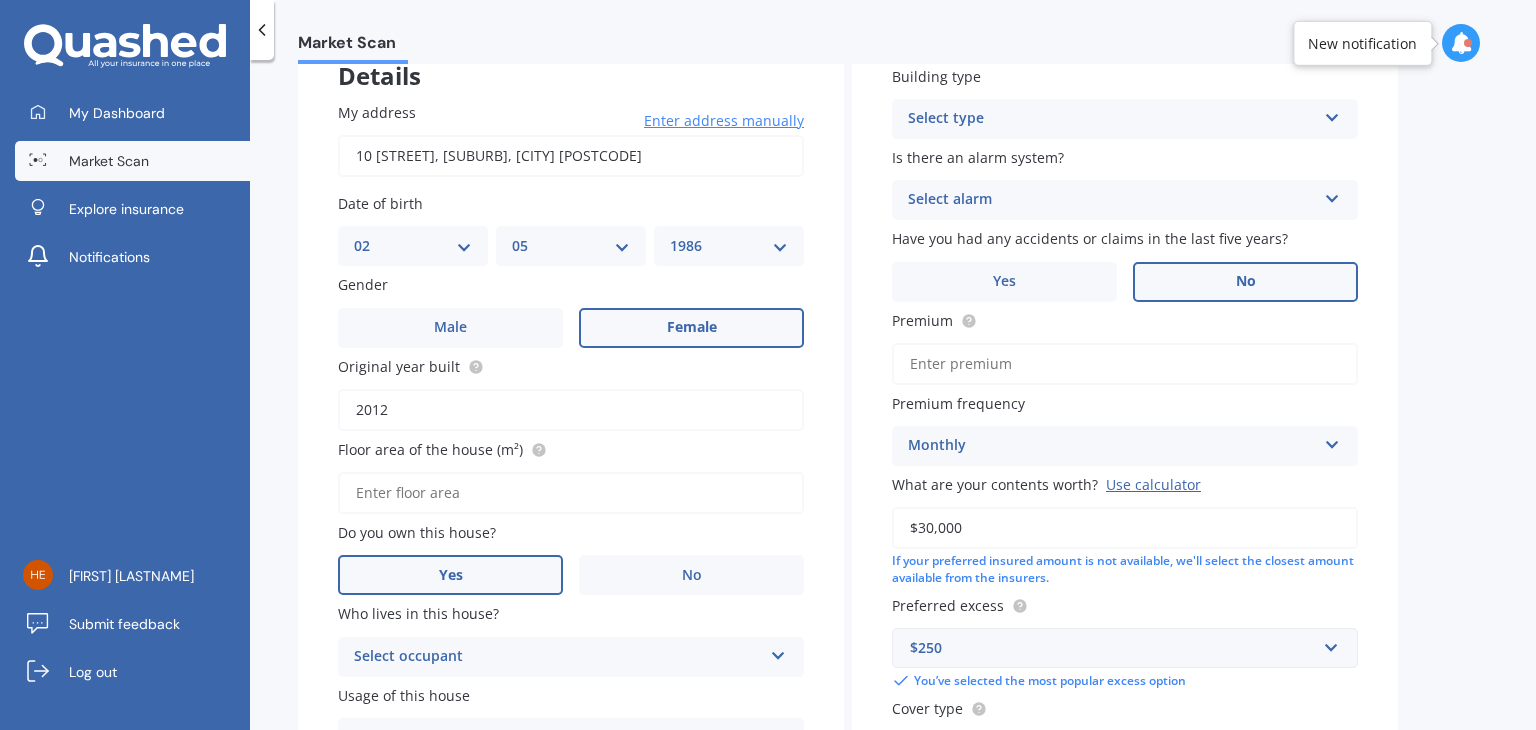 click on "No" at bounding box center (1245, 282) 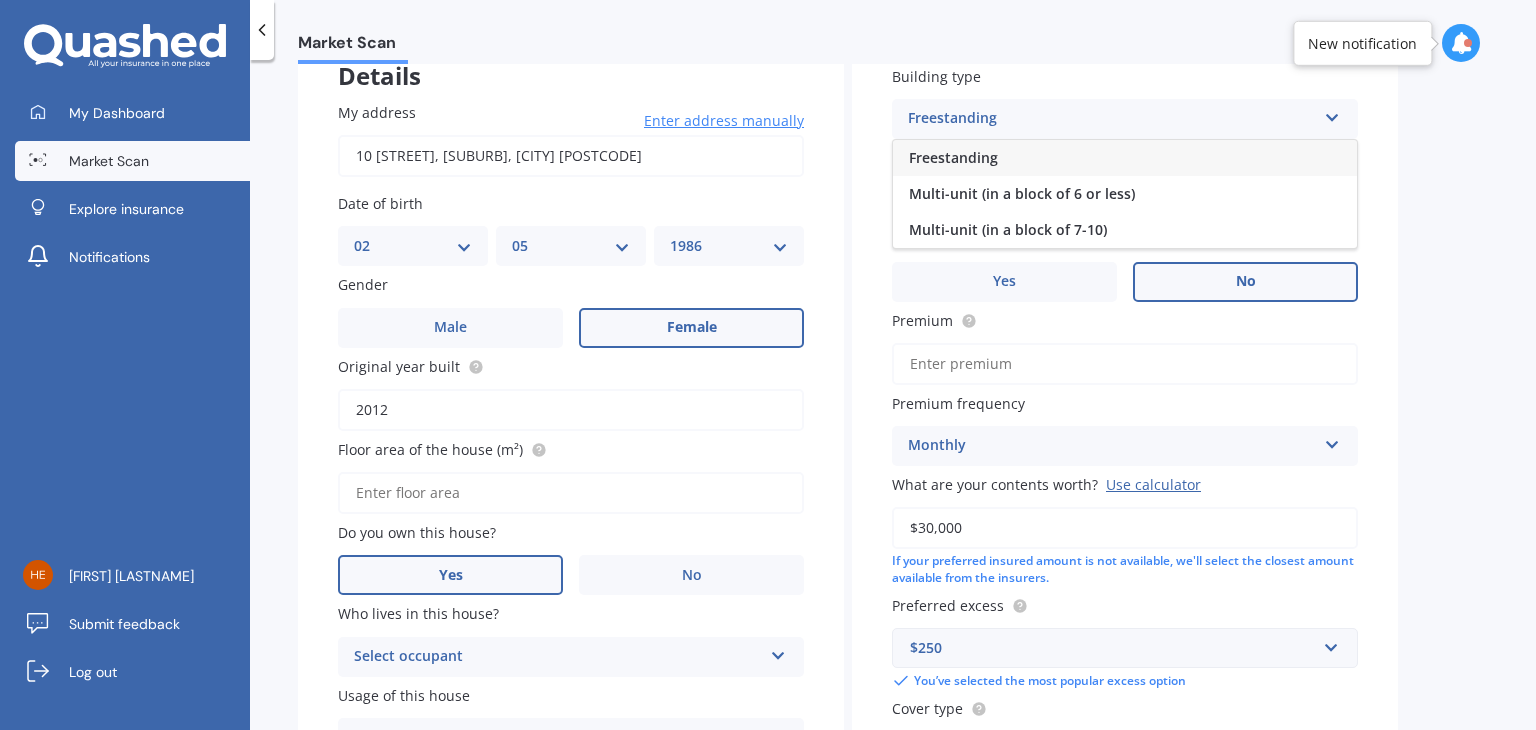 click on "Freestanding" at bounding box center [1125, 158] 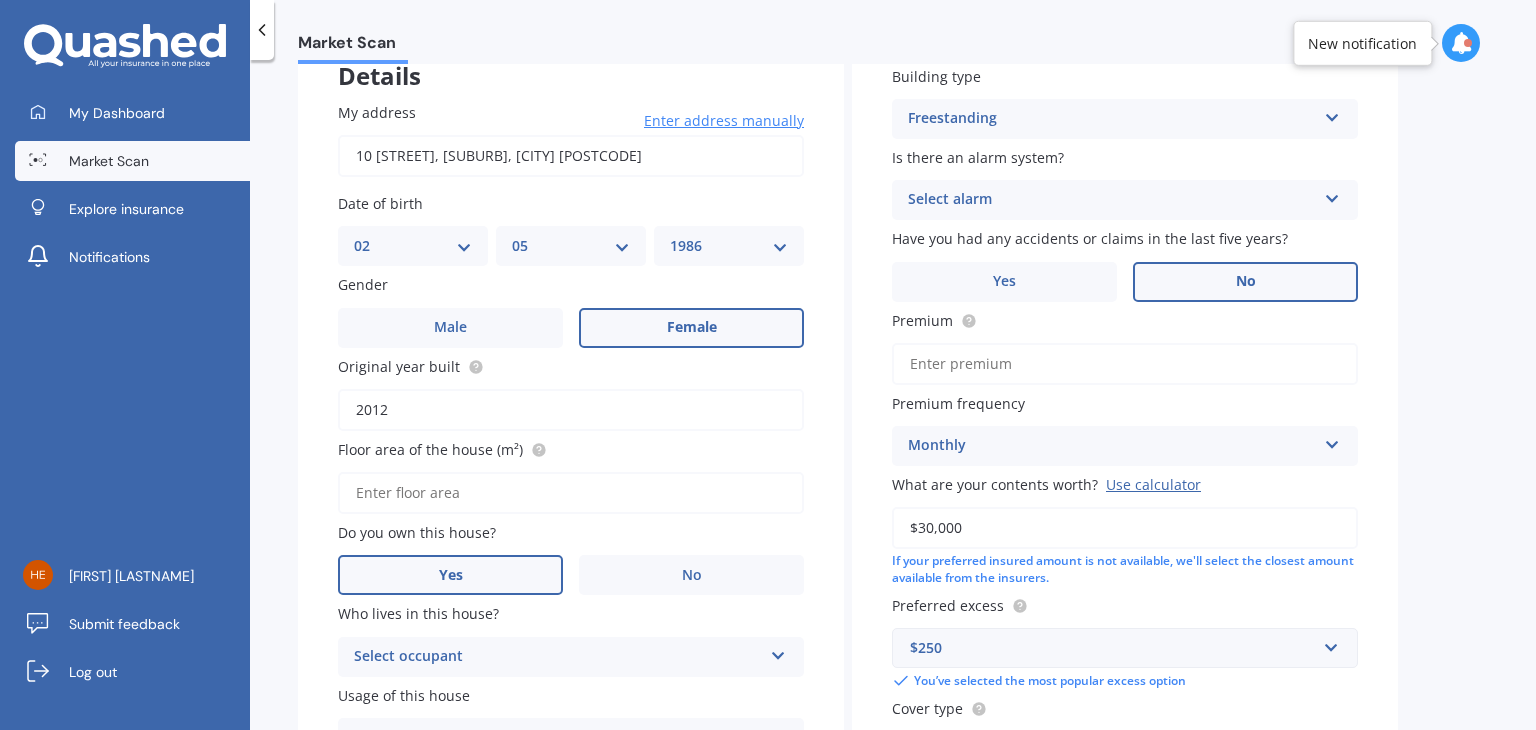 scroll, scrollTop: 0, scrollLeft: 0, axis: both 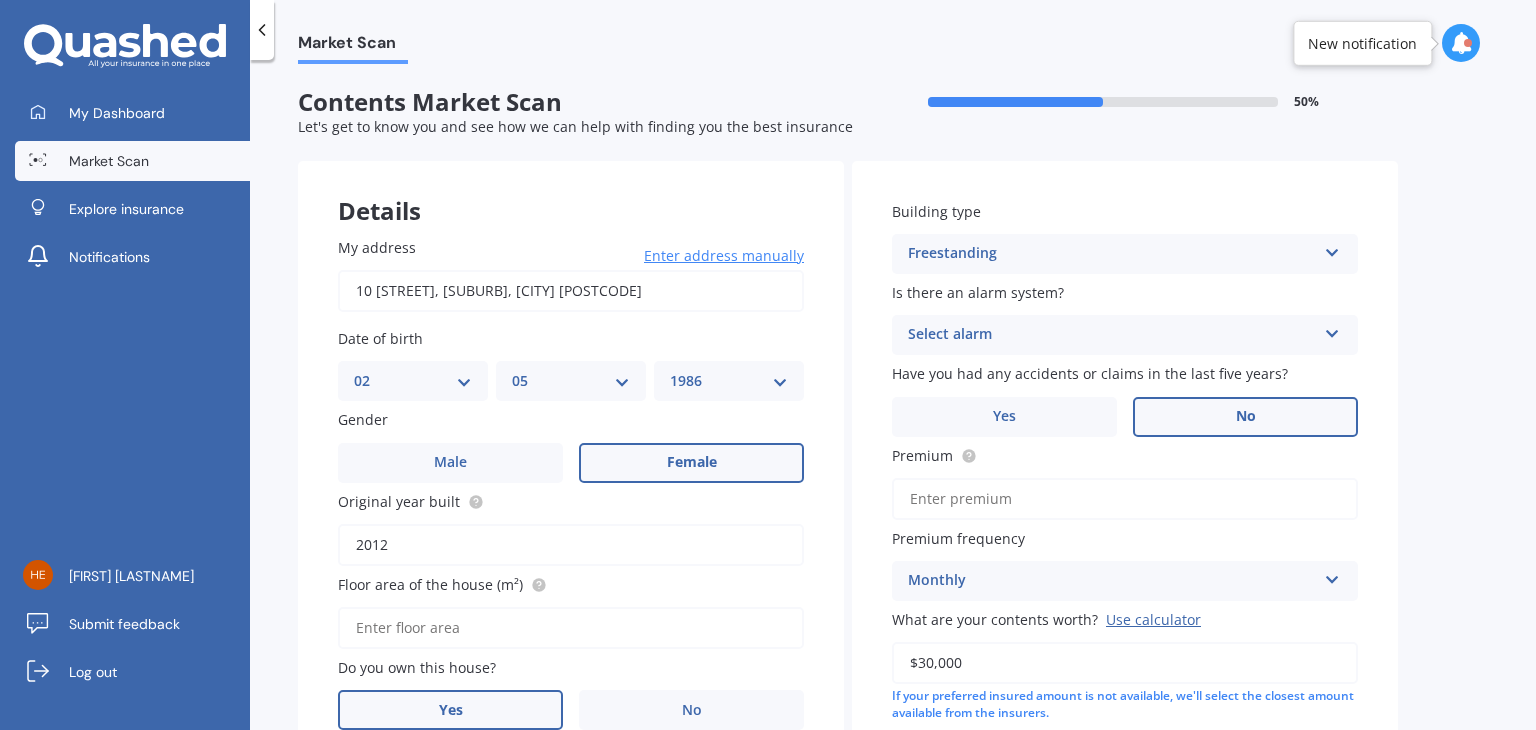 click on "Select alarm" at bounding box center [1112, 335] 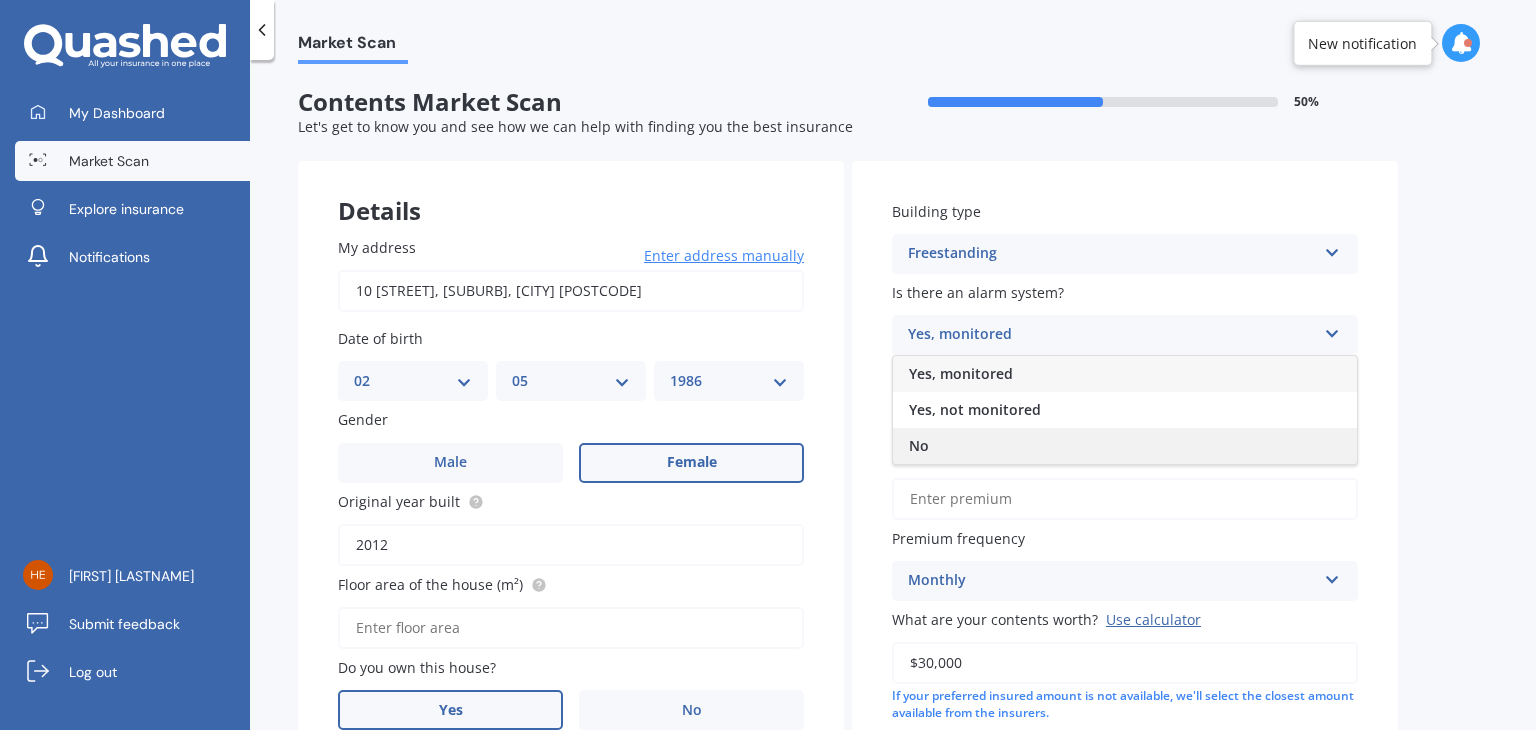click on "No" at bounding box center (919, 445) 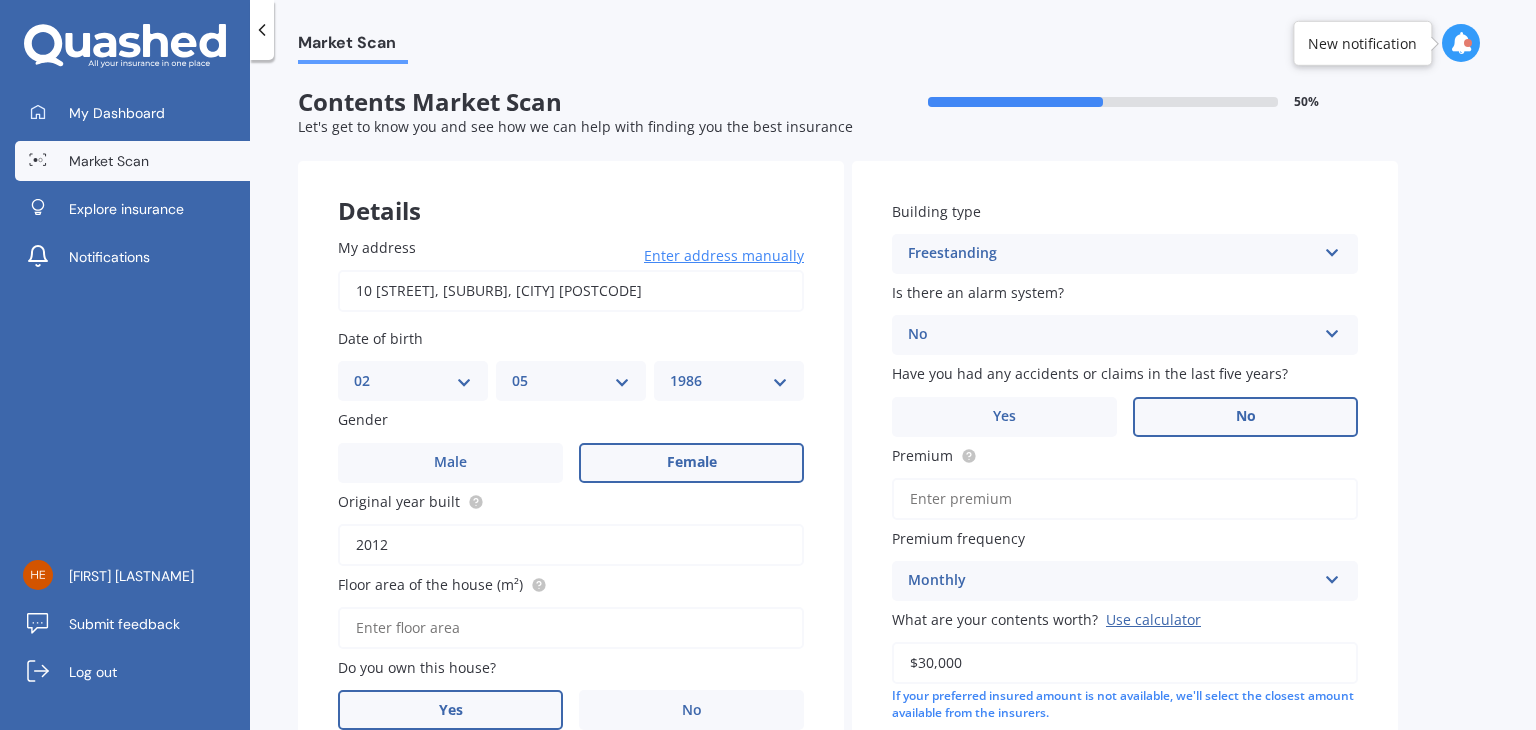 click on "Market Scan Contents Market Scan 50 % Let's get to know you and see how we can help with finding you the best insurance Details My address 10 [STREET], [SUBURB], [CITY] [POSTCODE] Enter address manually Search Date of birth DD 01 02 03 04 05 06 07 08 09 10 11 12 13 14 15 16 17 18 19 20 21 22 23 24 25 26 27 28 29 30 31 MM 01 02 03 04 05 06 07 08 09 10 11 12 YYYY 2009 2008 2007 2006 2005 2004 2003 2002 2001 2000 1999 1998 1997 1996 1995 1994 1993 1992 1991 1990 1989 1988 1987 1986 1985 1984 1983 1982 1981 1980 1979 1978 1977 1976 1975 1974 1973 1972 1971 1970 1969 1968 1967 1966 1965 1964 1963 1962 1961 1960 1959 1958 1957 1956 1955 1954 1953 1952 1951 1950 1949 1948 1947 1946 1945 1944 1943 1942 1941 1940 1939 1938 1937 1936 1935 1934 1933 1932 1931 1930 1929 1928 1927 1926 1925 1924 1923 1922 1921 1920 1919 1918 1917 1916 1915 1914 1913 1912 1911 1910 Gender Male Female Original year built 2012 Floor area of the house (m²) Do you own this house? Yes No Who lives in this house? Select occupant No" at bounding box center (893, 399) 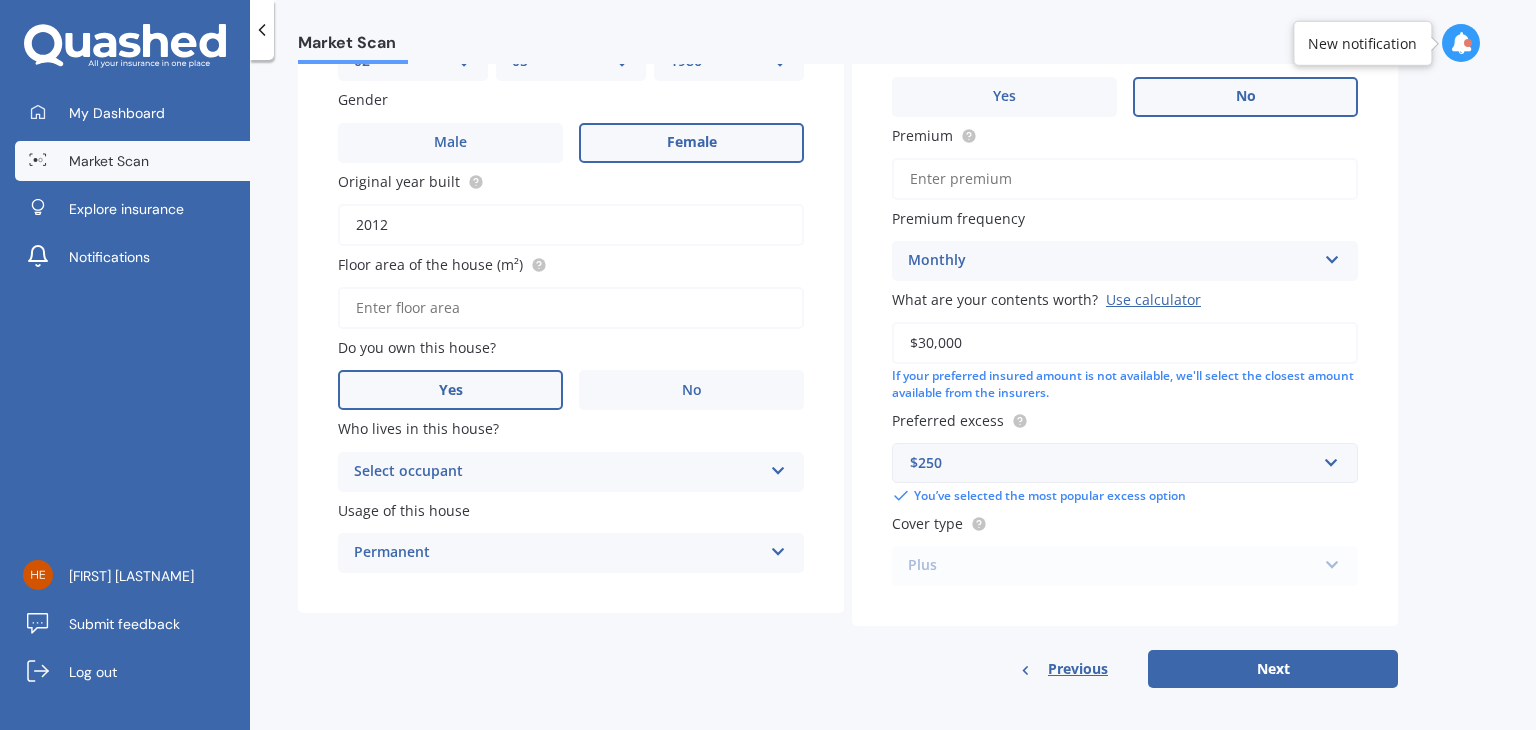 scroll, scrollTop: 331, scrollLeft: 0, axis: vertical 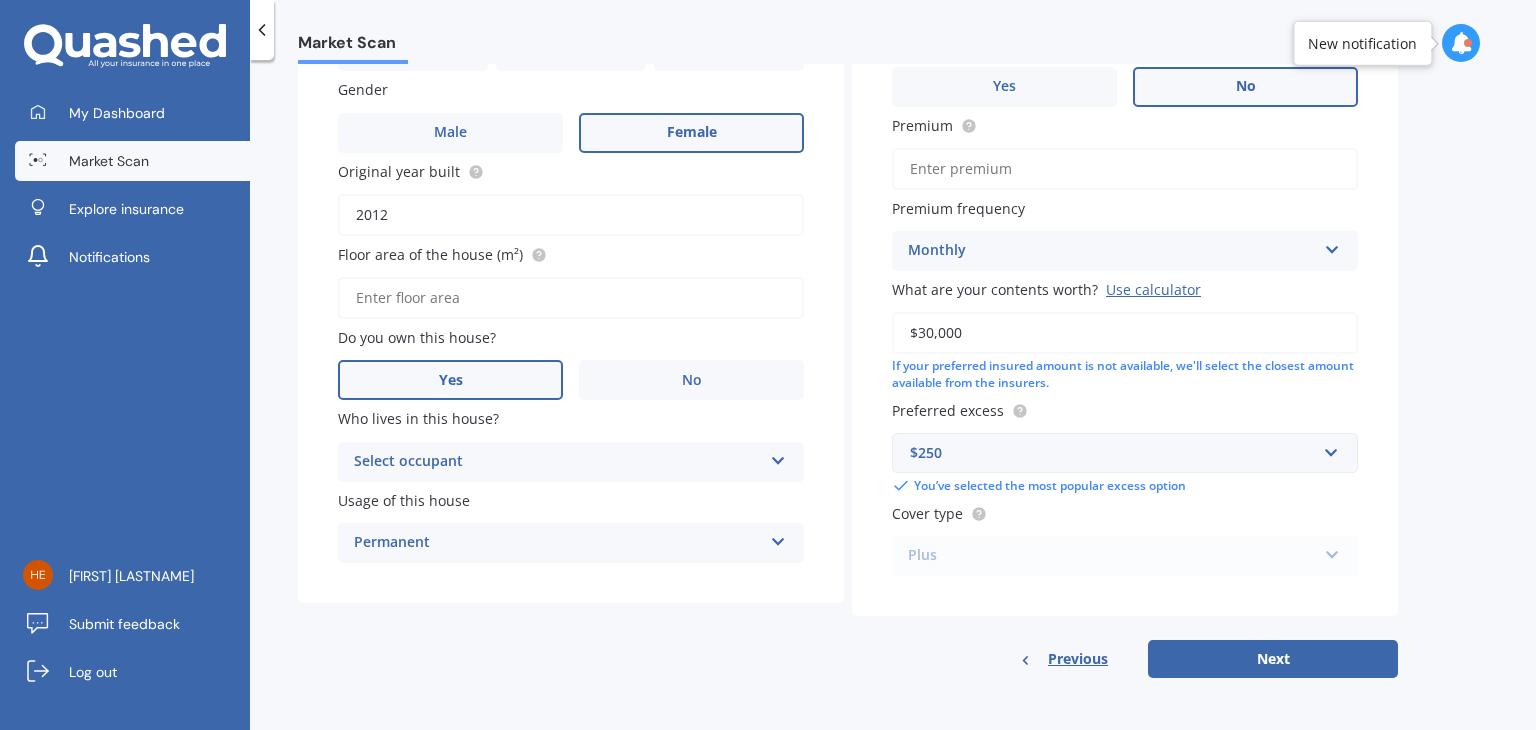 click on "Plus Standard Plus Premium" at bounding box center (1125, 556) 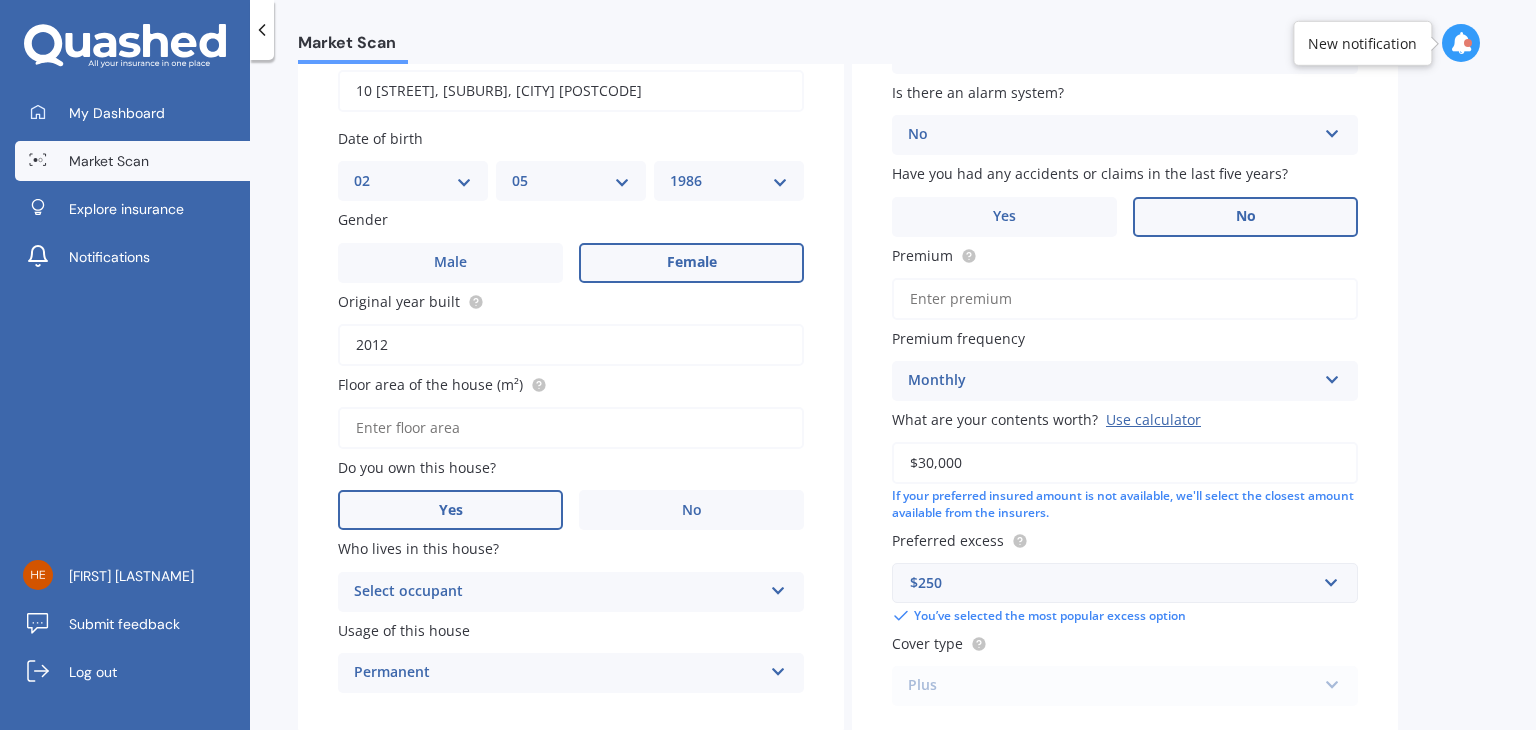 scroll, scrollTop: 331, scrollLeft: 0, axis: vertical 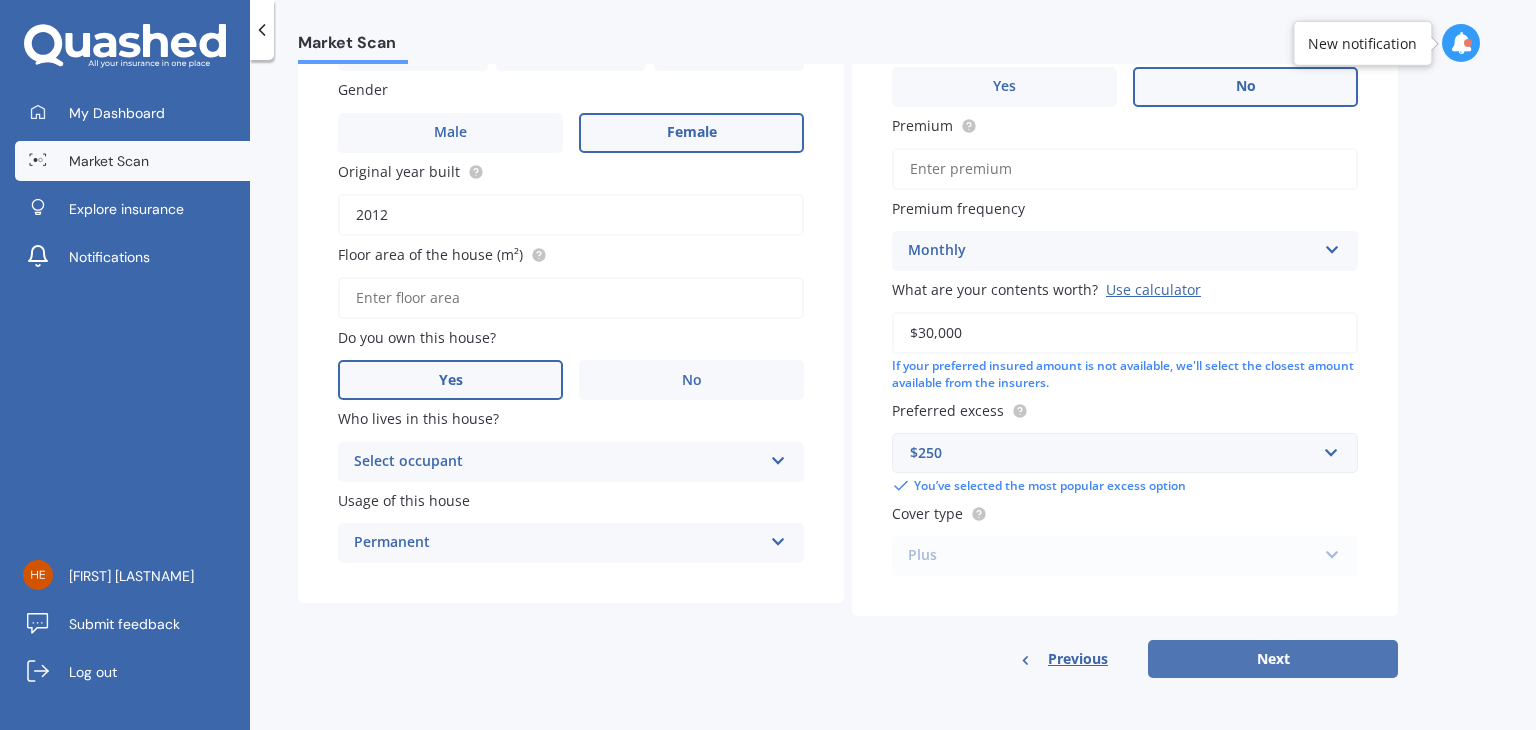 click on "Next" at bounding box center (1273, 659) 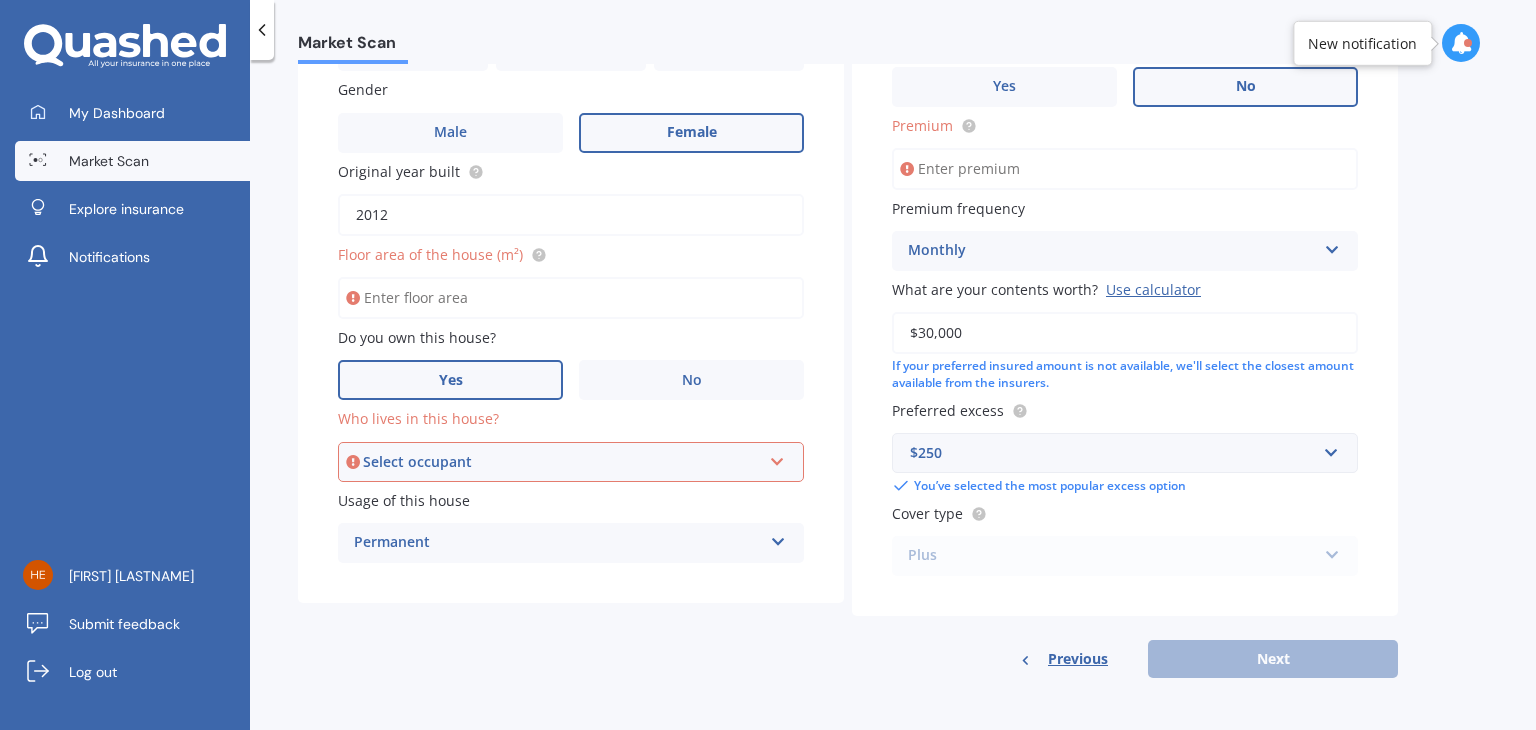 click on "Select occupant" at bounding box center [562, 462] 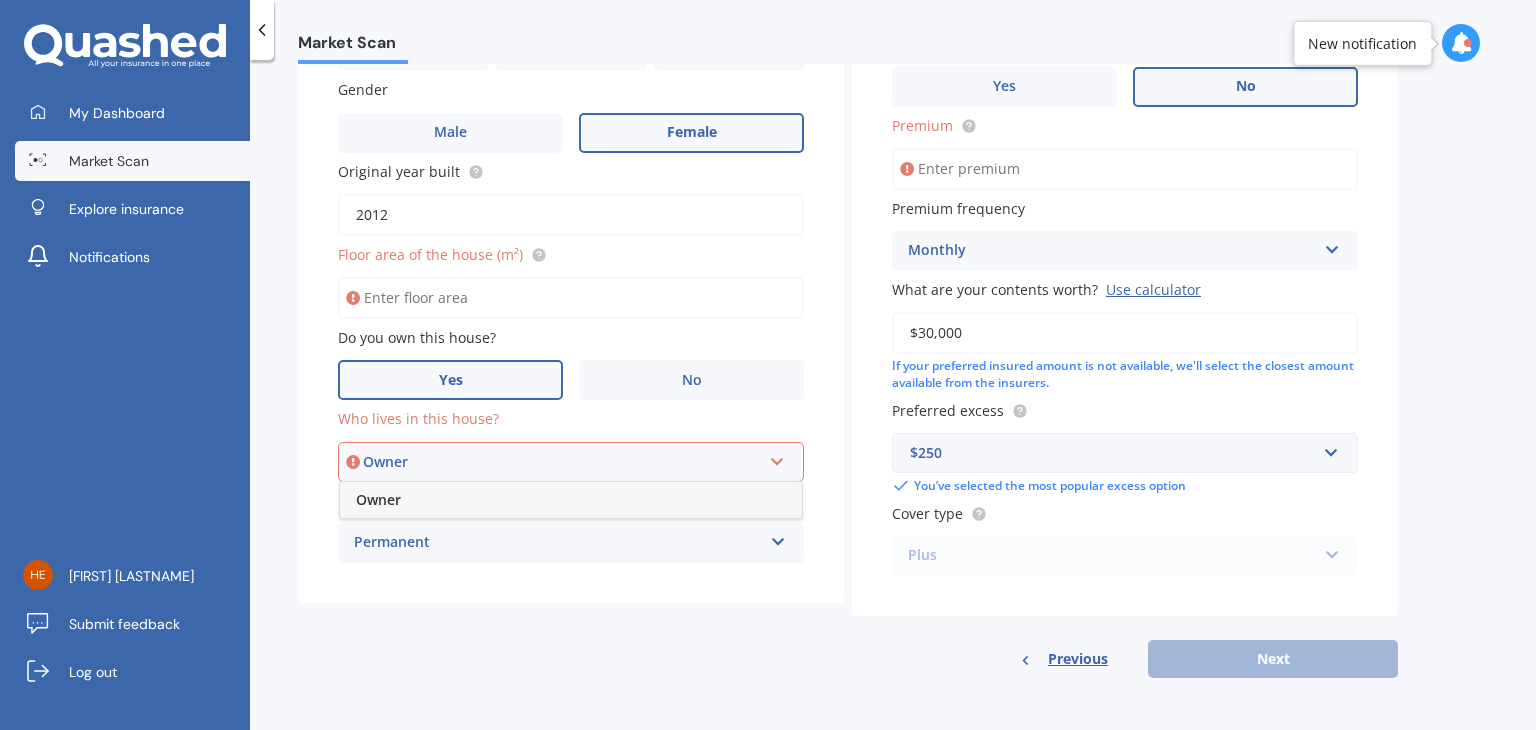 click on "Owner" at bounding box center (571, 500) 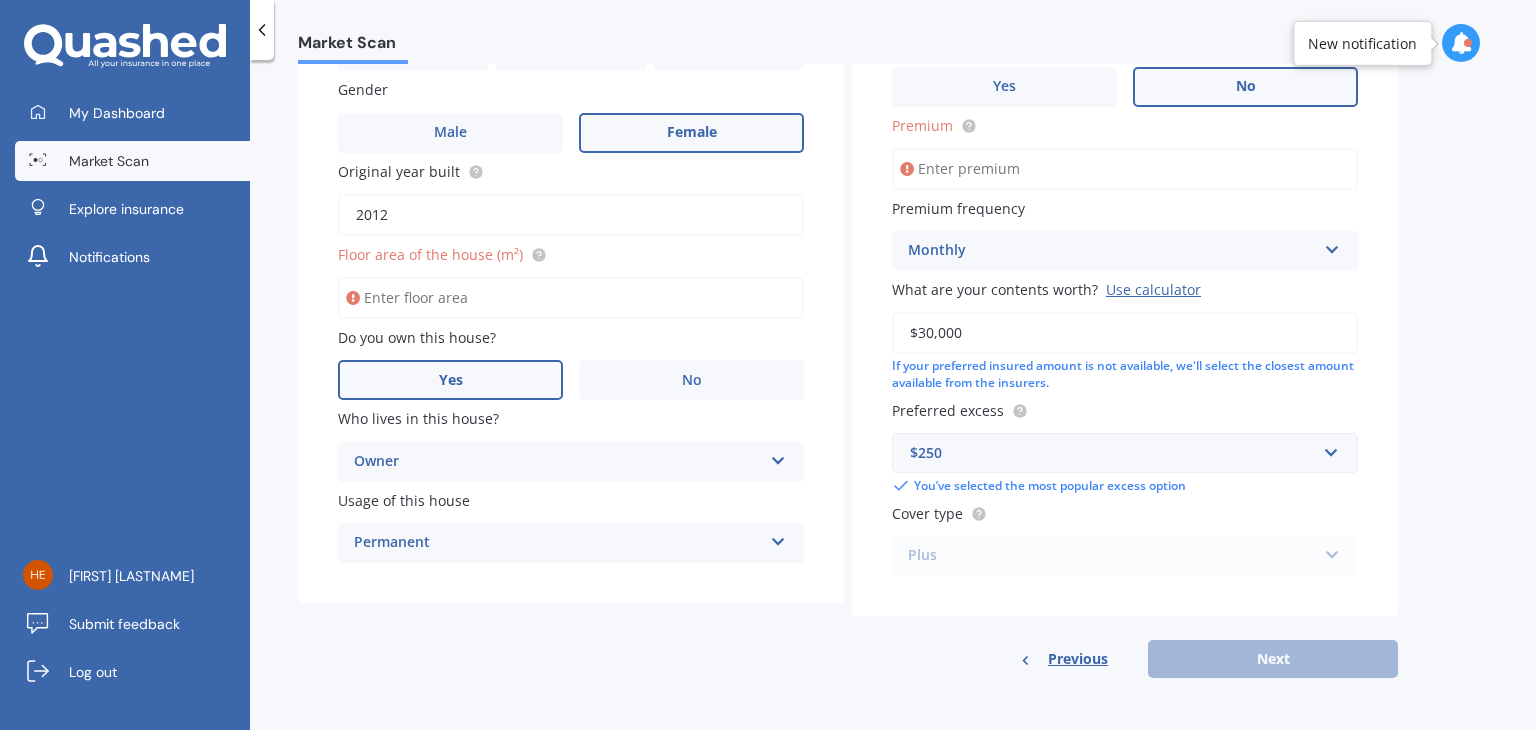 click on "Floor area of the house (m²)" at bounding box center (571, 298) 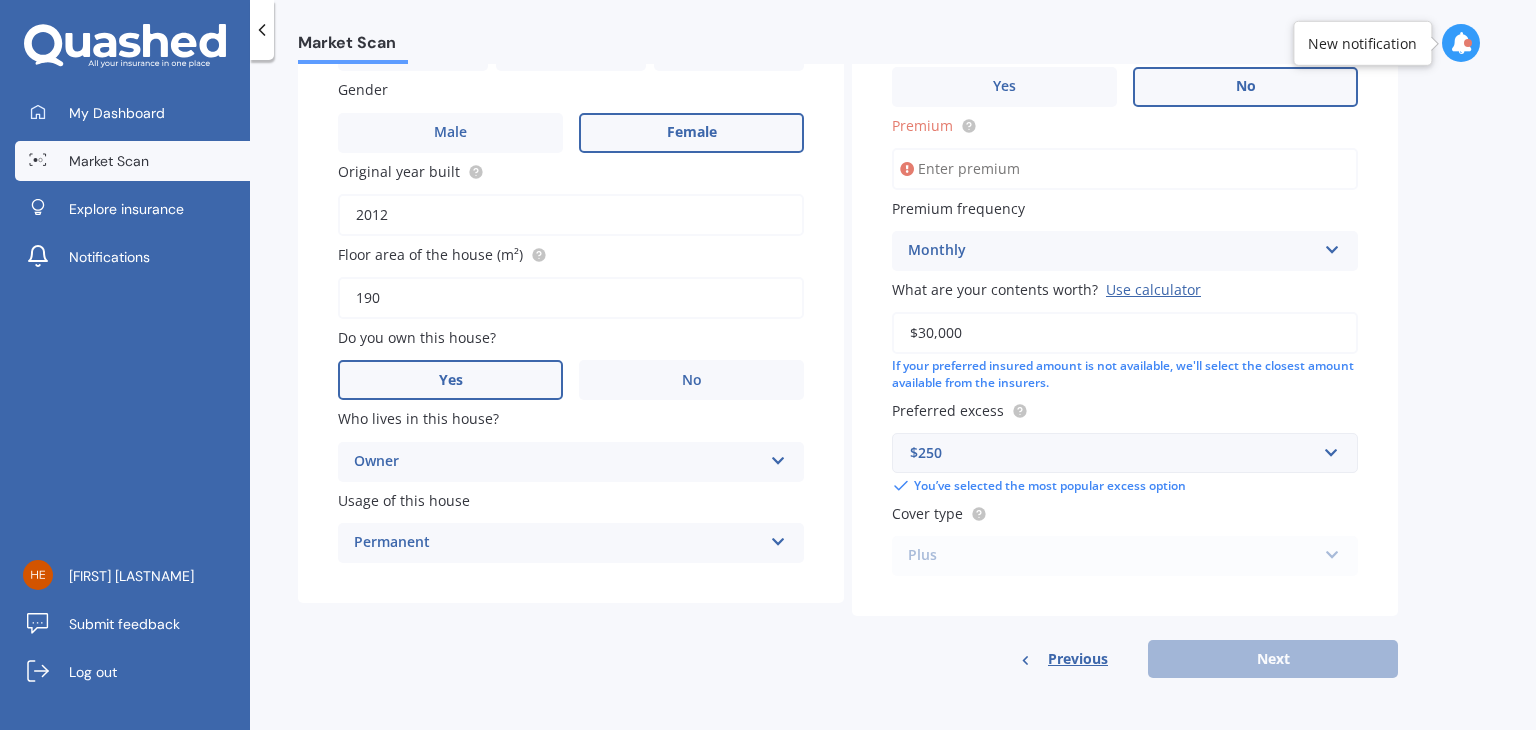 type on "190" 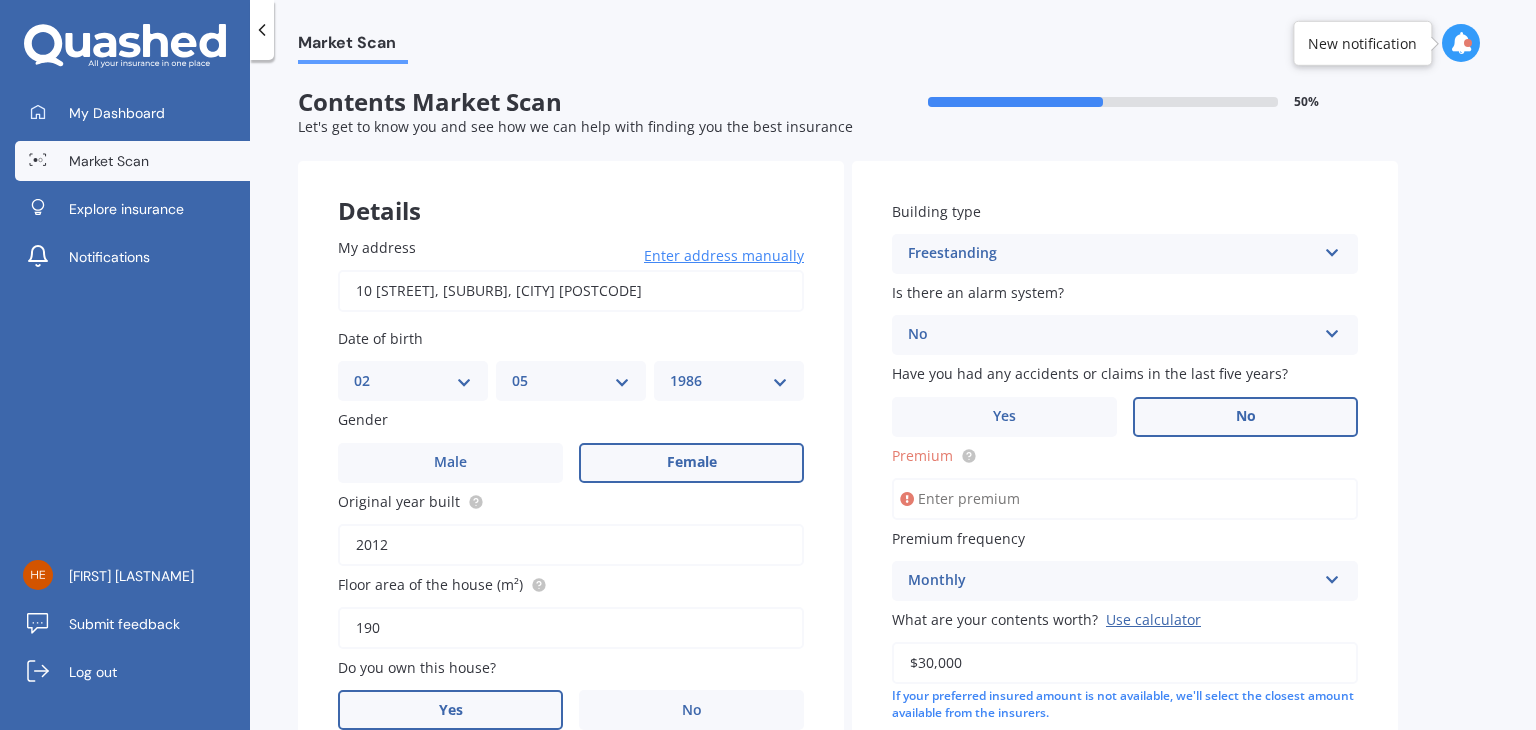 scroll, scrollTop: 0, scrollLeft: 0, axis: both 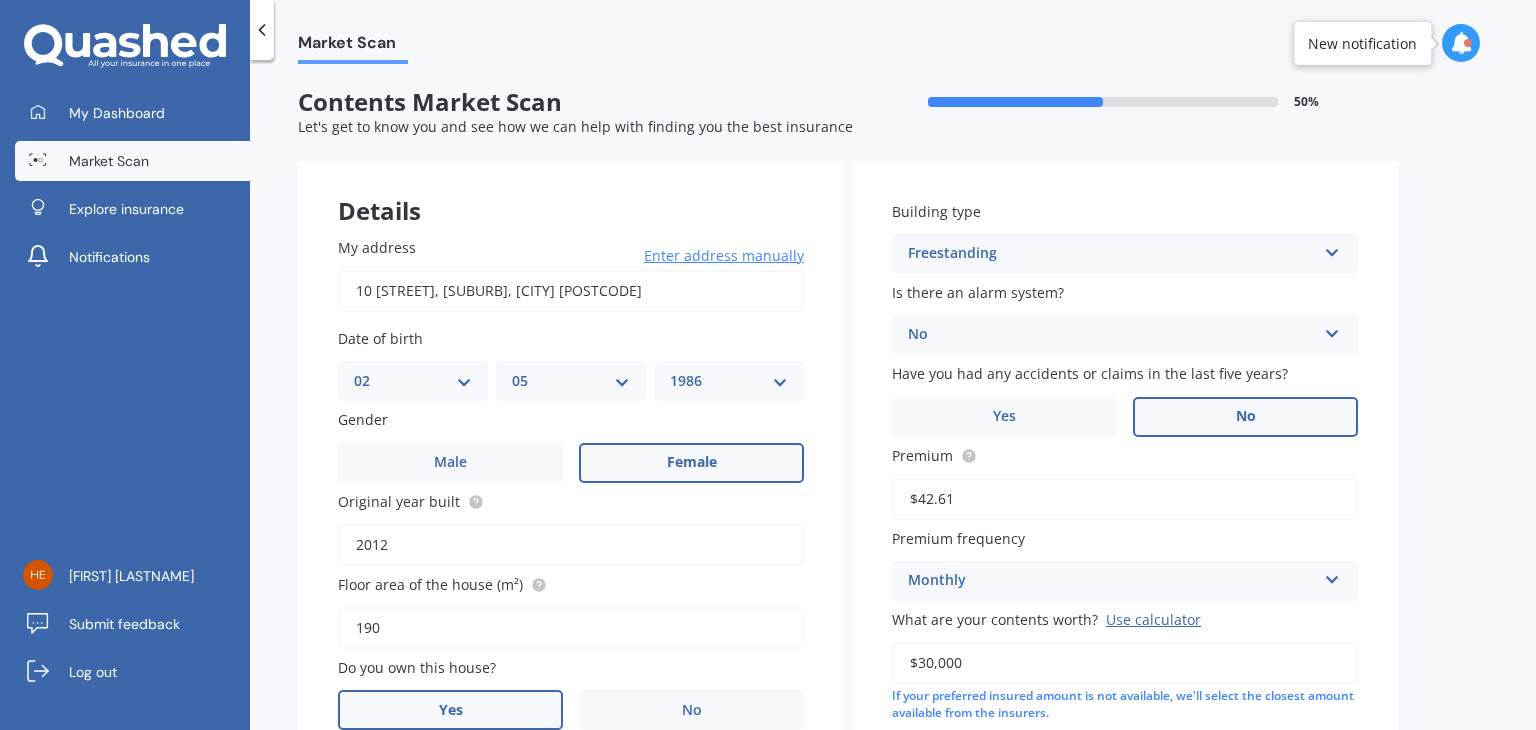 click on "$42.61" at bounding box center [1125, 499] 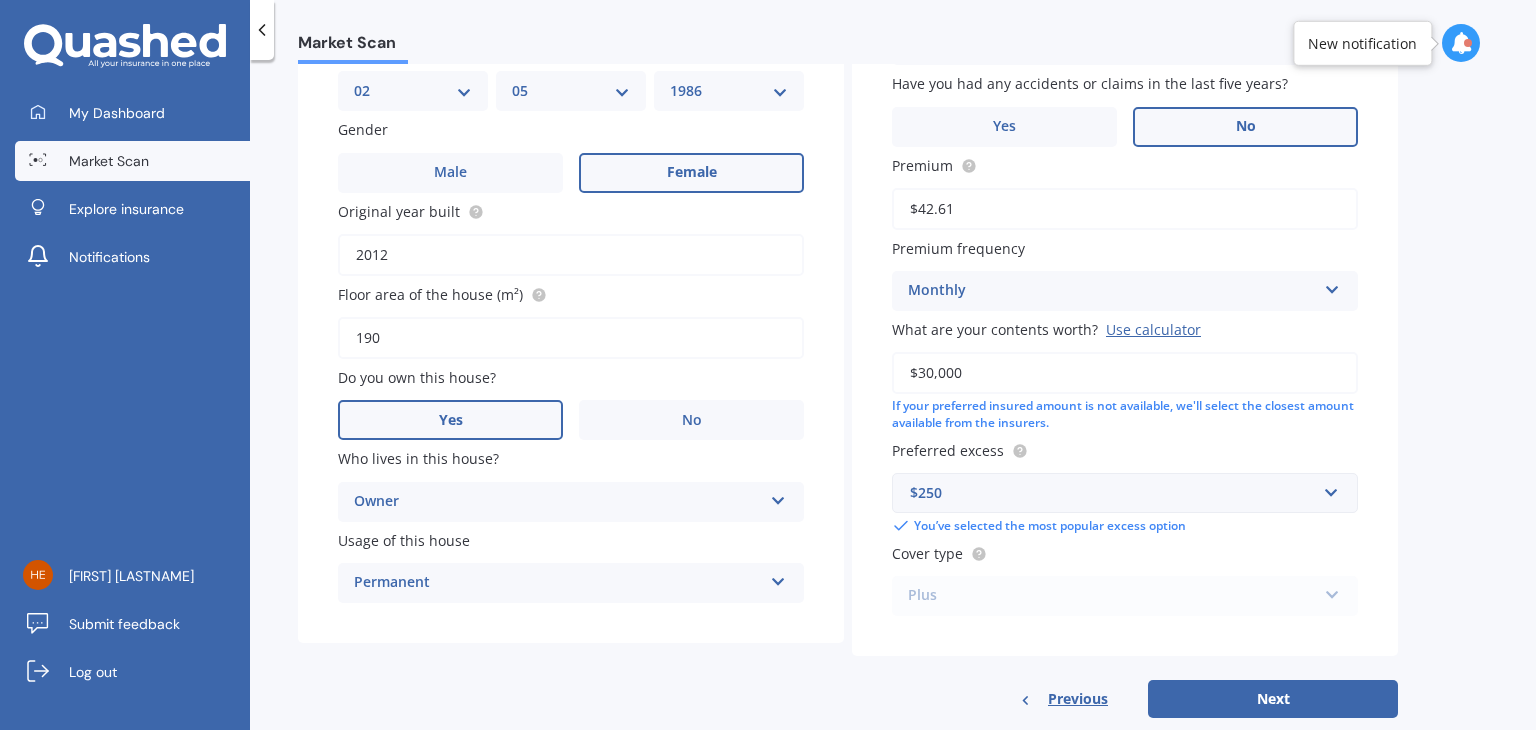 scroll, scrollTop: 331, scrollLeft: 0, axis: vertical 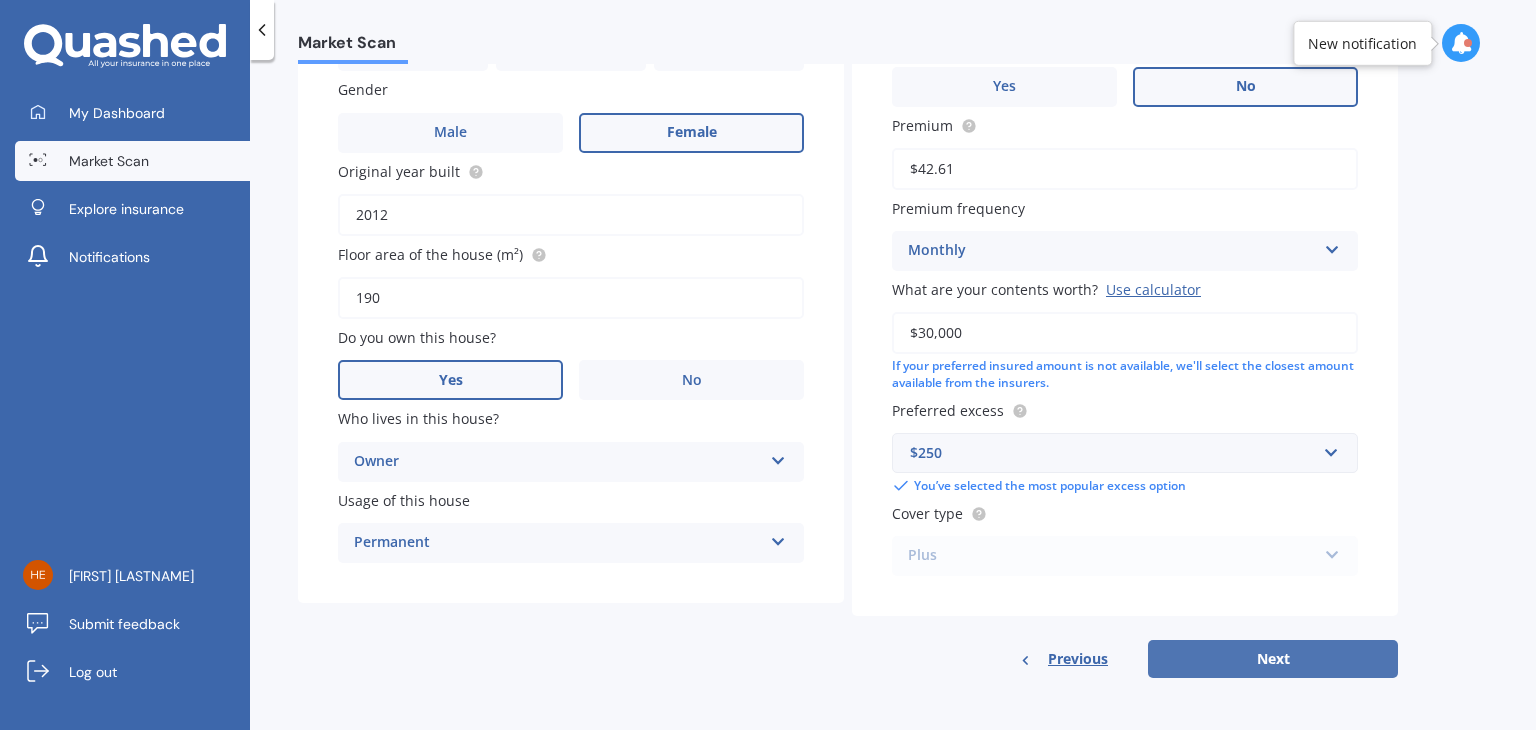 type on "$42.61" 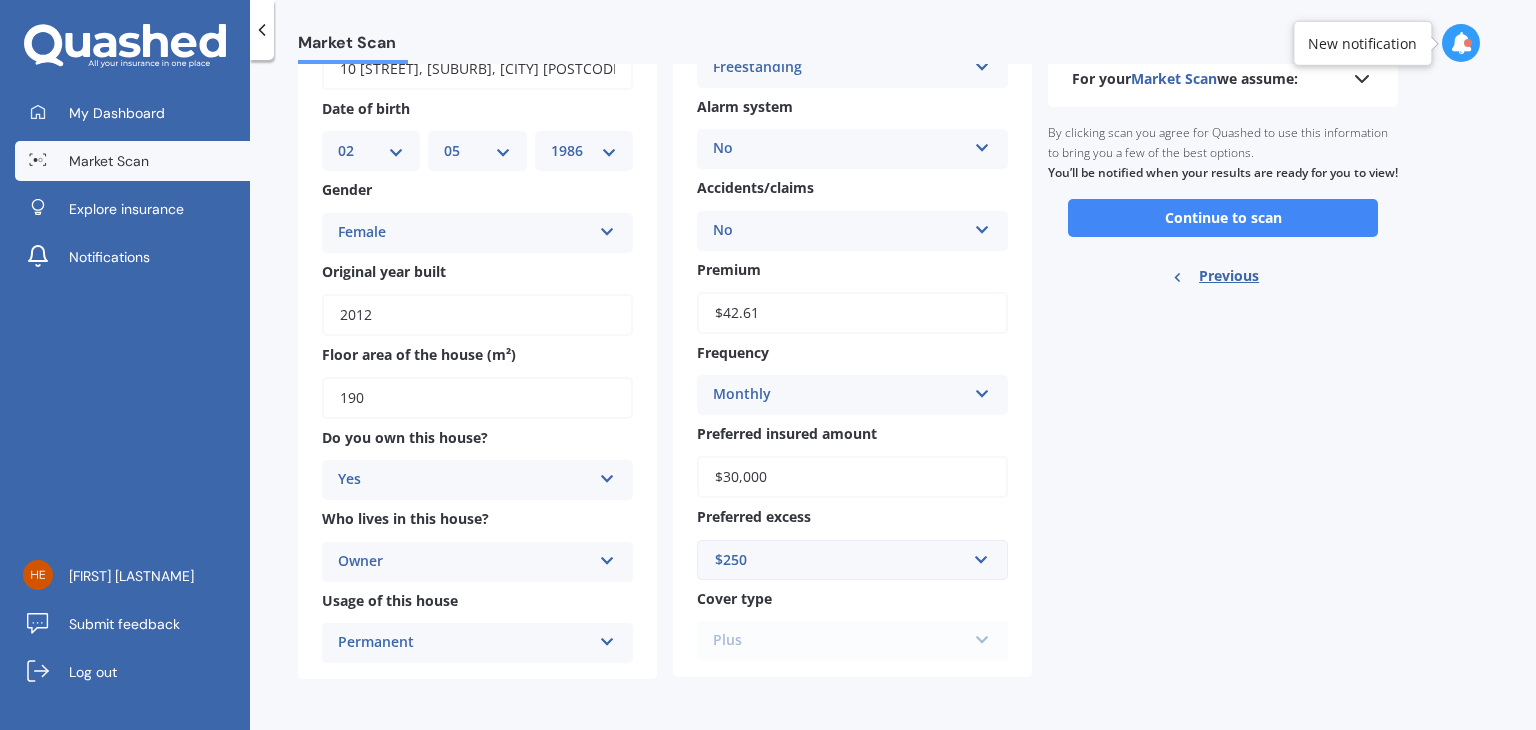 scroll, scrollTop: 0, scrollLeft: 0, axis: both 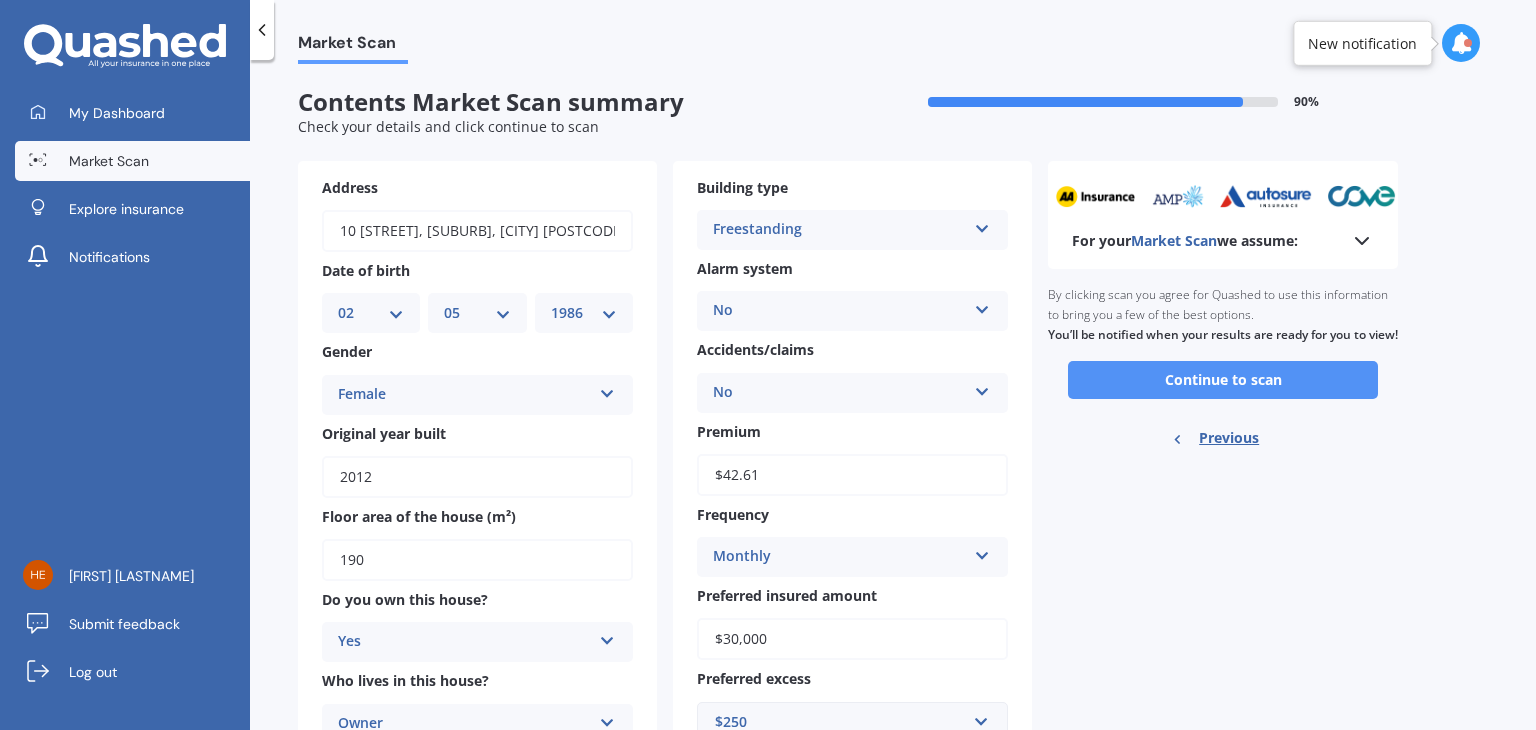 click on "Continue to scan" at bounding box center [1223, 380] 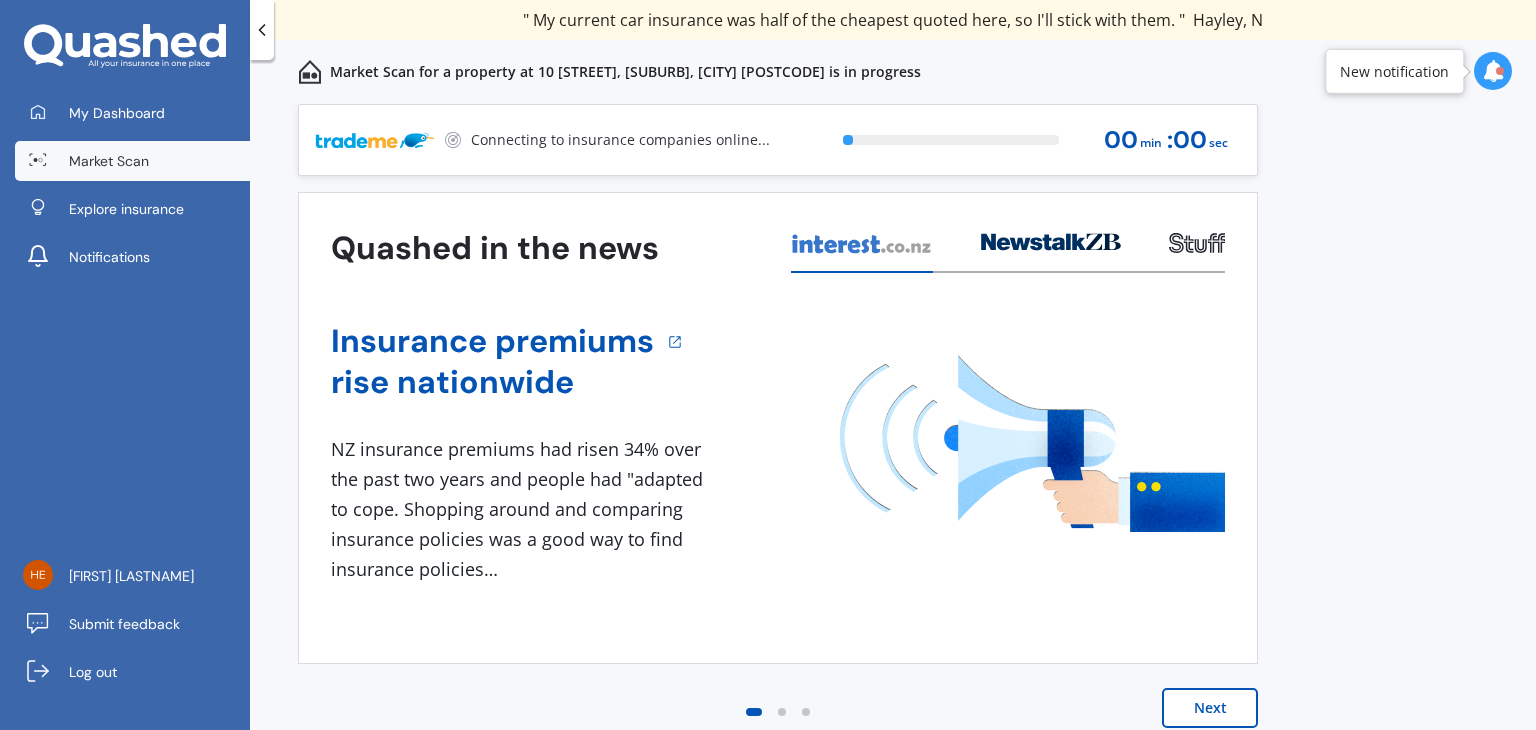 drag, startPoint x: 1200, startPoint y: 711, endPoint x: 1170, endPoint y: 704, distance: 30.805843 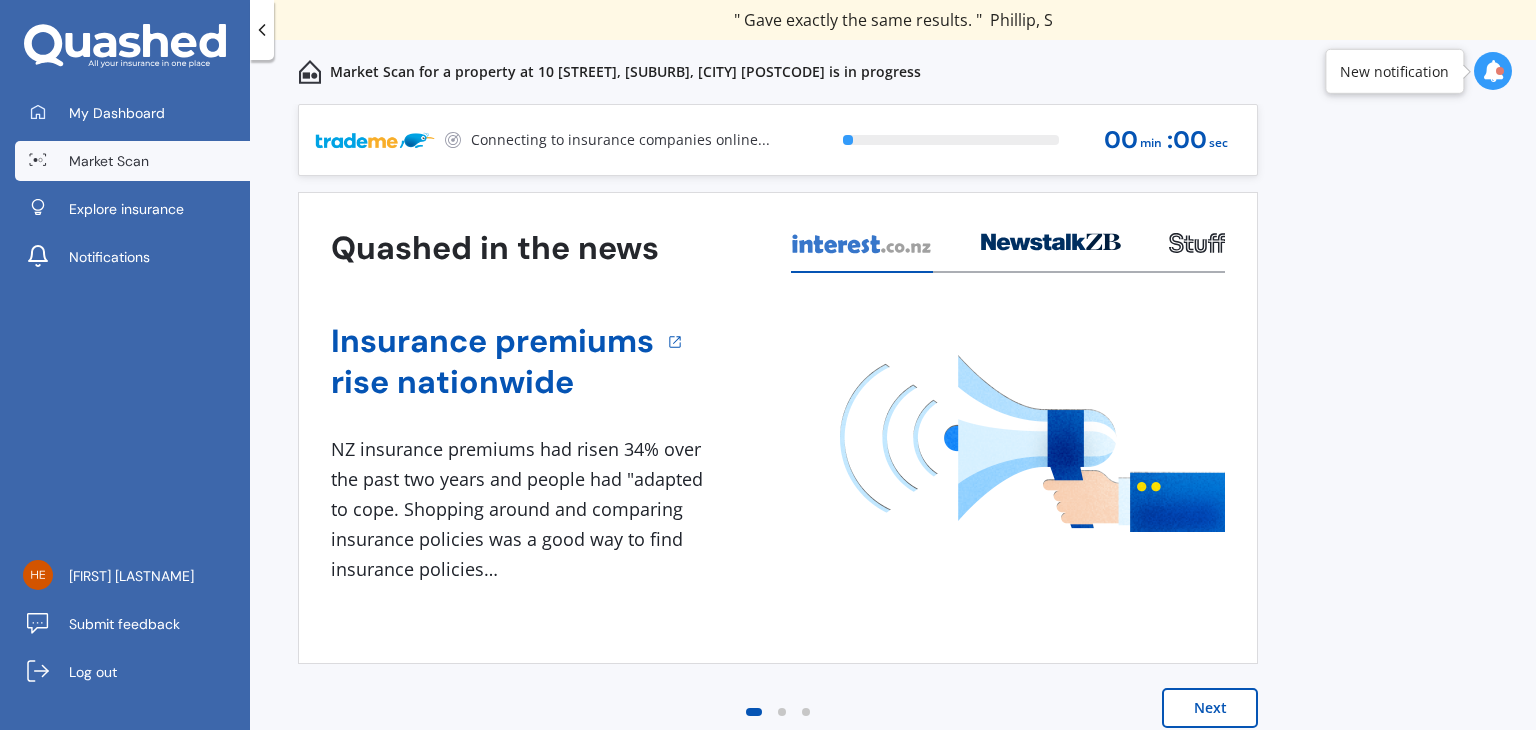 drag, startPoint x: 1170, startPoint y: 704, endPoint x: 1200, endPoint y: 717, distance: 32.695564 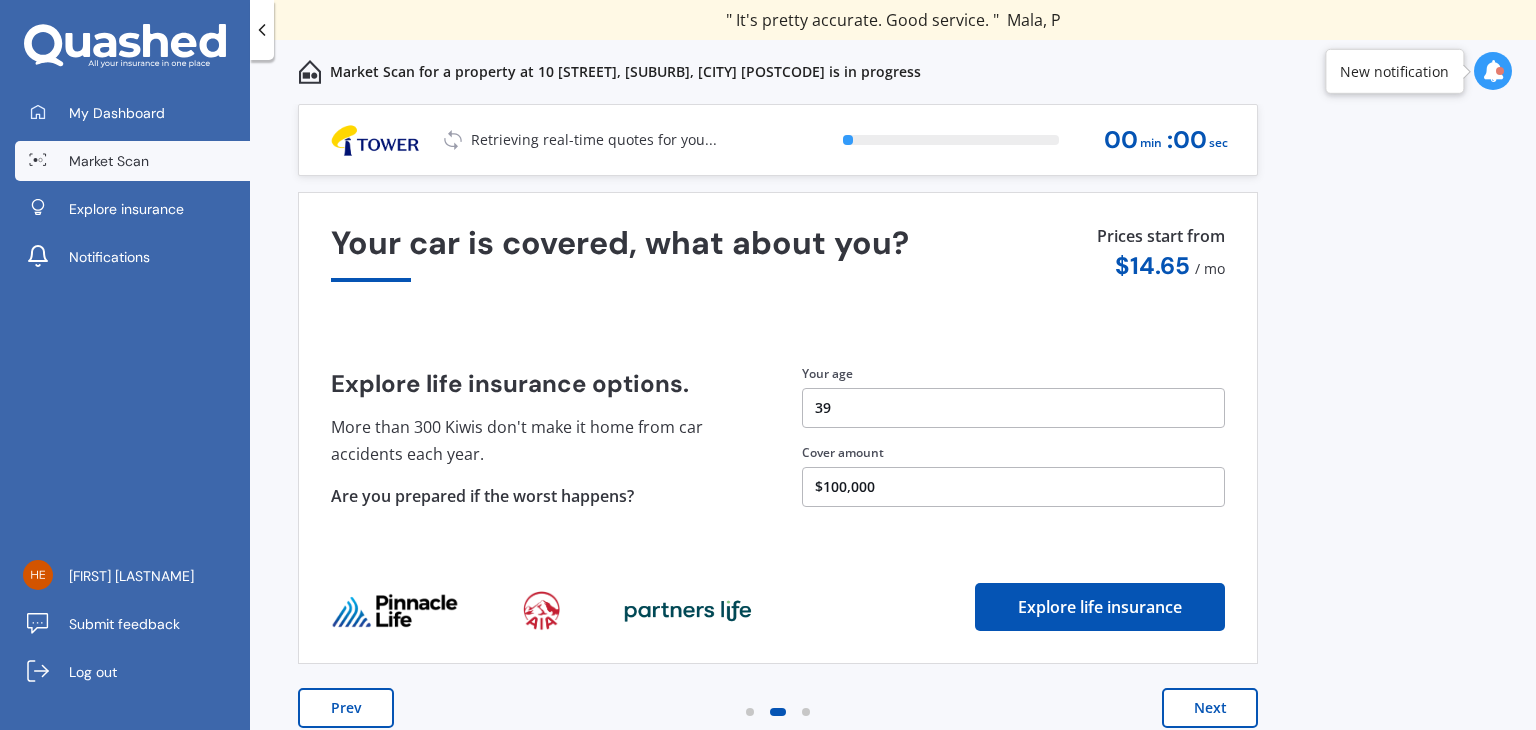 click on "Prev" at bounding box center [346, 708] 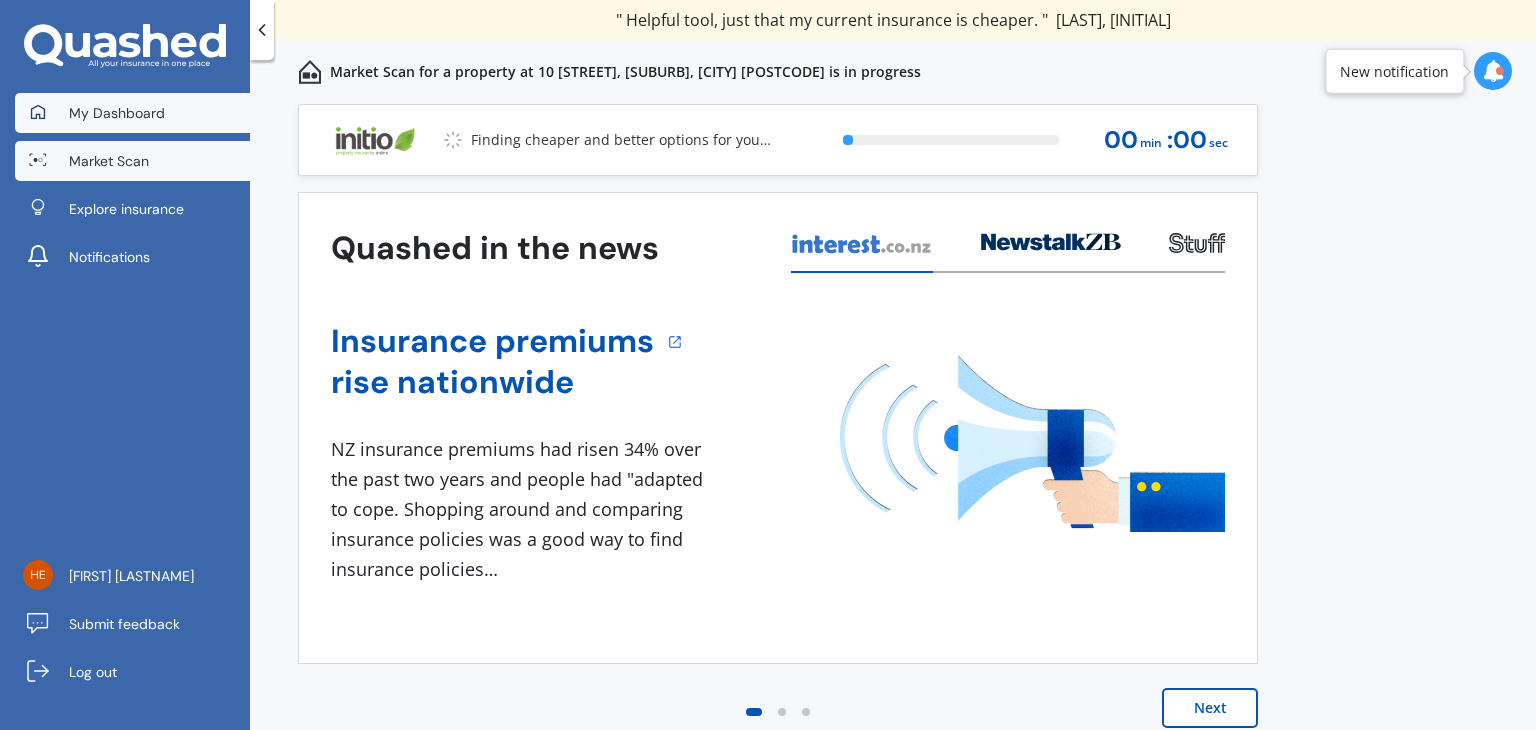 click on "My Dashboard" at bounding box center [132, 113] 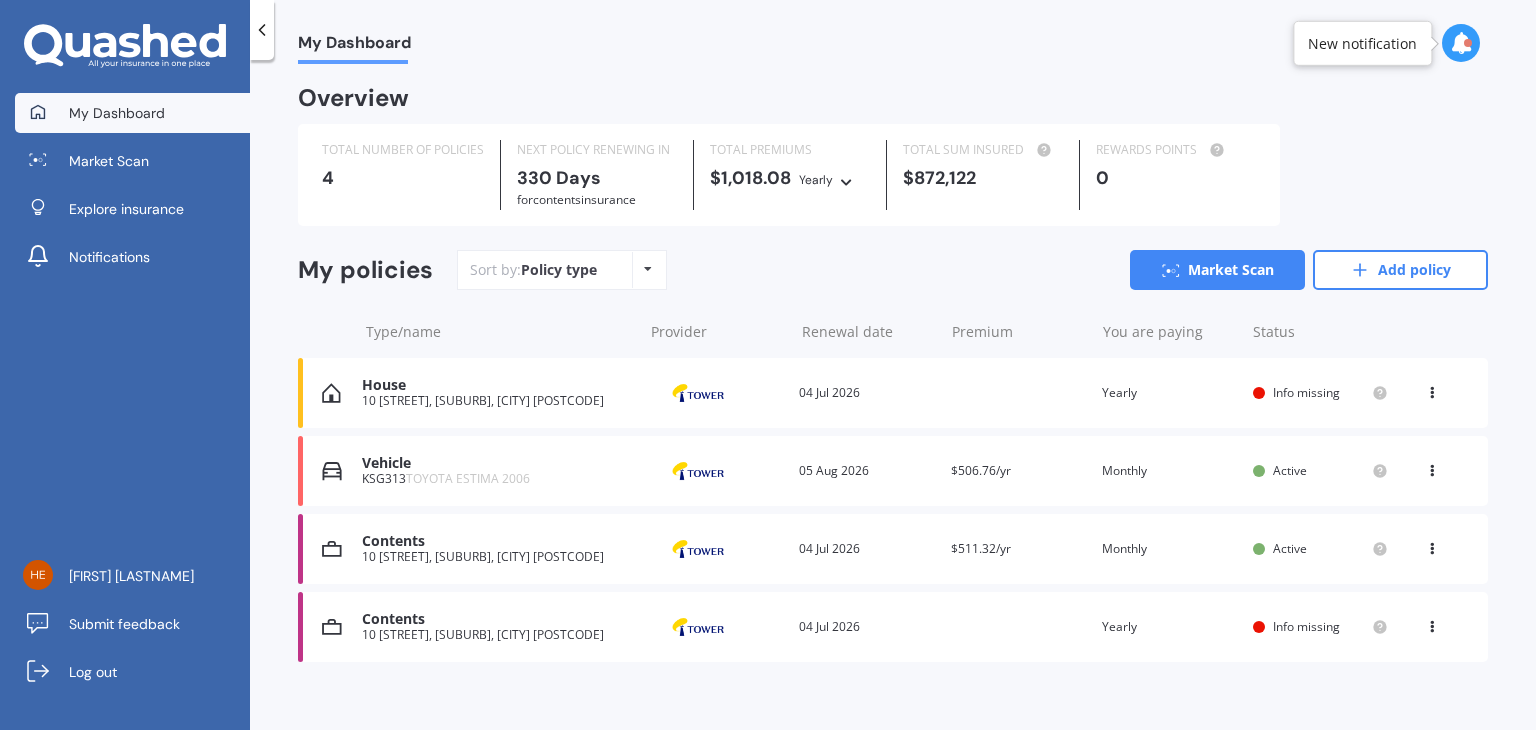 click on "10 [STREET], [SUBURB], [CITY] [POSTCODE]" at bounding box center [497, 401] 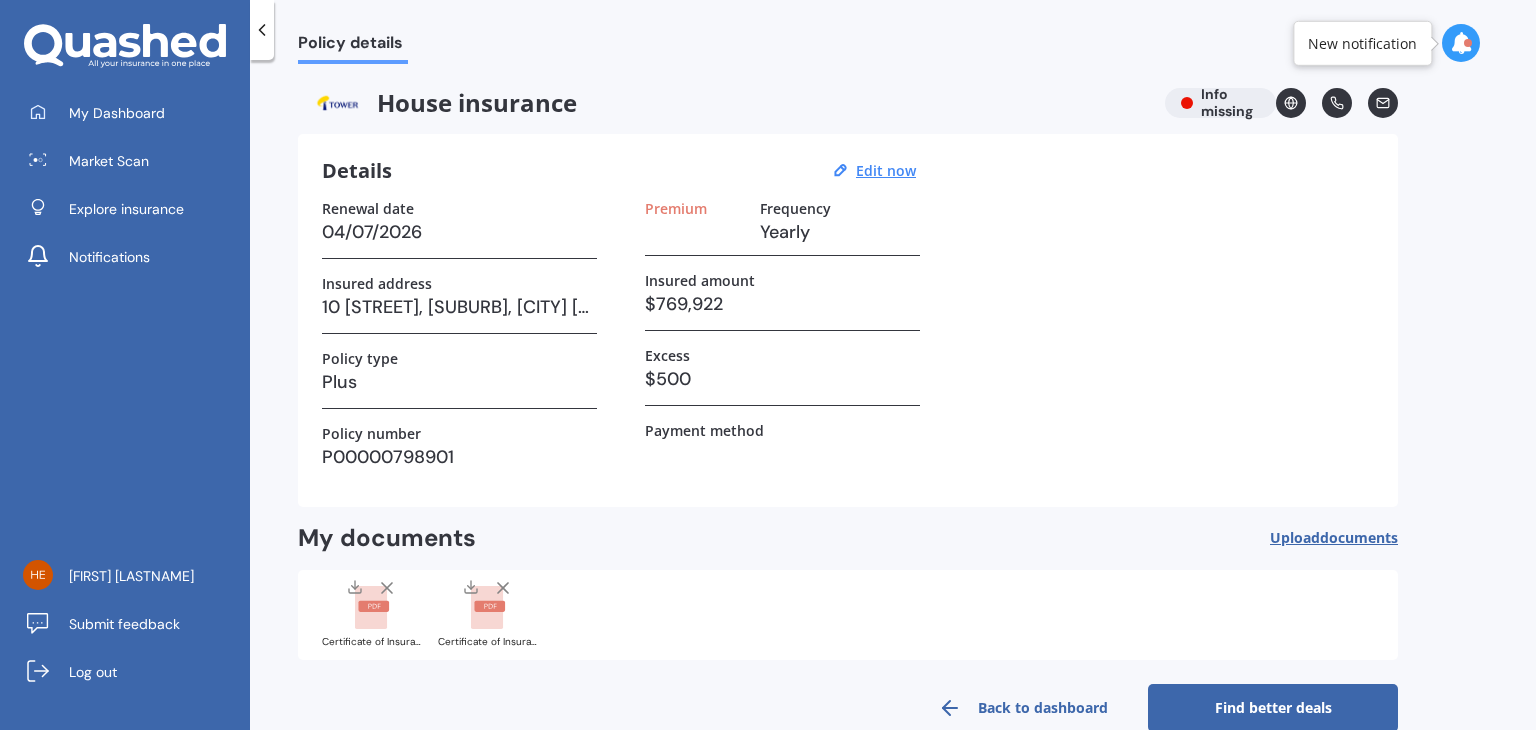 click 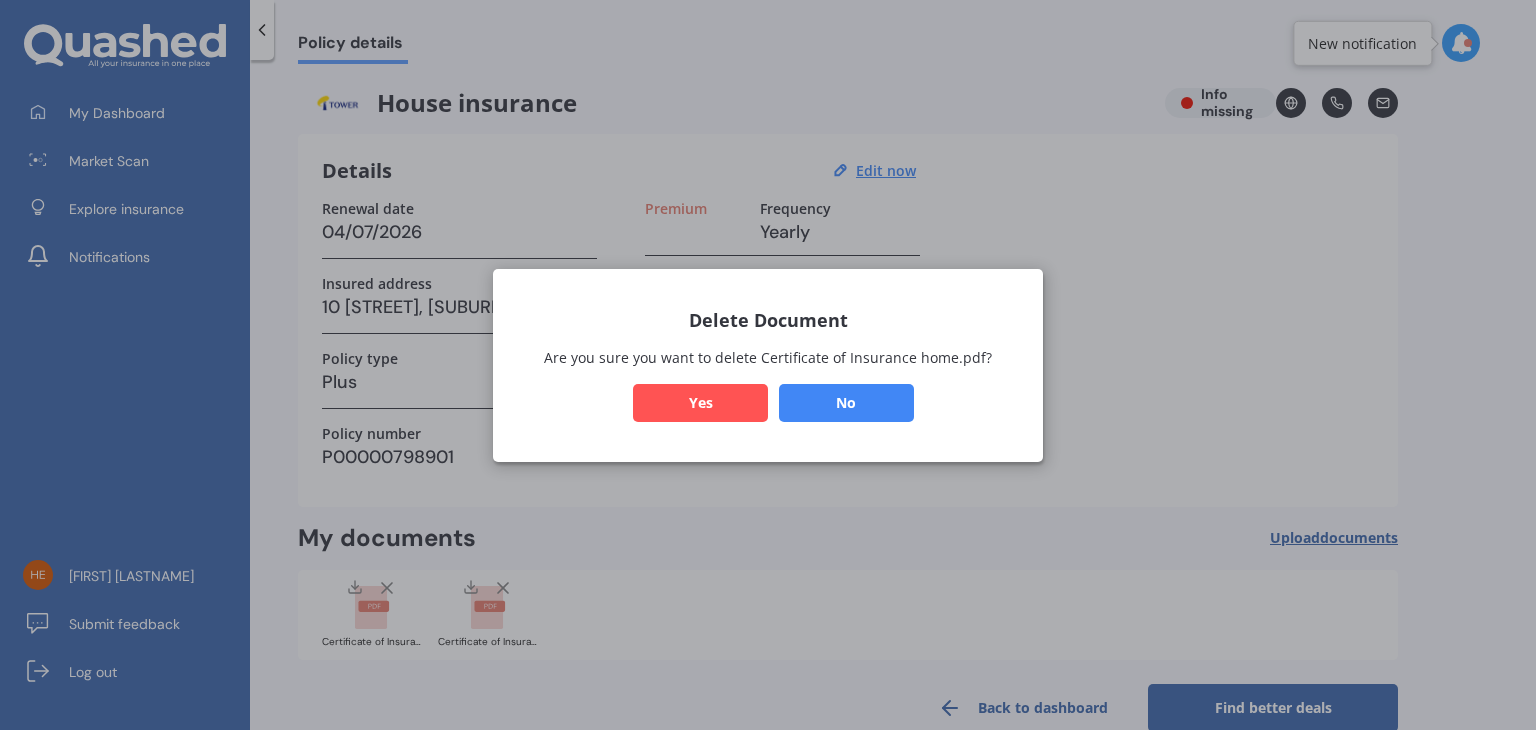 click on "Yes" at bounding box center (700, 402) 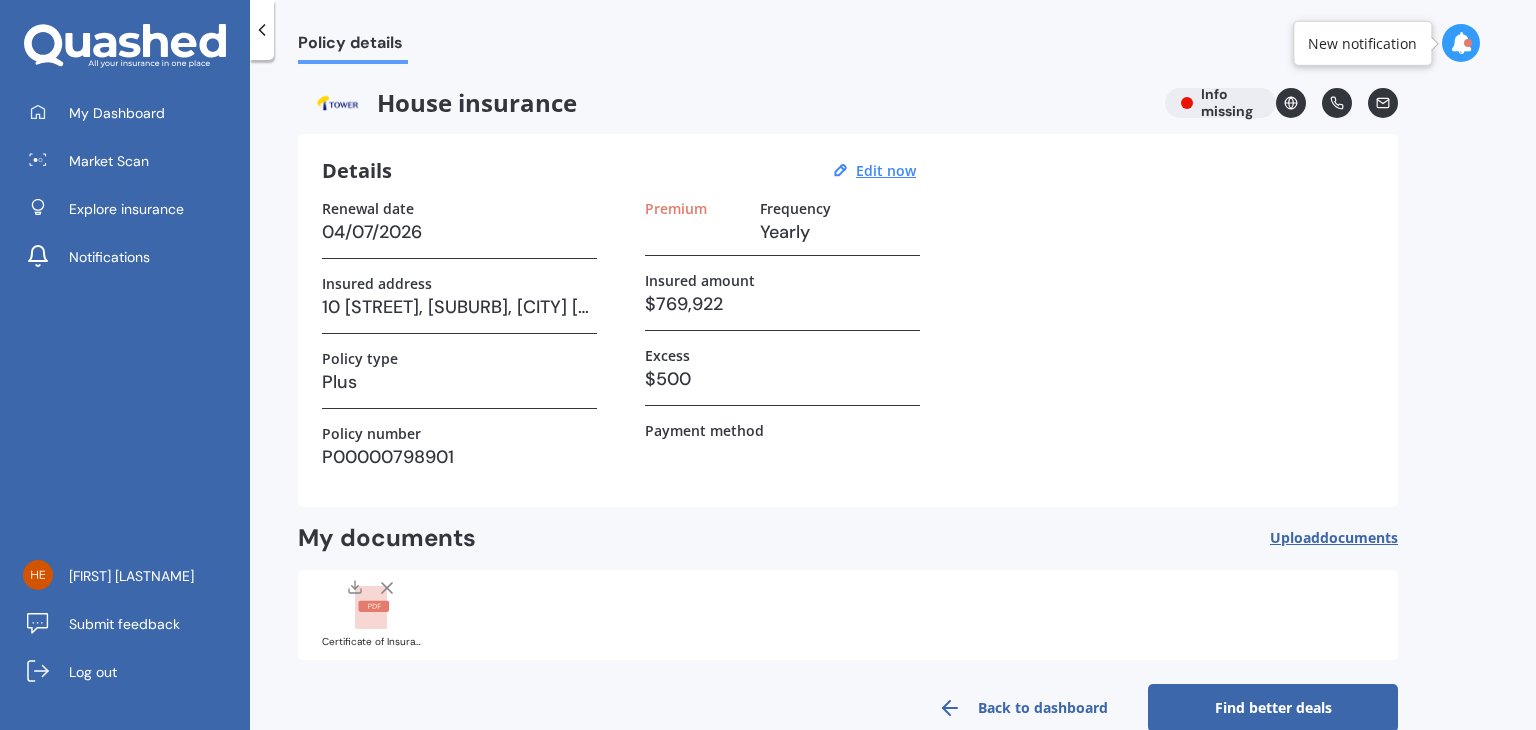 scroll, scrollTop: 37, scrollLeft: 0, axis: vertical 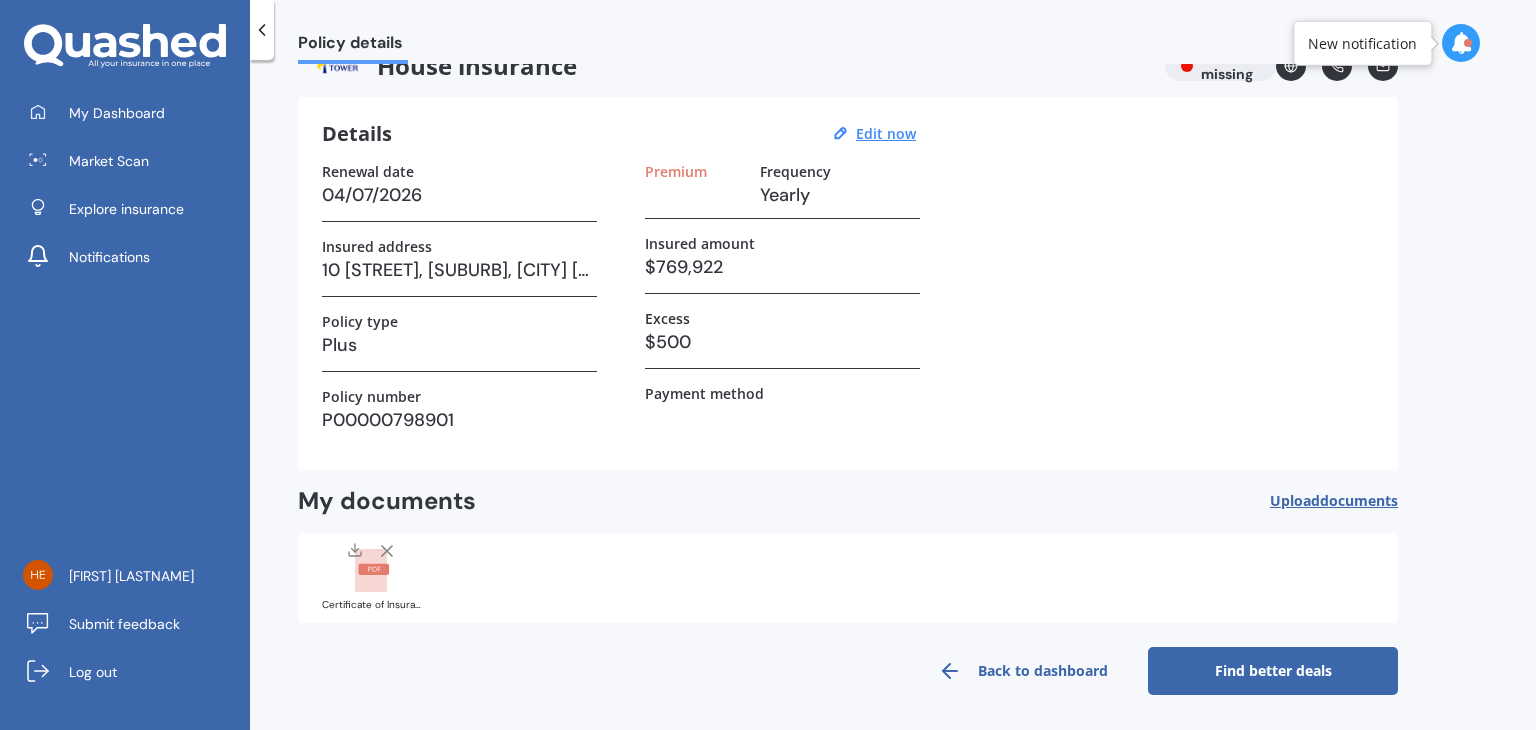 click on "Find better deals" at bounding box center (1273, 671) 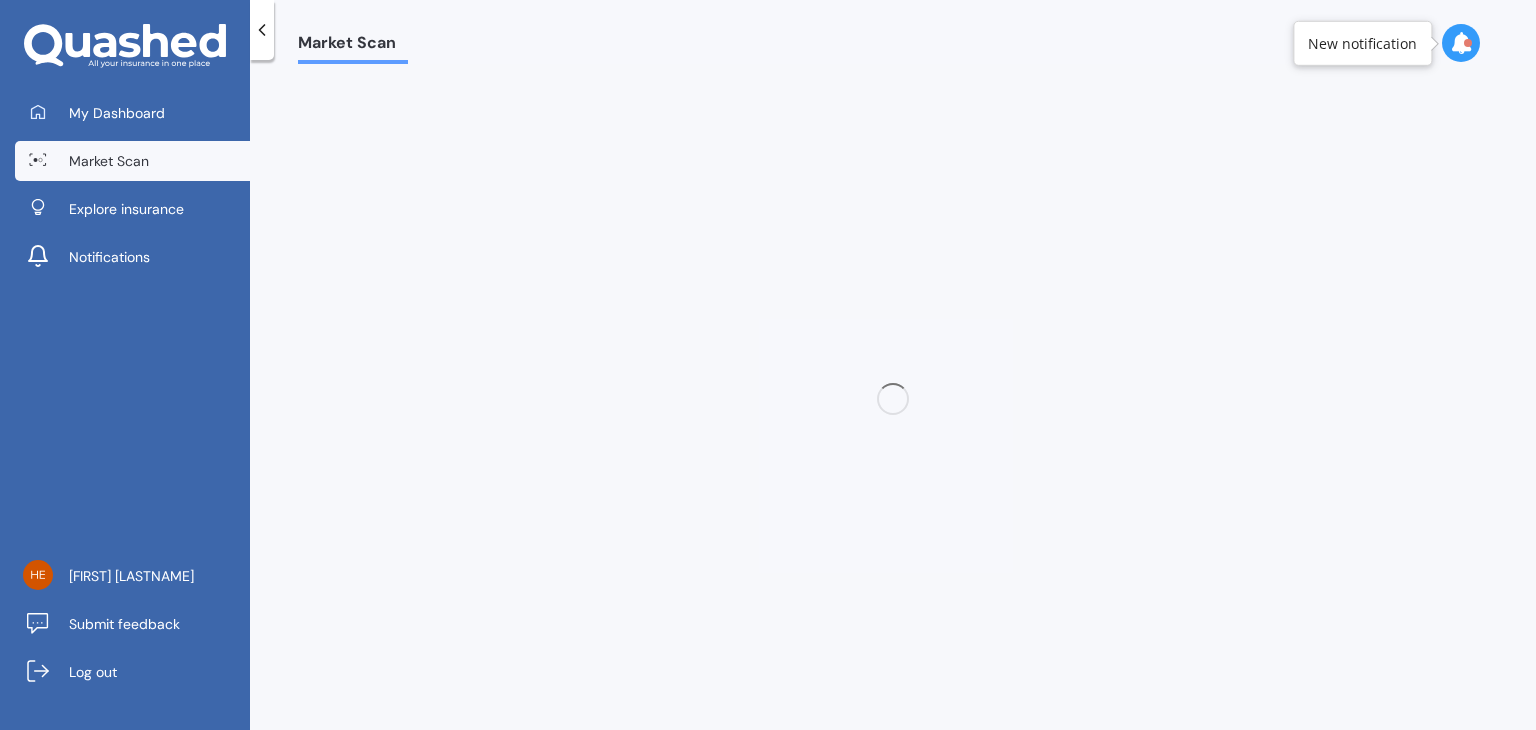 scroll, scrollTop: 0, scrollLeft: 0, axis: both 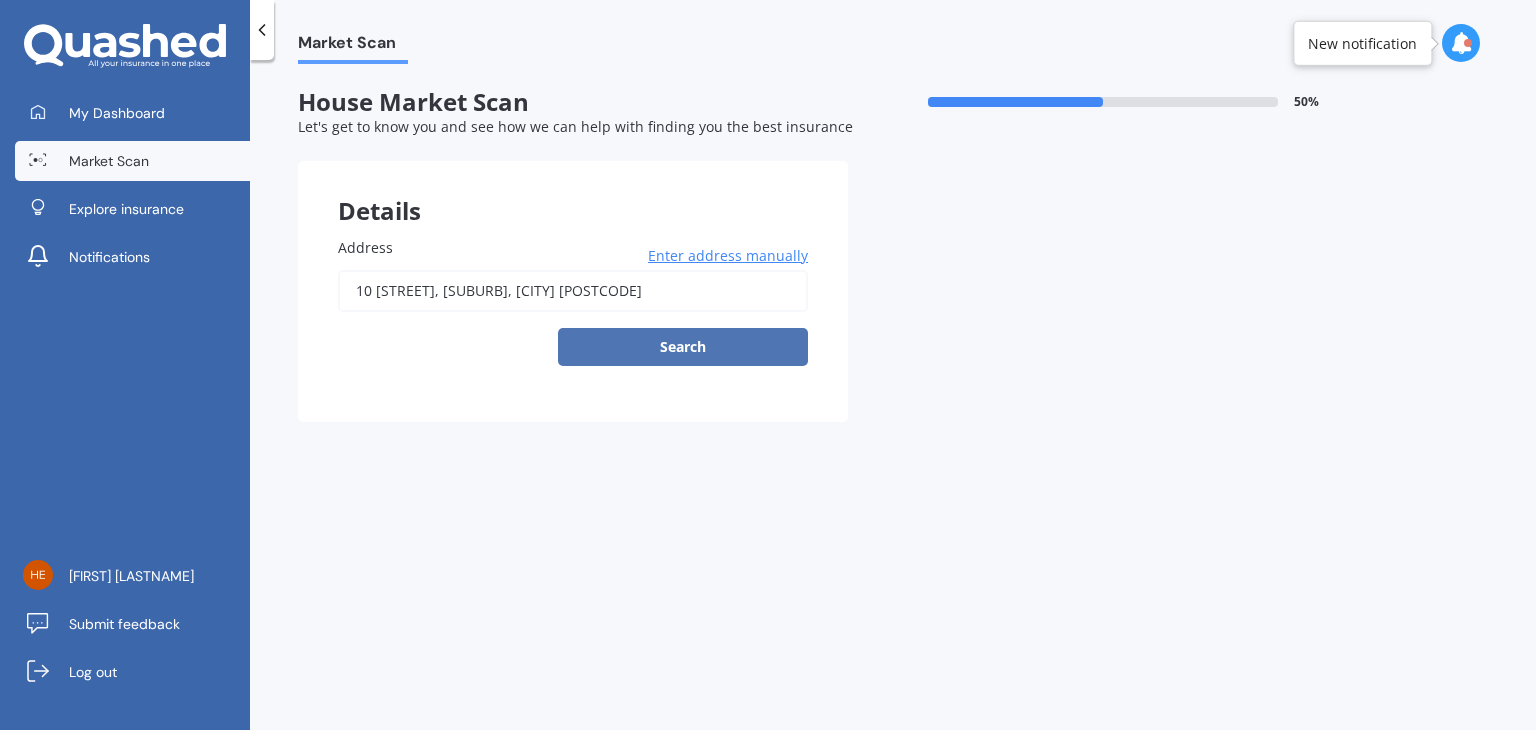 click on "Search" at bounding box center [683, 347] 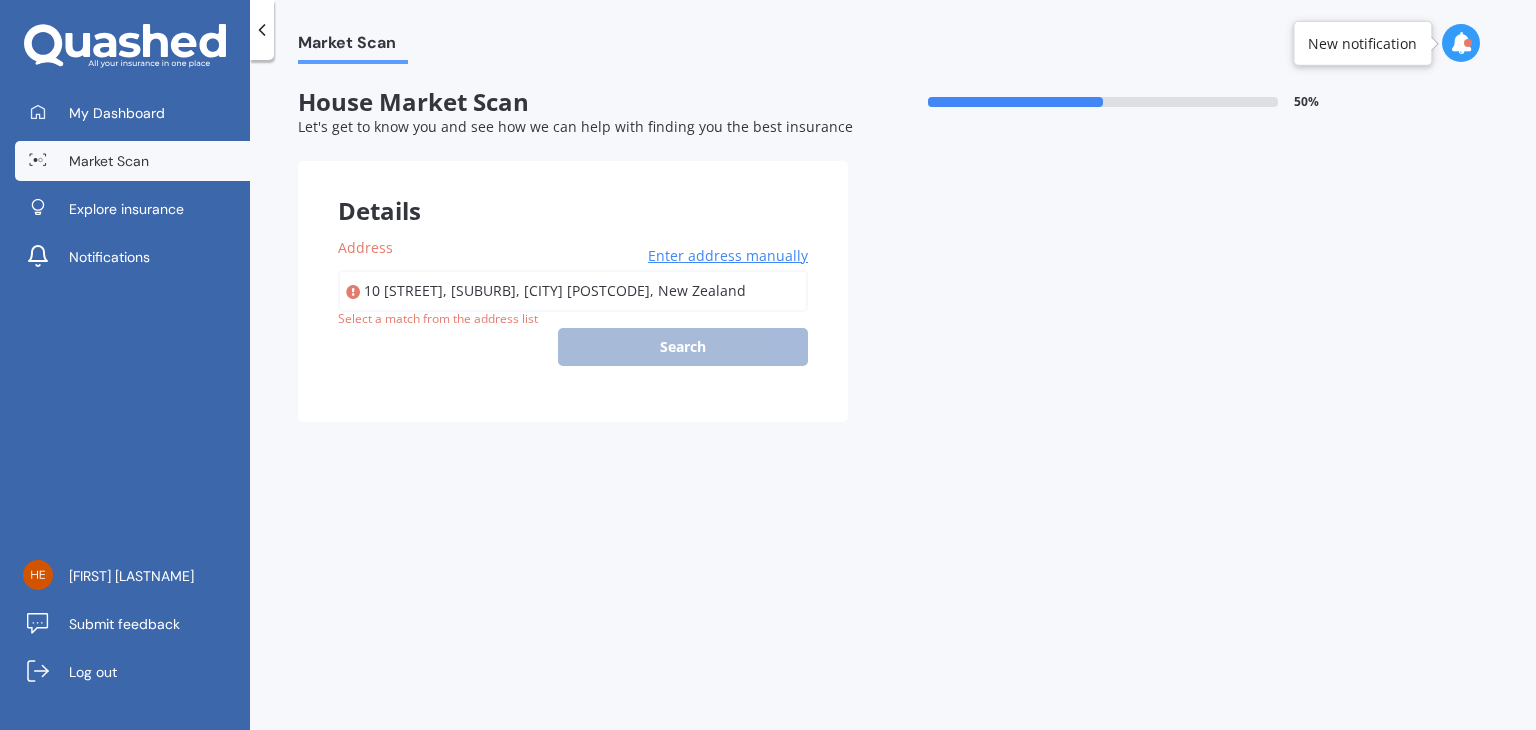 type on "10 [STREET], [SUBURB], [CITY] [POSTCODE]" 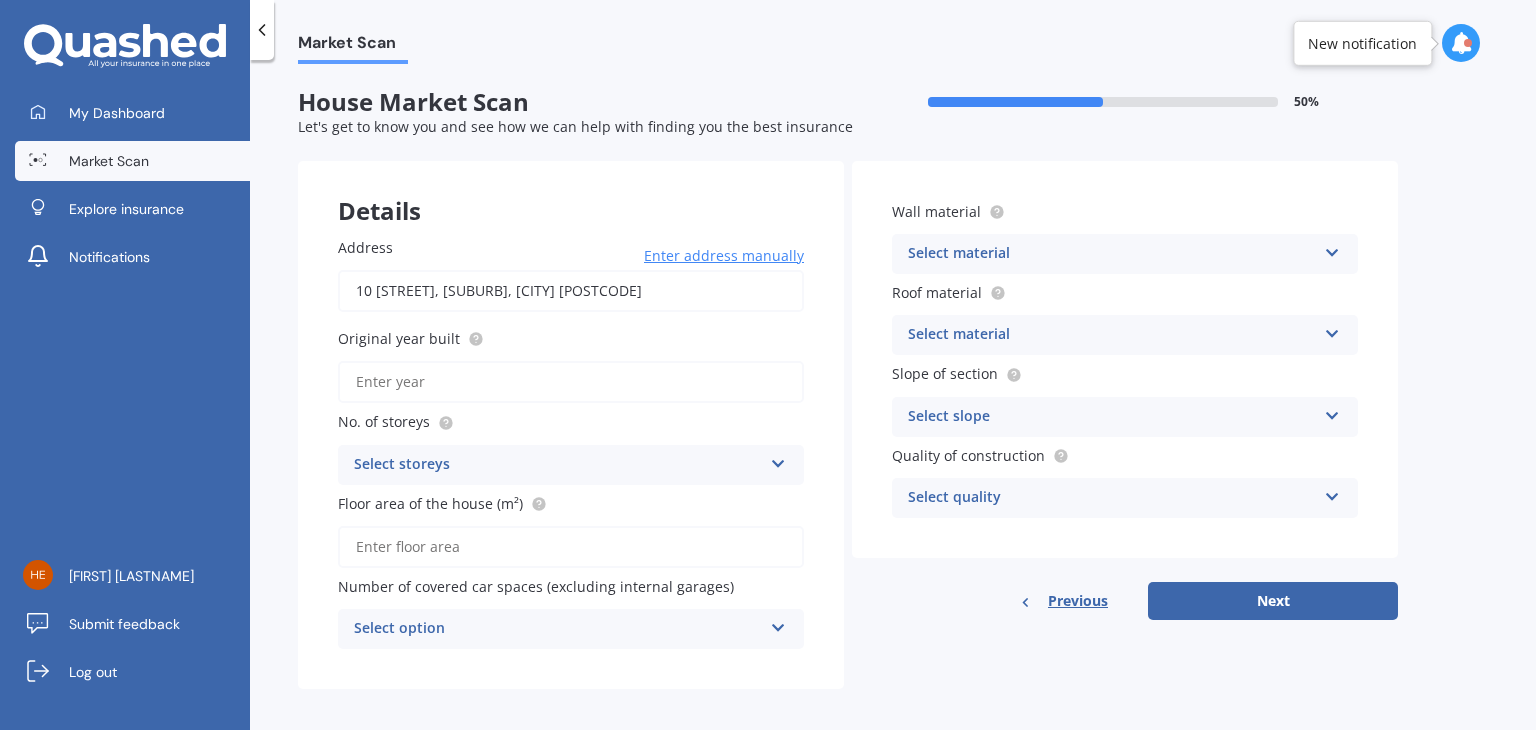 click on "Original year built" at bounding box center [571, 382] 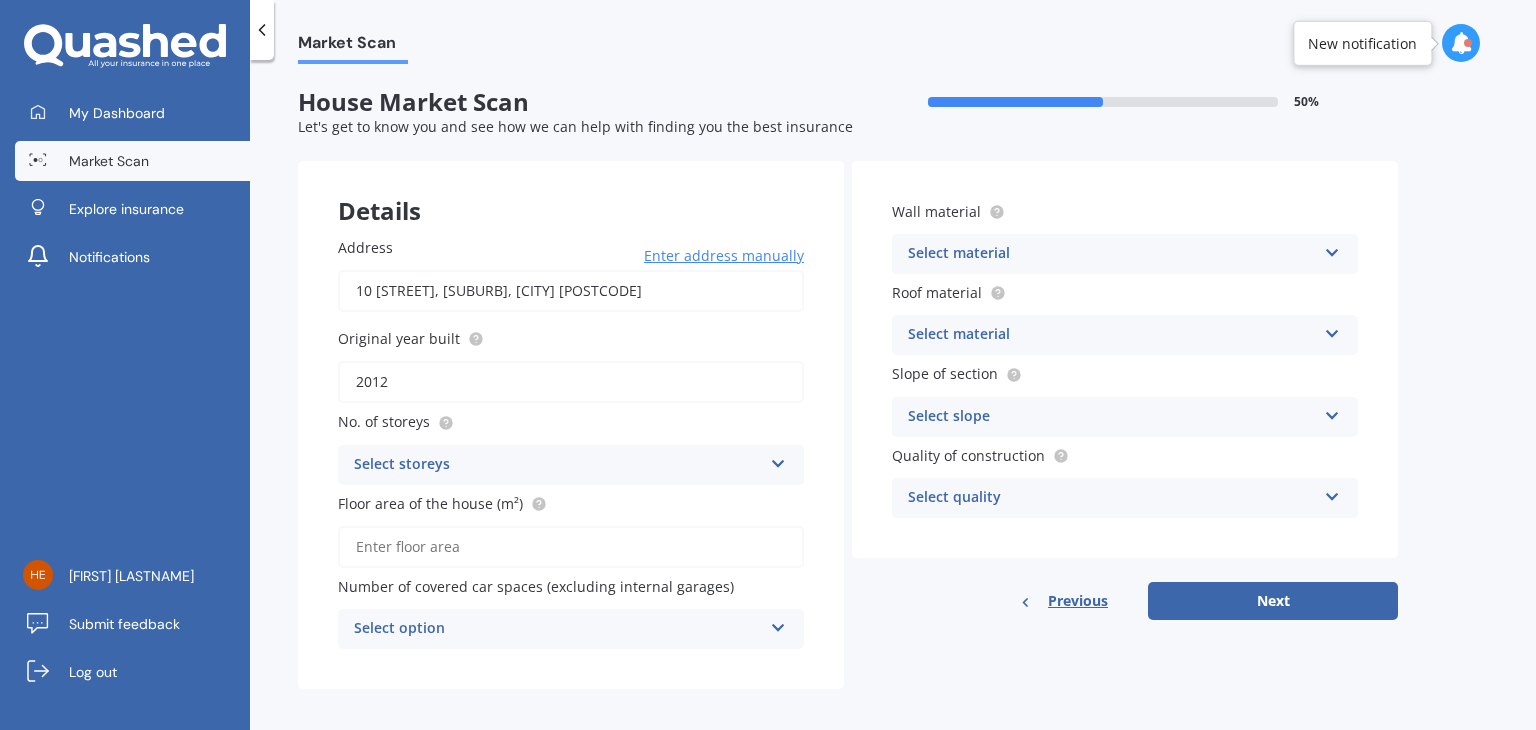 type on "2012" 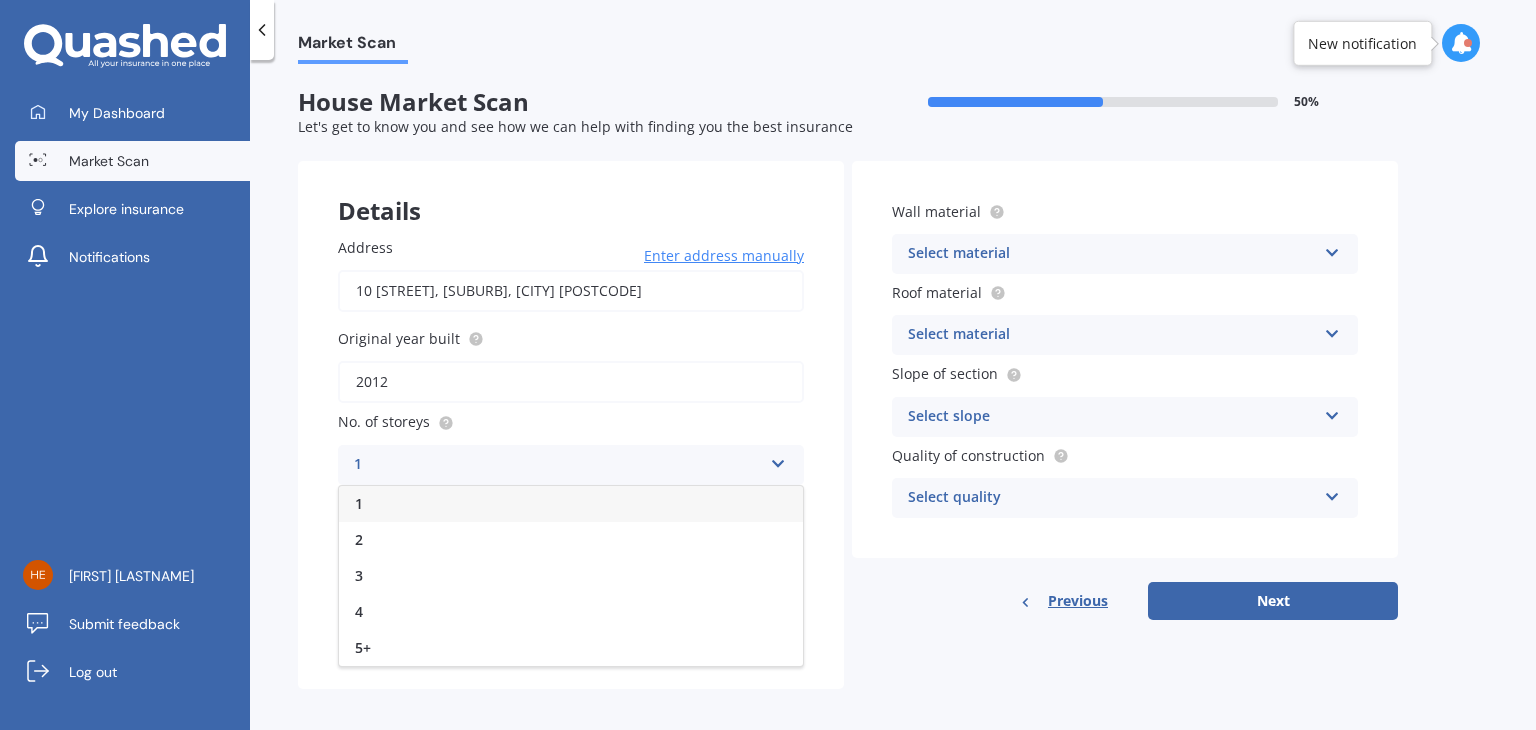 click on "1" at bounding box center [571, 504] 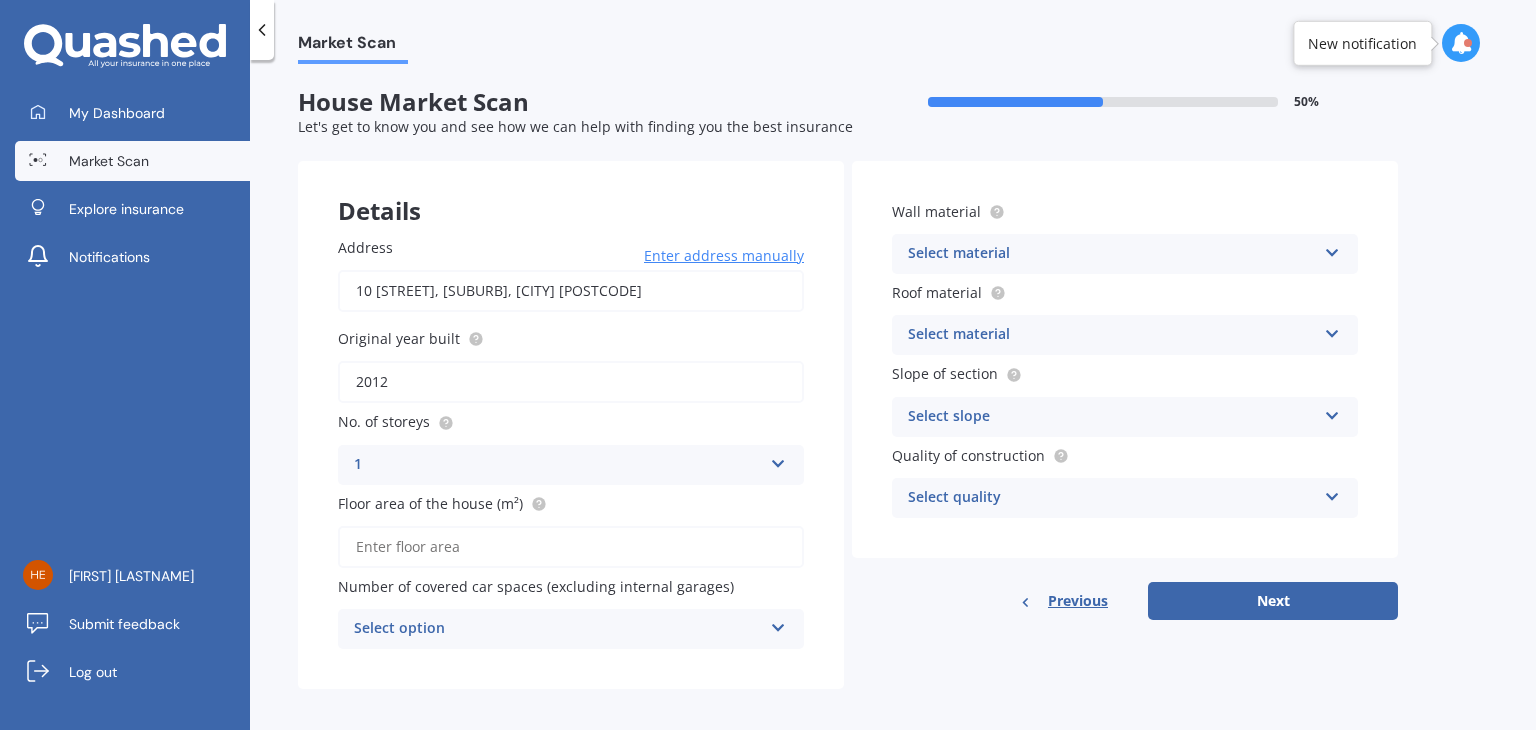 click on "Floor area of the house (m²)" at bounding box center [571, 547] 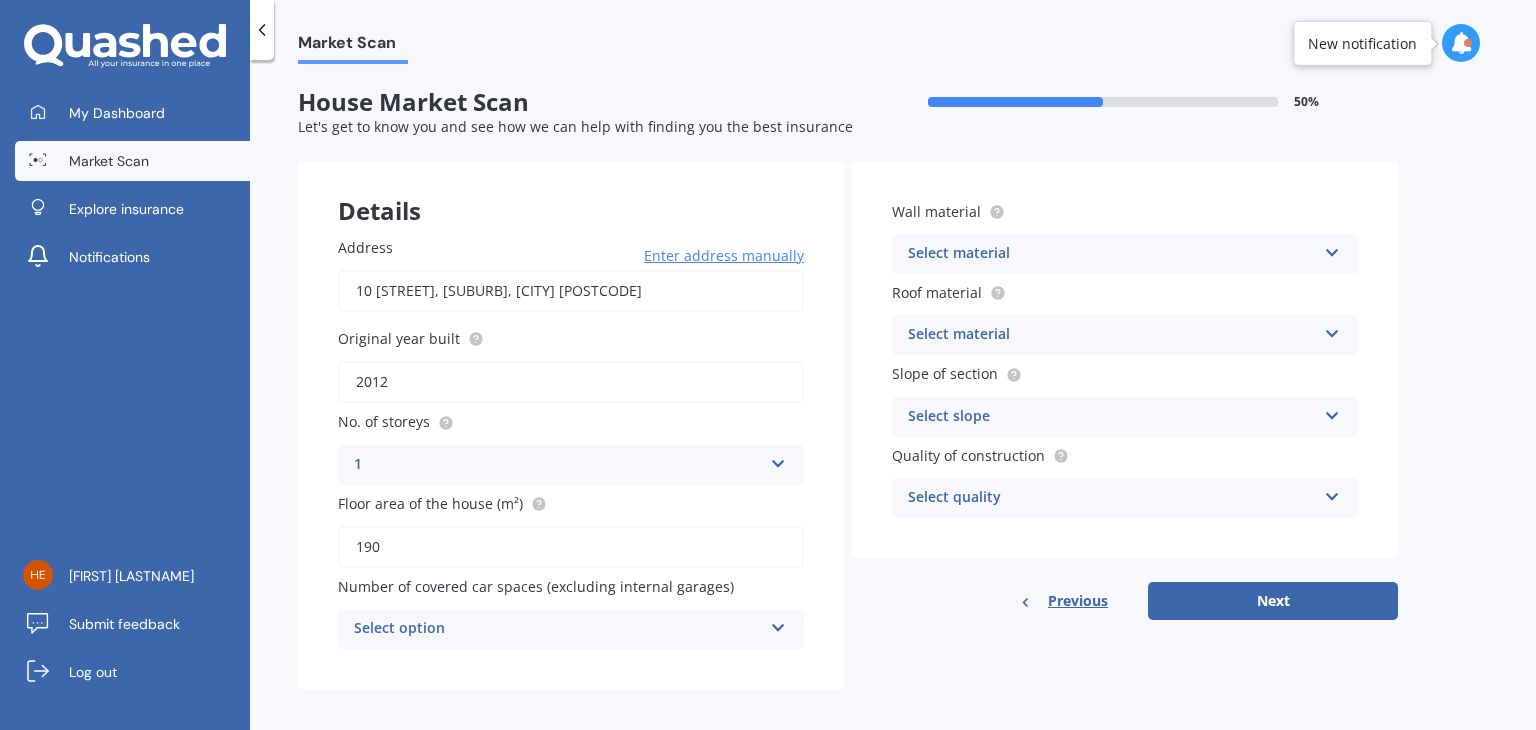 type on "190" 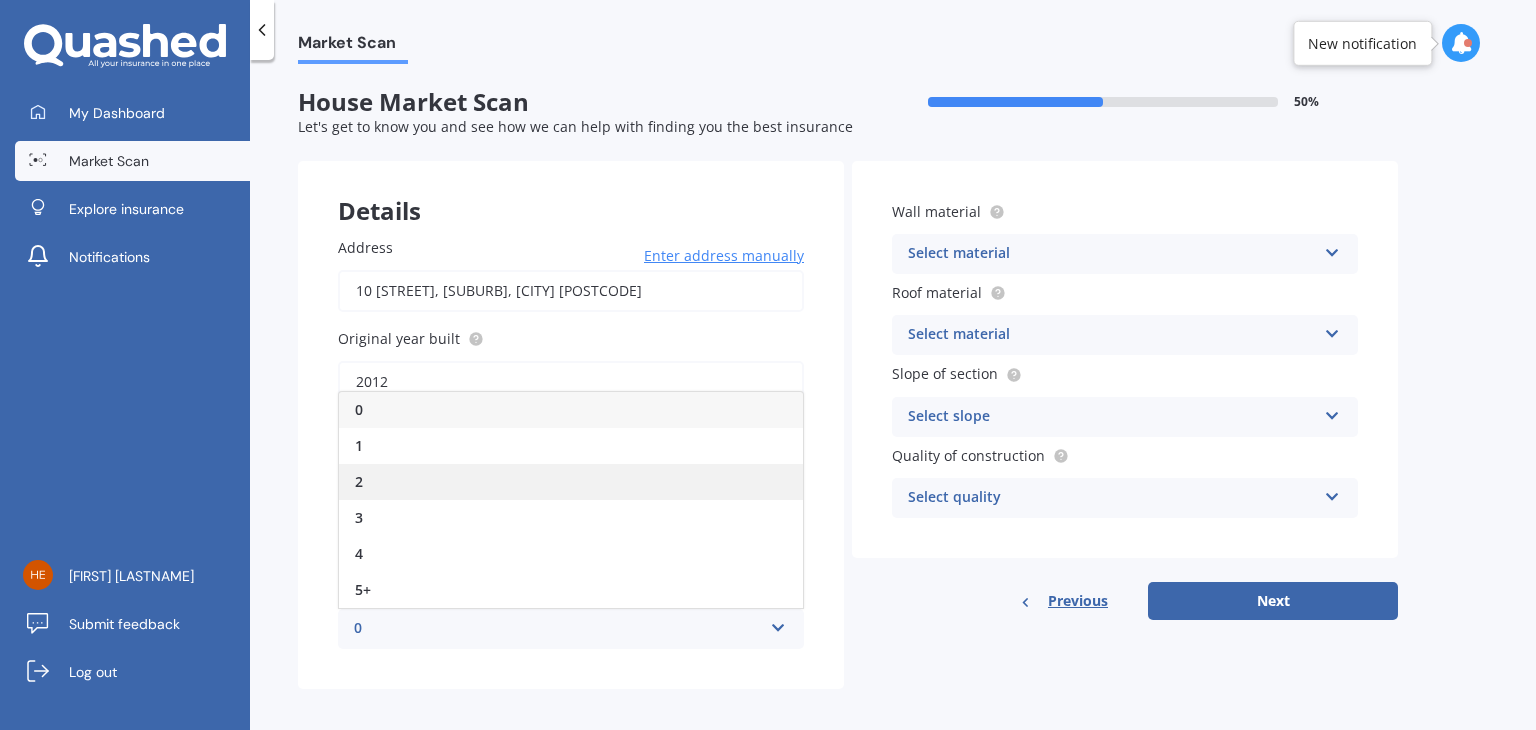 click on "2" at bounding box center (571, 482) 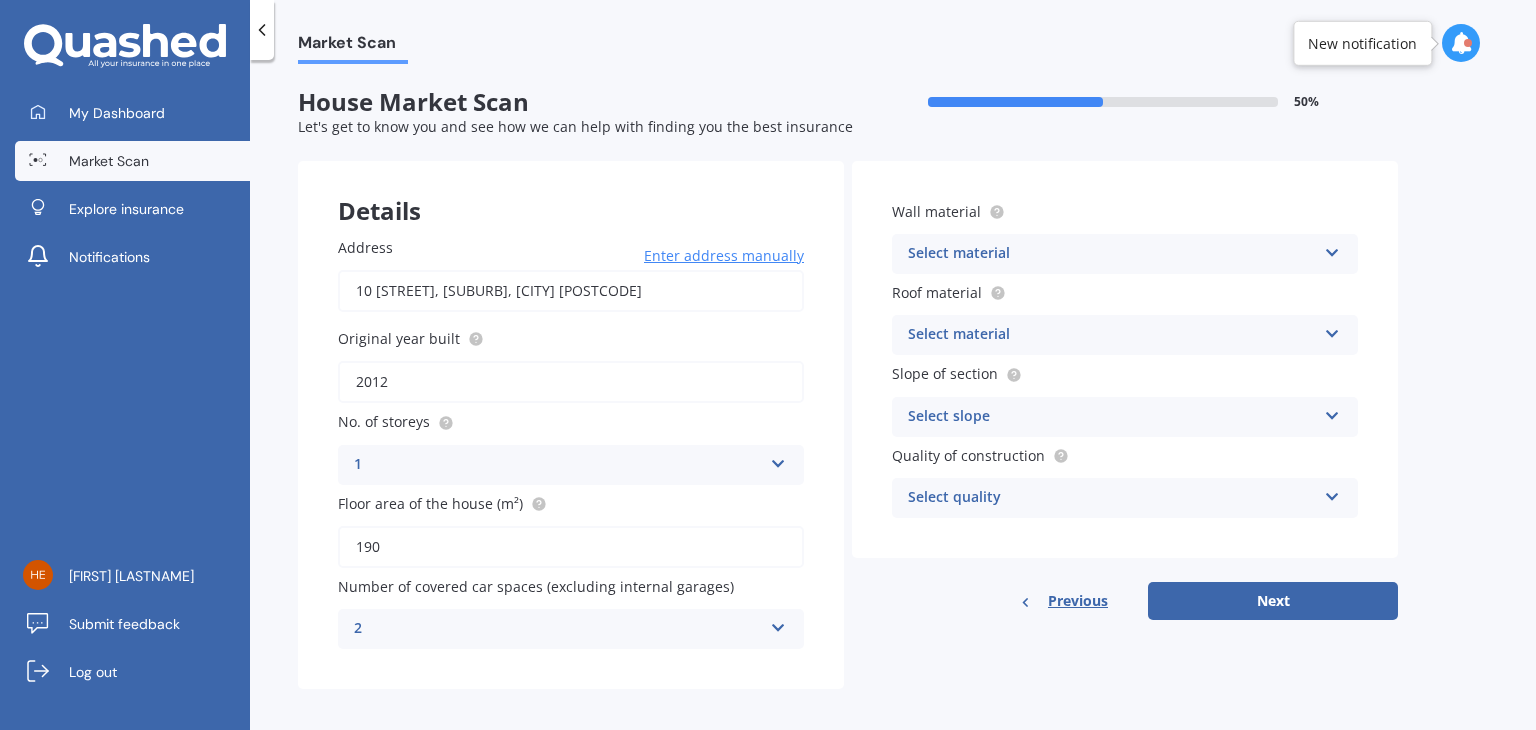 click on "Select material" at bounding box center (1112, 254) 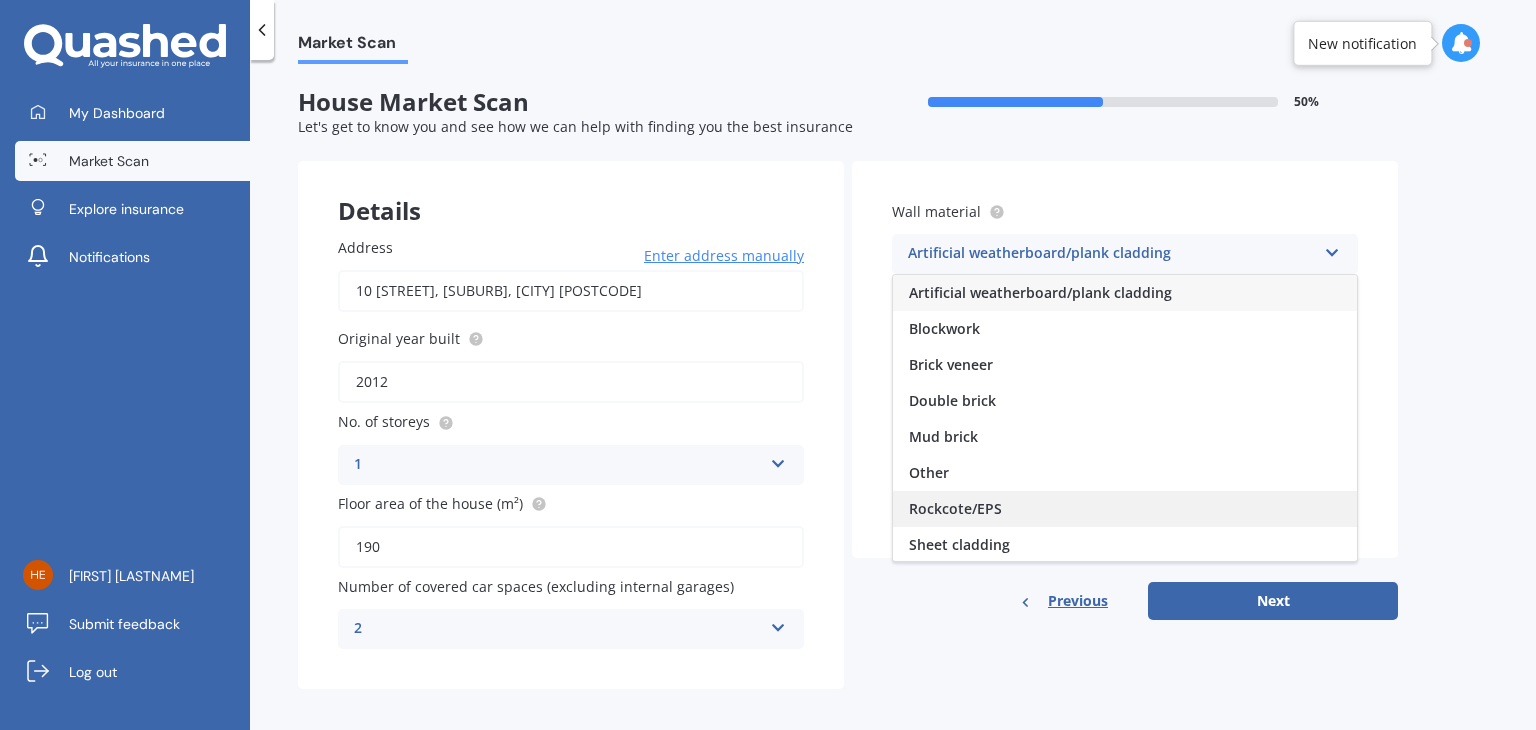 scroll, scrollTop: 24, scrollLeft: 0, axis: vertical 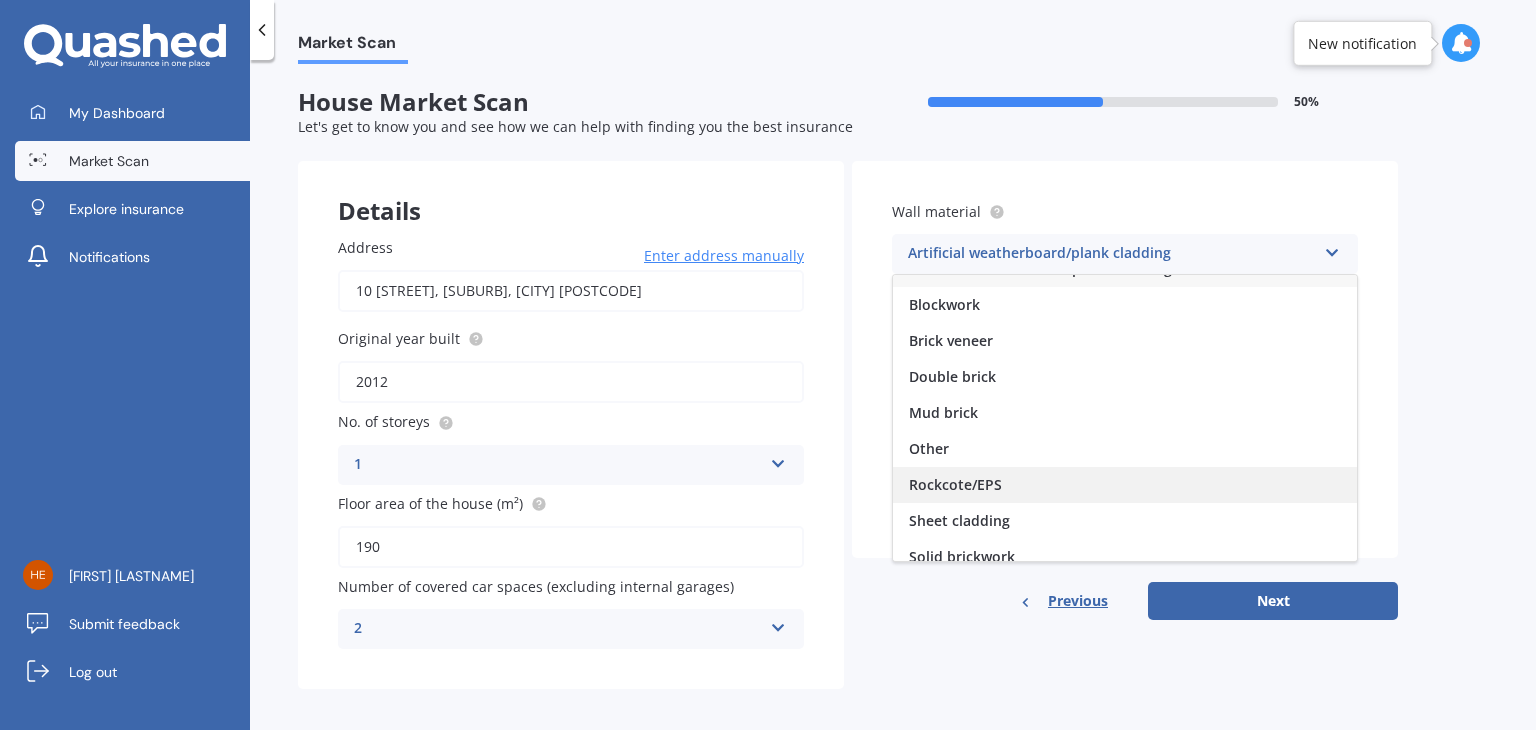 click on "Rockcote/EPS" at bounding box center [1125, 485] 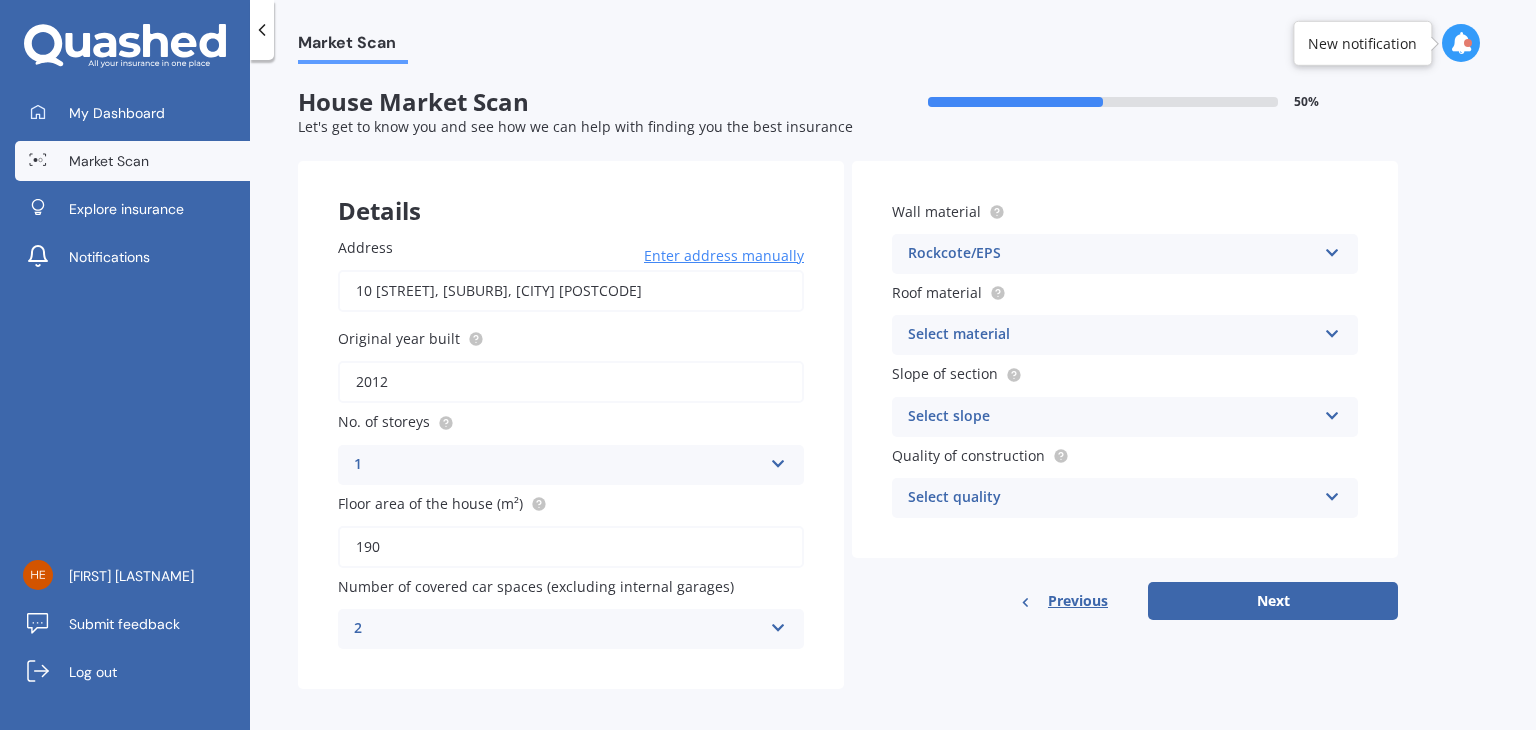 click on "Select material" at bounding box center (1112, 335) 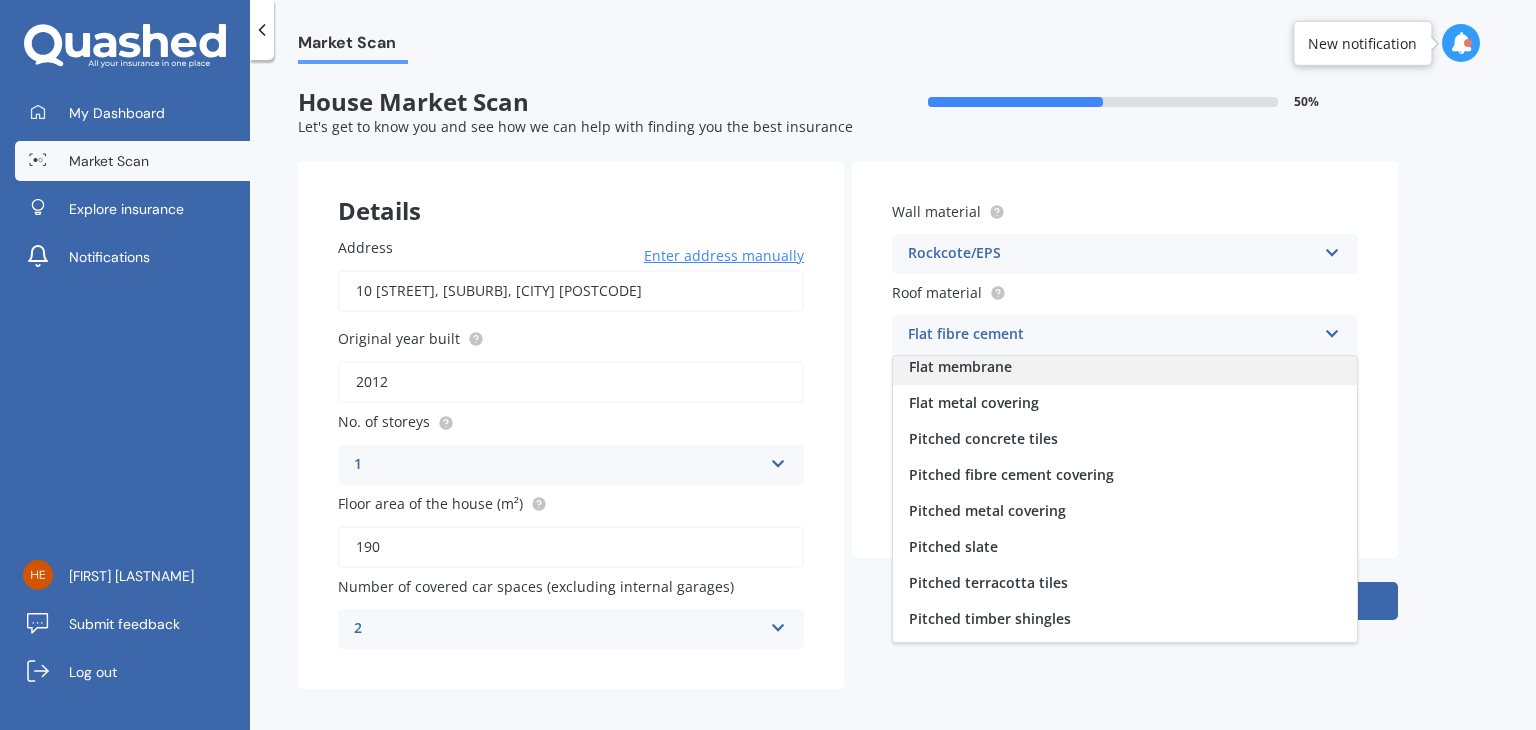 scroll, scrollTop: 73, scrollLeft: 0, axis: vertical 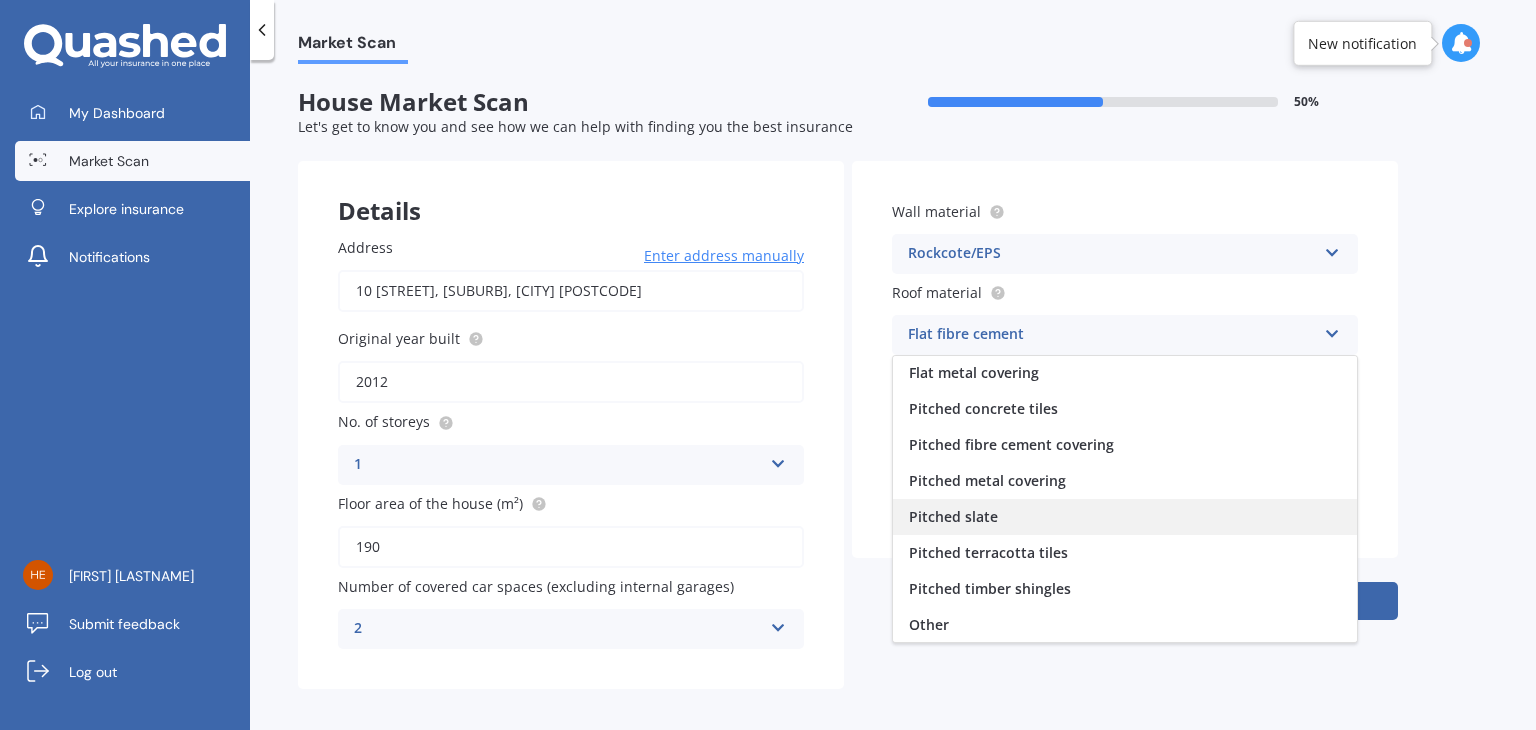 click on "Pitched slate" at bounding box center (953, 516) 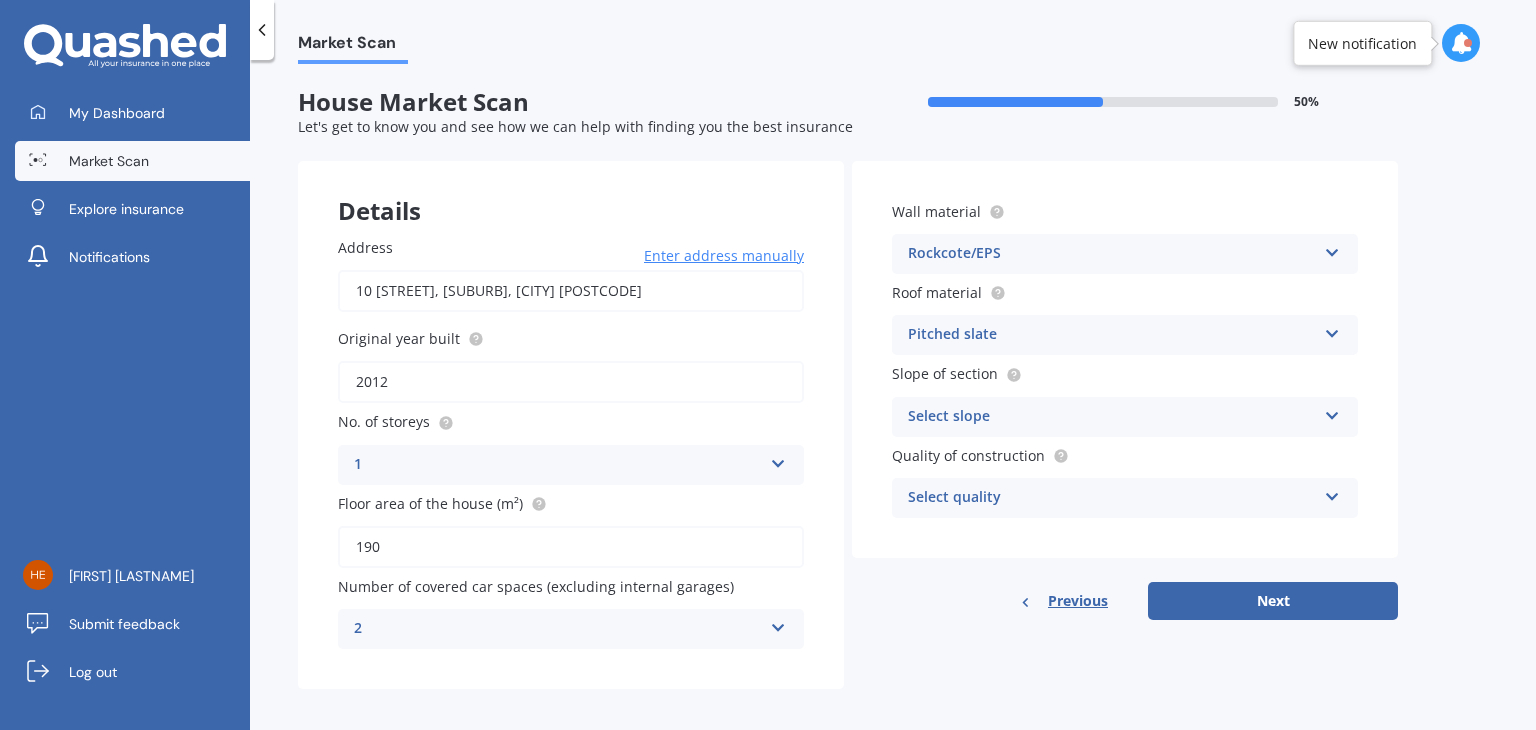 click on "Select slope" at bounding box center [1112, 417] 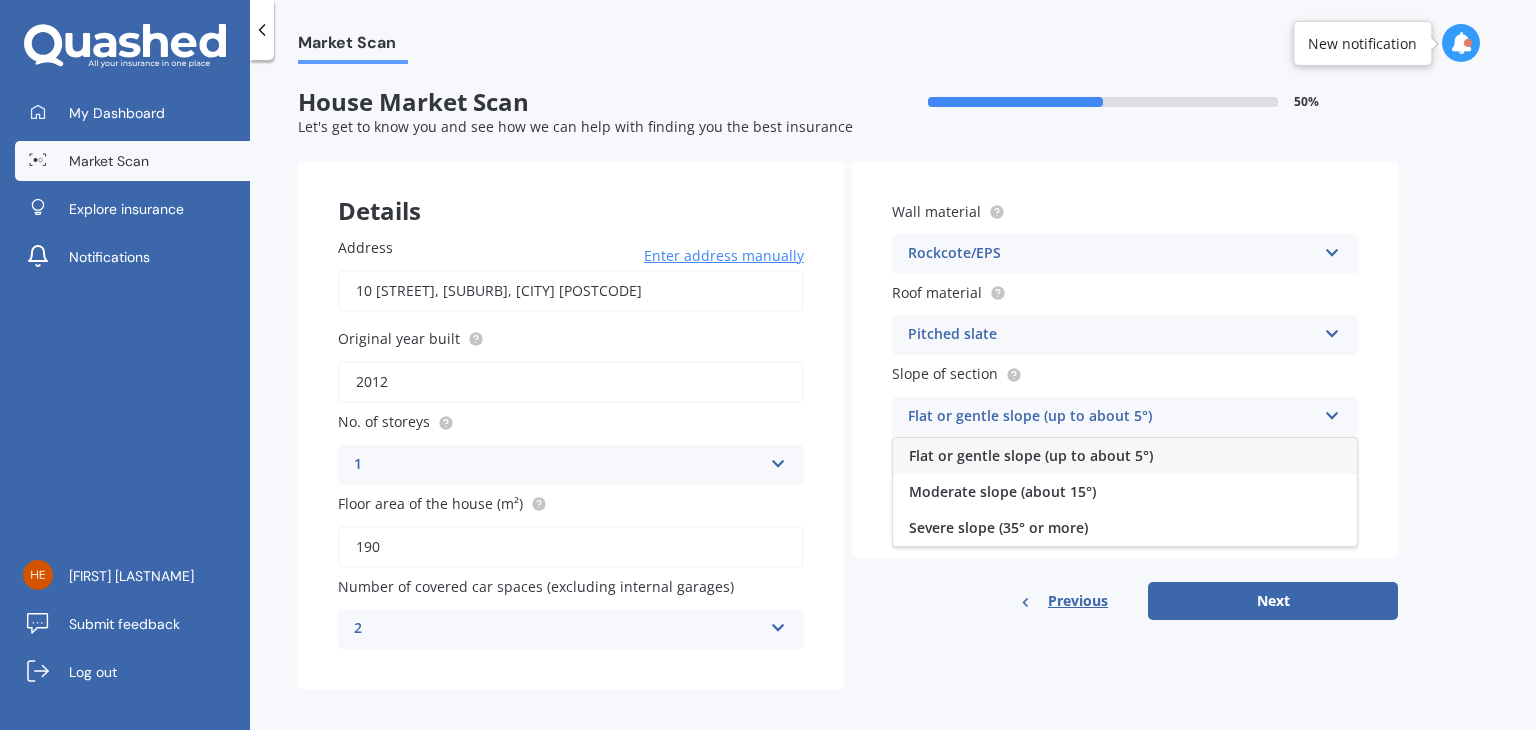 click on "Flat or gentle slope (up to about 5°)" at bounding box center (1031, 455) 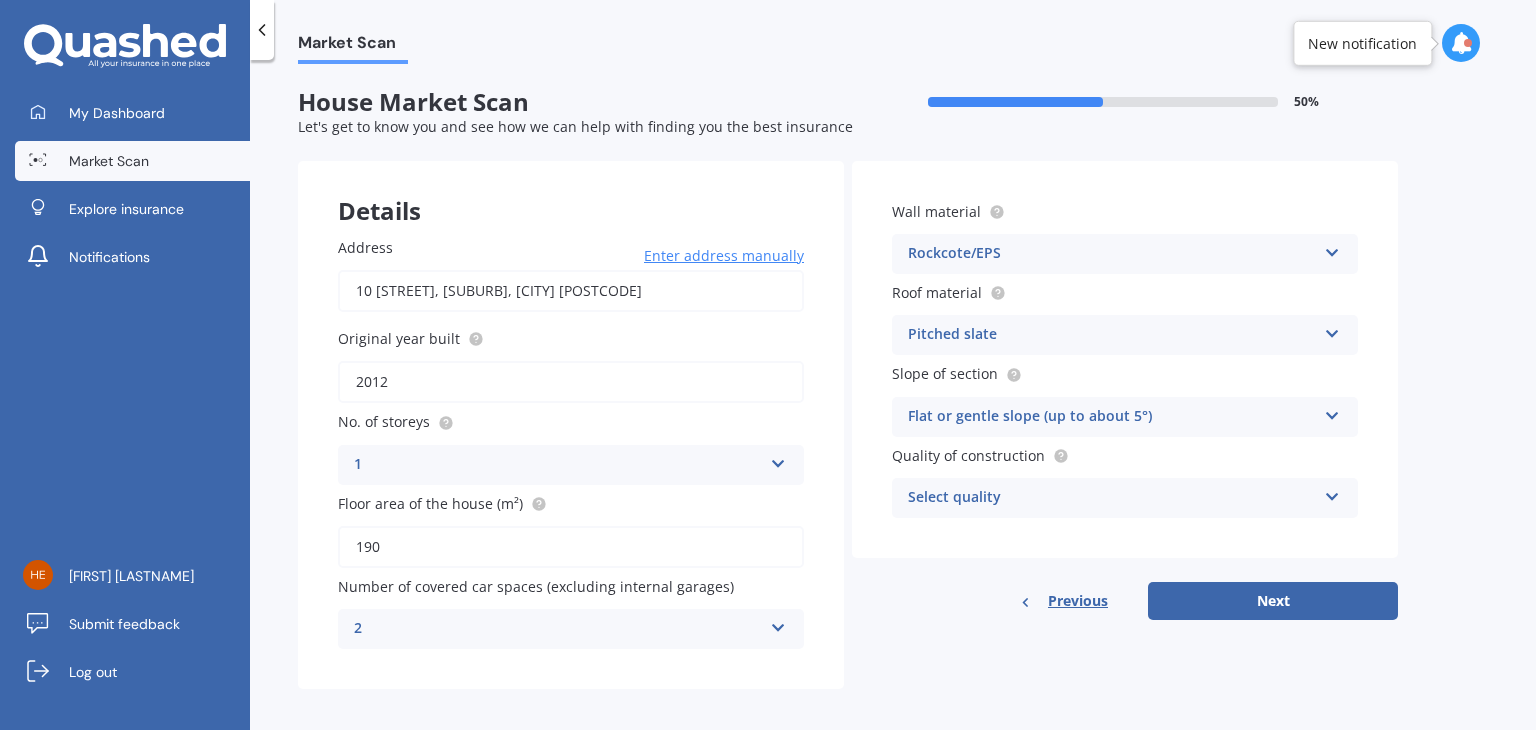 click on "Select quality Standard High Prestige" at bounding box center (1125, 498) 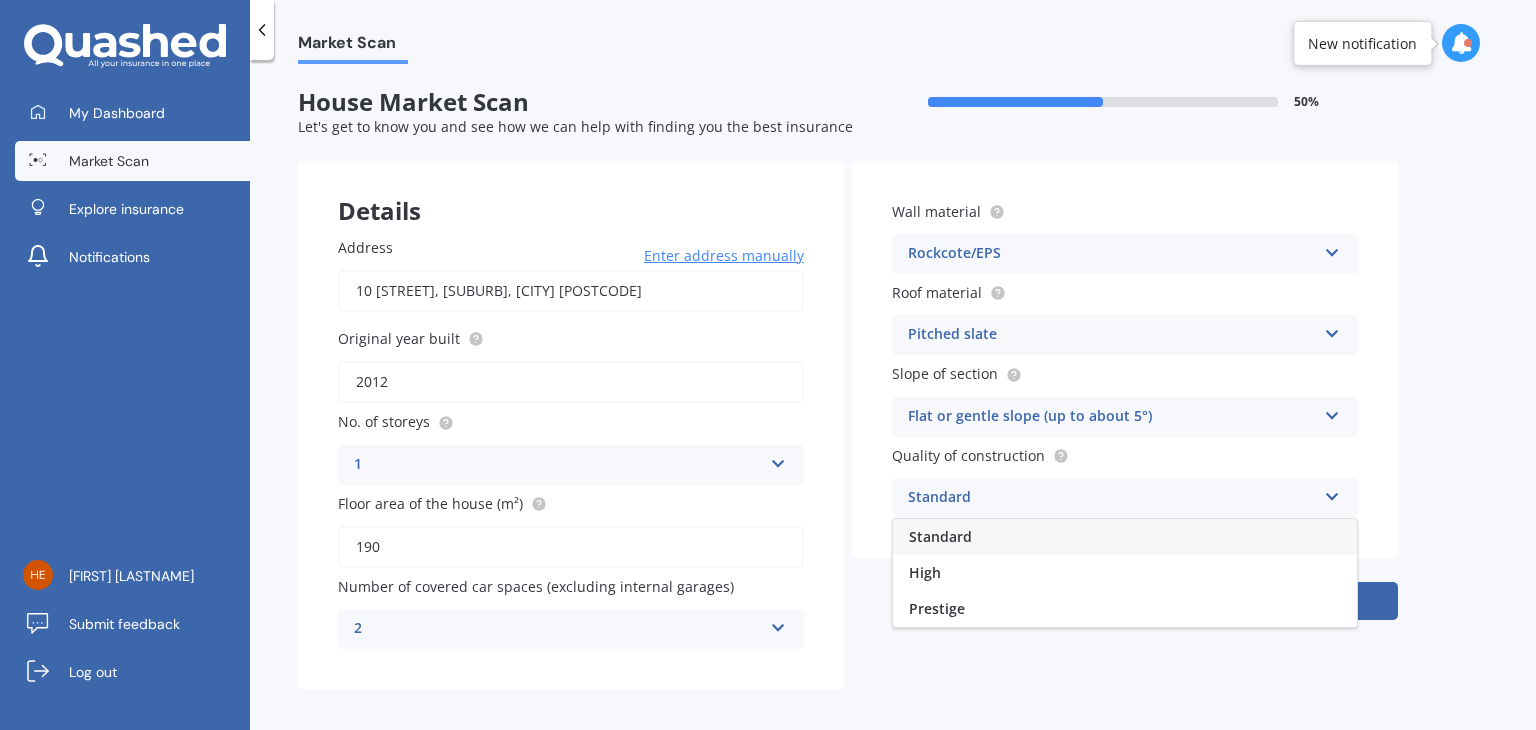 click on "Standard Standard High Prestige" at bounding box center [1125, 498] 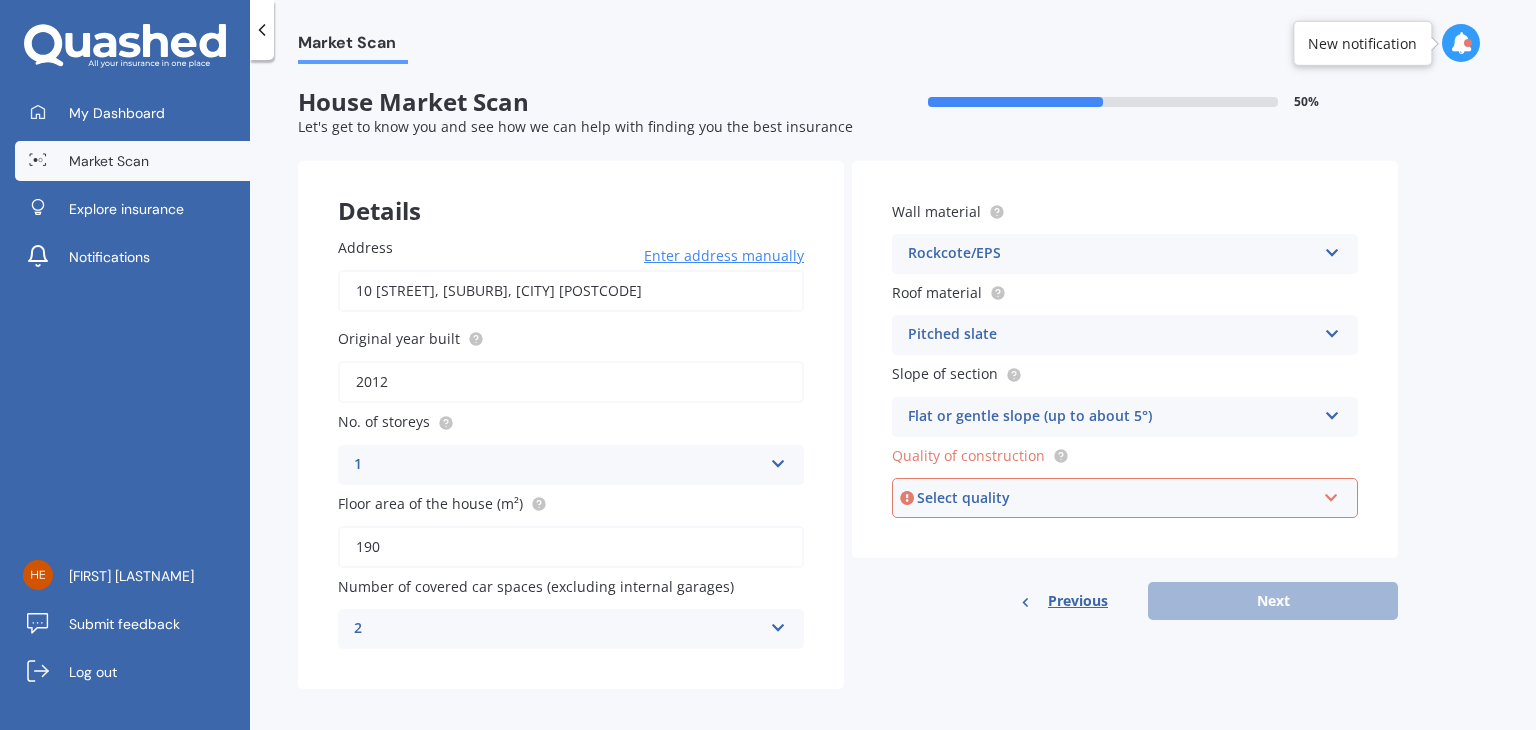 click on "Select quality" at bounding box center [1116, 498] 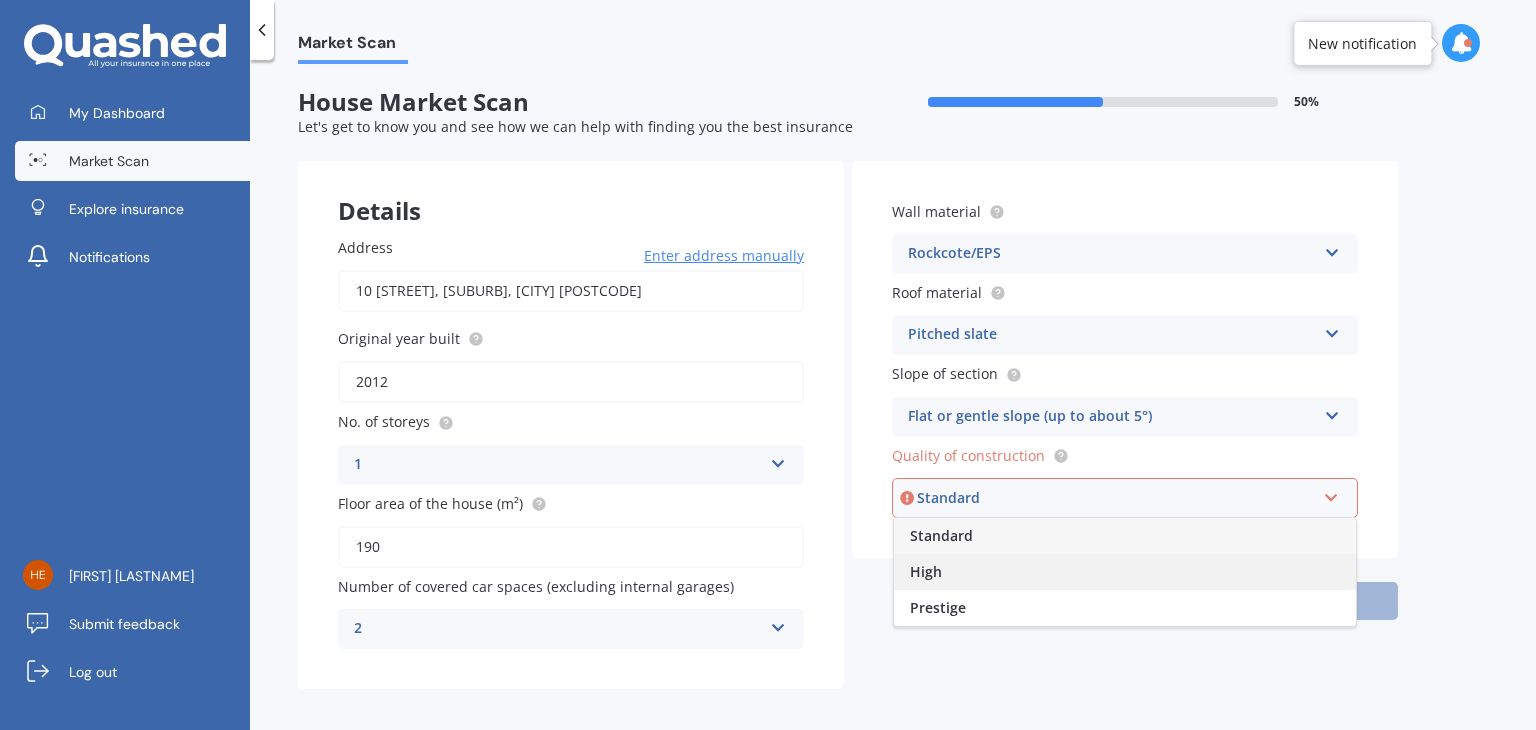 click on "High" at bounding box center [926, 571] 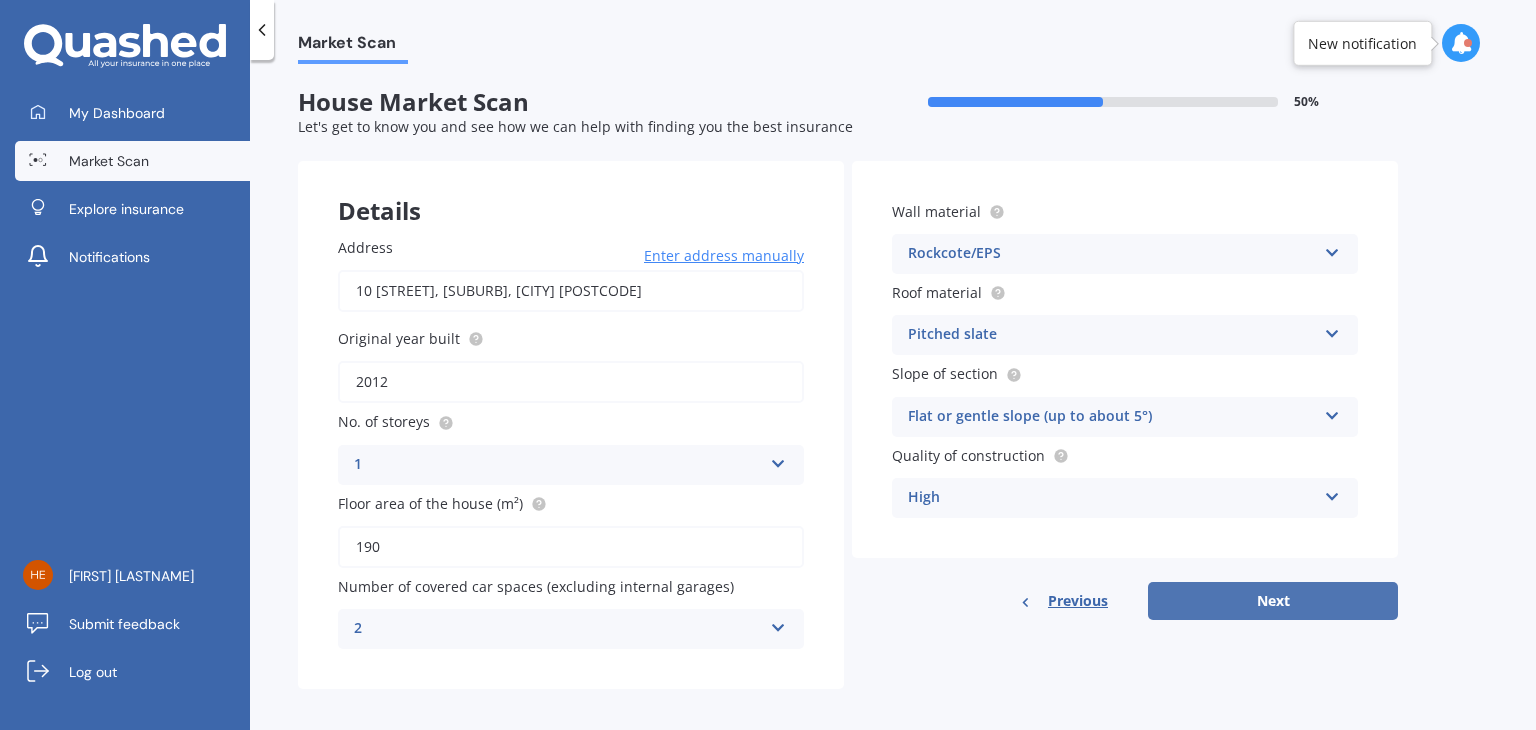click on "Next" at bounding box center (1273, 601) 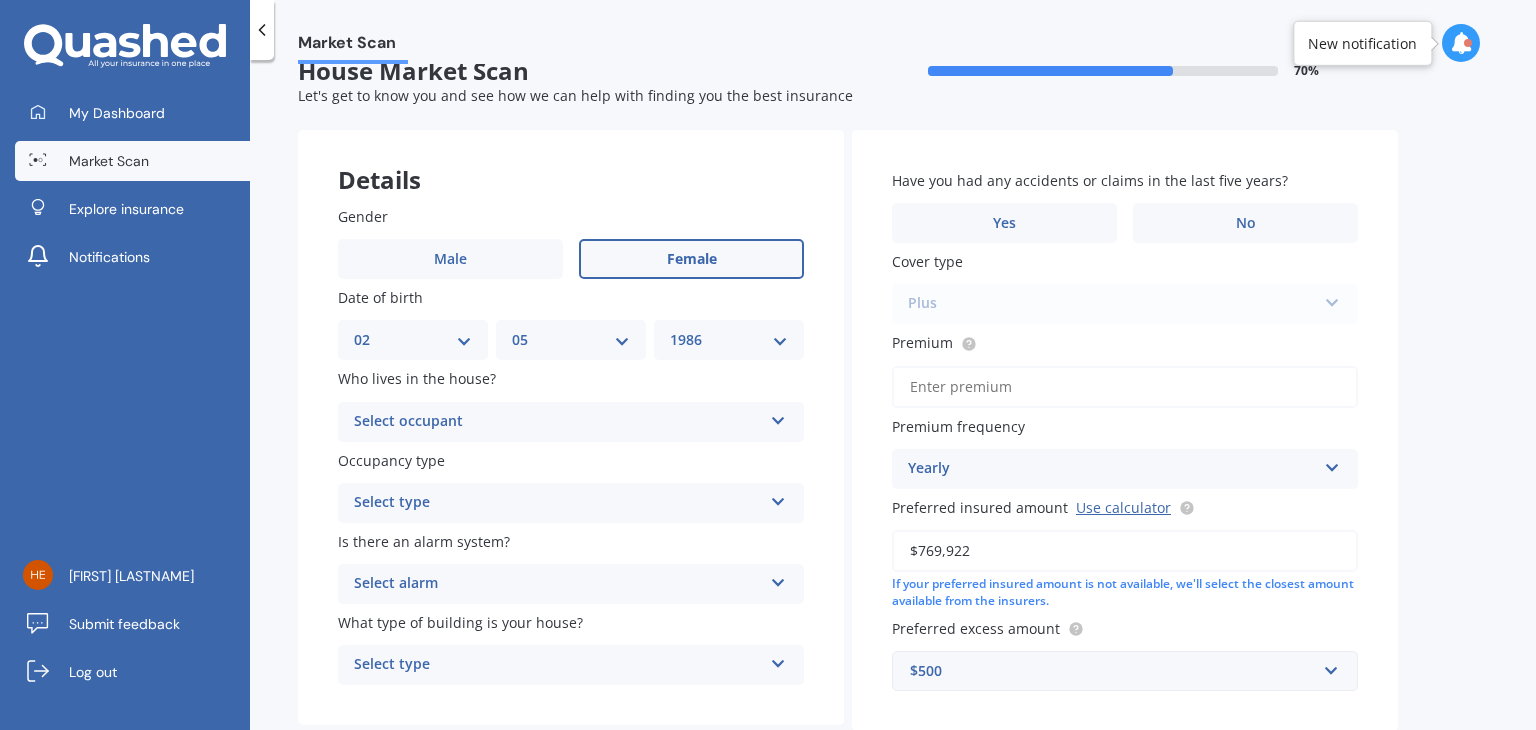 scroll, scrollTop: 44, scrollLeft: 0, axis: vertical 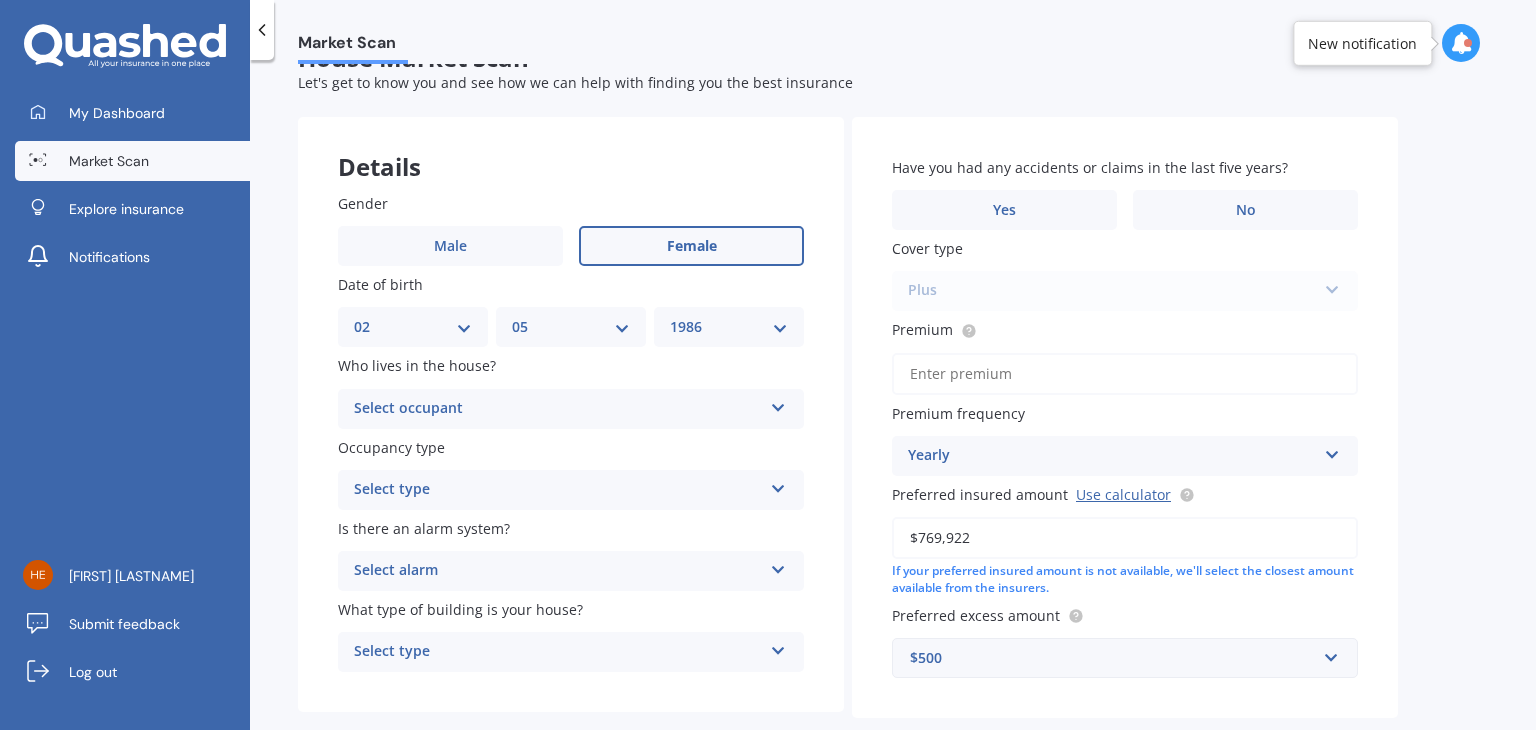 click on "Select occupant" at bounding box center (558, 409) 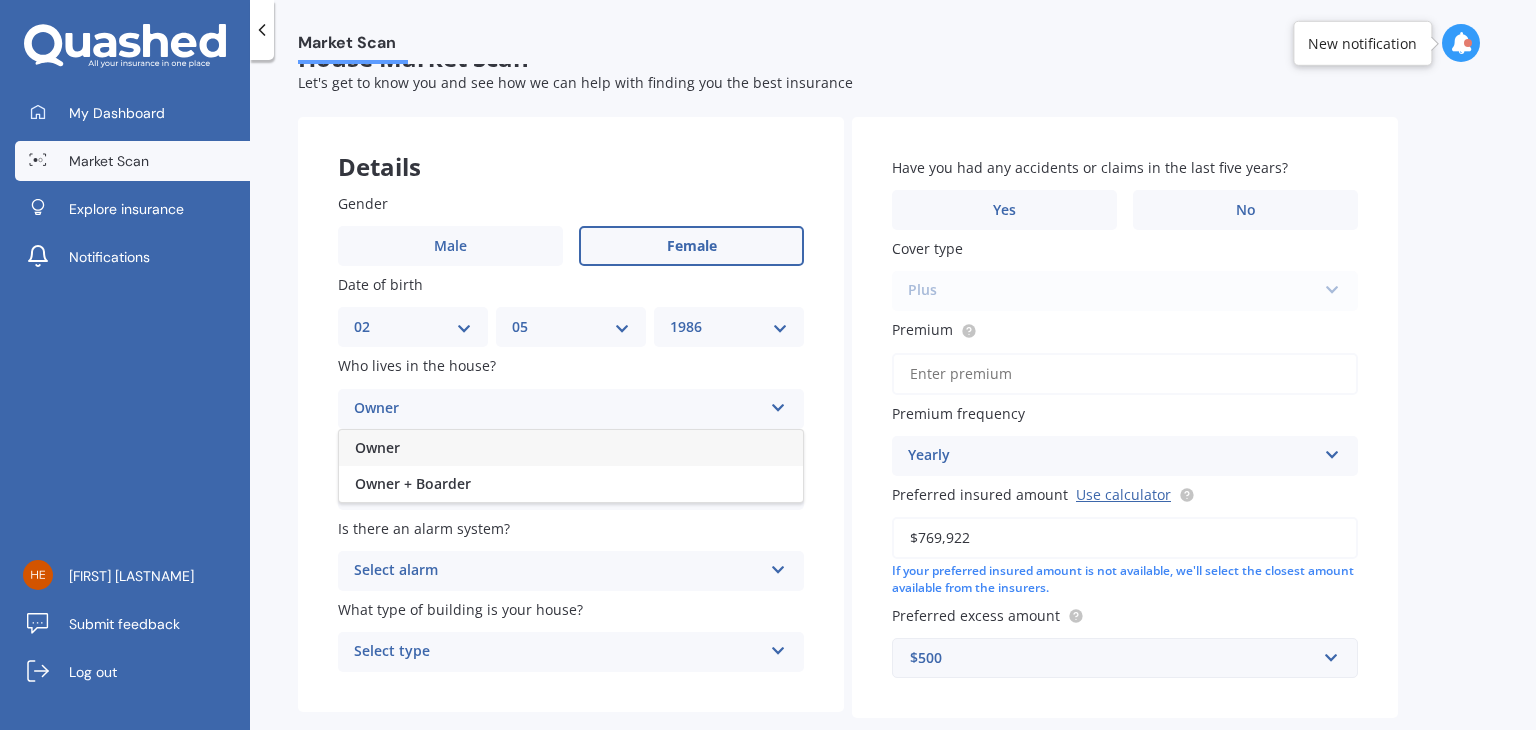 click on "Owner" at bounding box center (571, 448) 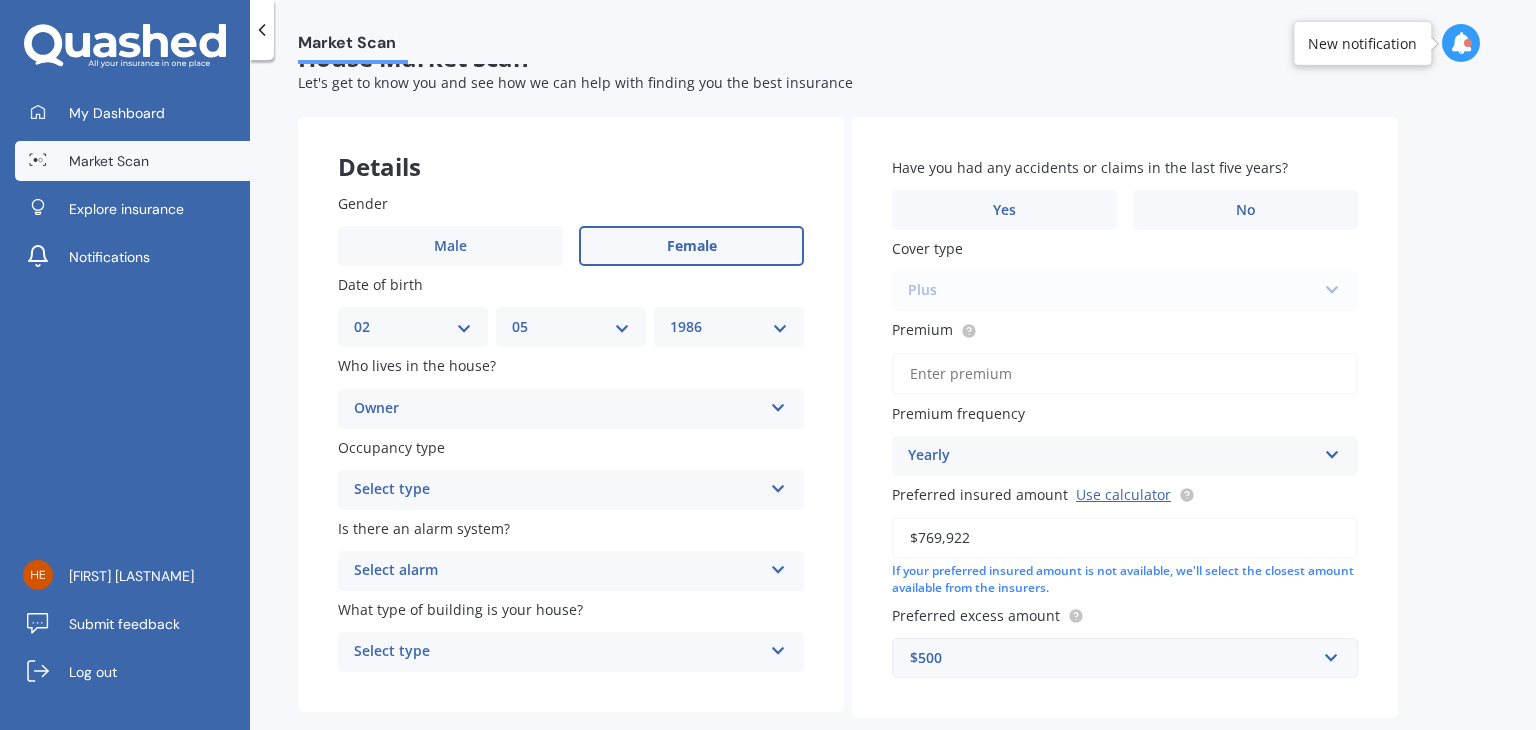 click on "Select type" at bounding box center (558, 490) 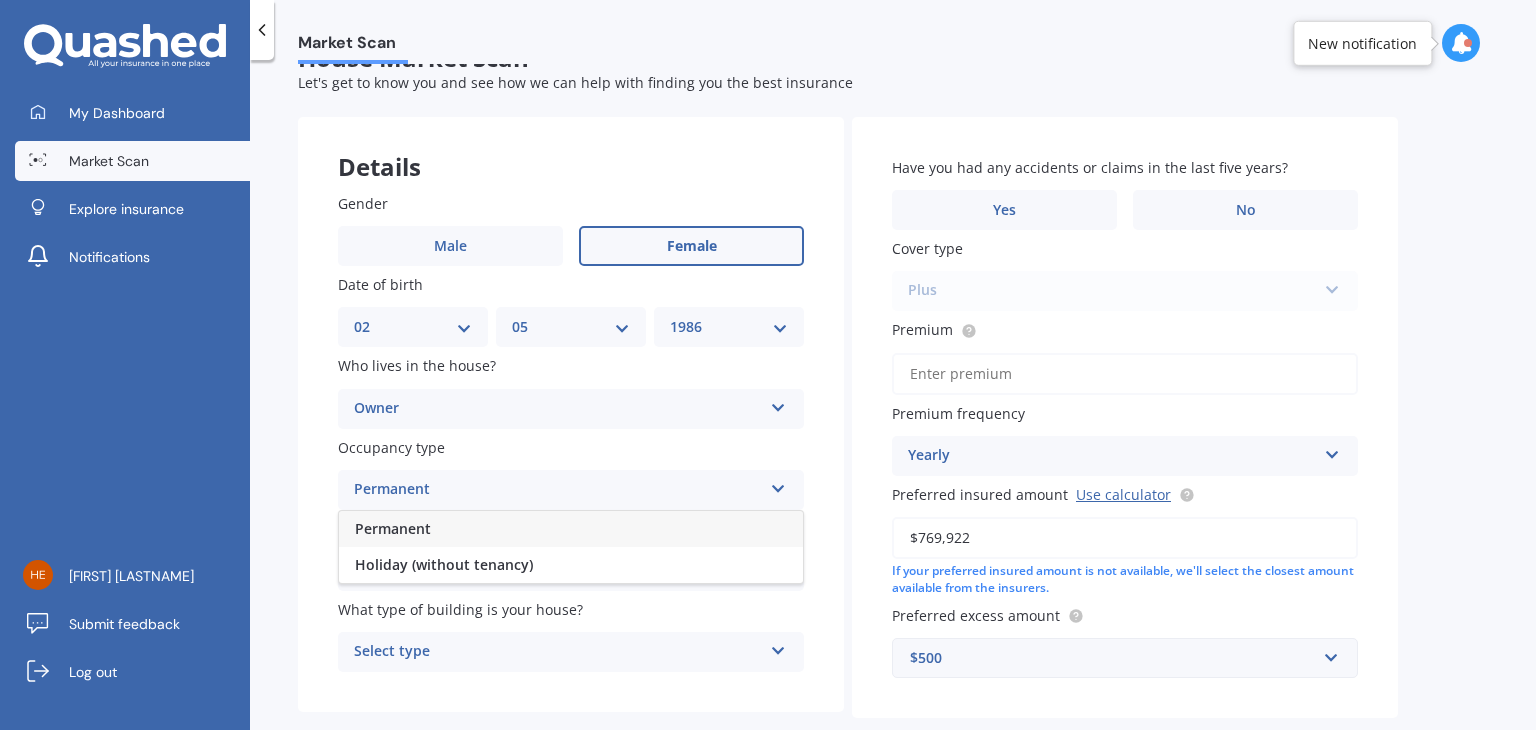 click on "Permanent" at bounding box center (571, 529) 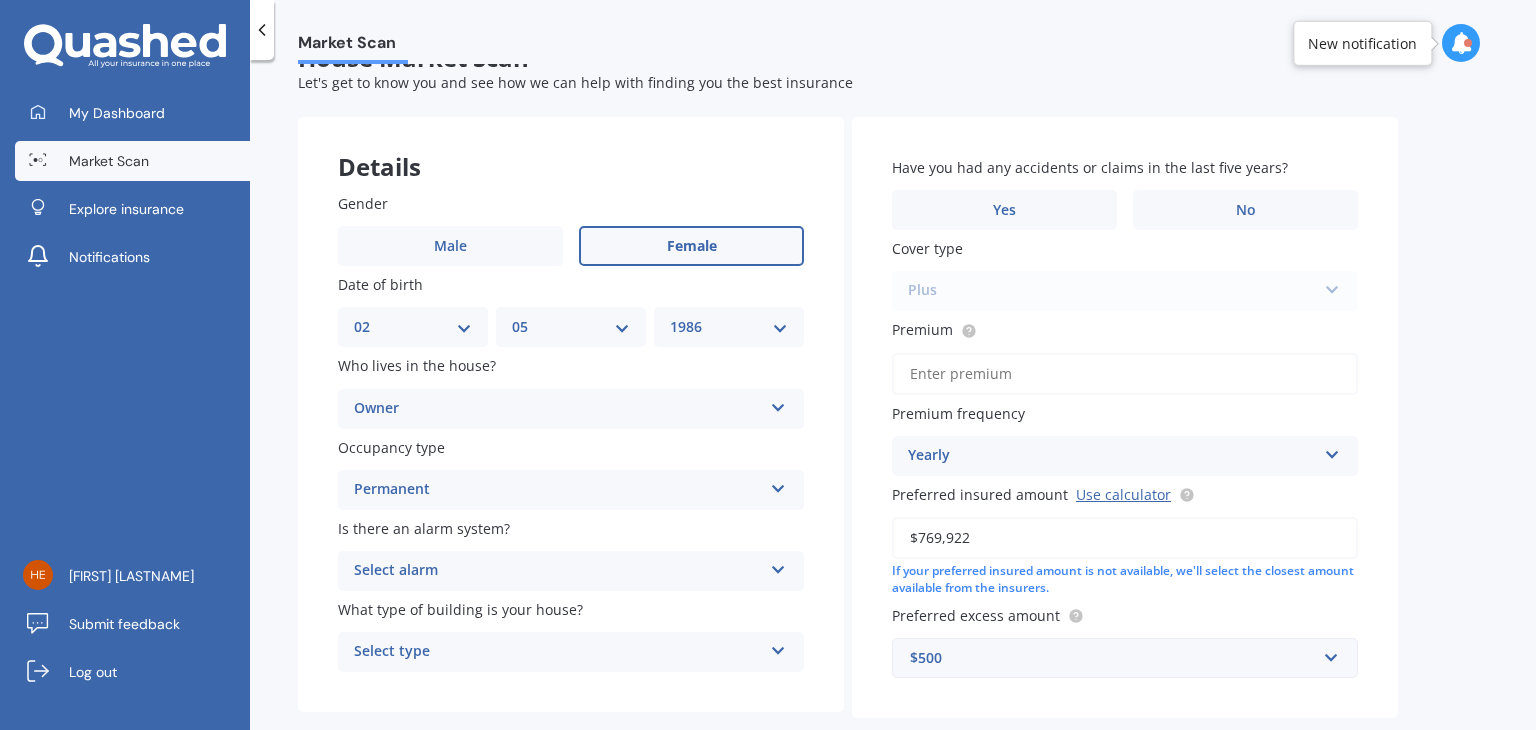click on "Select alarm" at bounding box center (558, 571) 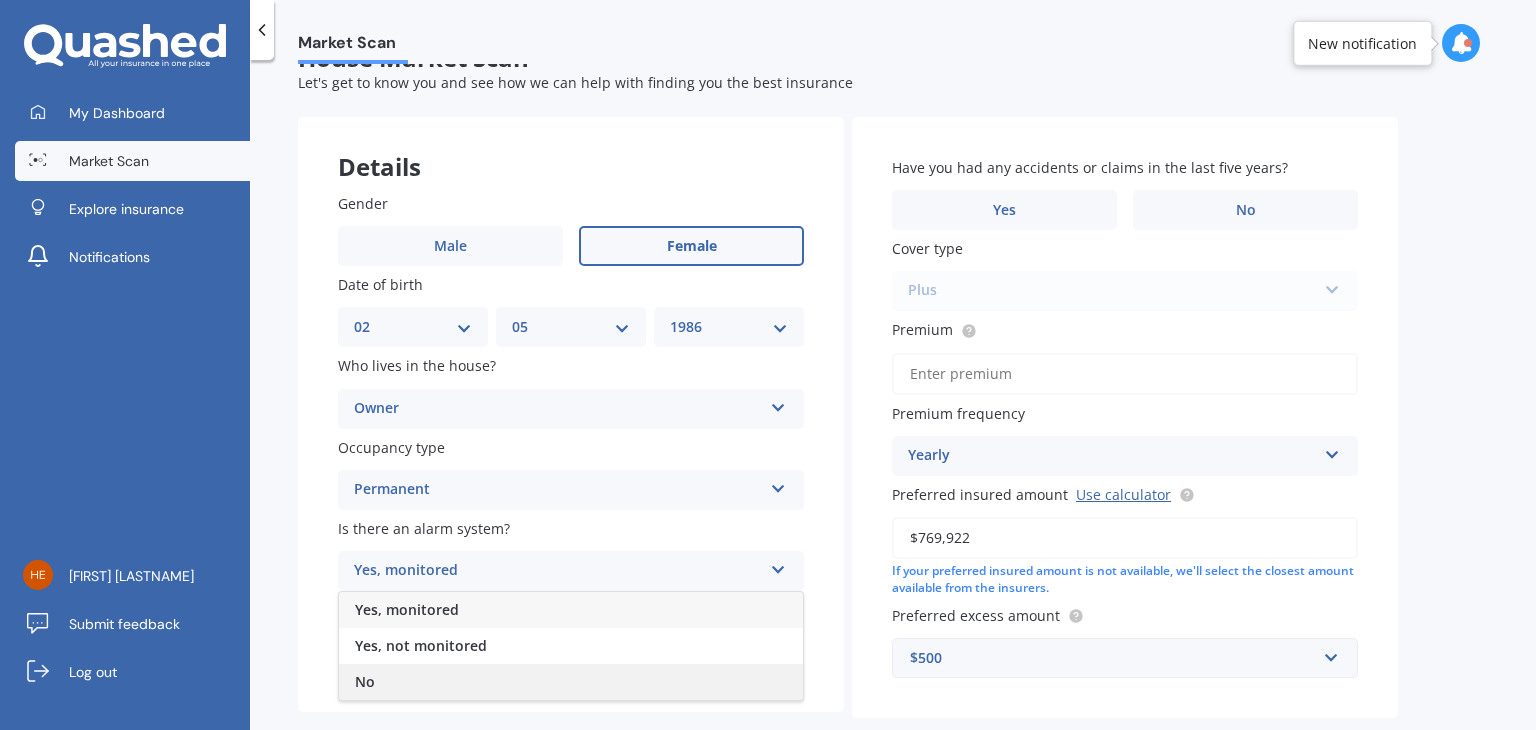 click on "No" at bounding box center [571, 682] 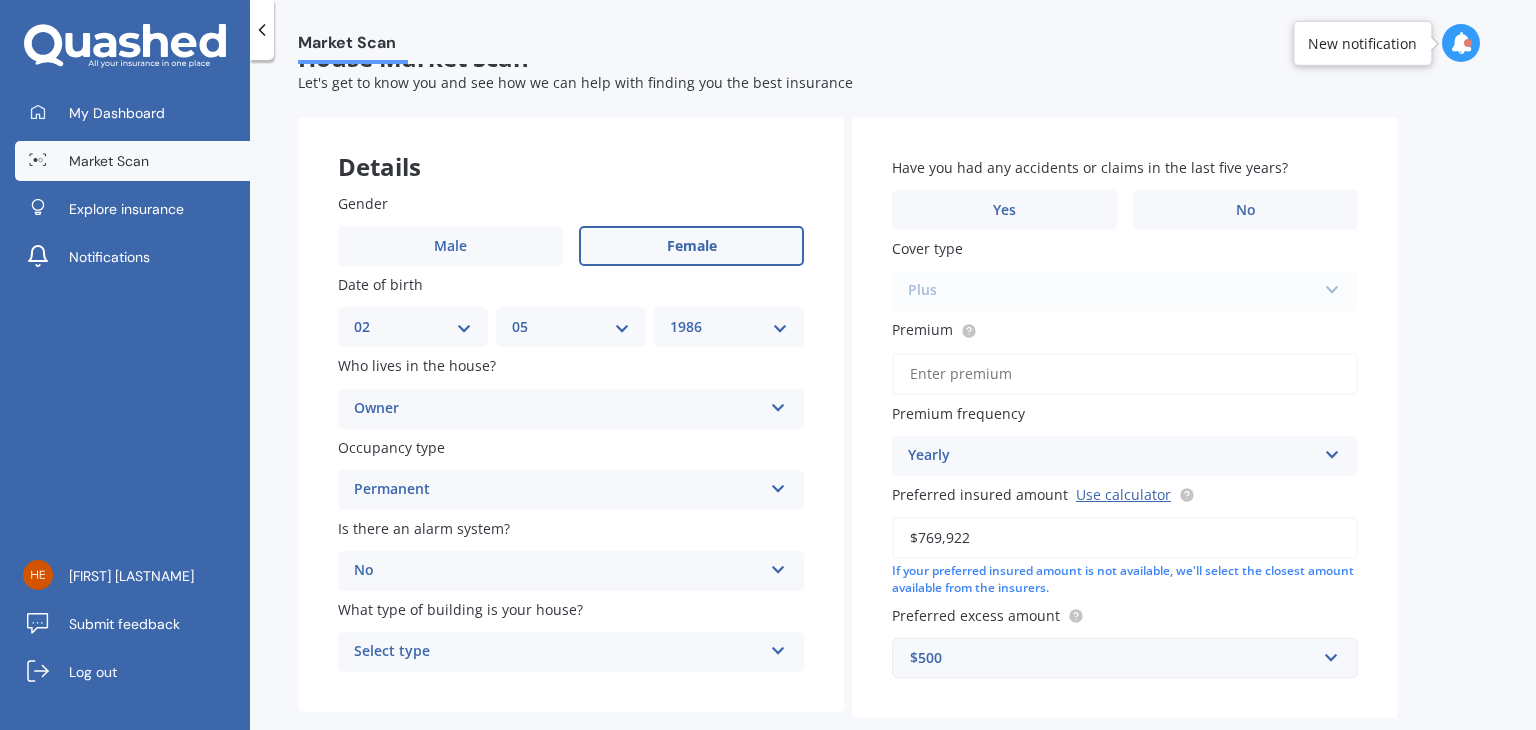 click on "Select type Freestanding Multi-unit (in a block of 6 or less) Multi-unit (in a block of 7-10)" at bounding box center [571, 652] 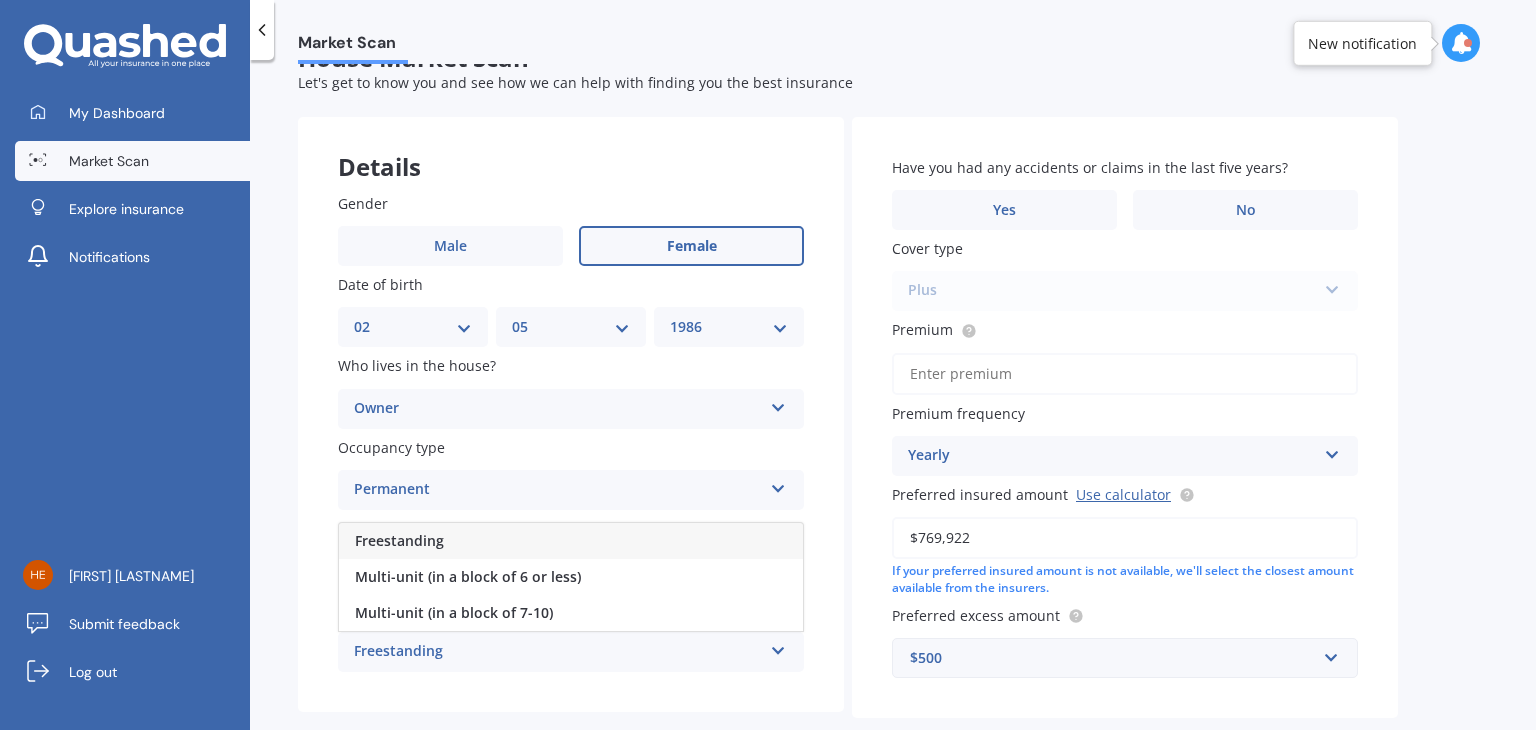 click on "Freestanding" at bounding box center (558, 652) 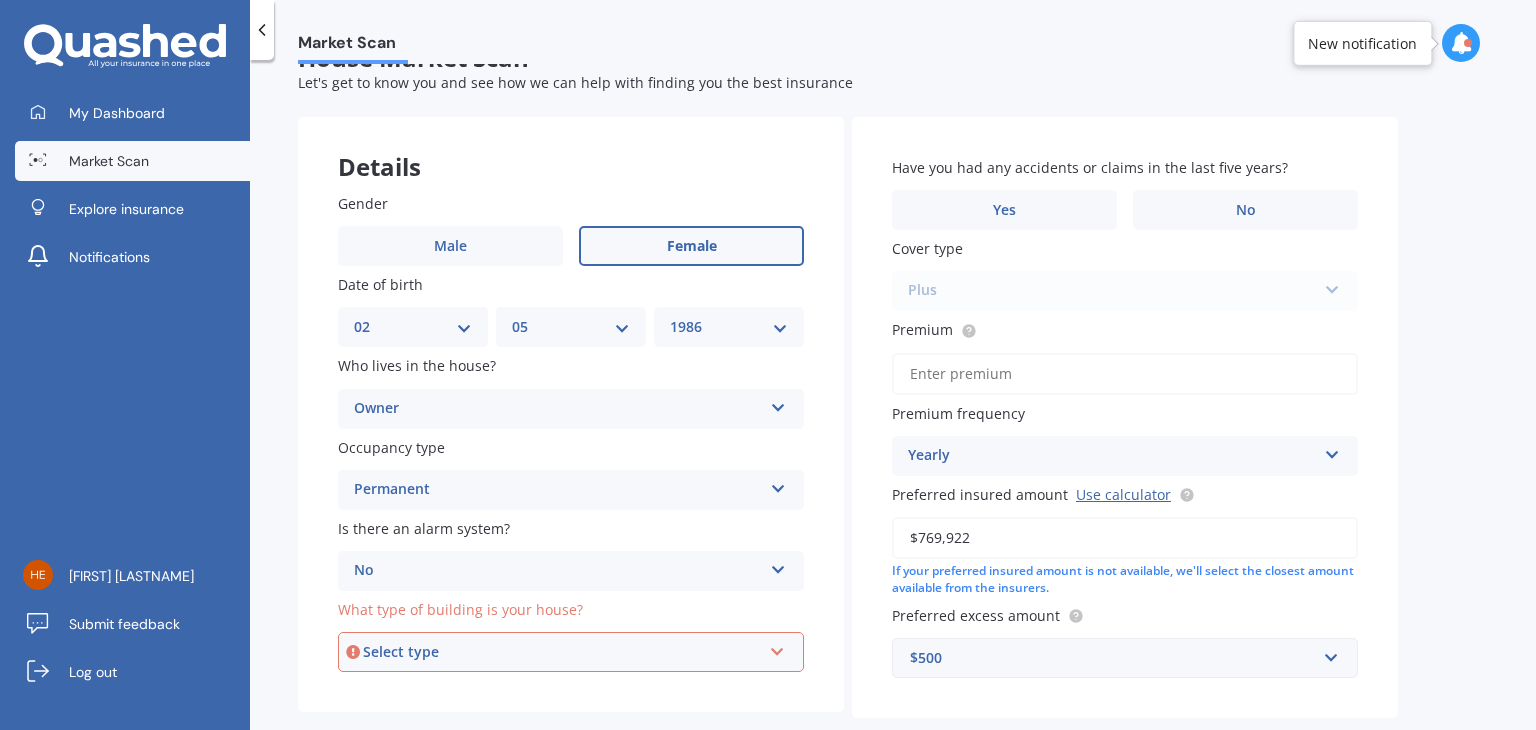 click on "Select type" at bounding box center (562, 652) 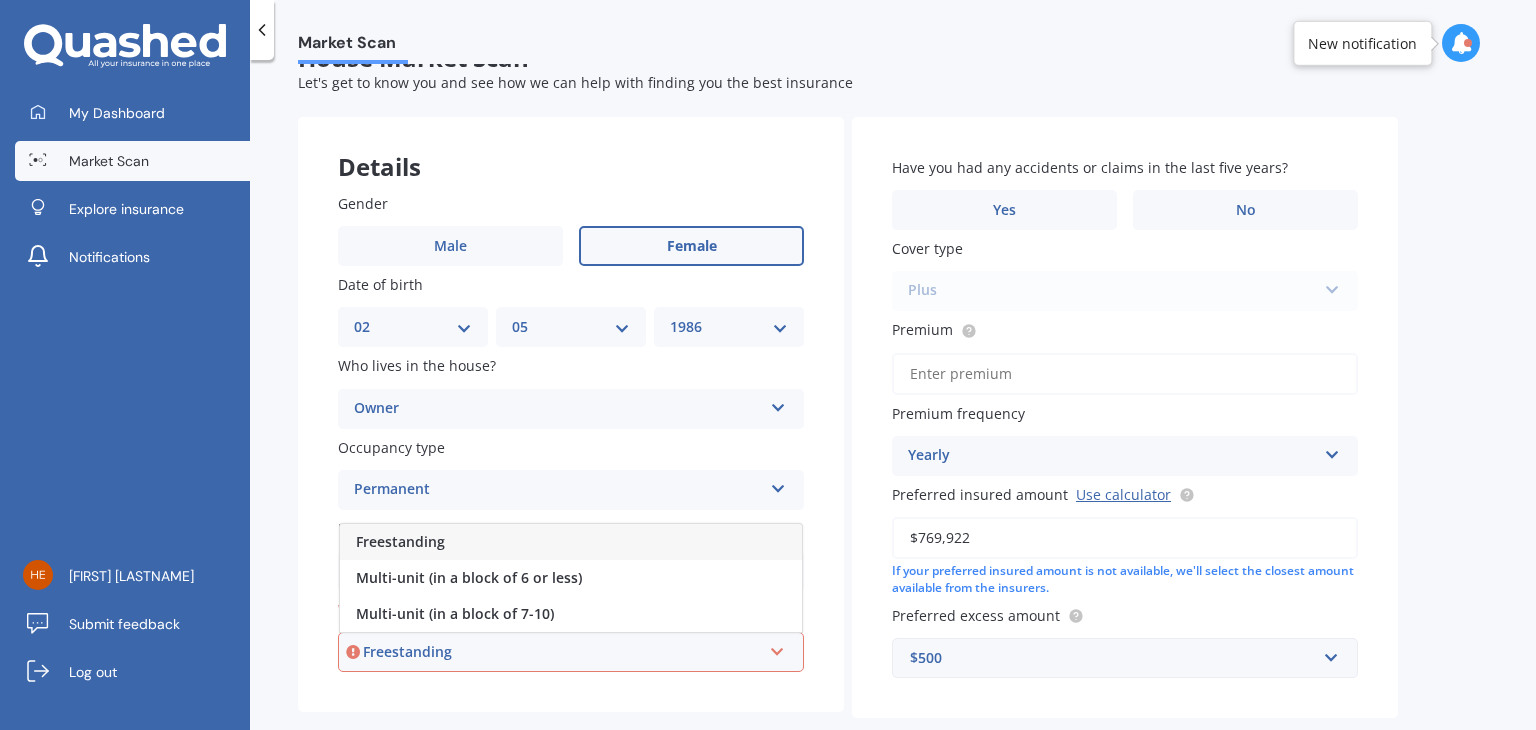 click on "Freestanding" at bounding box center [571, 542] 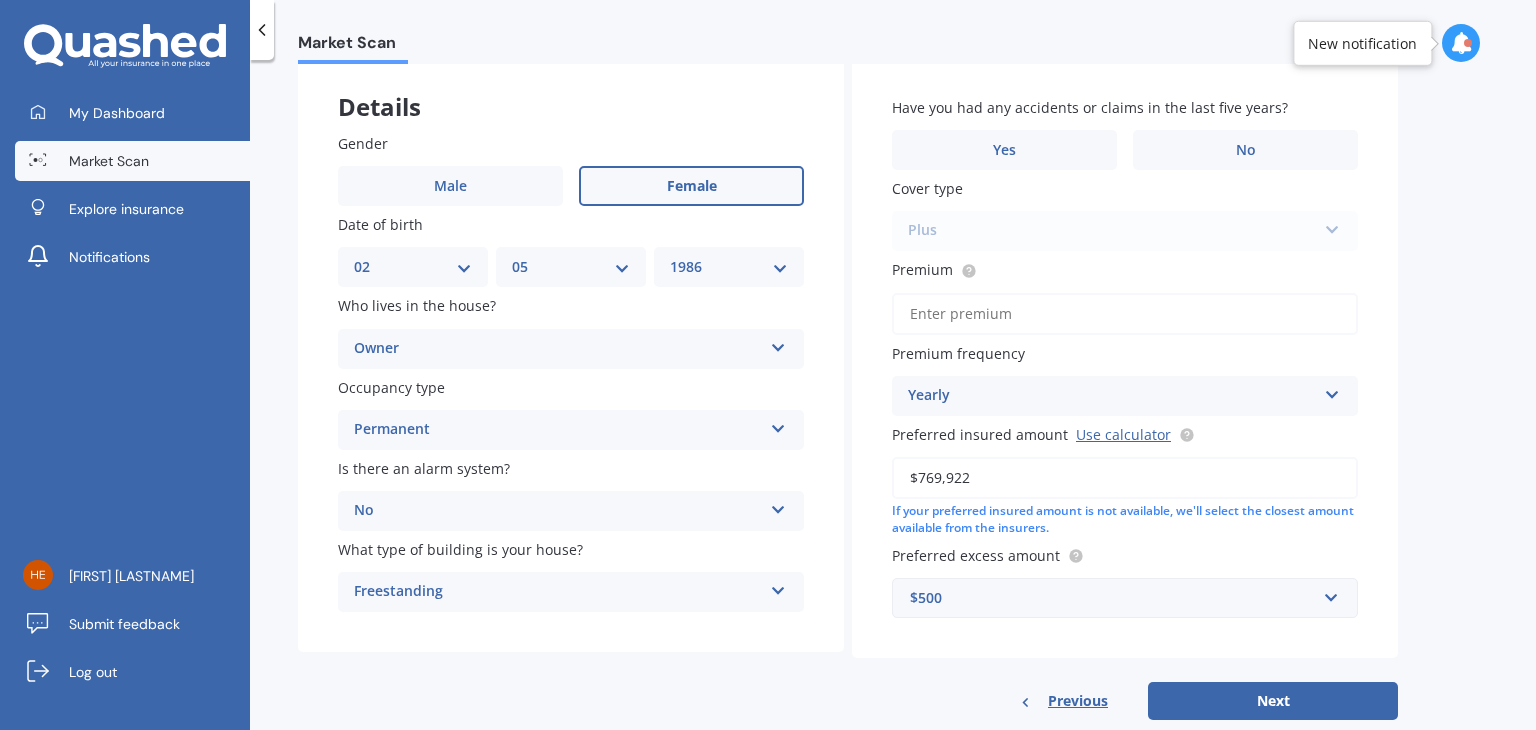 scroll, scrollTop: 0, scrollLeft: 0, axis: both 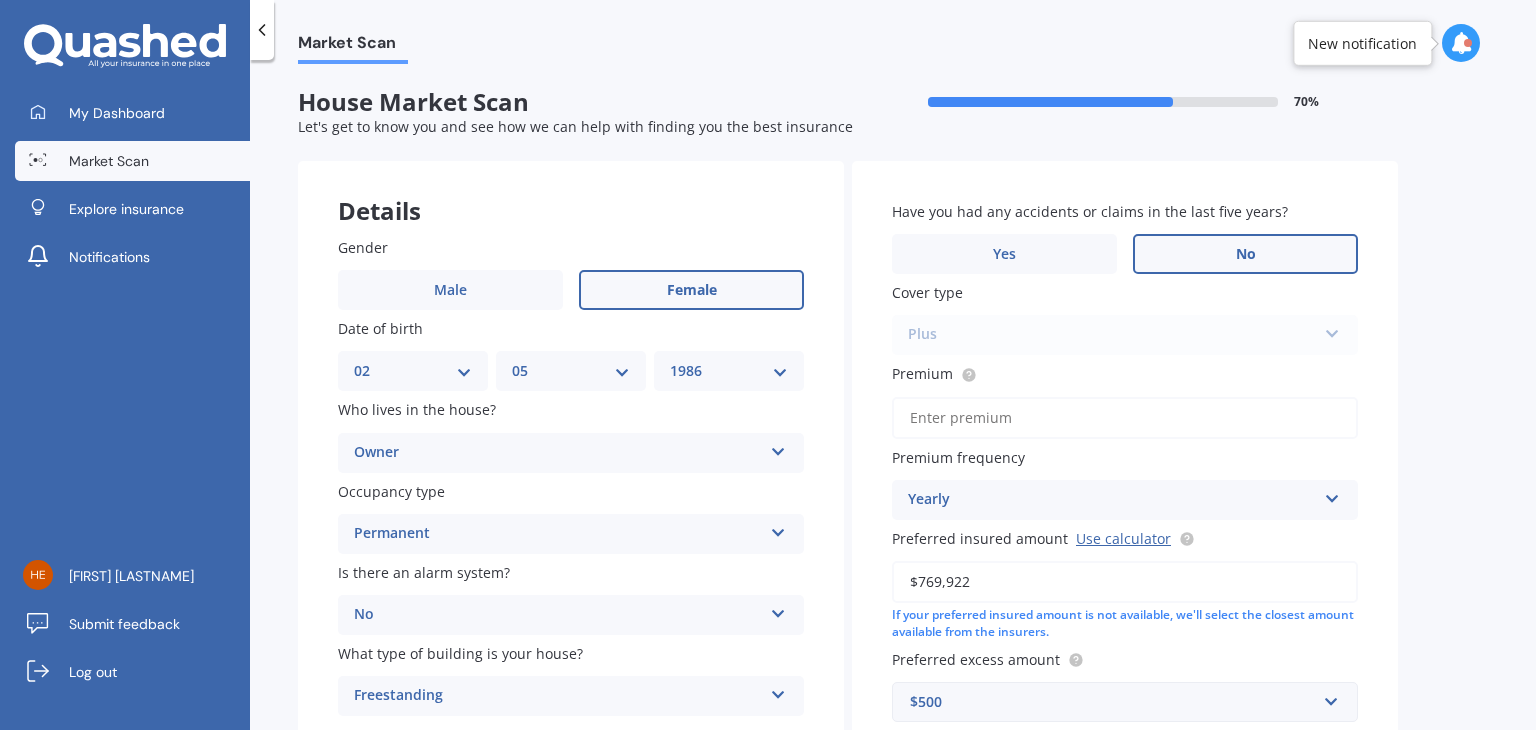 click on "No" at bounding box center [1245, 254] 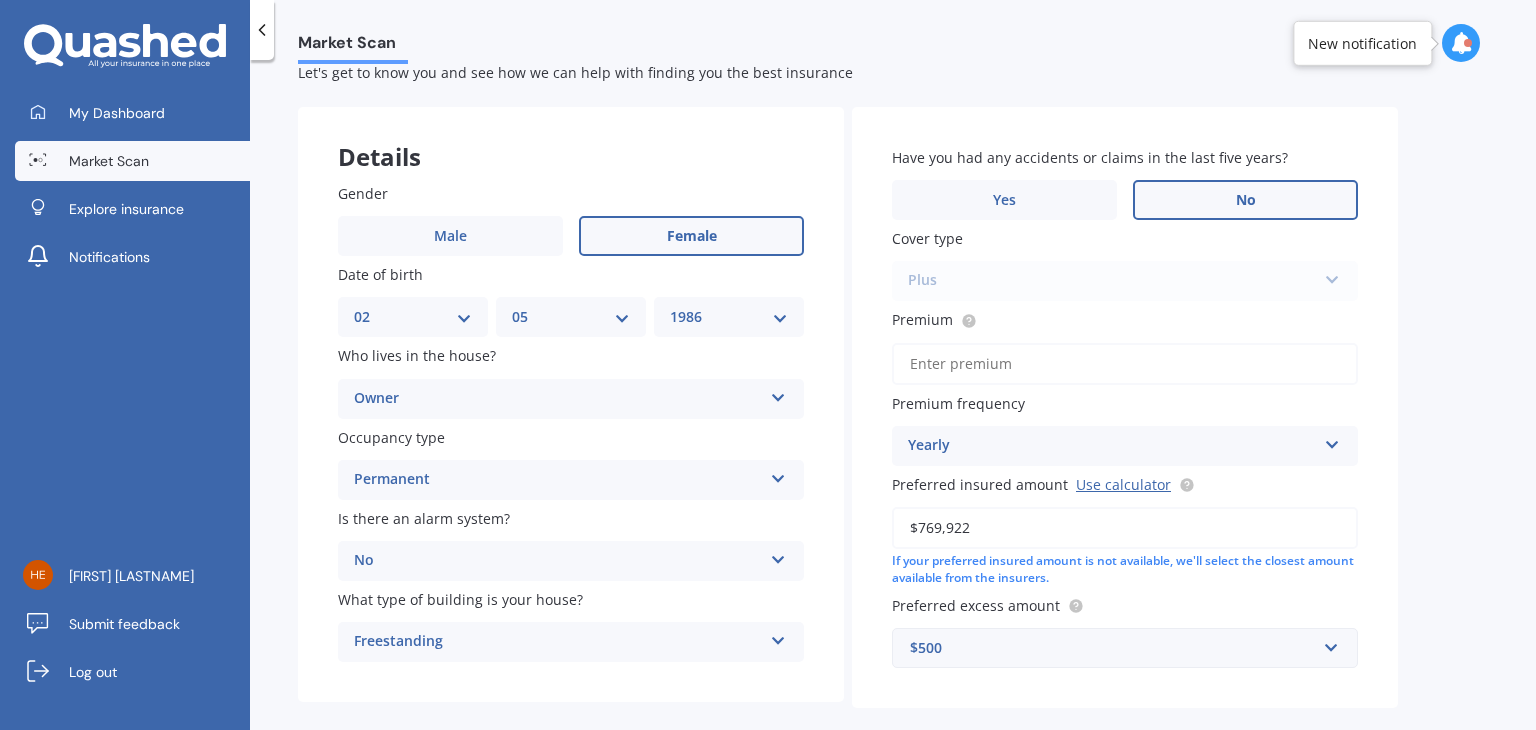 scroll, scrollTop: 76, scrollLeft: 0, axis: vertical 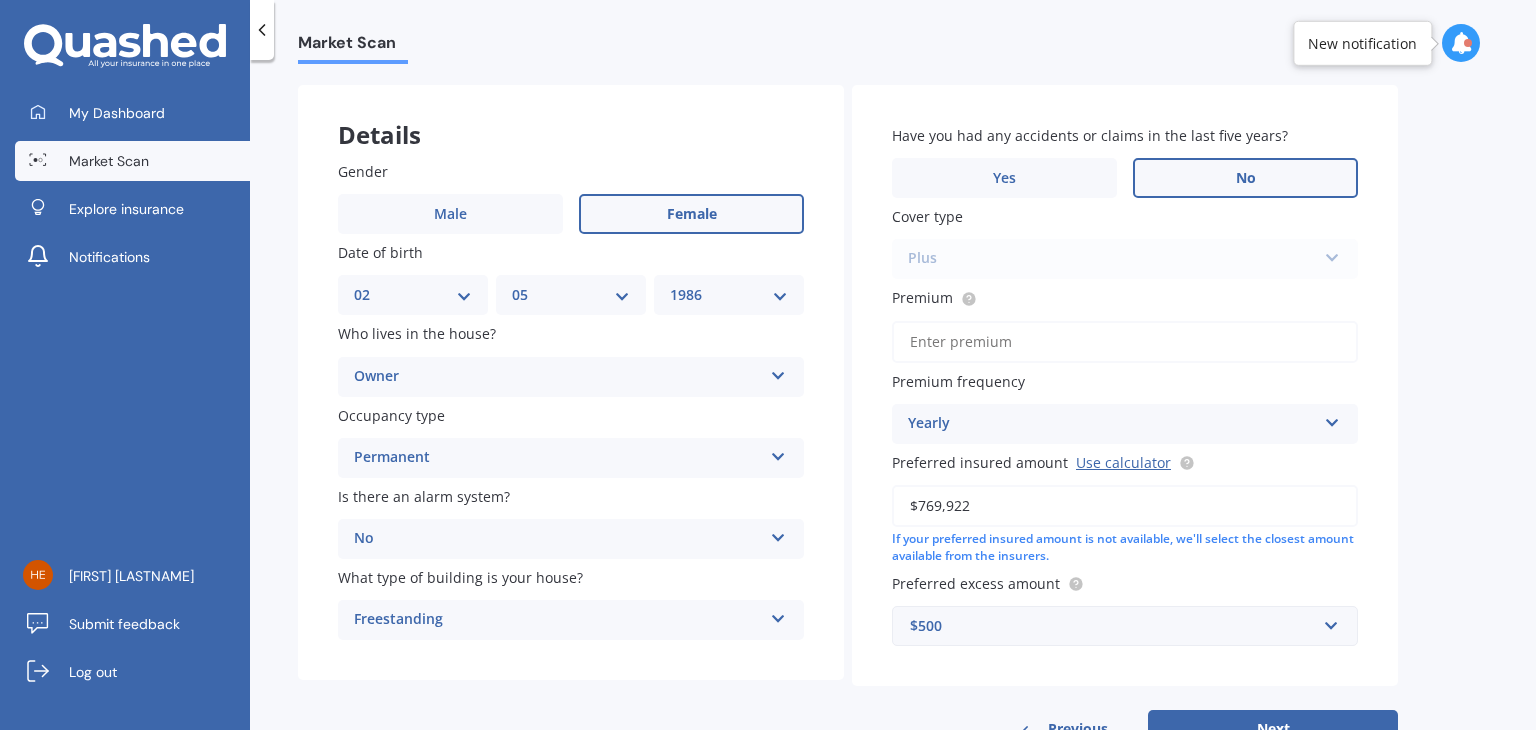click on "Yearly Yearly Six-Monthly Quarterly Monthly Fortnightly Weekly" at bounding box center [1125, 424] 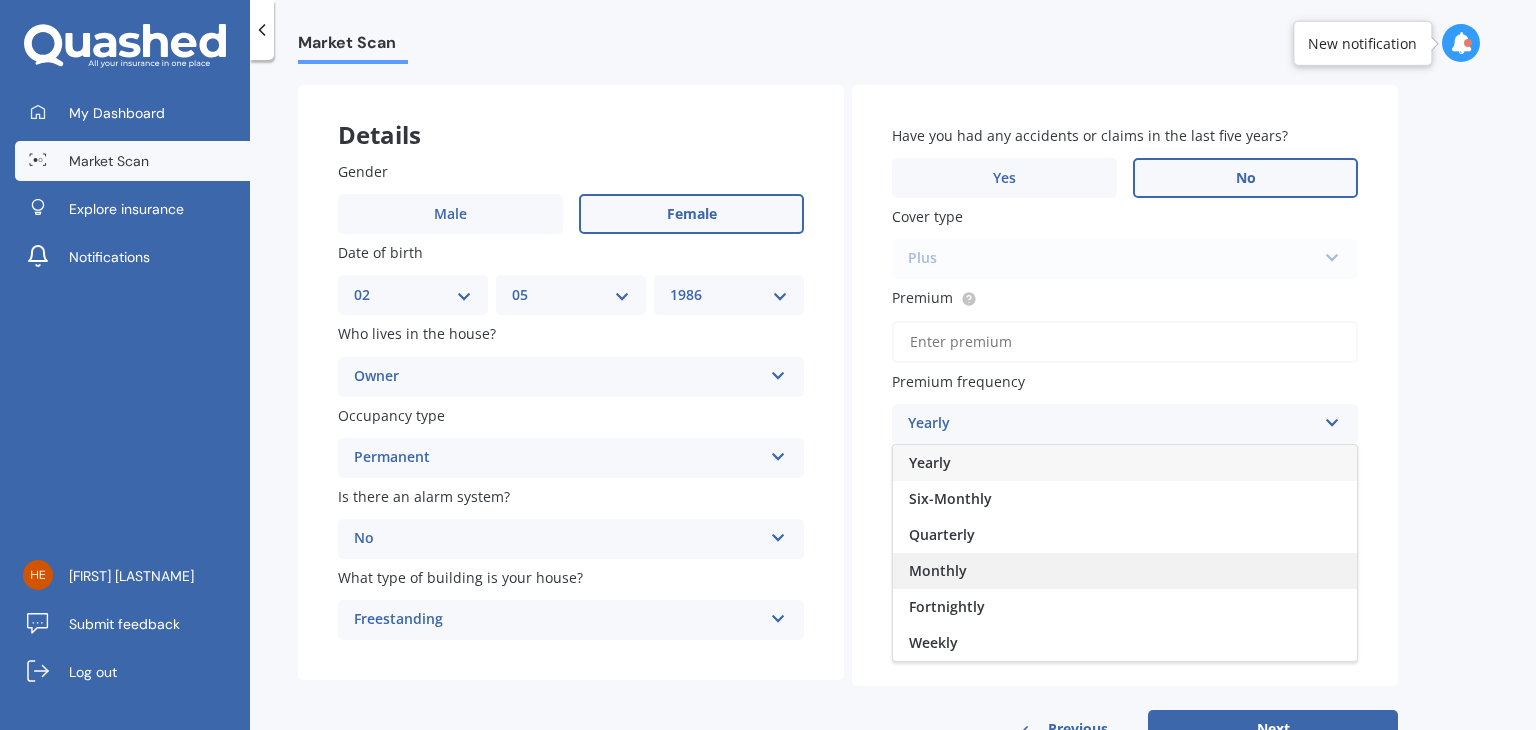 click on "Monthly" at bounding box center (1125, 571) 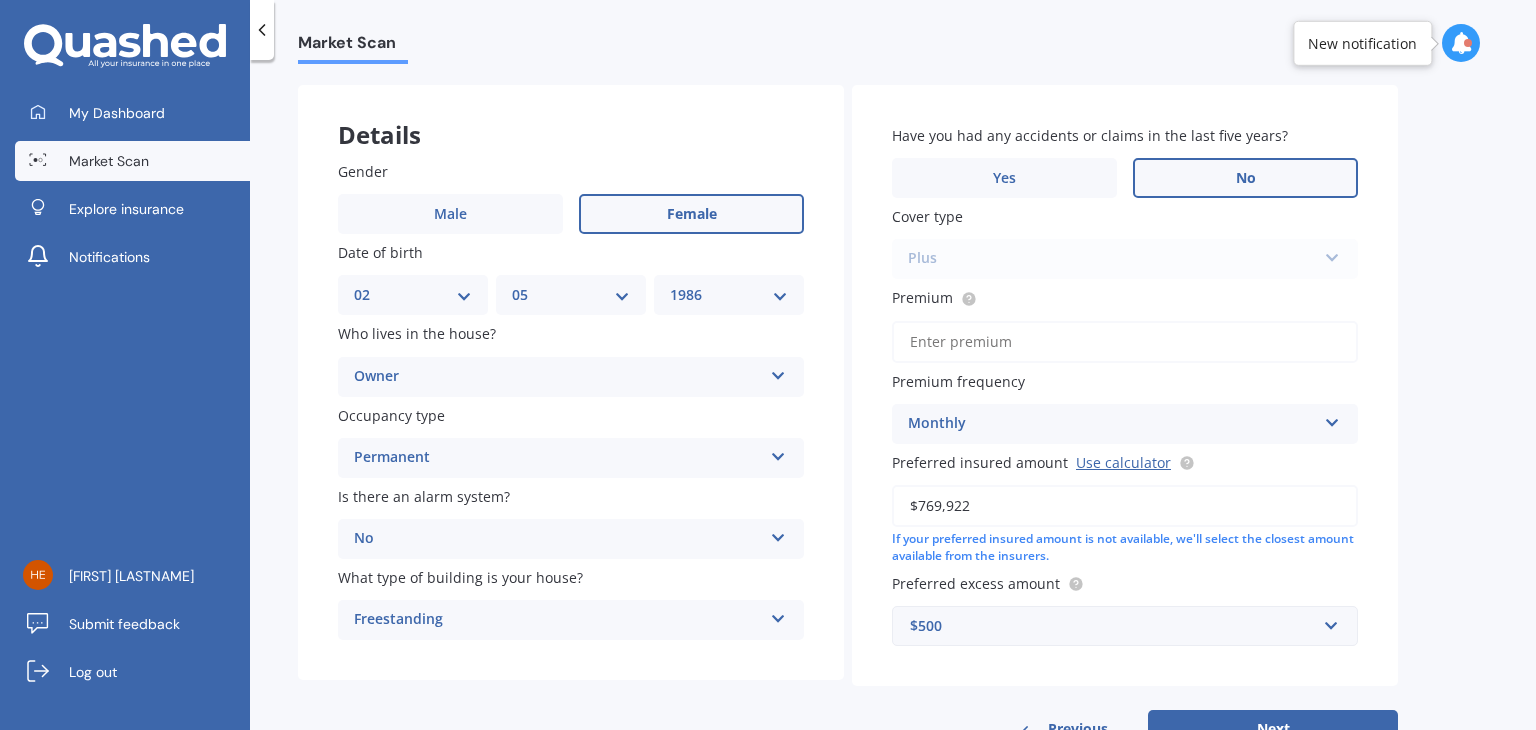 scroll, scrollTop: 145, scrollLeft: 0, axis: vertical 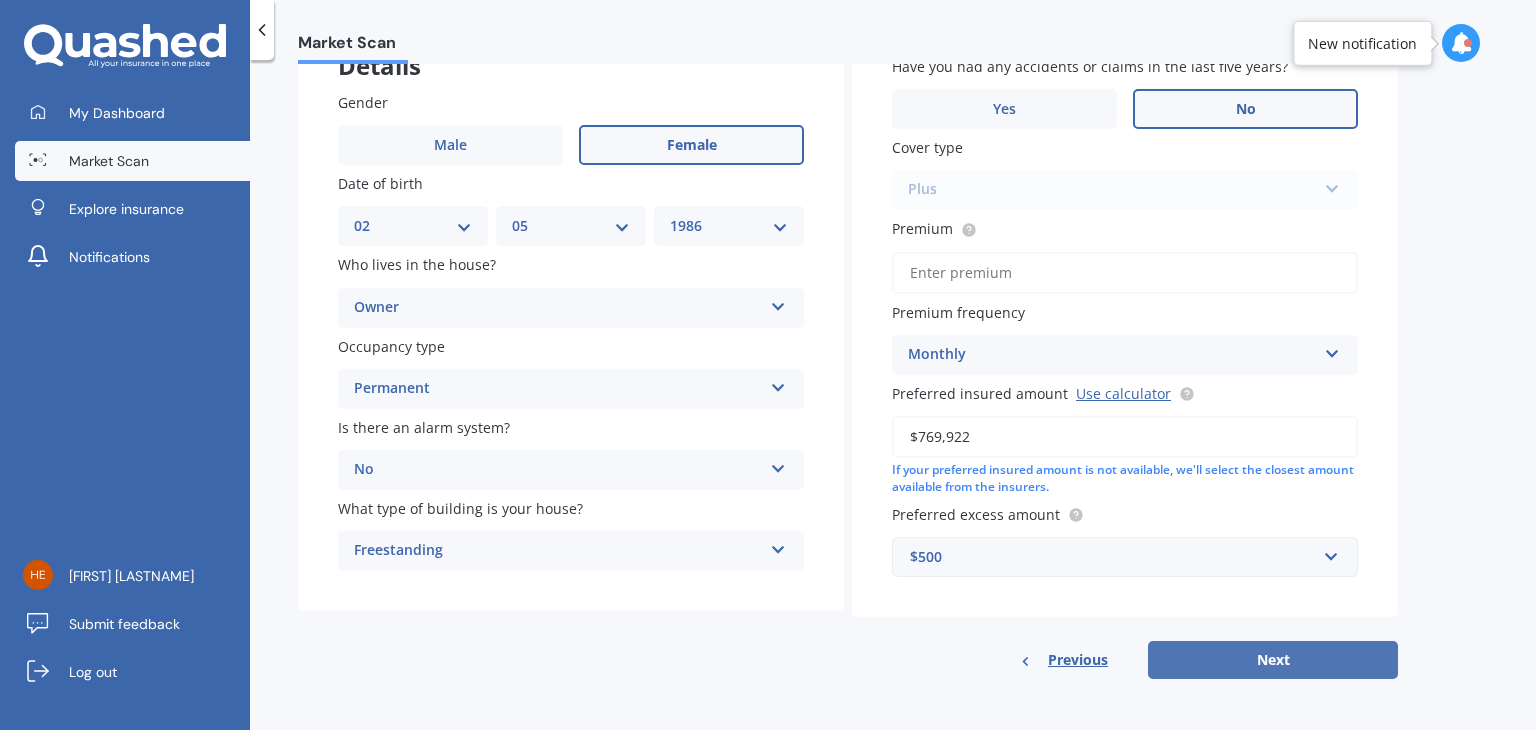 click on "Next" at bounding box center [1273, 660] 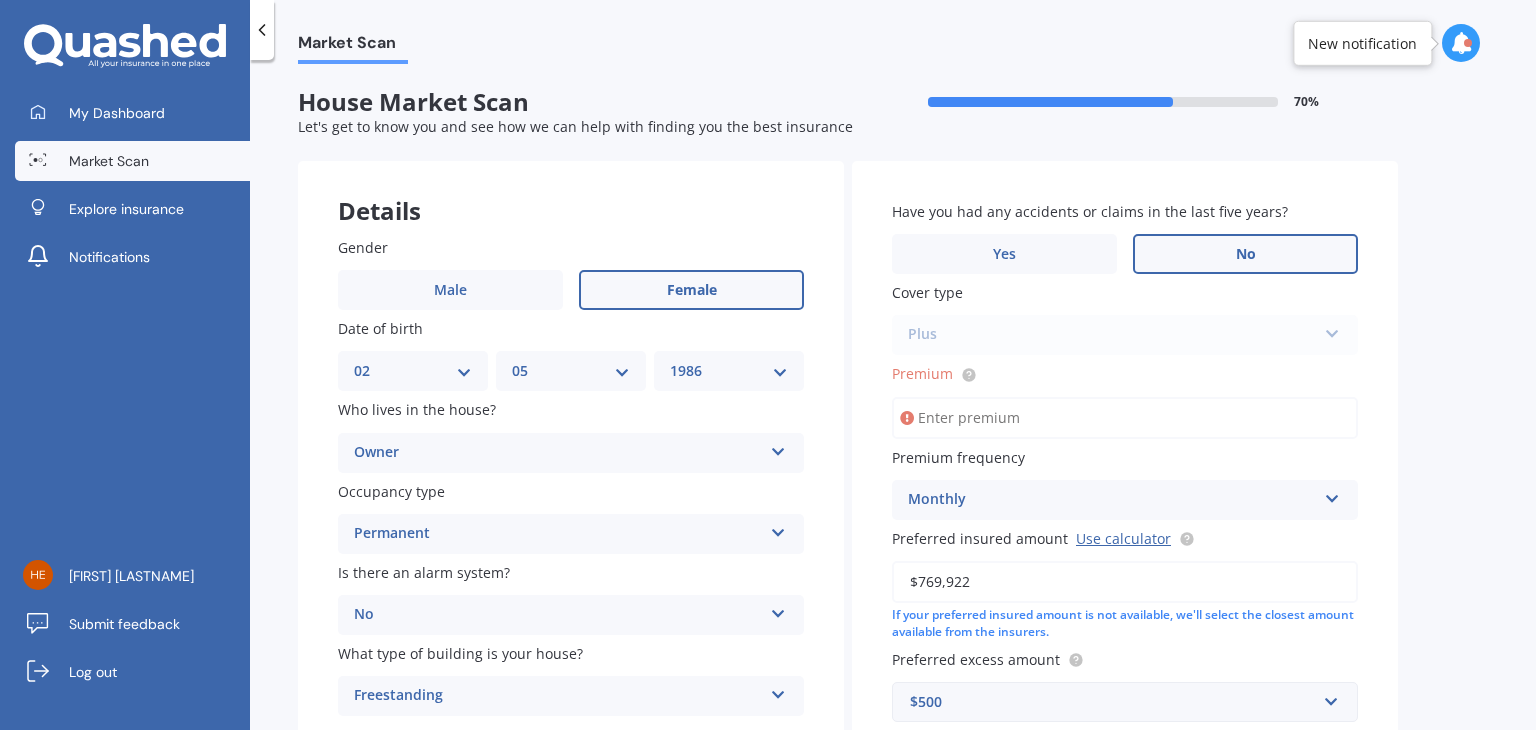 scroll, scrollTop: 2, scrollLeft: 0, axis: vertical 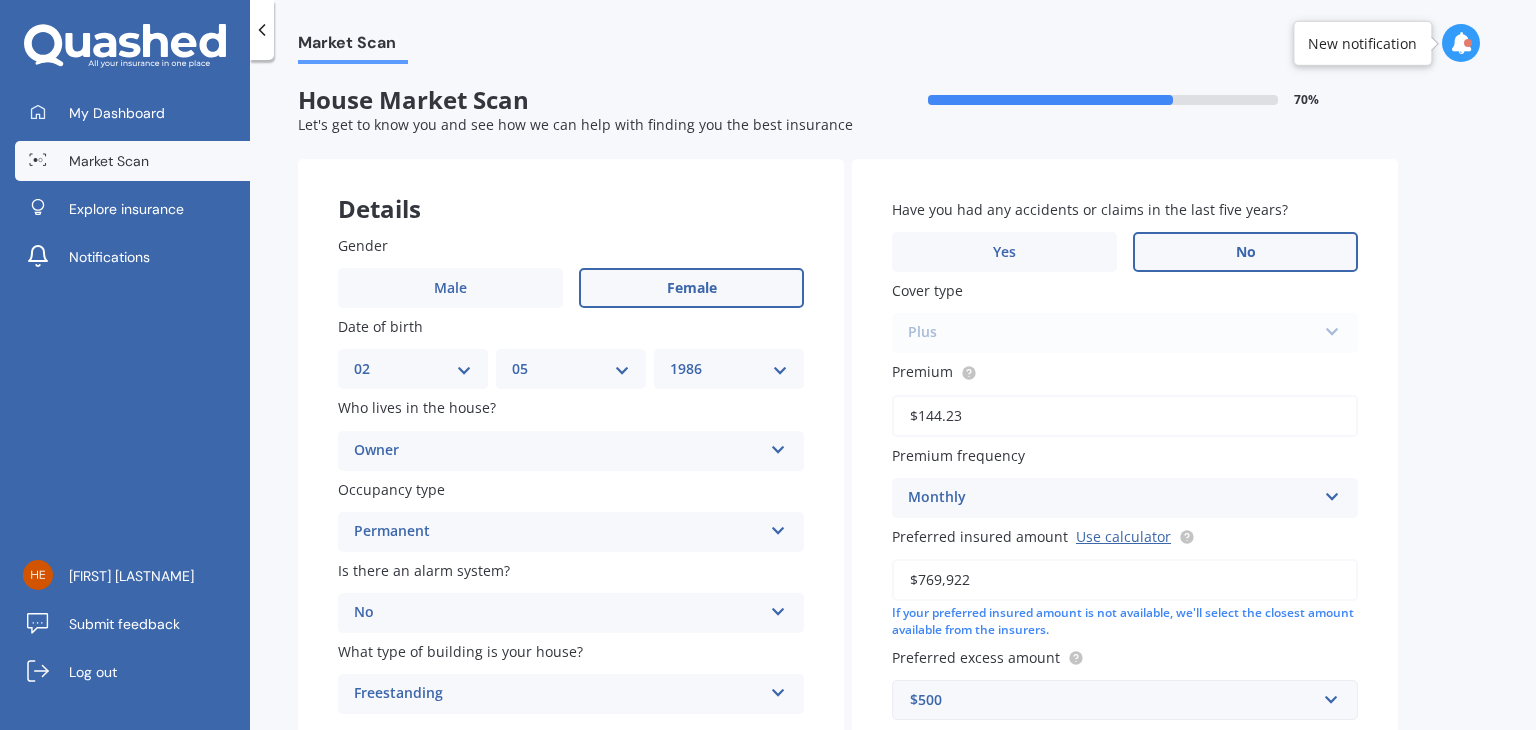 type on "$144.23" 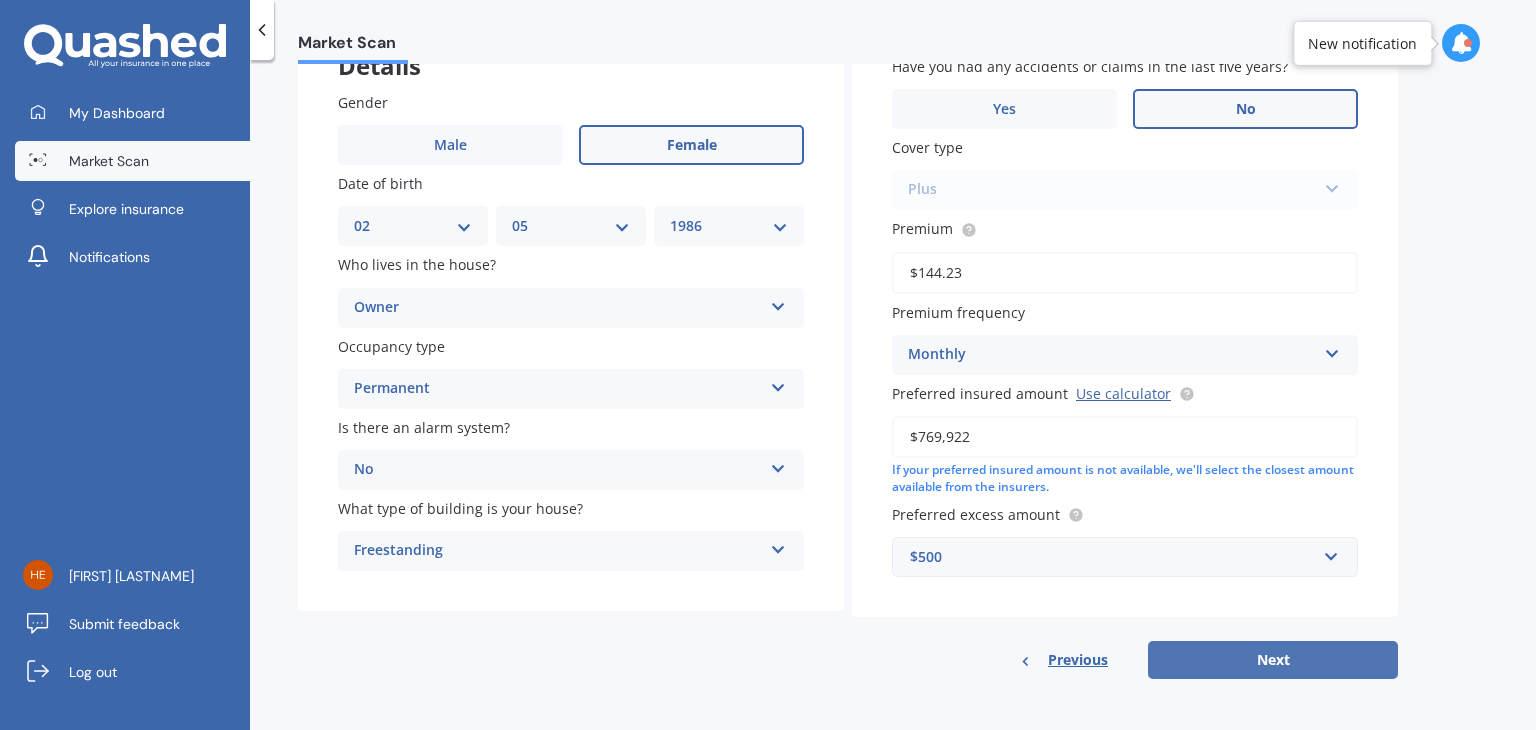 click on "Next" at bounding box center (1273, 660) 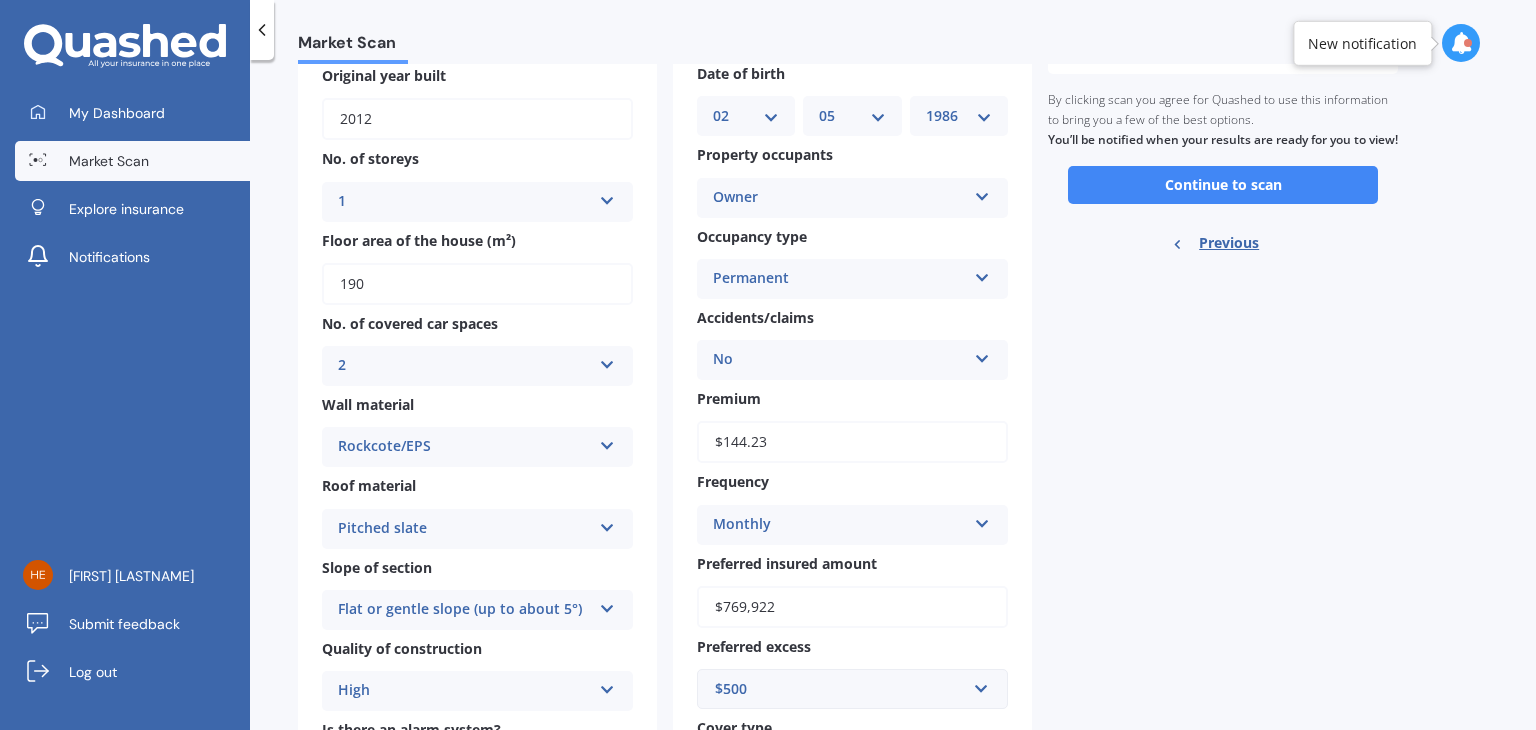scroll, scrollTop: 0, scrollLeft: 0, axis: both 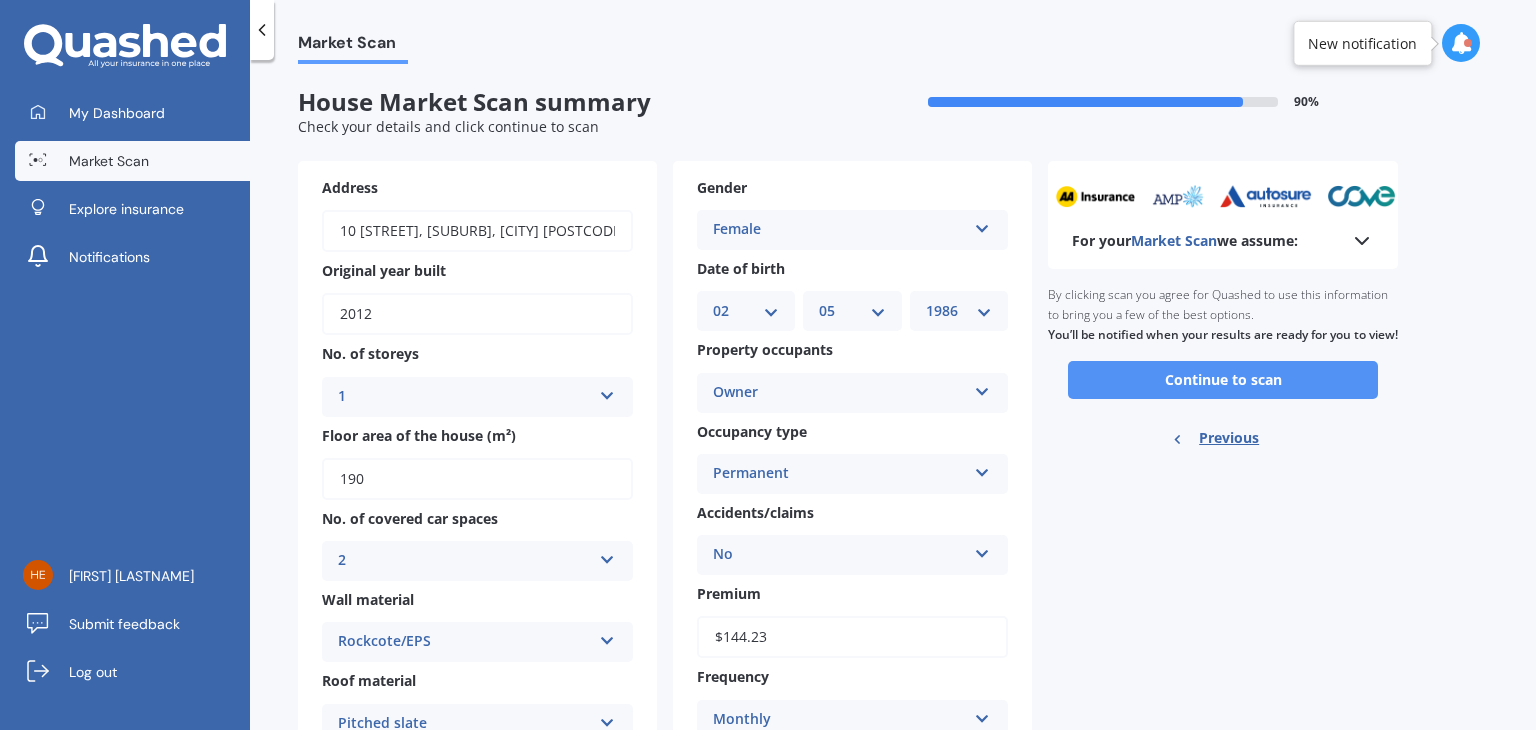 click on "Continue to scan" at bounding box center [1223, 380] 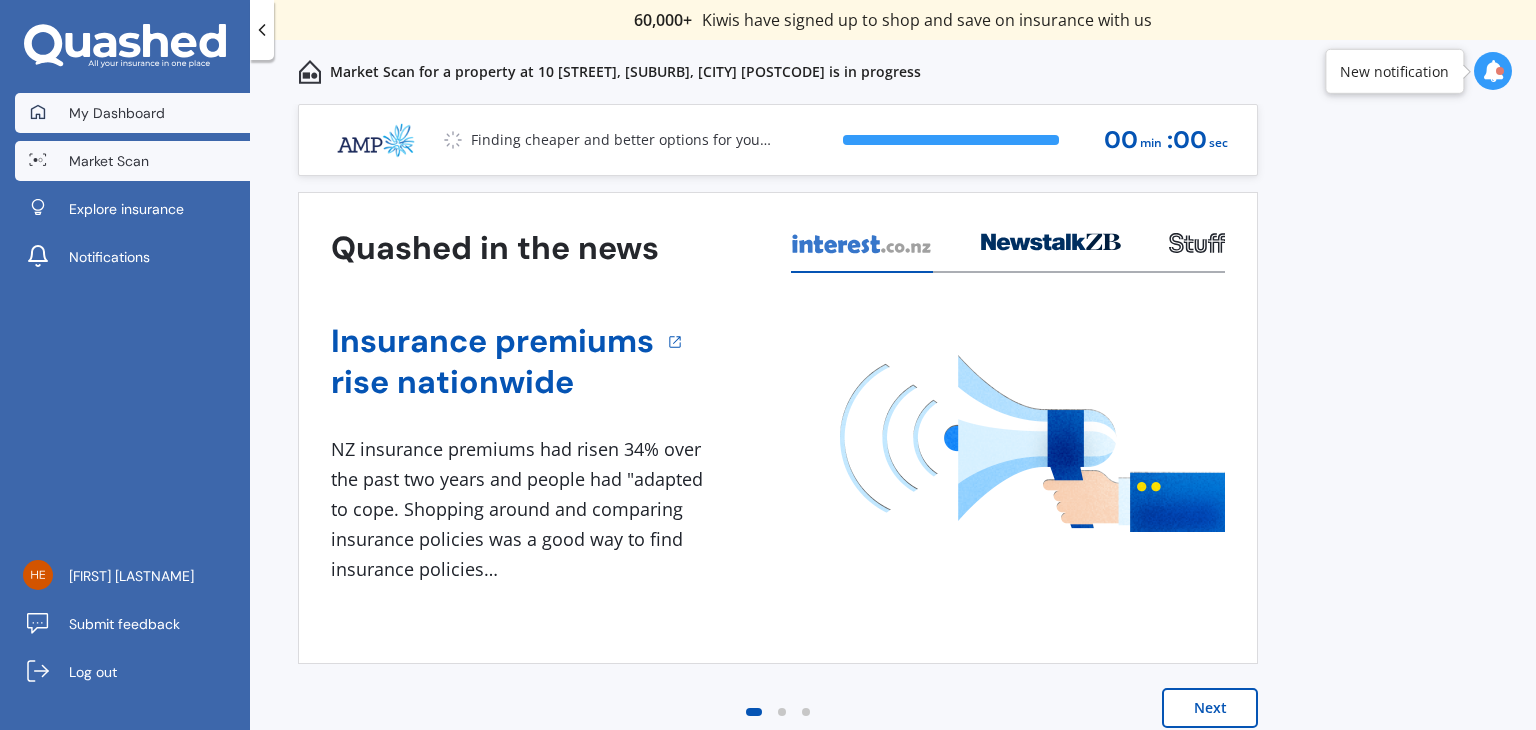 click on "My Dashboard" at bounding box center [132, 113] 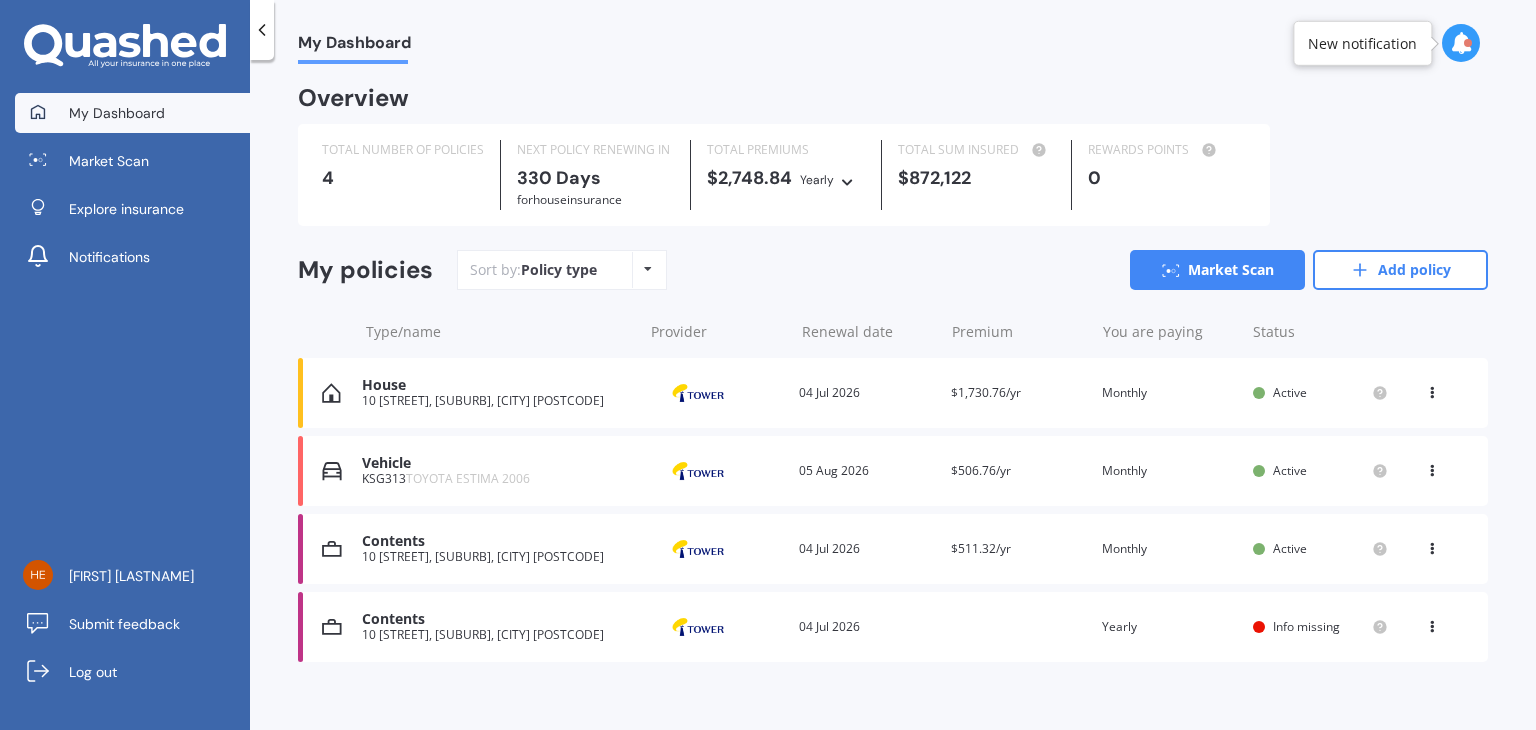 click at bounding box center [847, 179] 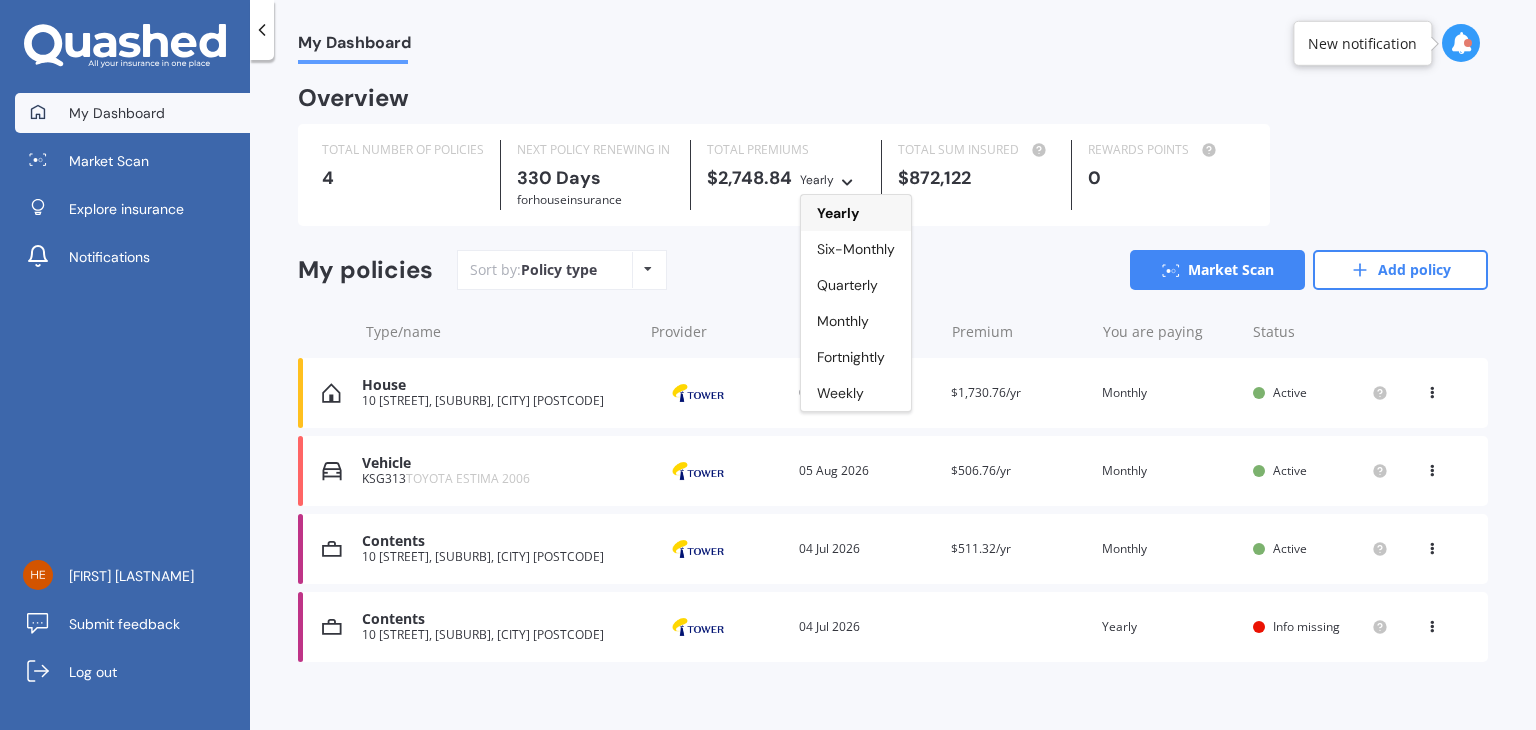 click at bounding box center (847, 179) 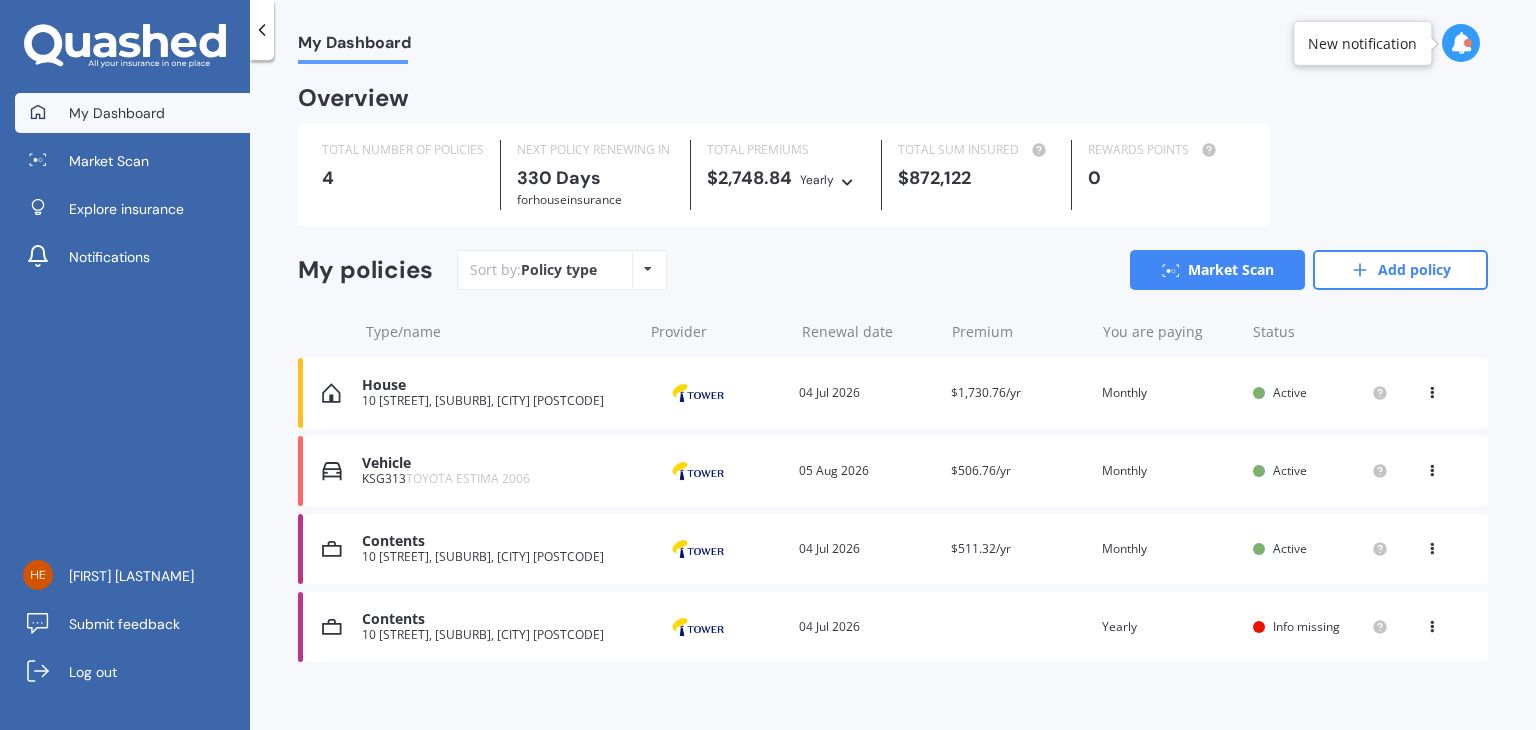 click at bounding box center [847, 179] 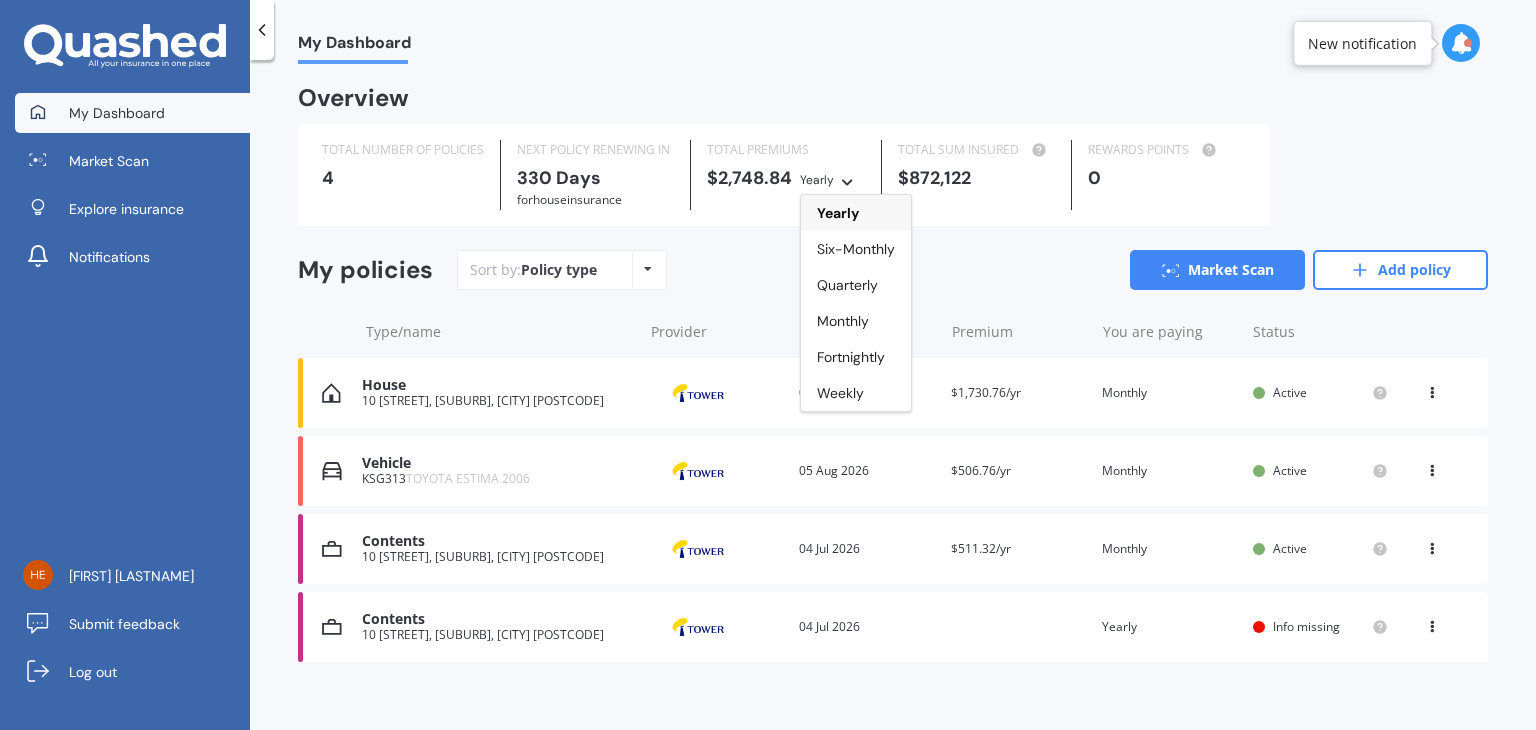 click on "Overview TOTAL NUMBER OF POLICIES 4 NEXT POLICY RENEWING IN 330 Days   for  House  insurance TOTAL PREMIUMS $2,748.84 Yearly Yearly Six-Monthly Quarterly Monthly Fortnightly Weekly TOTAL SUM INSURED $872,122 REWARDS POINTS 0 My policies Sort by:  Policy type Policy type Alphabetical Date added Renewing next Market Scan Add policy Type/name Provider Renewal date Premium You are paying Status House 10 [STREET] [CITY], [SUBURB], [POSTCODE] Provider Renewal date 04 Jul 2026 Premium $1,730.76/yr You are paying Monthly Status Active View option View policy Delete House 10 [STREET] [CITY], [SUBURB], [POSTCODE] Provider Renewal date 04 Jul 2026 Premium $1,730.76/yr You are paying Monthly Status Active View option View policy Delete Vehicle KSG313  TOYOTA ESTIMA 2006 Provider Renewal date 05 Aug 2026 Premium $506.76/yr You are paying Monthly Status Active View option View policy Delete Vehicle KSG313  TOYOTA ESTIMA 2006 Provider Renewal date 05 Aug 2026 Premium $506.76/yr You are paying Monthly" at bounding box center [893, 399] 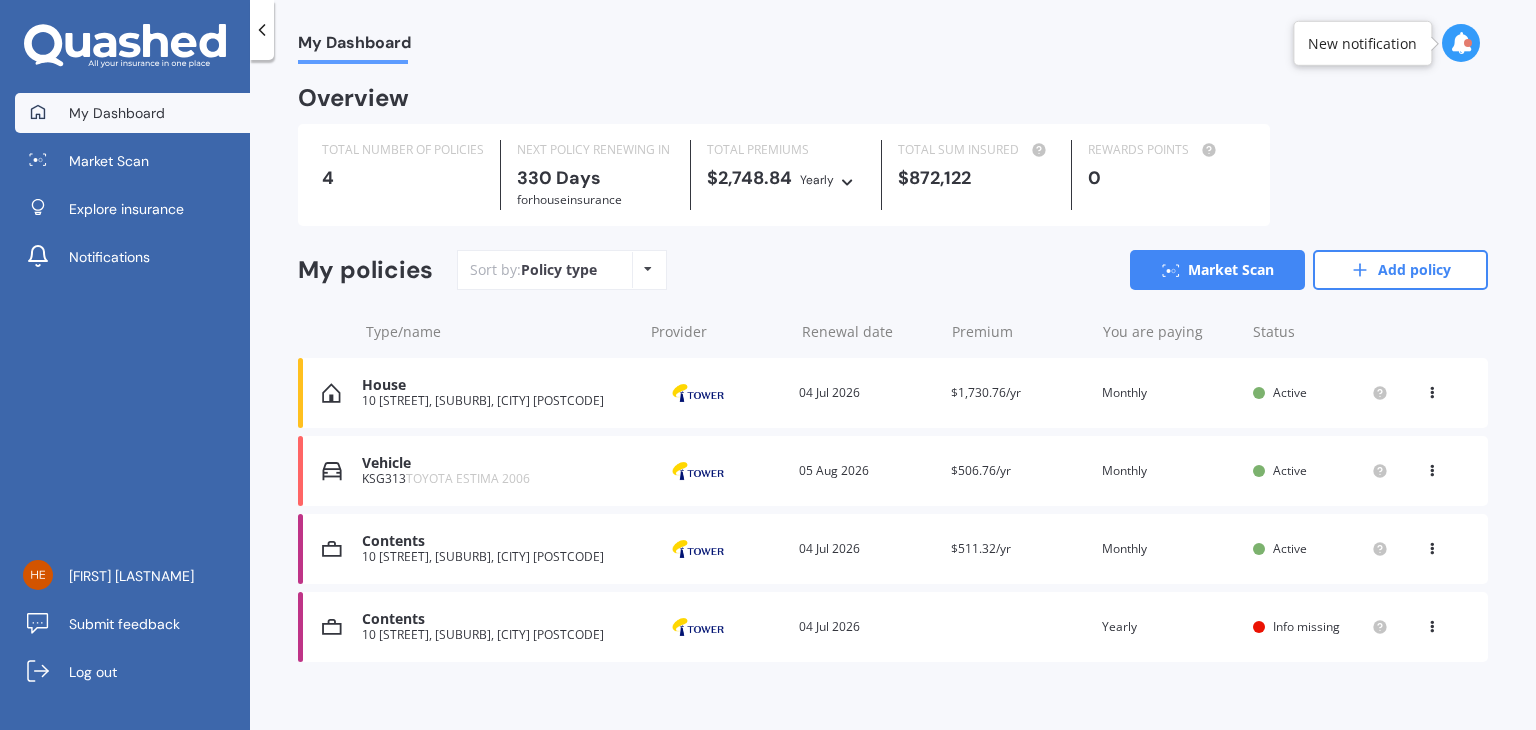 click at bounding box center [1432, 623] 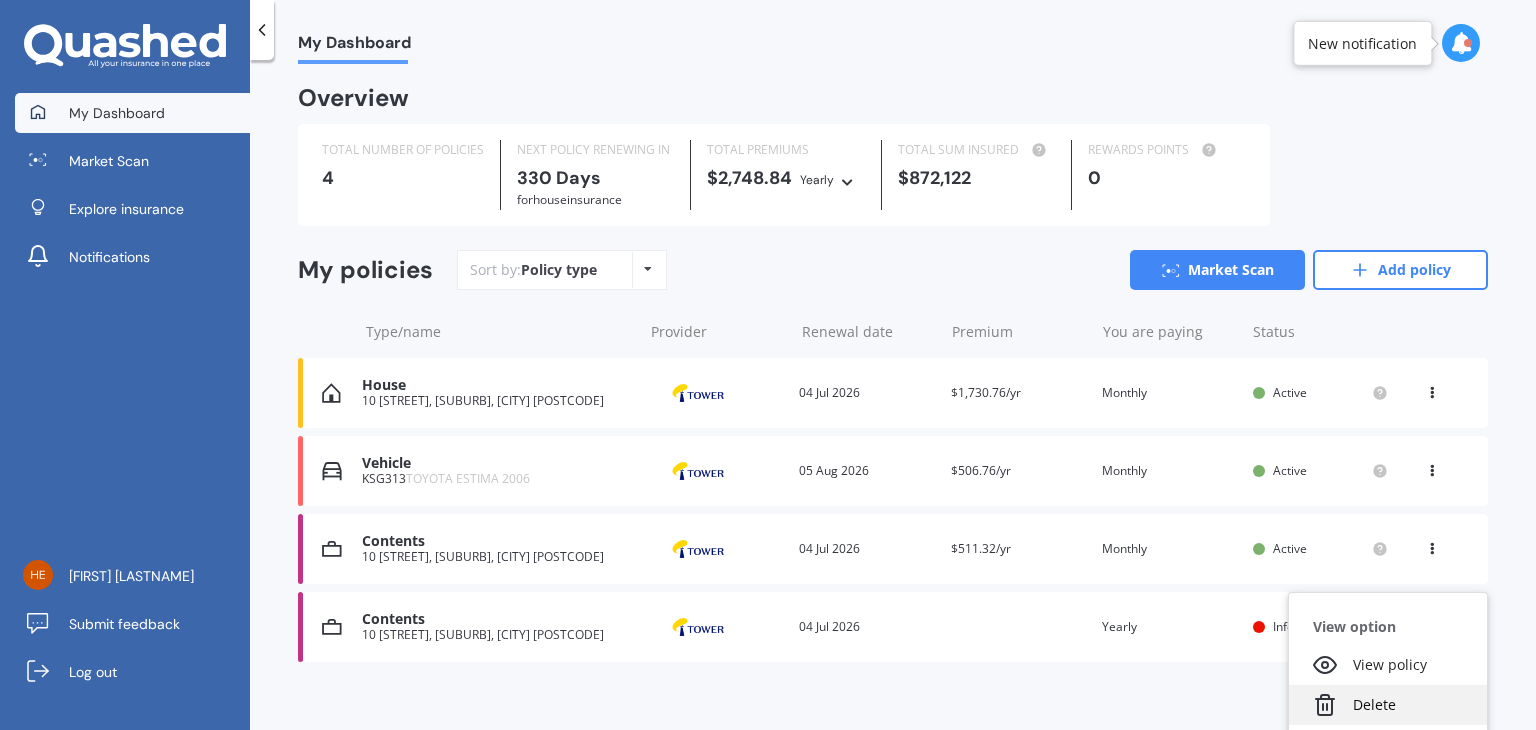 click on "Delete" at bounding box center (1388, 705) 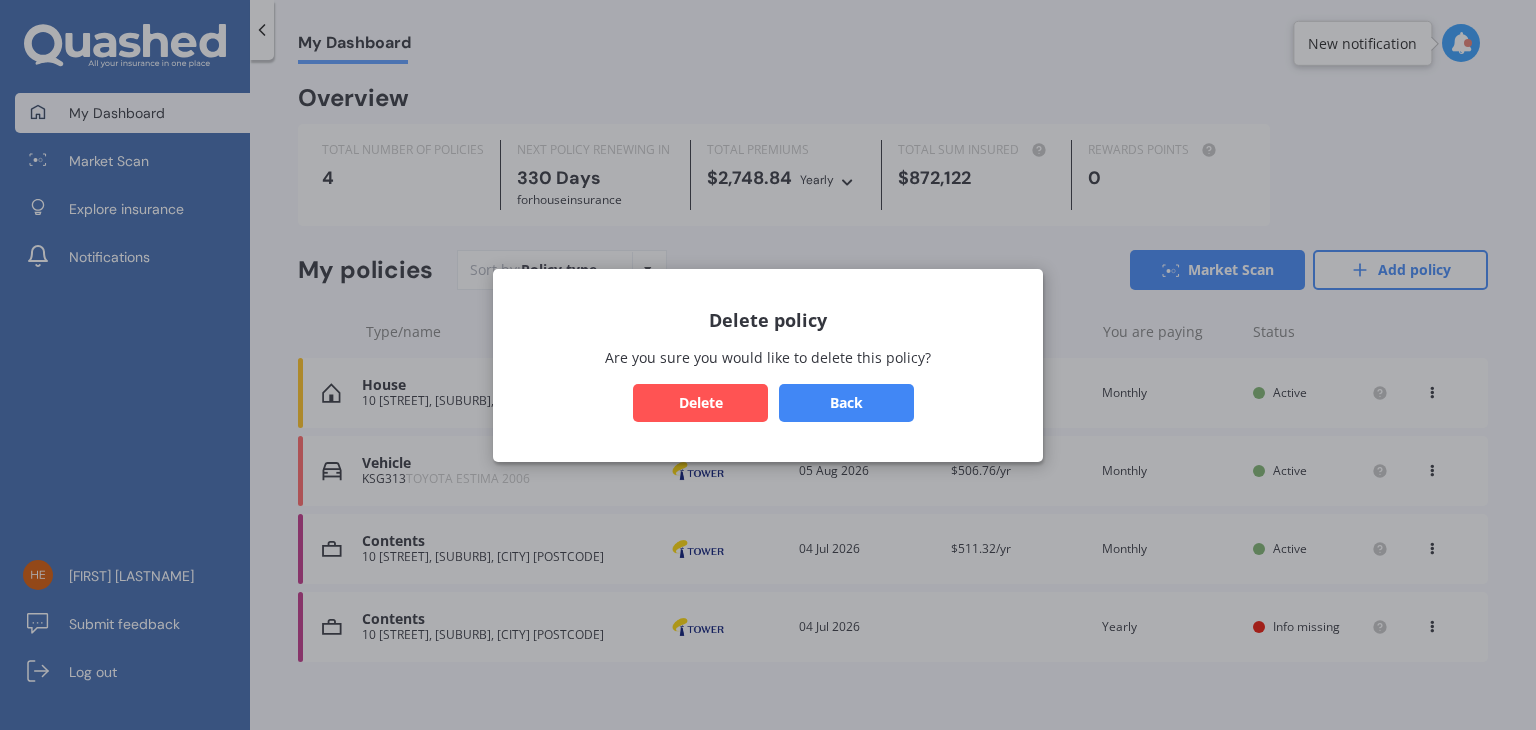 click on "Delete" at bounding box center [700, 402] 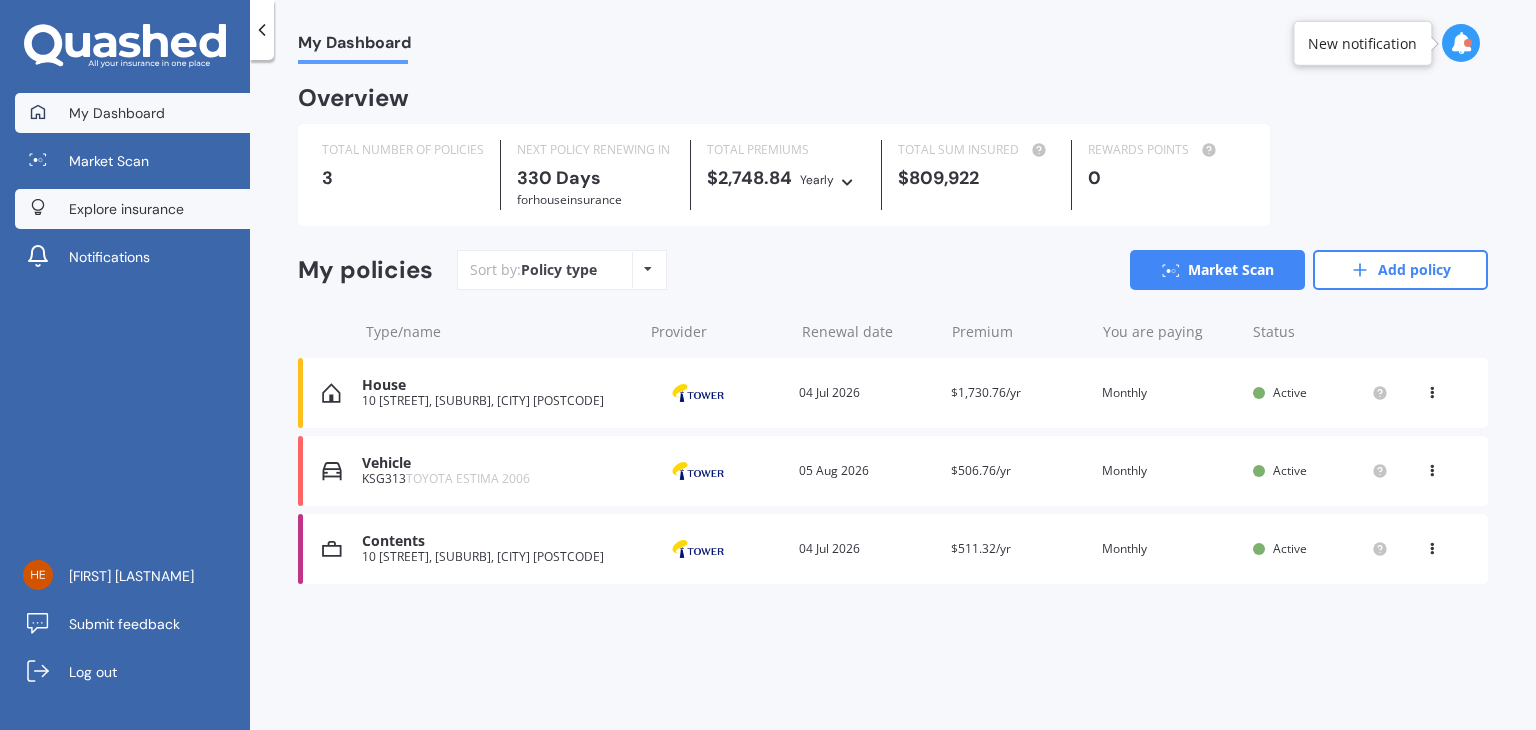 click on "Explore insurance" at bounding box center [132, 209] 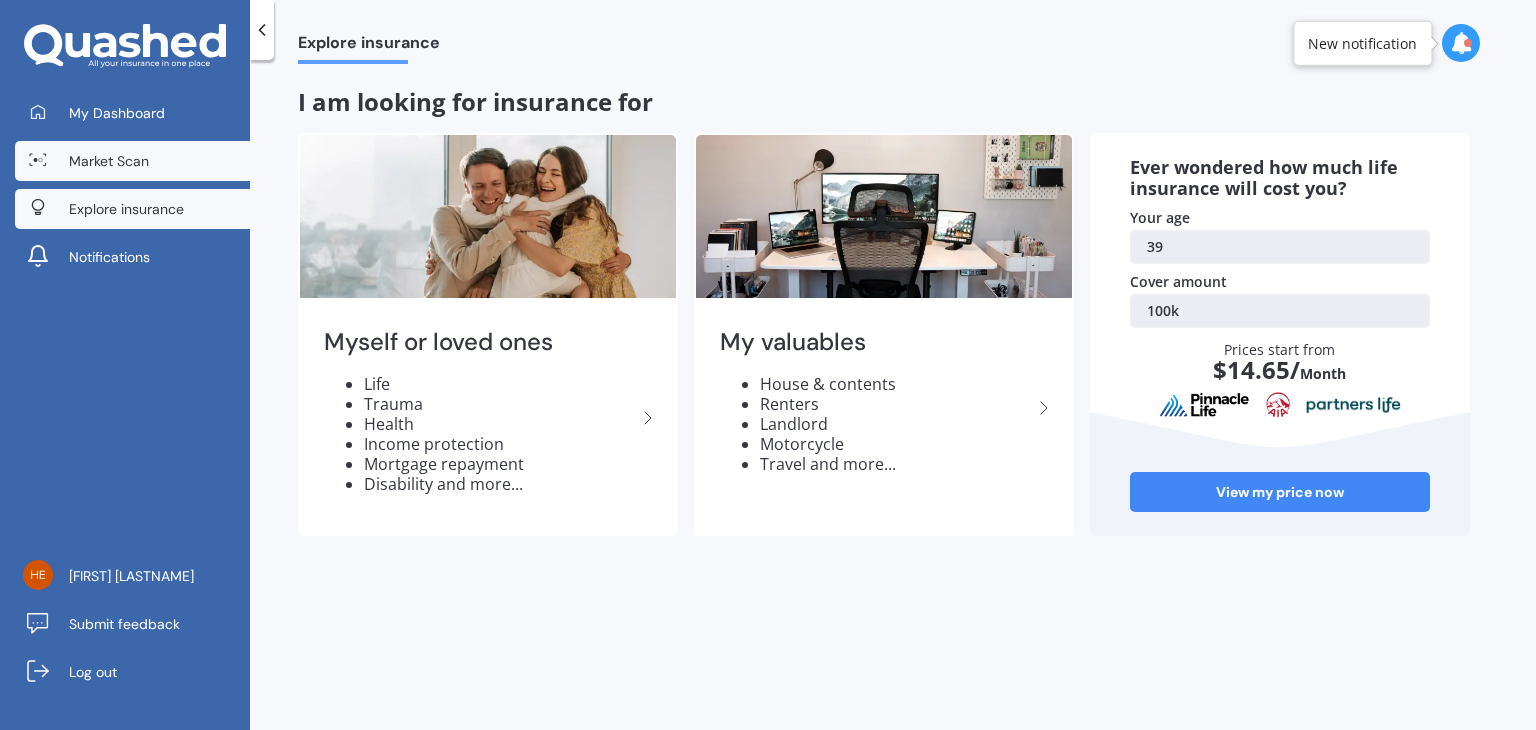 click on "Market Scan" at bounding box center (132, 161) 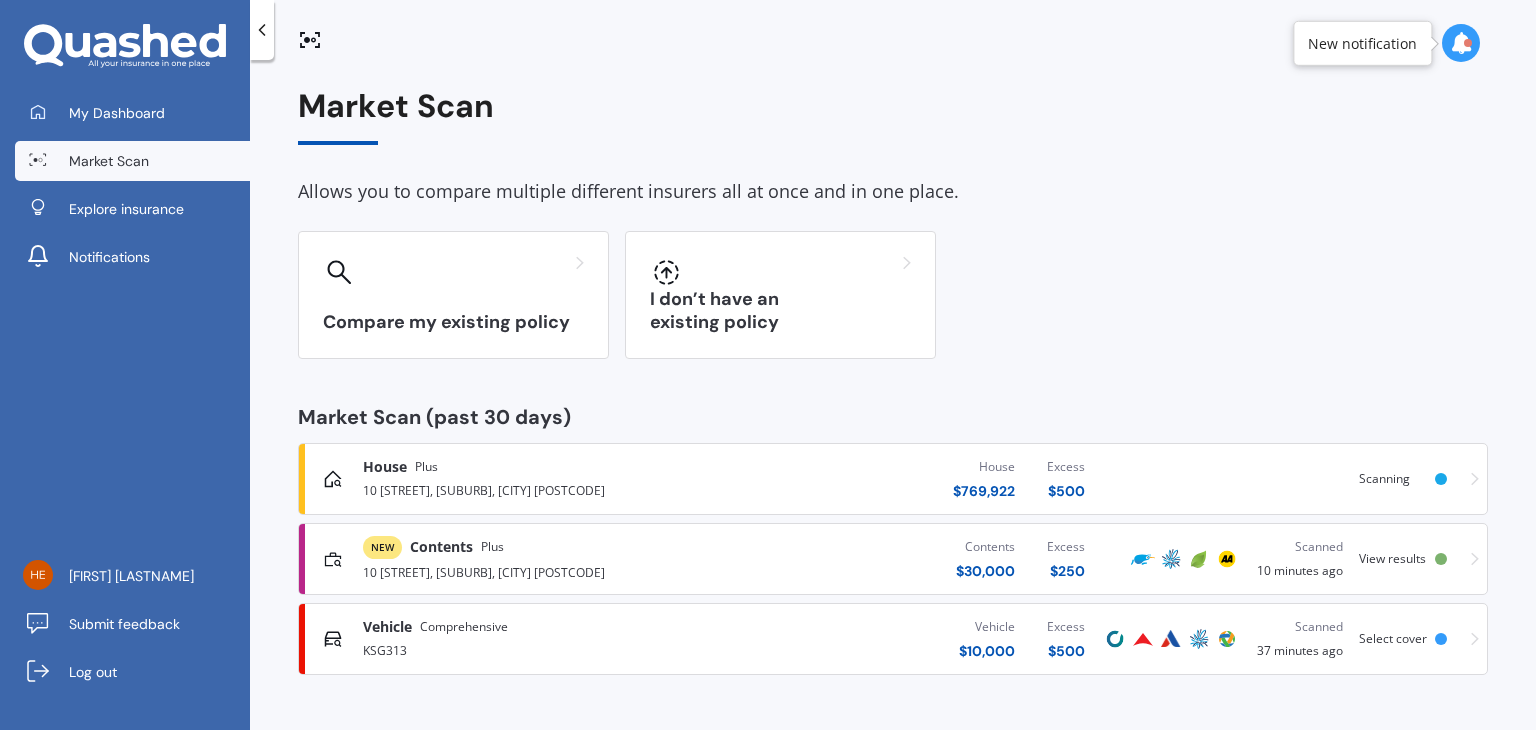 click on "House Plus" at bounding box center (537, 467) 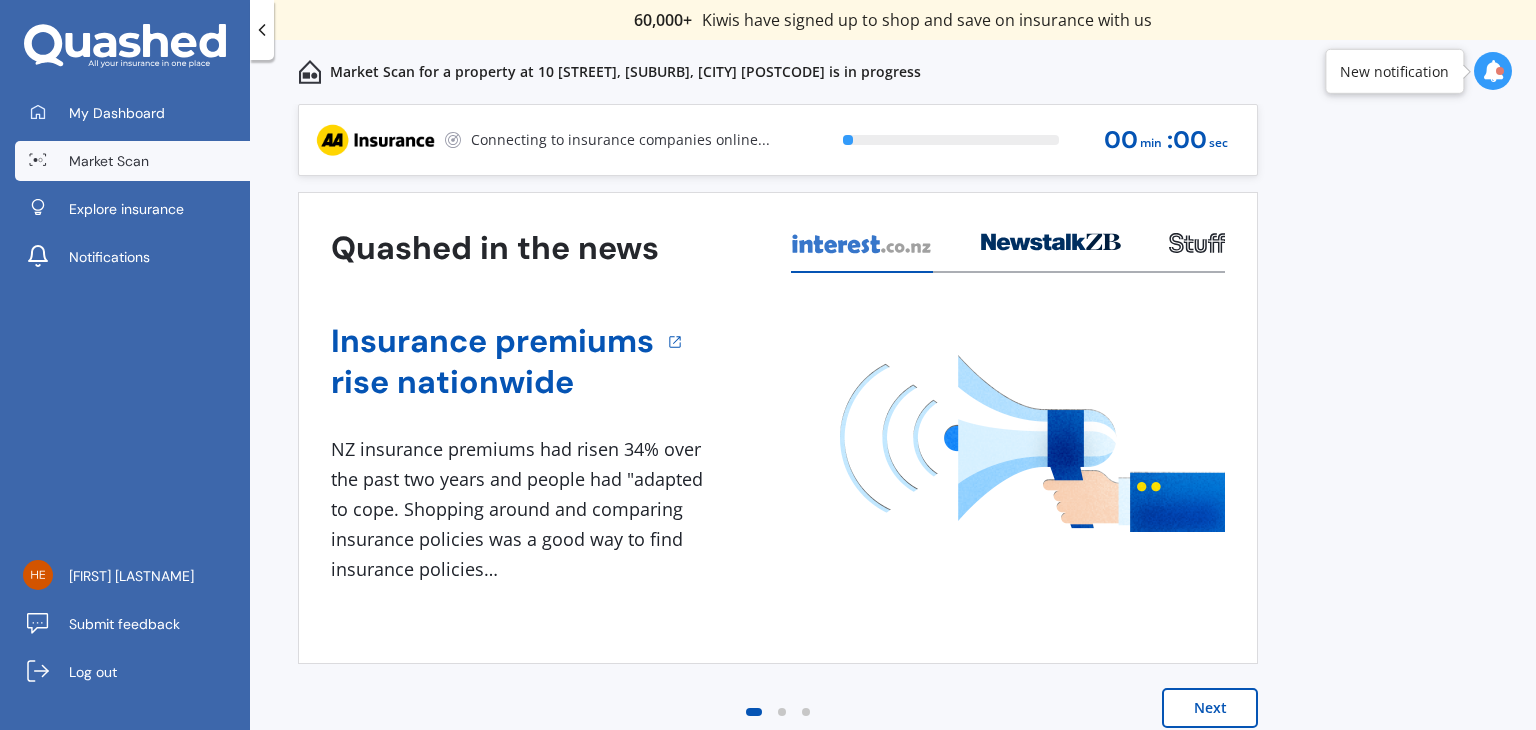 click on "Connecting to insurance companies online..." at bounding box center (542, 140) 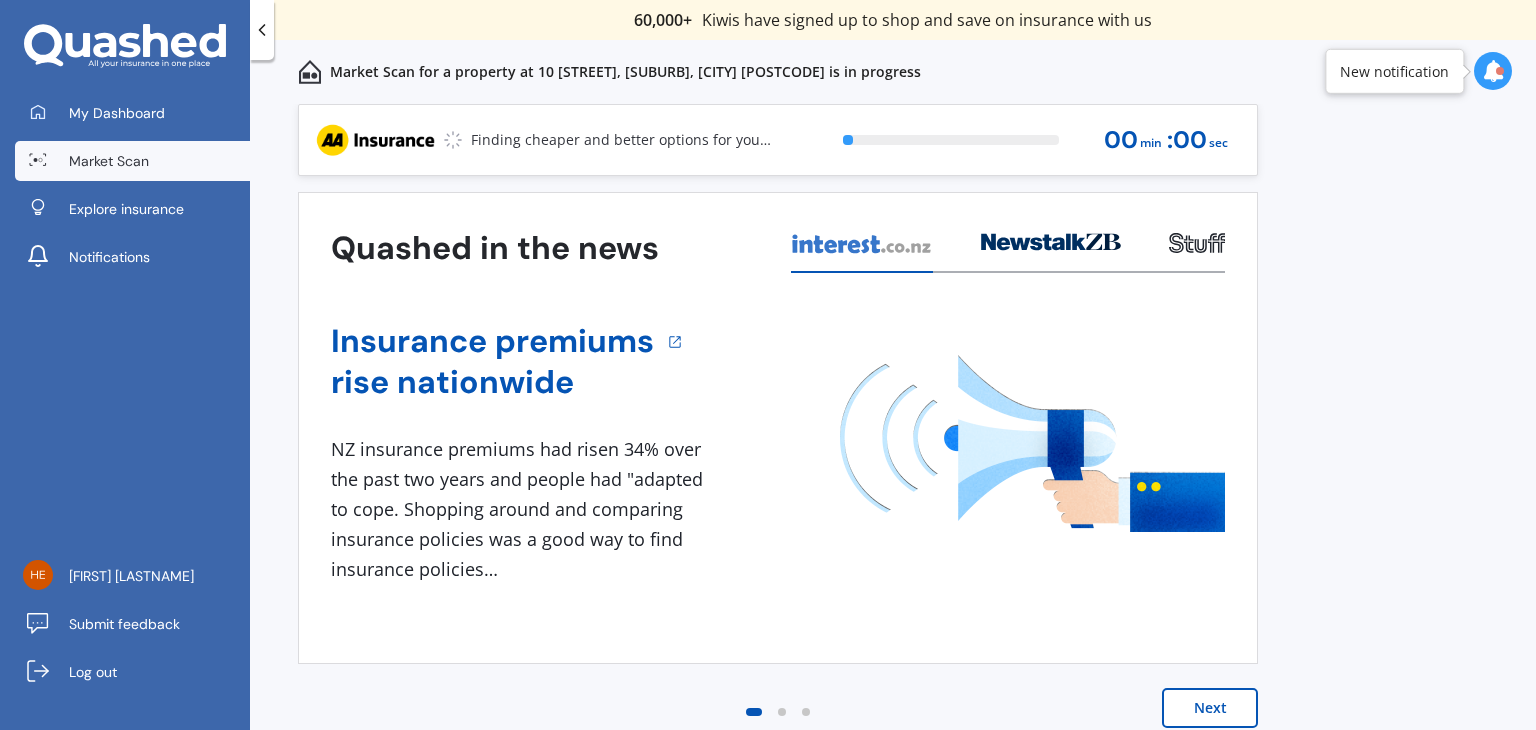 click on "Market Scan" at bounding box center (132, 161) 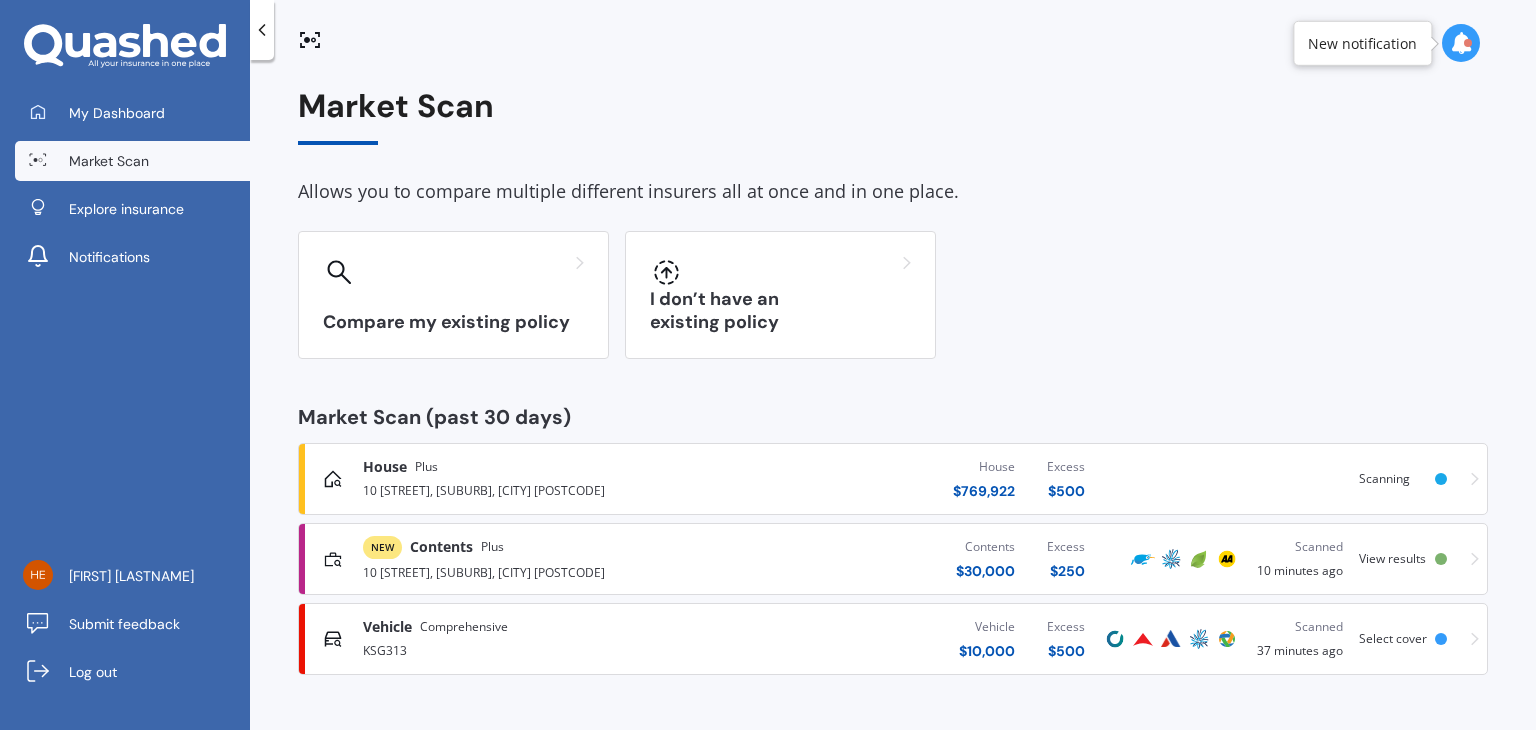 click on "NEW Contents Plus" at bounding box center (537, 547) 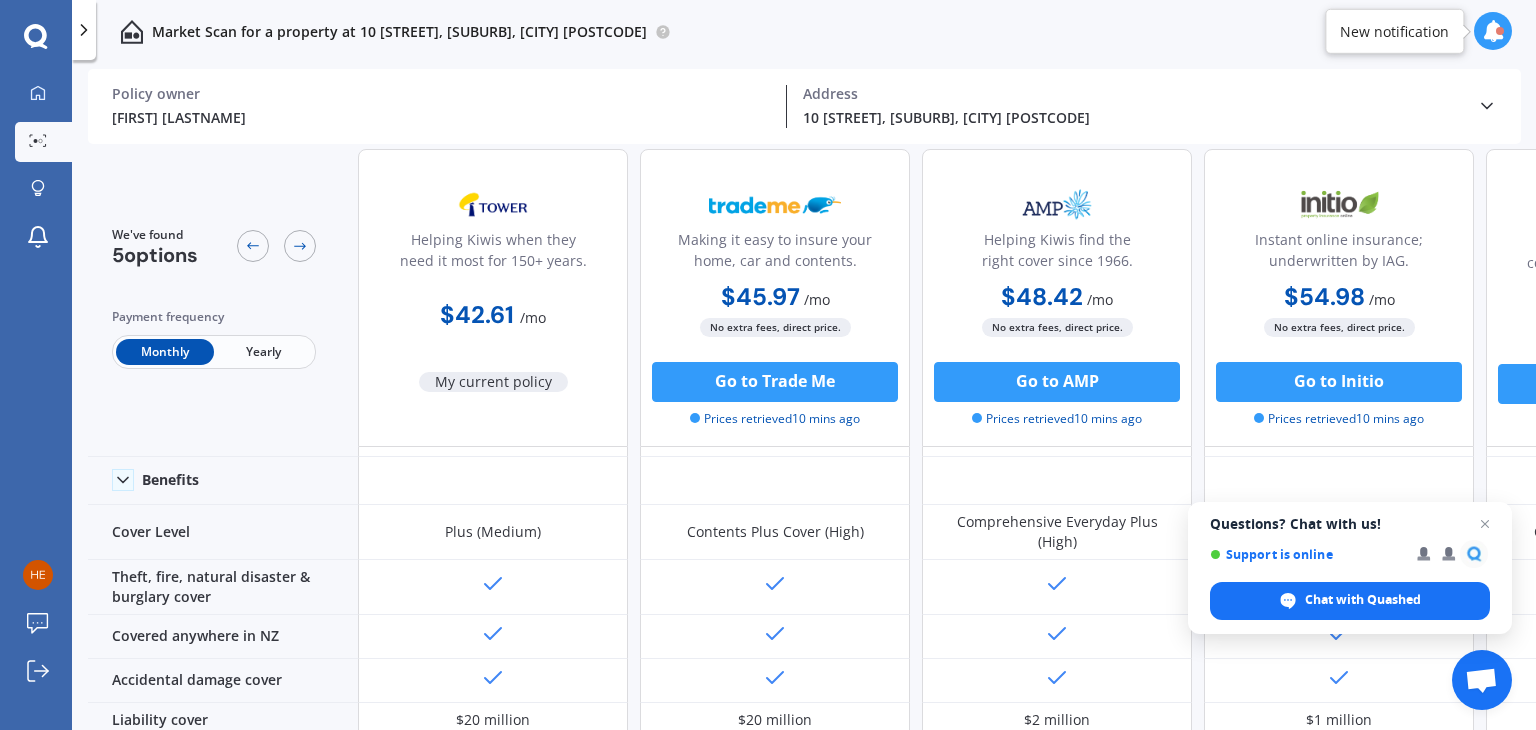 scroll, scrollTop: 0, scrollLeft: 0, axis: both 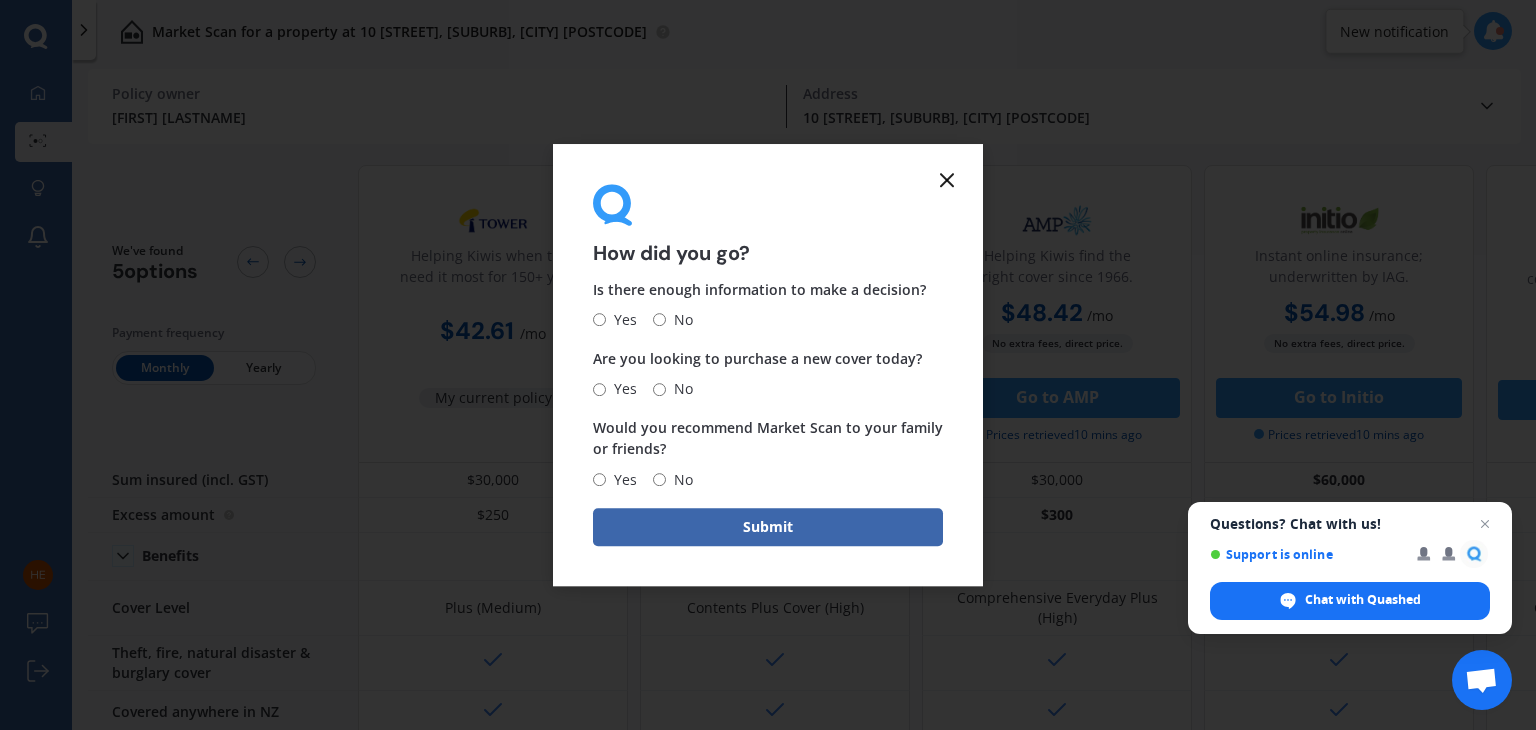 click 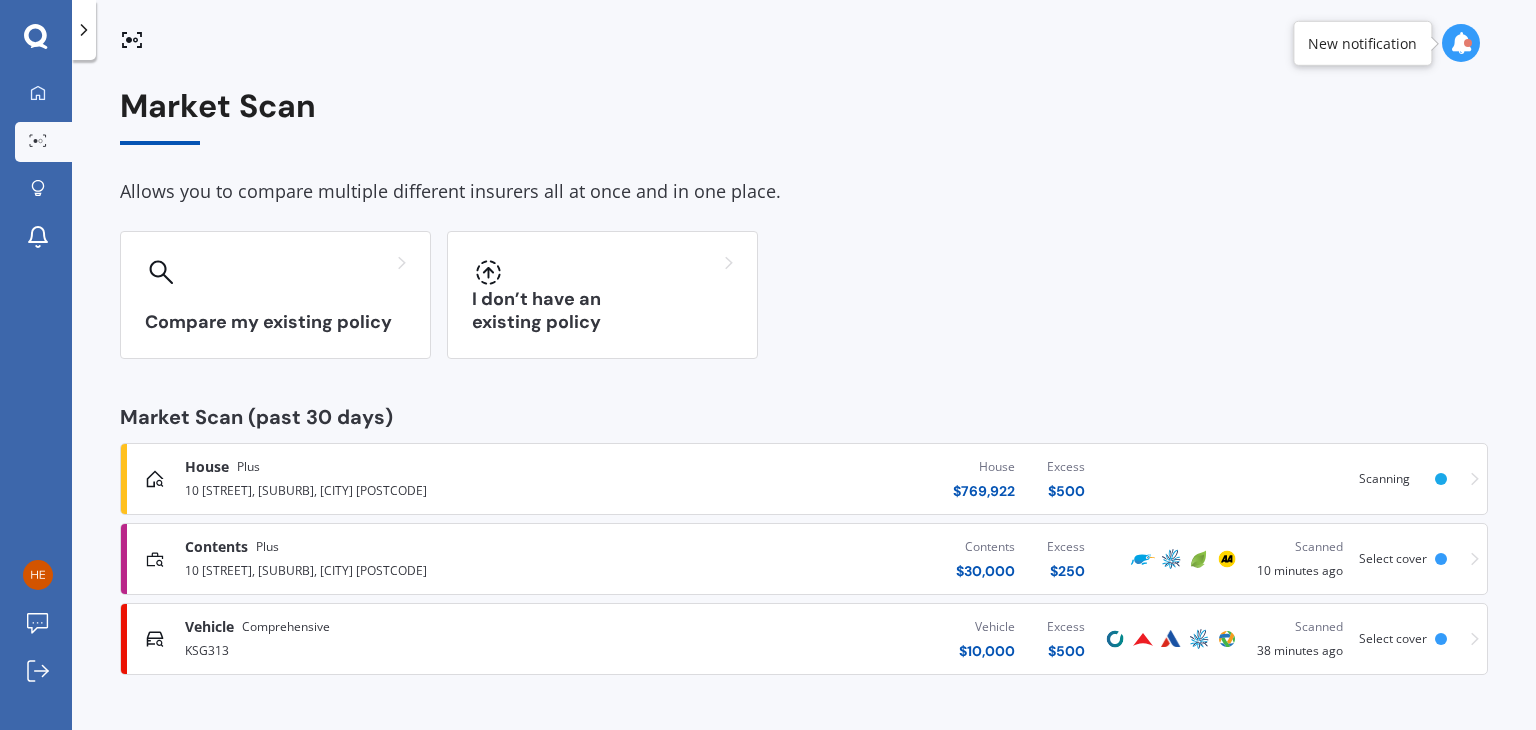 click on "10 [STREET], [SUBURB], [CITY] [POSTCODE]" at bounding box center [404, 569] 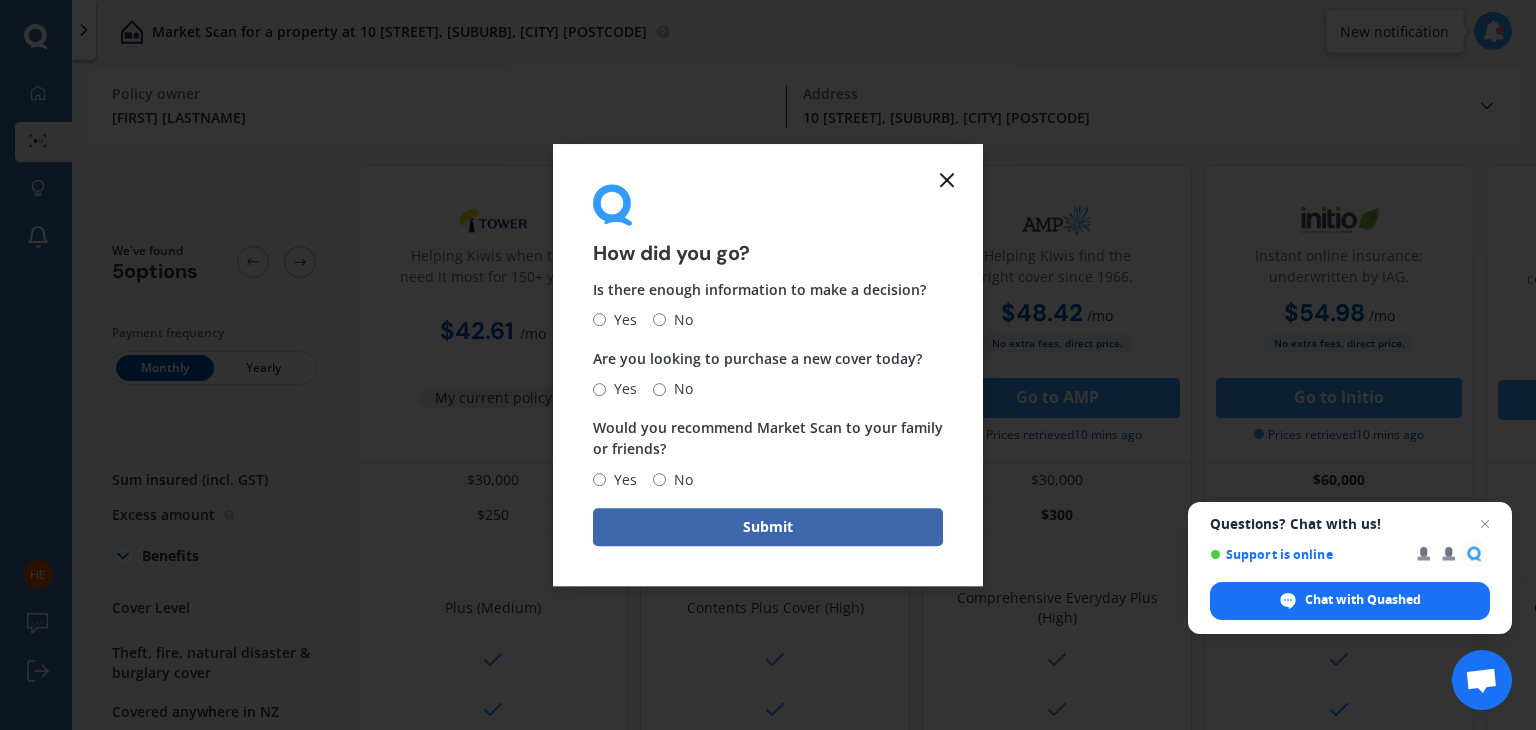 click 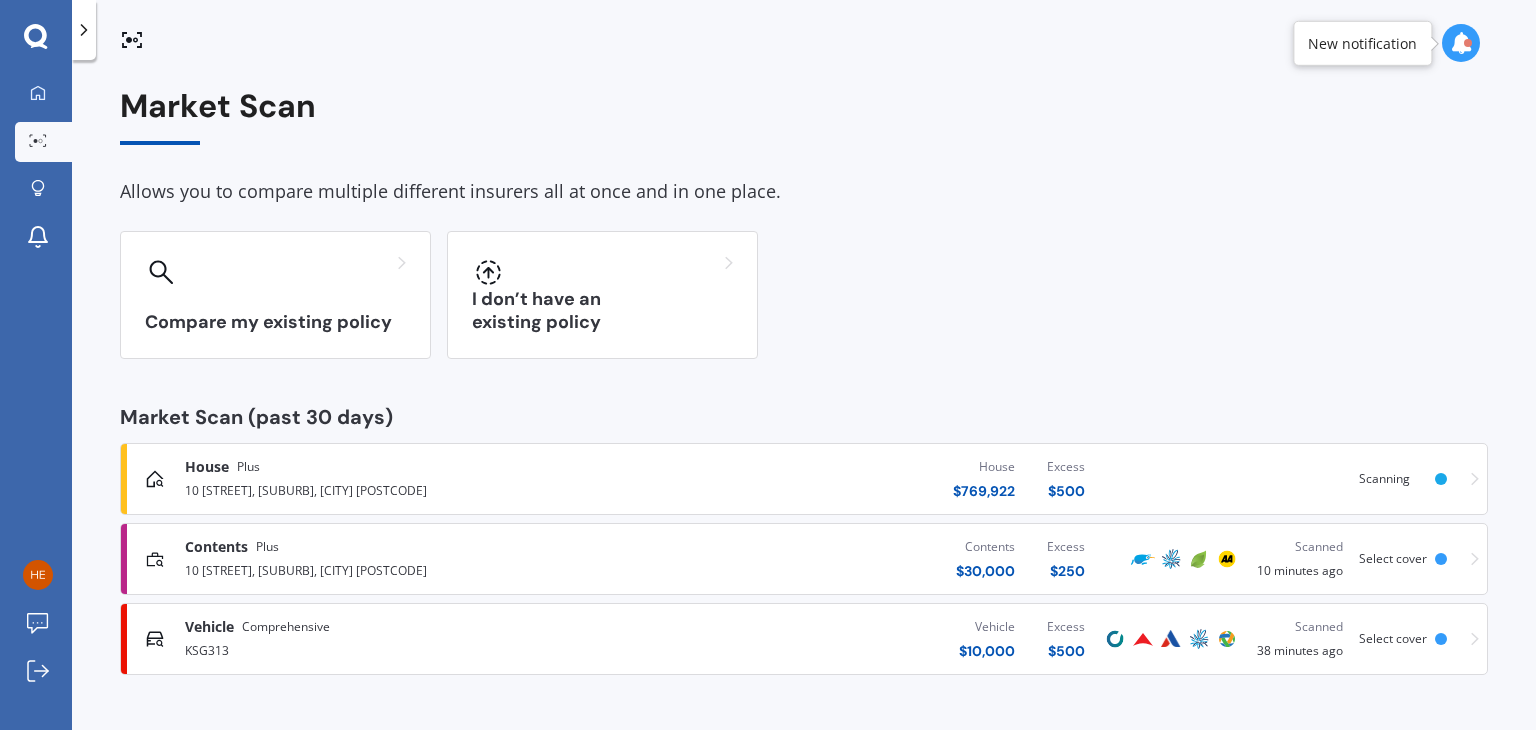 click on "KSG313" at bounding box center (404, 649) 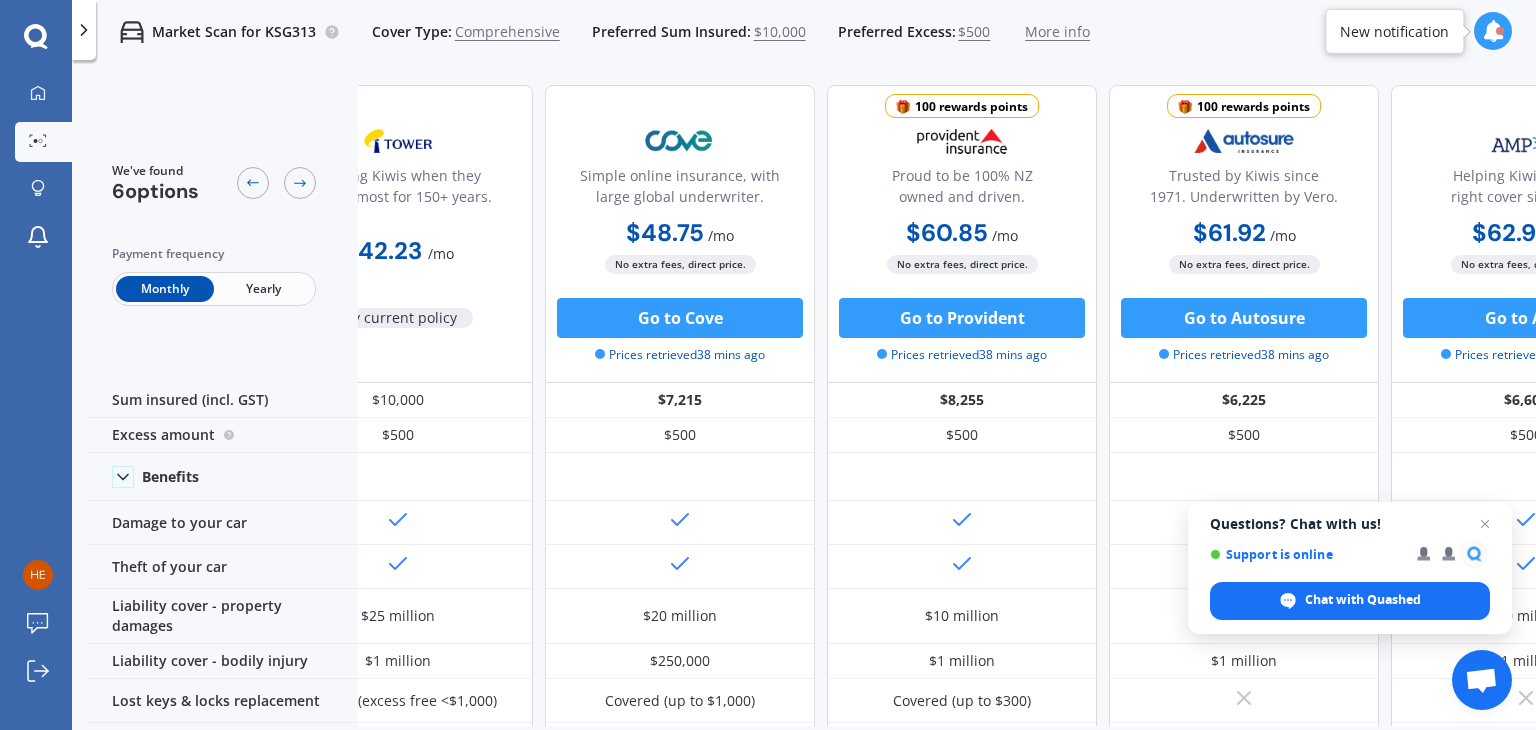 scroll, scrollTop: 0, scrollLeft: 0, axis: both 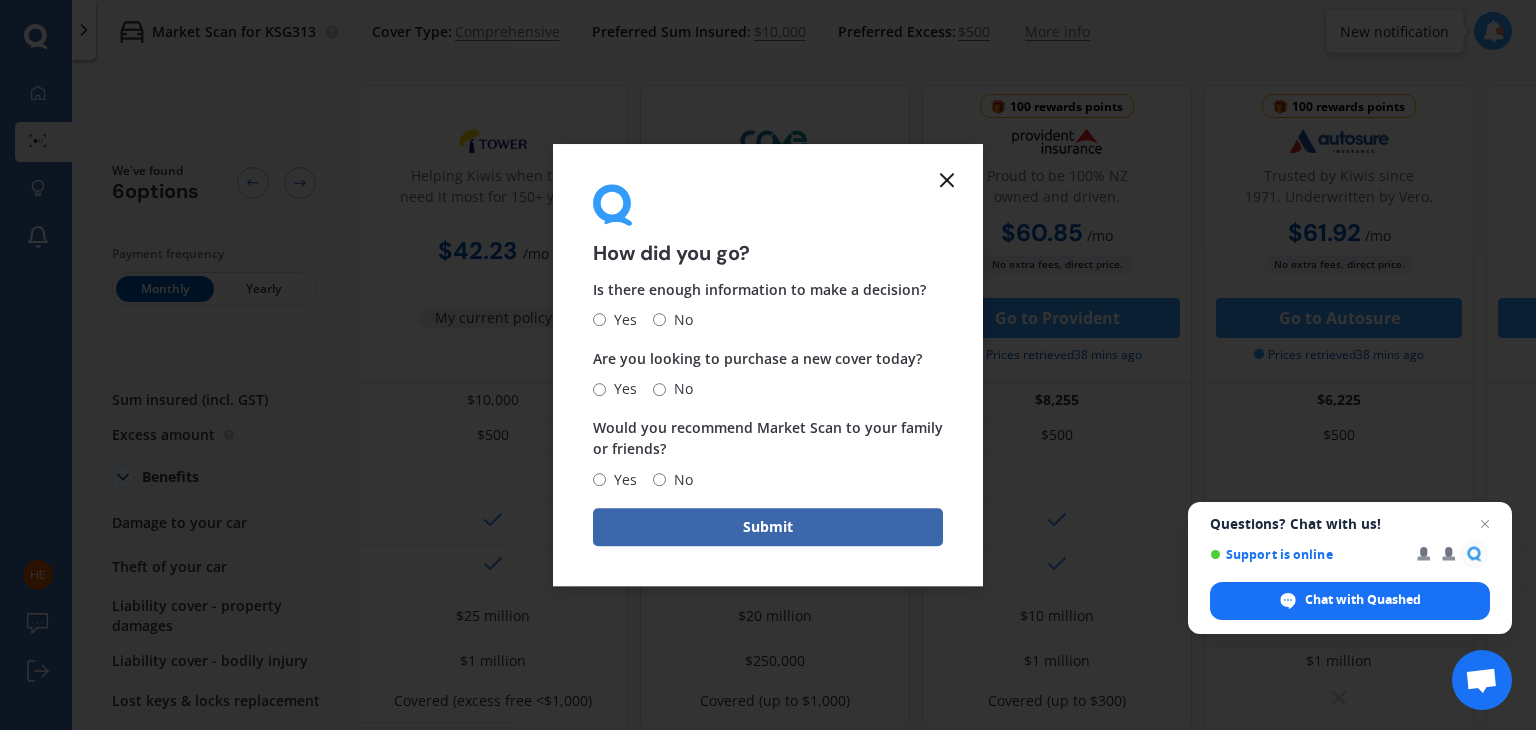 click on "How did you go? Is there enough information to make a decision? Yes No Are you looking to purchase a new cover today? Yes No Would you recommend Market Scan to your family or friends? Yes No Submit" at bounding box center [768, 365] 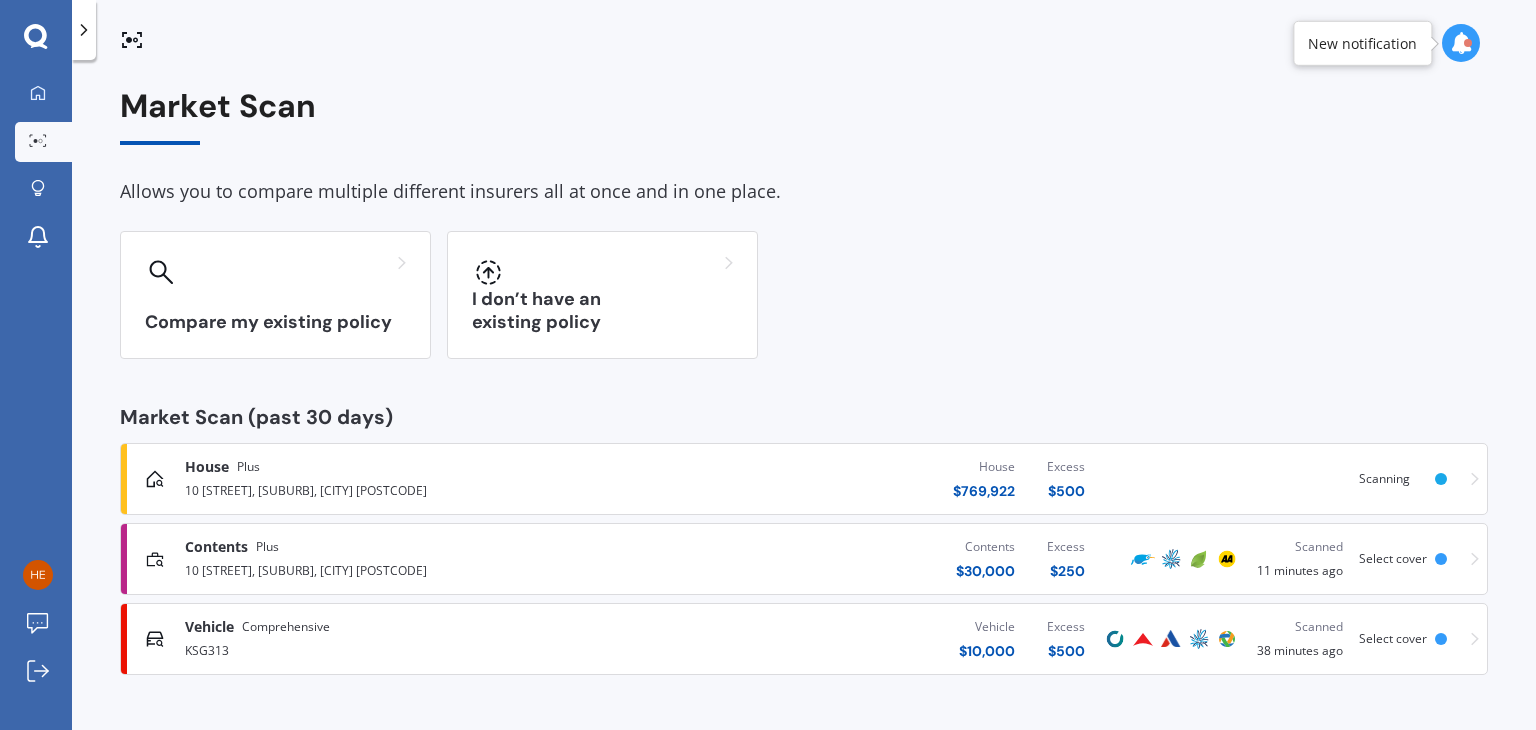 click on "10 [STREET], [SUBURB], [CITY] [POSTCODE]" at bounding box center [404, 489] 